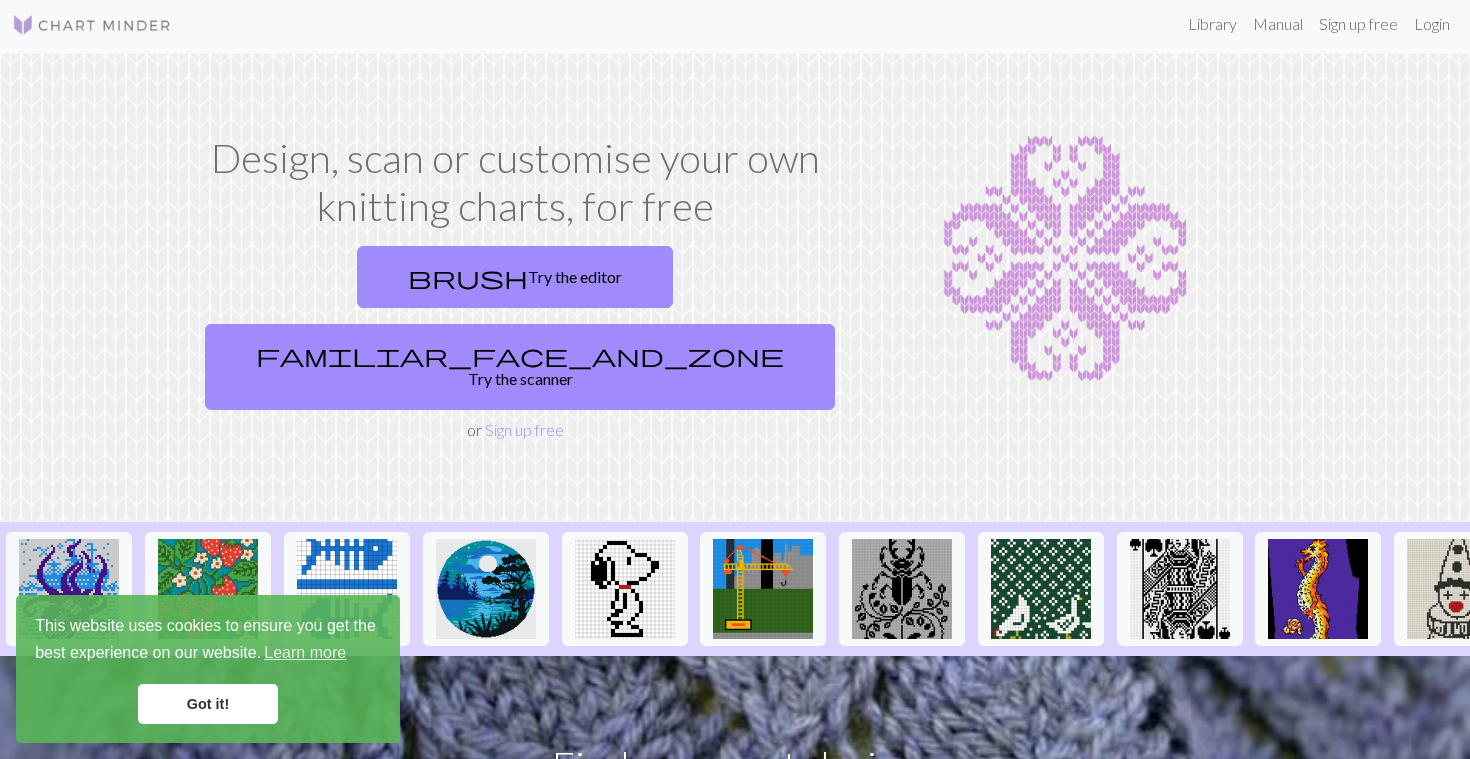 scroll, scrollTop: 0, scrollLeft: 0, axis: both 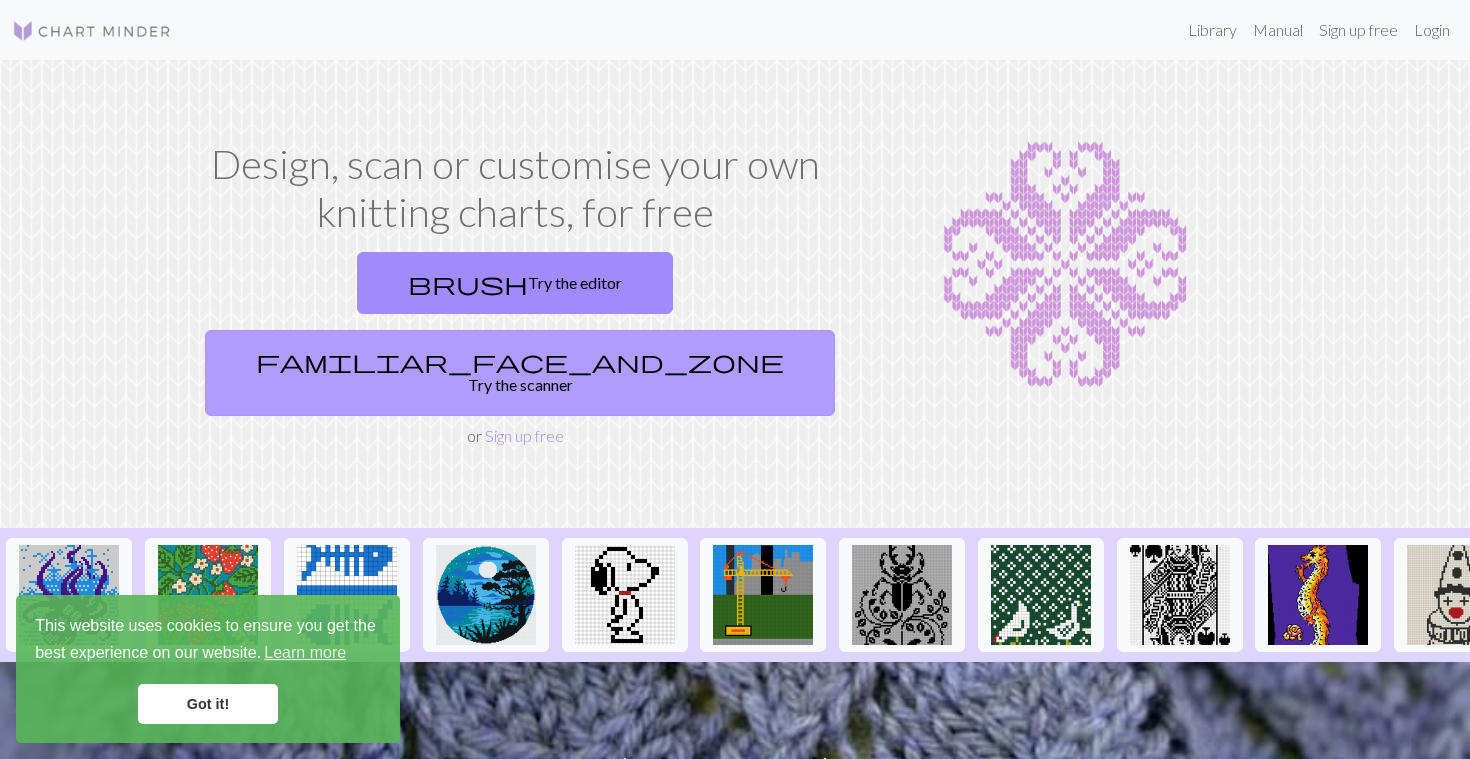 click on "familiar_face_and_zone" at bounding box center [520, 361] 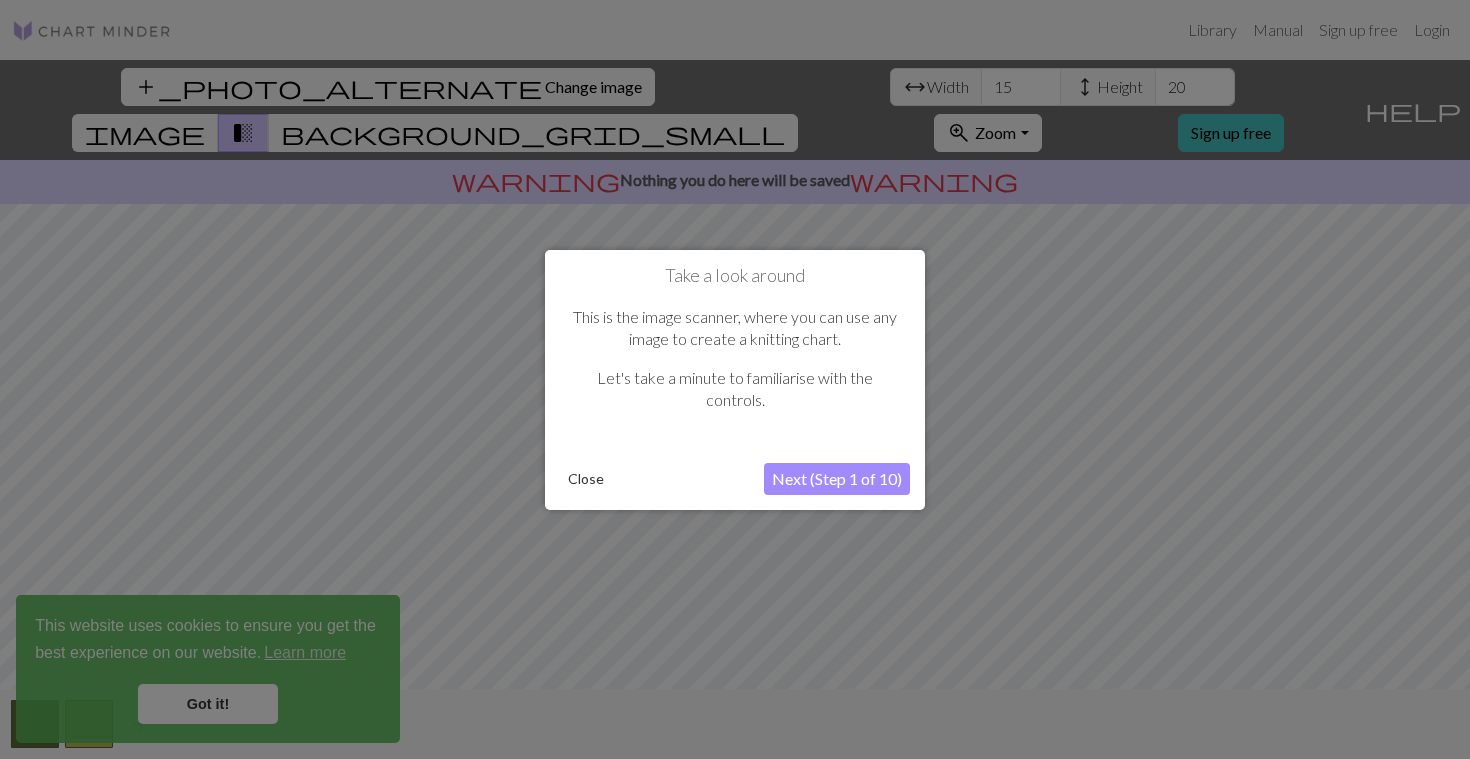 click on "Next (Step 1 of 10)" at bounding box center [837, 479] 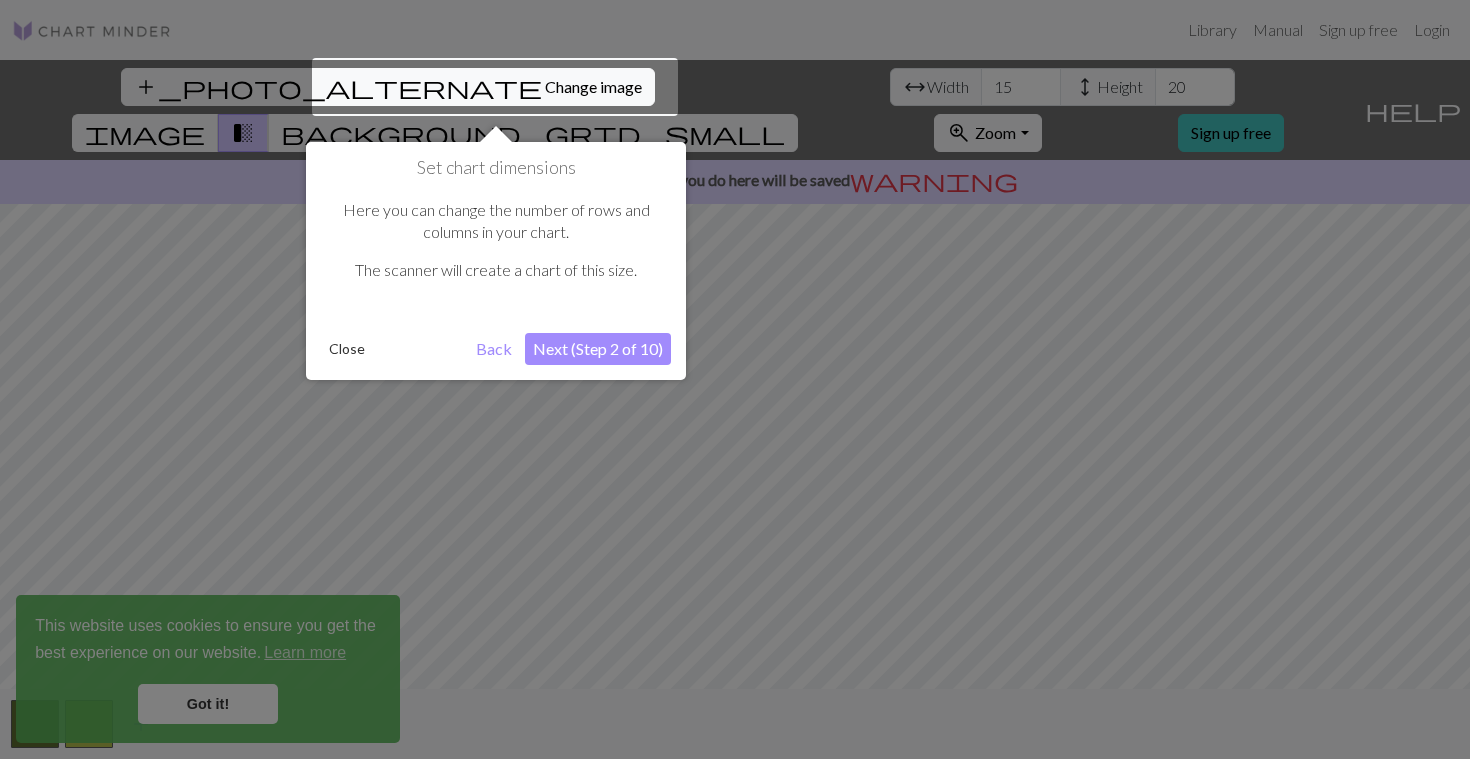 click on "Next (Step 2 of 10)" at bounding box center (598, 349) 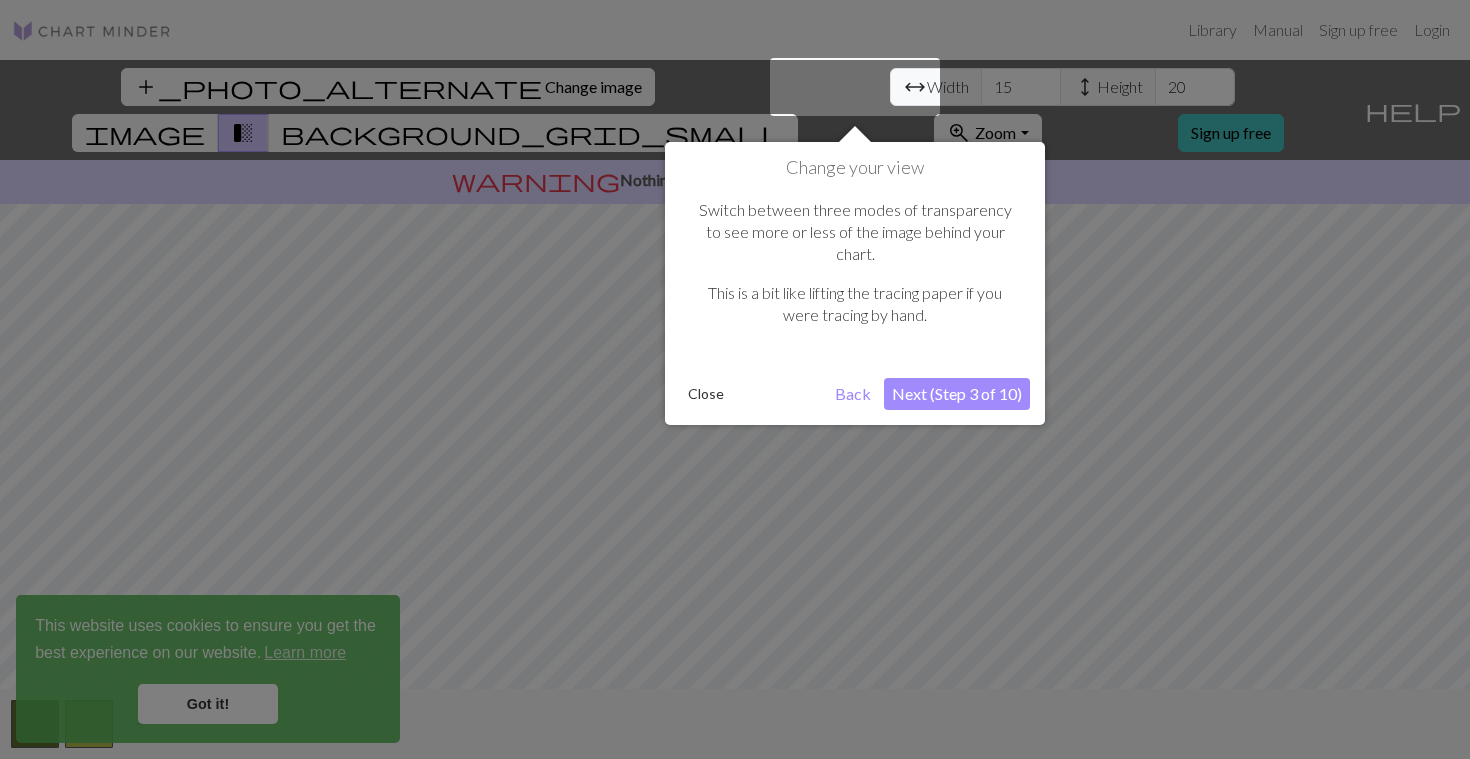 click on "Next (Step 3 of 10)" at bounding box center (957, 394) 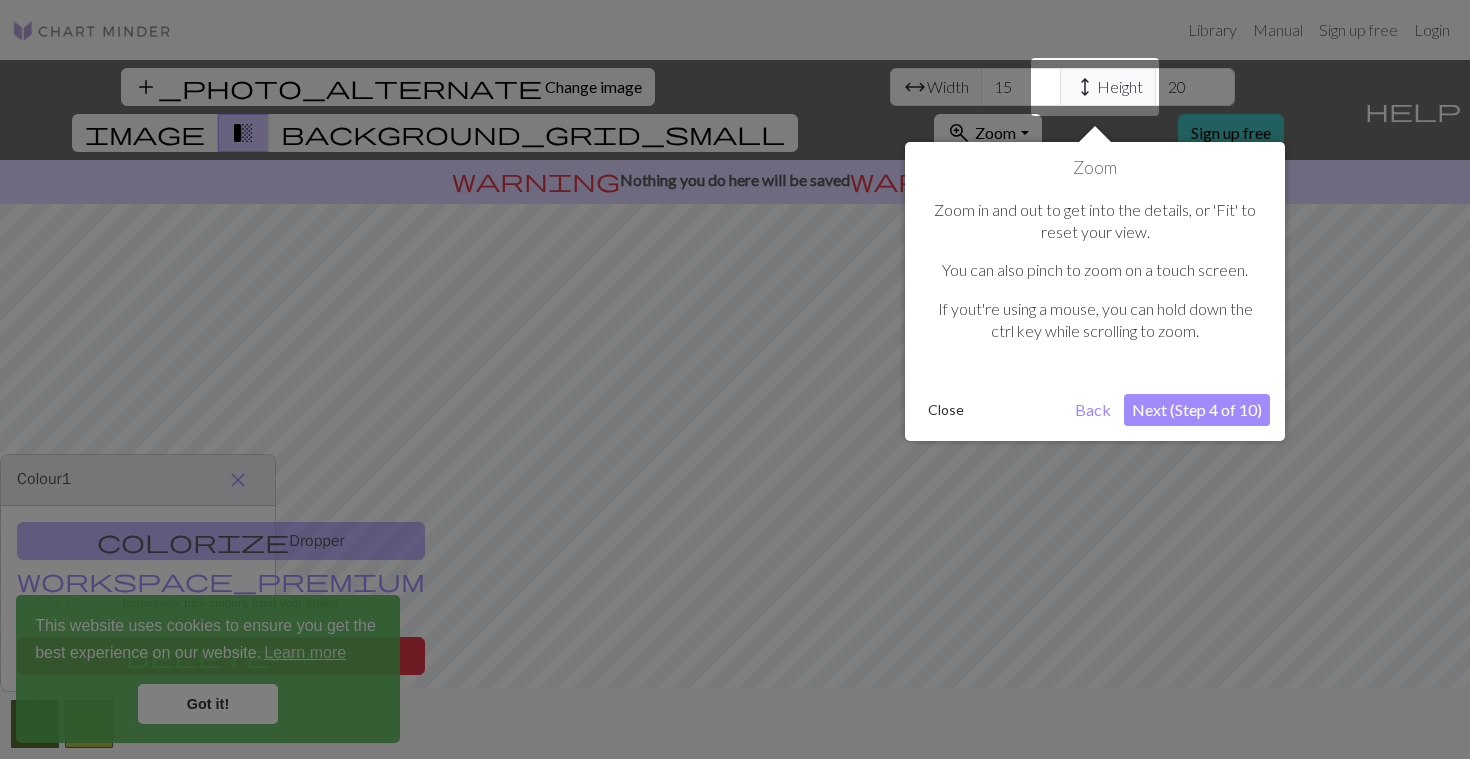 click on "Next (Step 4 of 10)" at bounding box center (1197, 410) 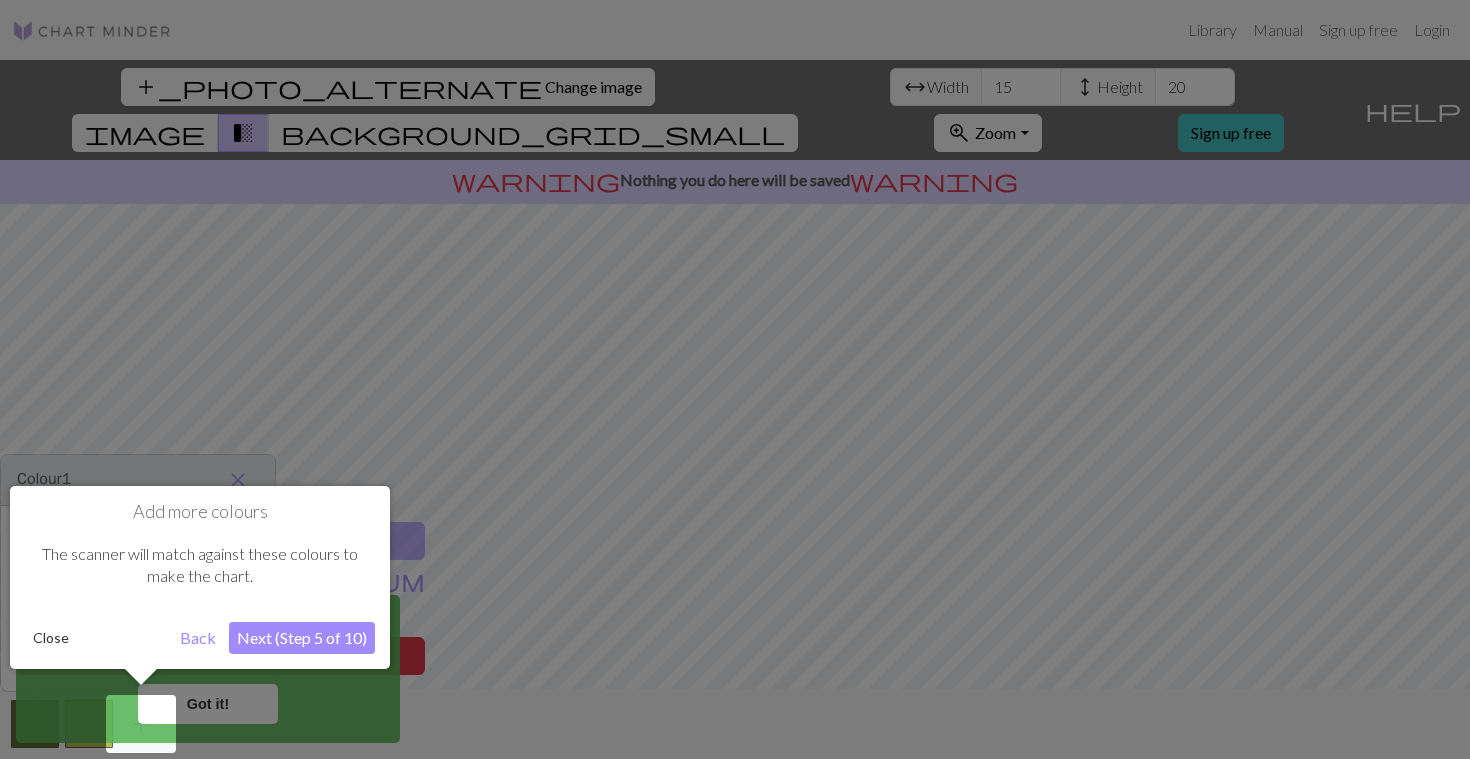 click on "Next (Step 5 of 10)" at bounding box center (302, 638) 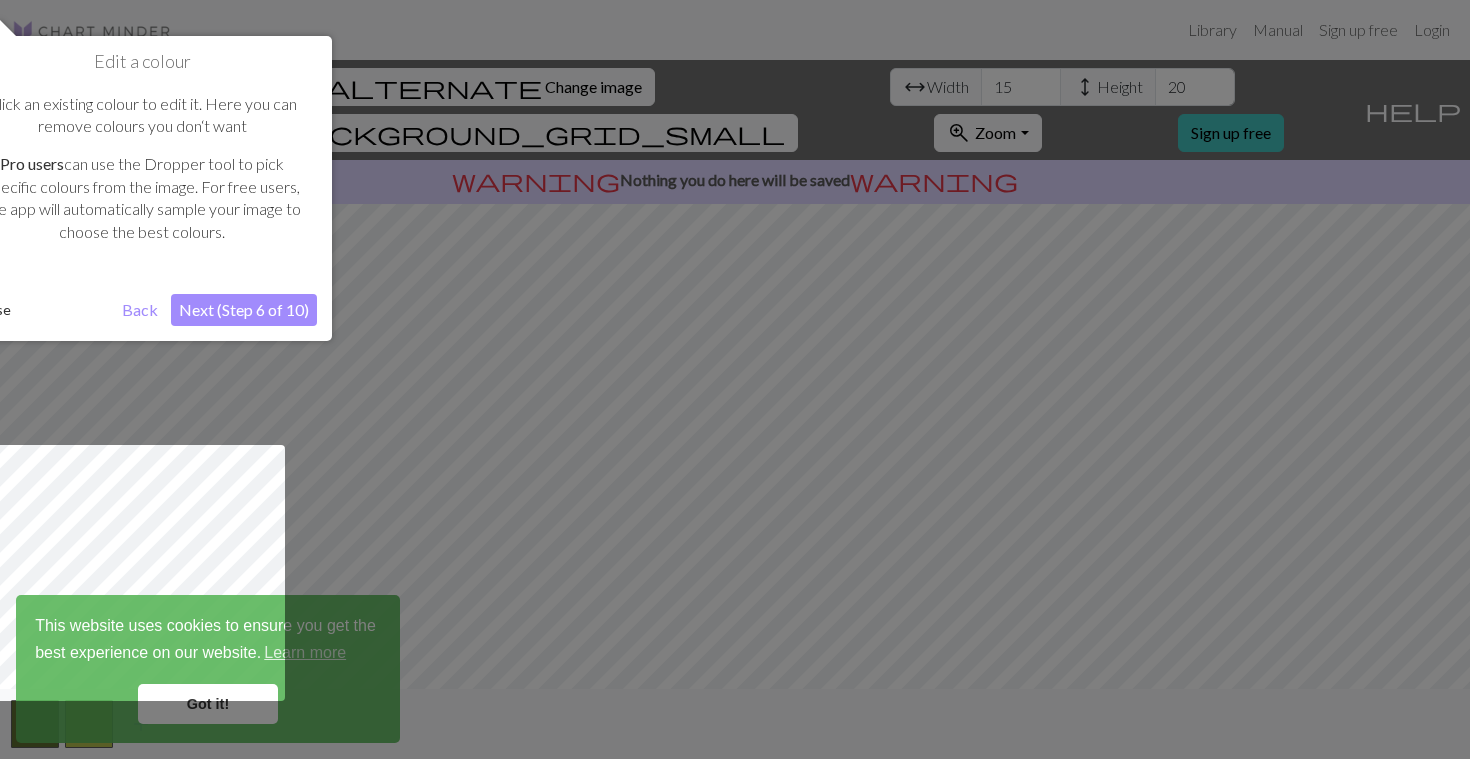 click on "Next (Step 6 of 10)" at bounding box center [244, 310] 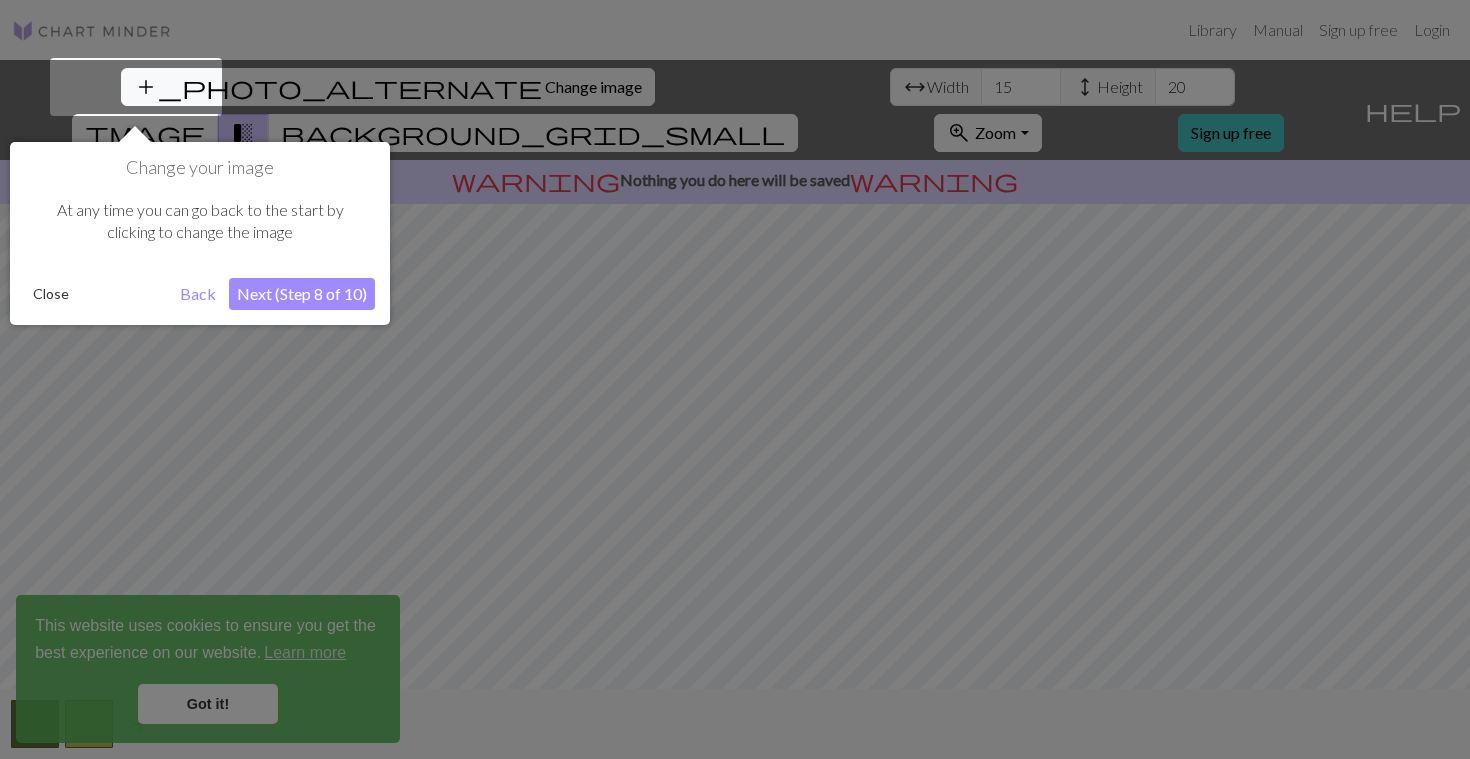 click on "Change your image At any time you can go back to the start by clicking to change the image Close Back Next (Step 8 of 10)" at bounding box center [200, 233] 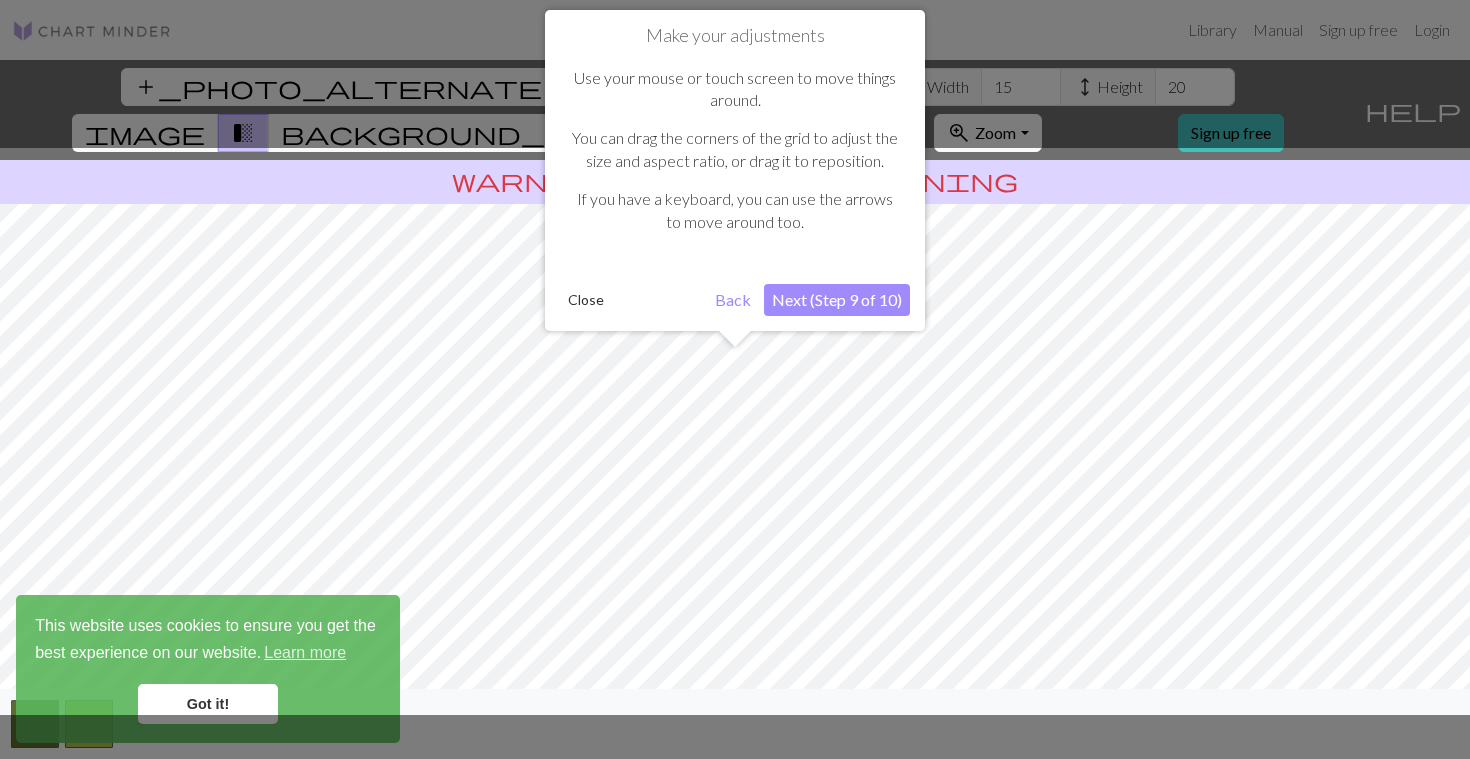 click on "Next (Step 9 of 10)" at bounding box center (837, 300) 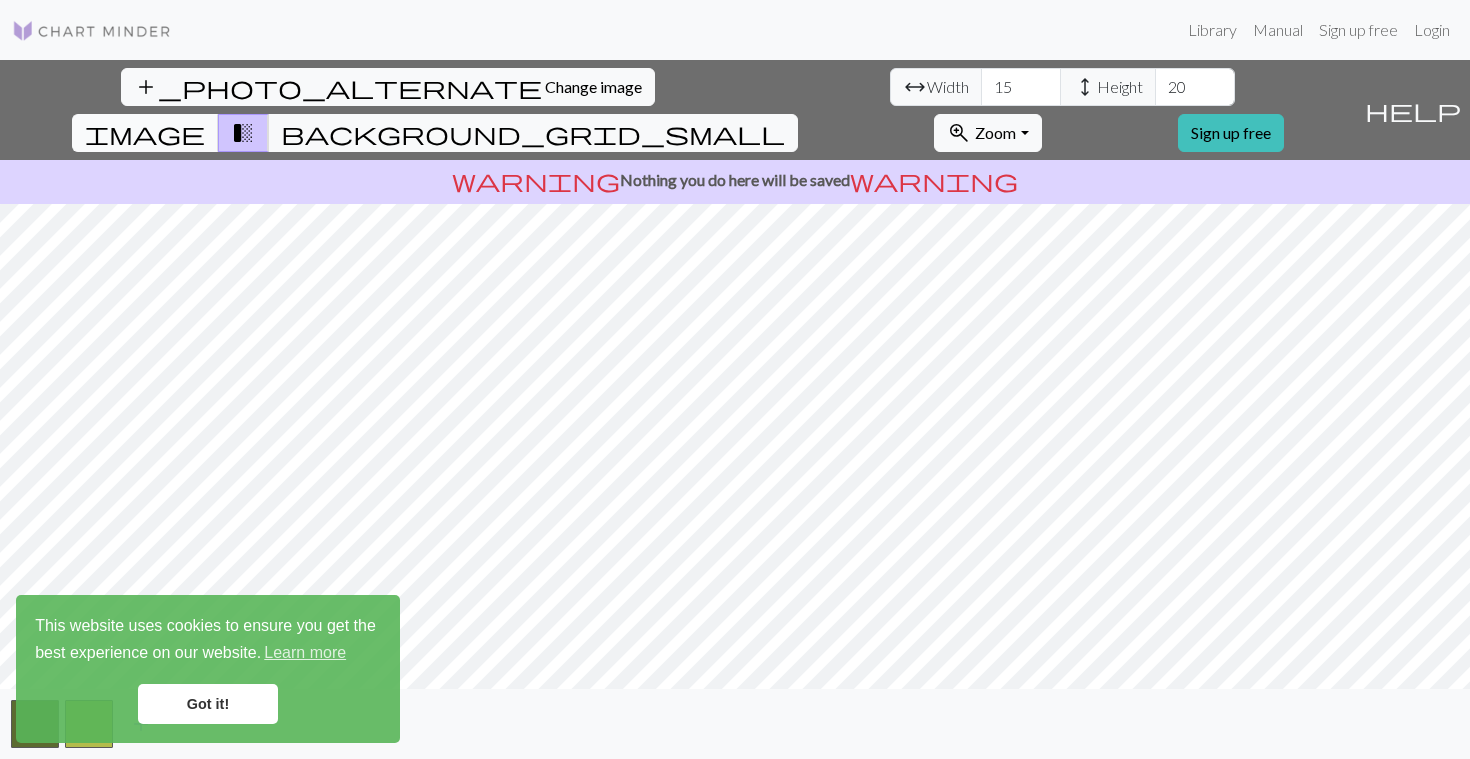click on "image" at bounding box center (145, 133) 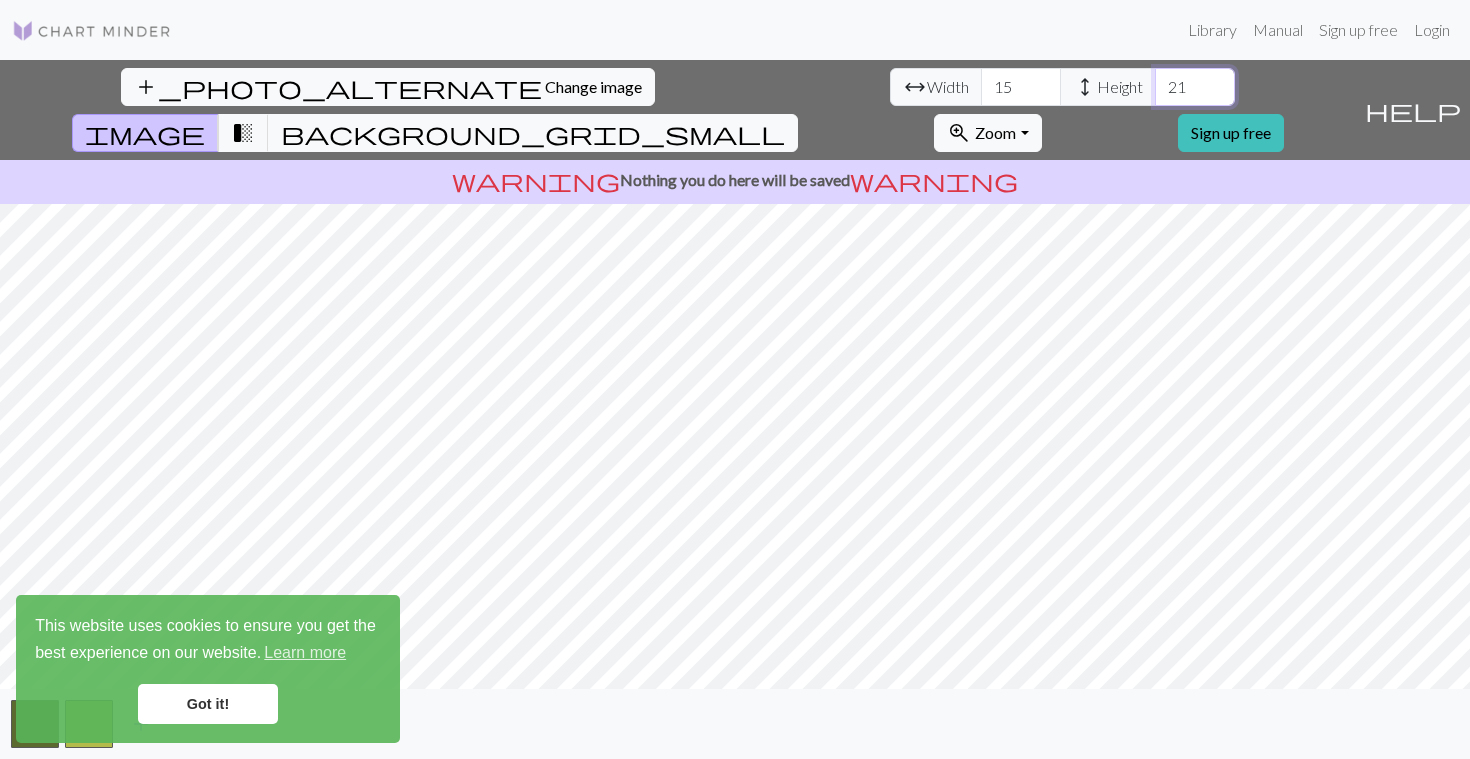 click on "21" at bounding box center [1195, 87] 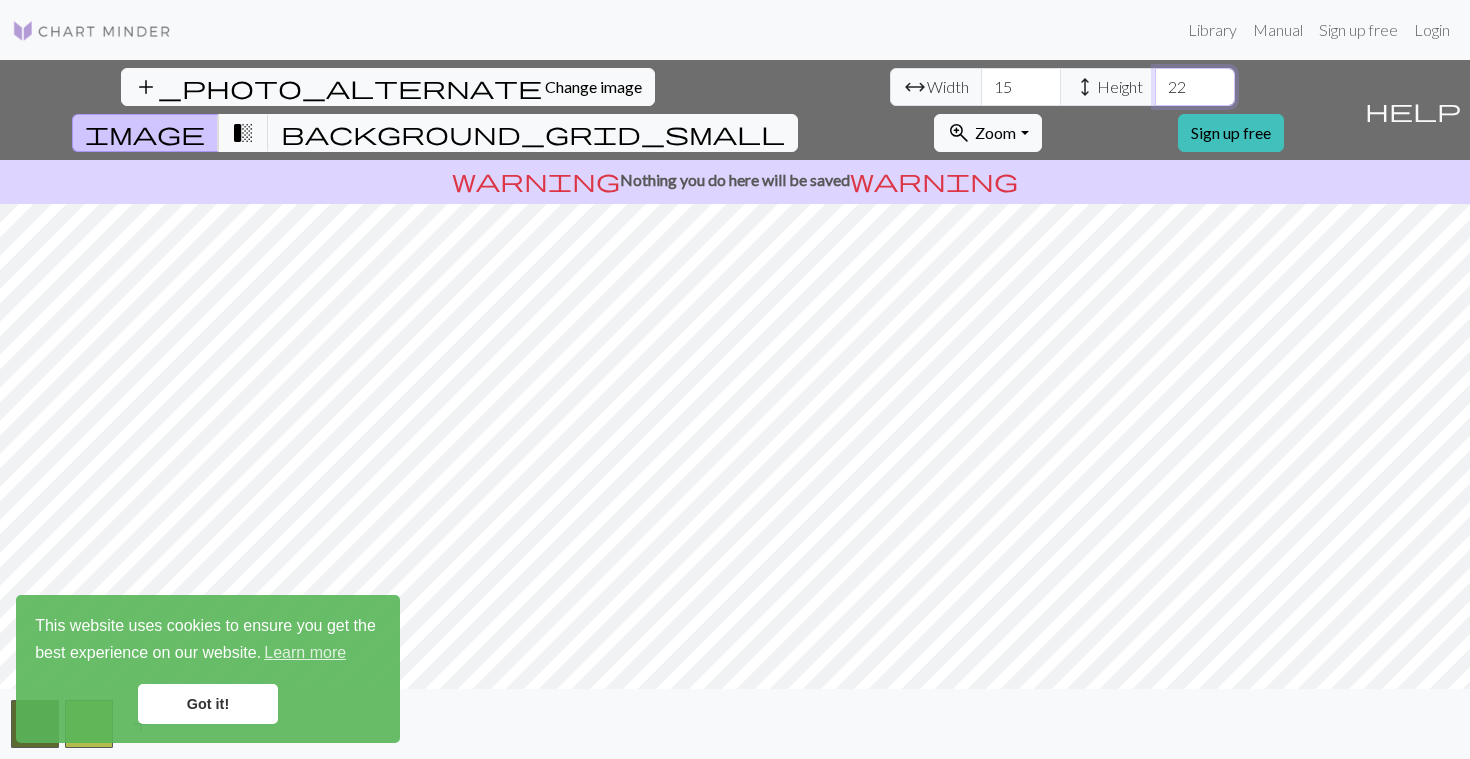 click on "22" at bounding box center [1195, 87] 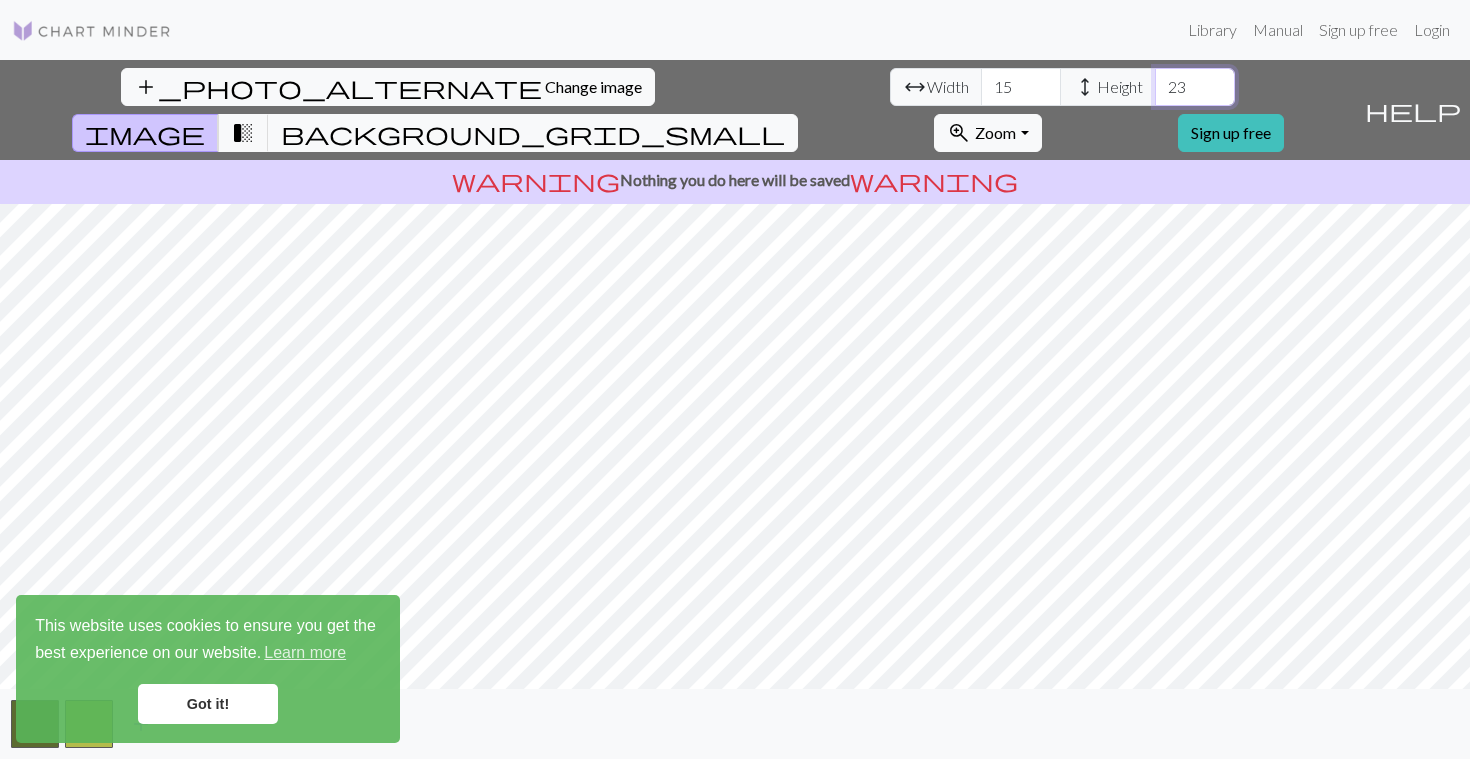 click on "23" at bounding box center [1195, 87] 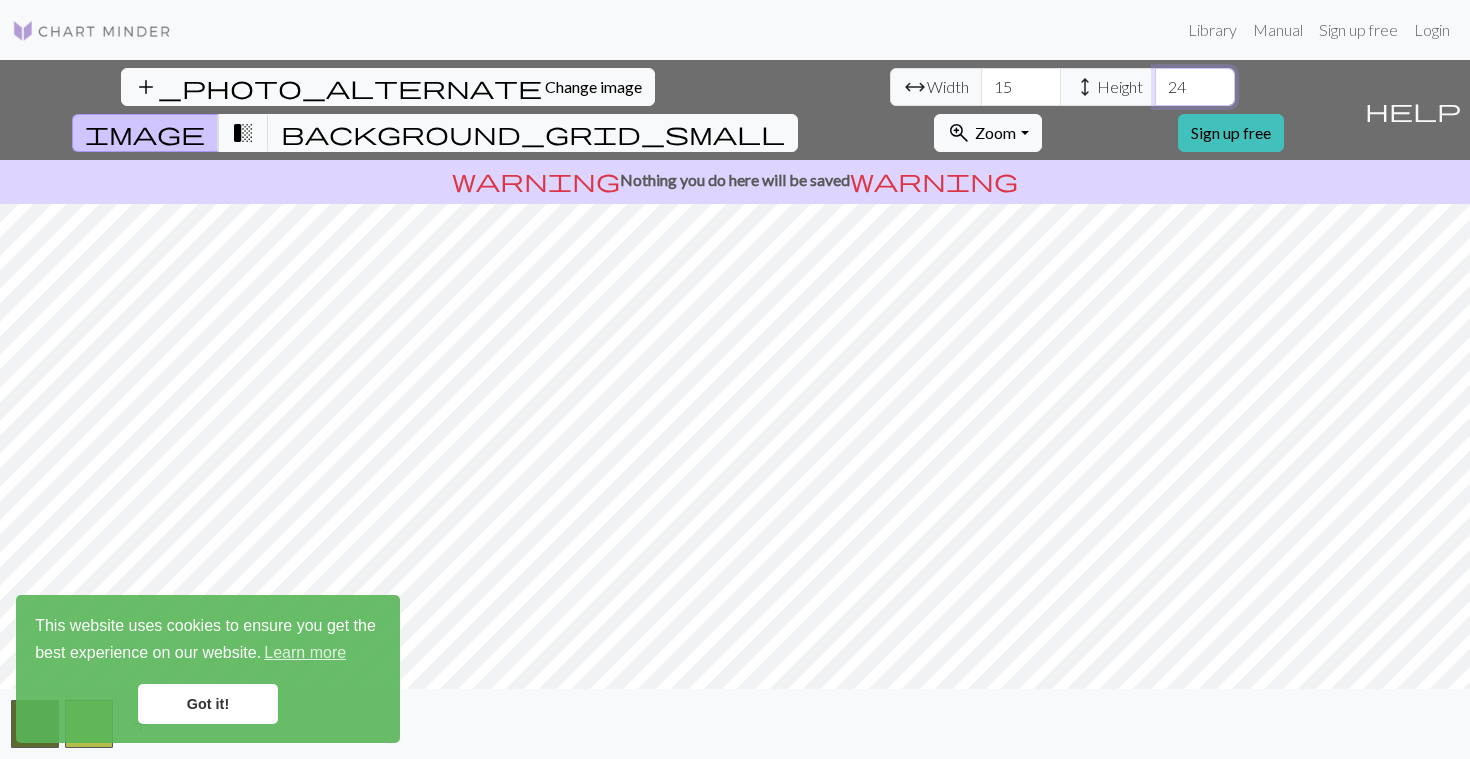 click on "24" at bounding box center [1195, 87] 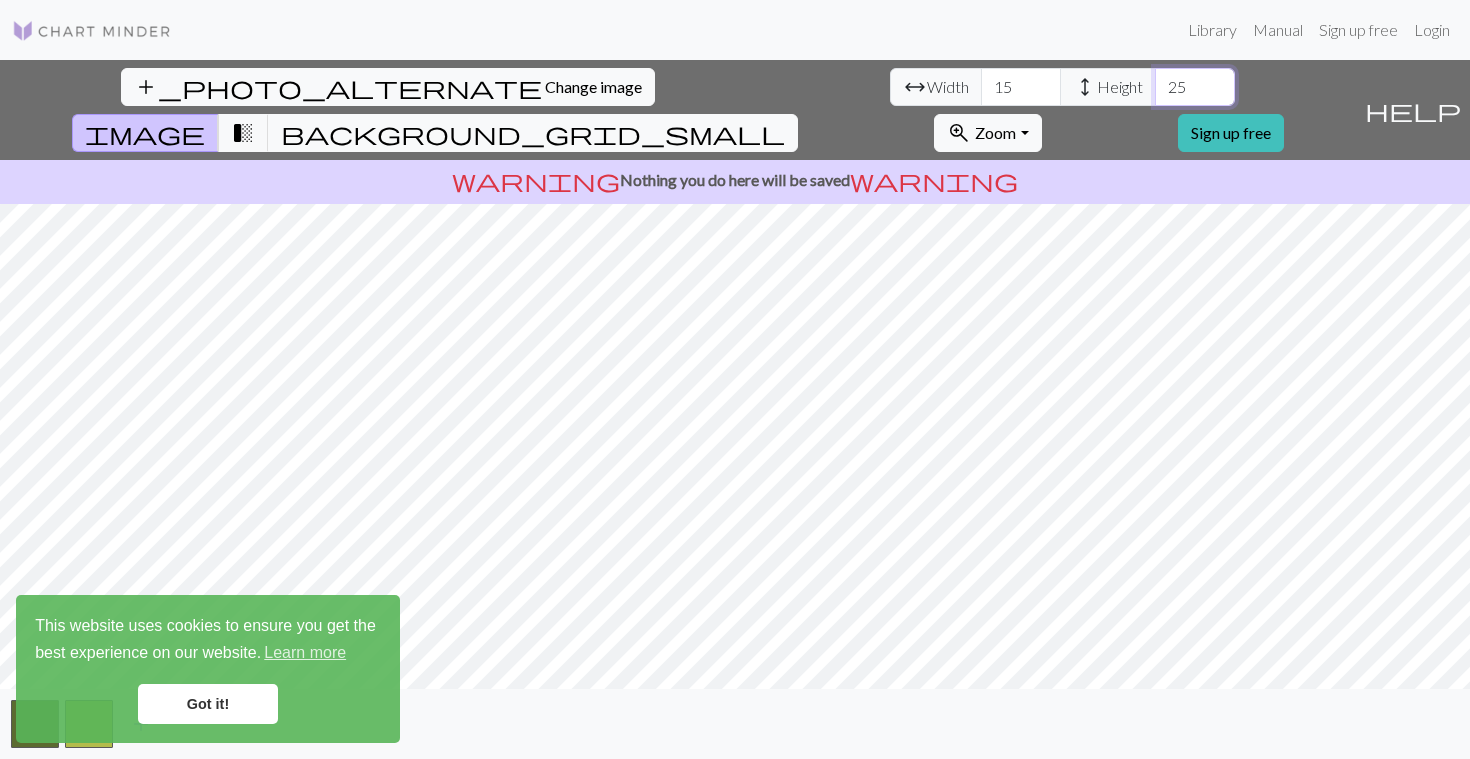 click on "25" at bounding box center [1195, 87] 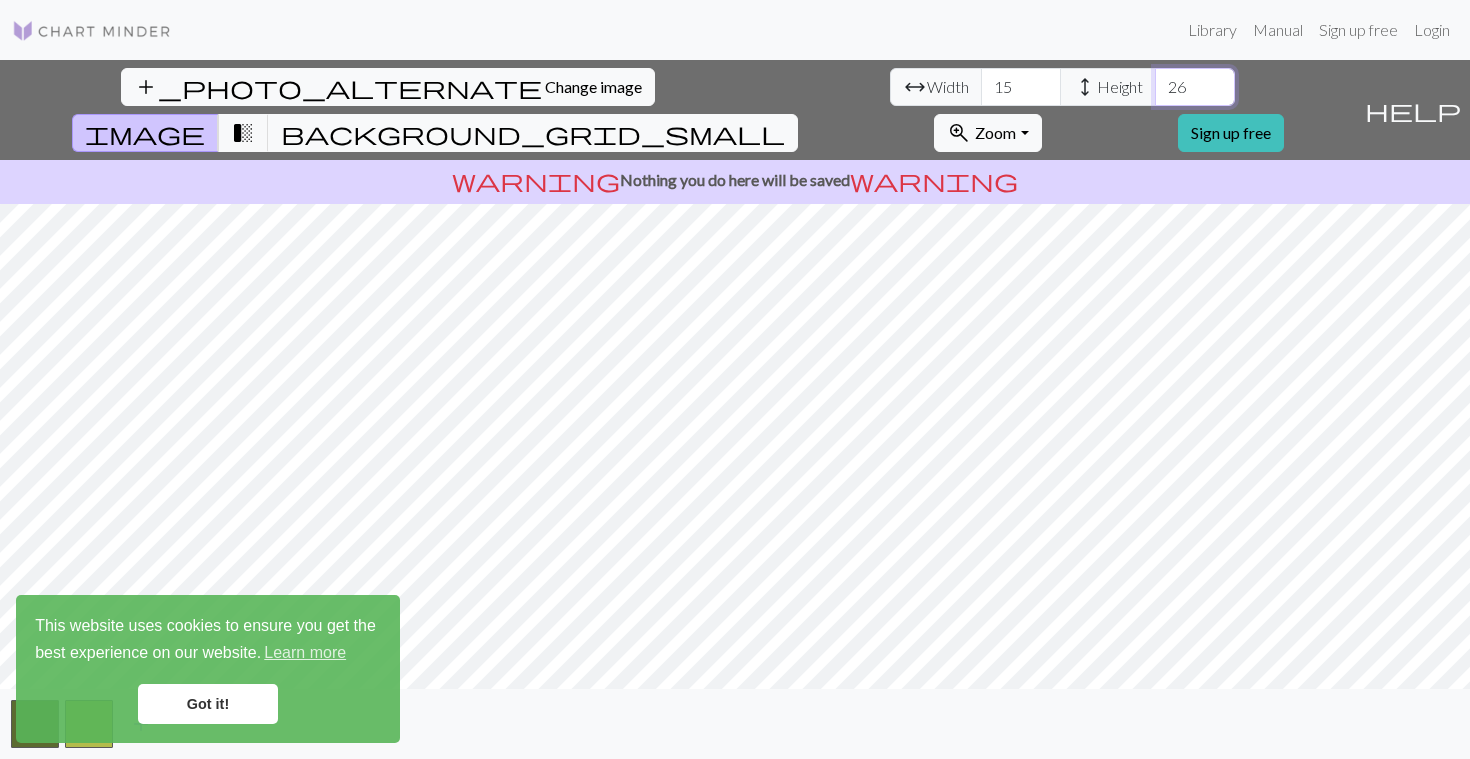 click on "26" at bounding box center [1195, 87] 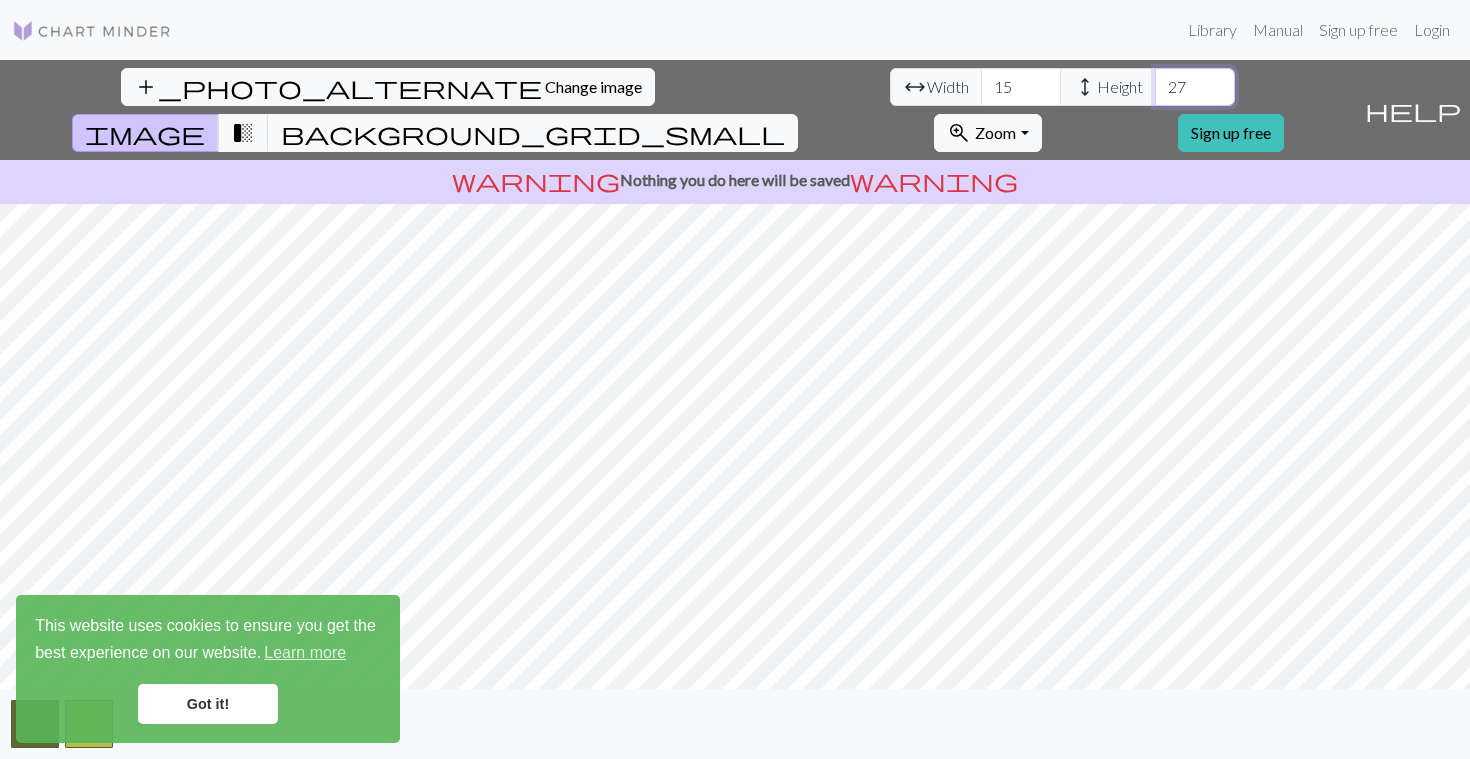 click on "27" at bounding box center (1195, 87) 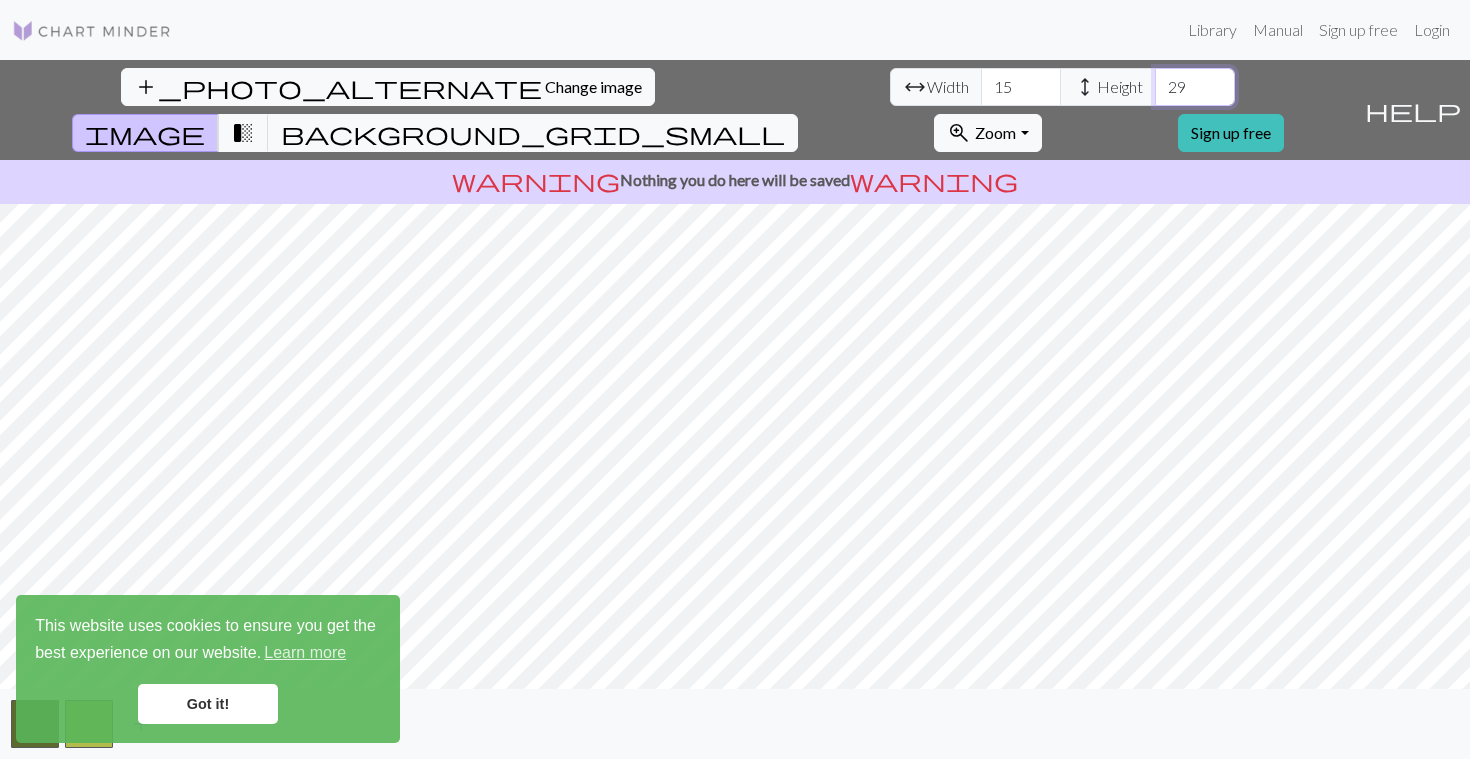 click on "29" at bounding box center [1195, 87] 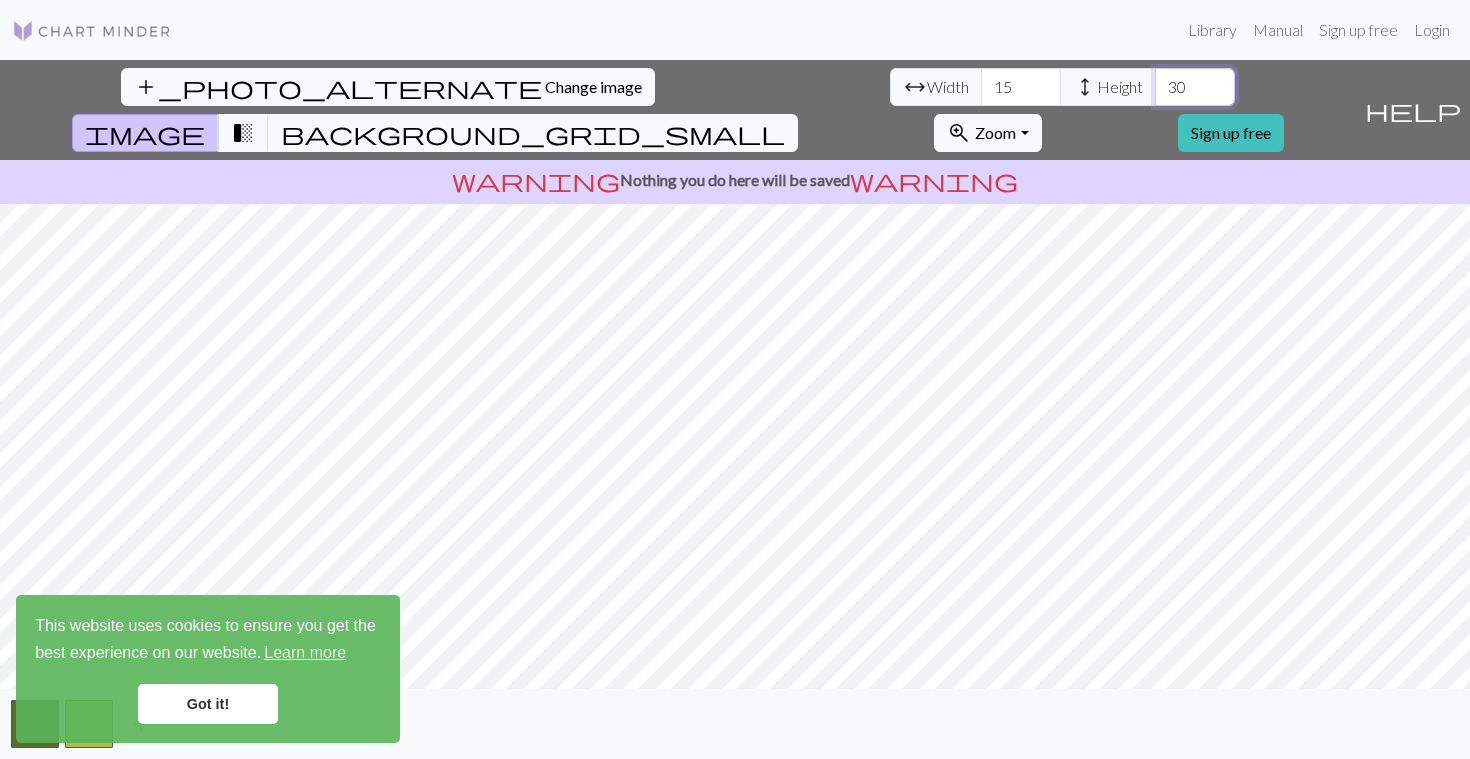 click on "30" at bounding box center (1195, 87) 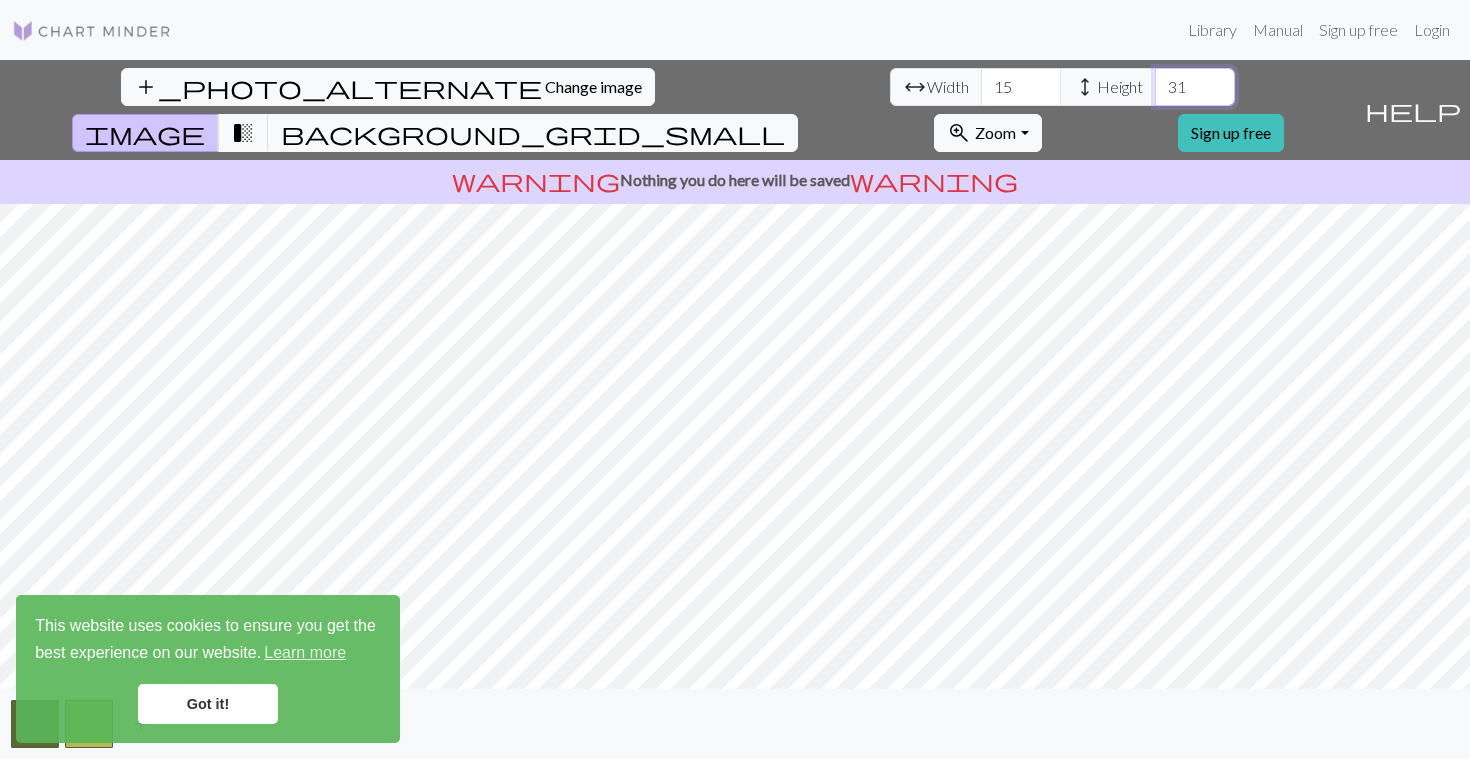 click on "31" at bounding box center (1195, 87) 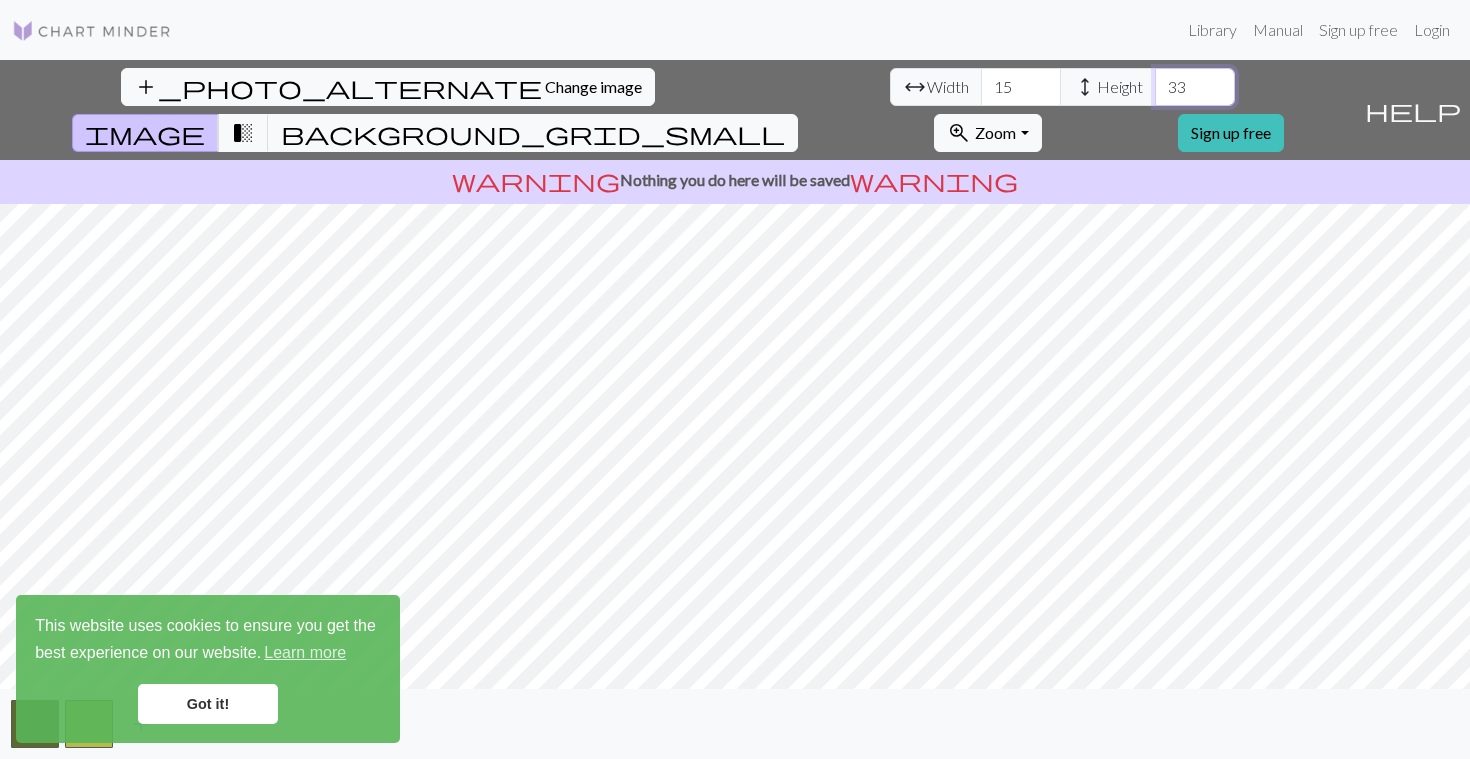 click on "33" at bounding box center (1195, 87) 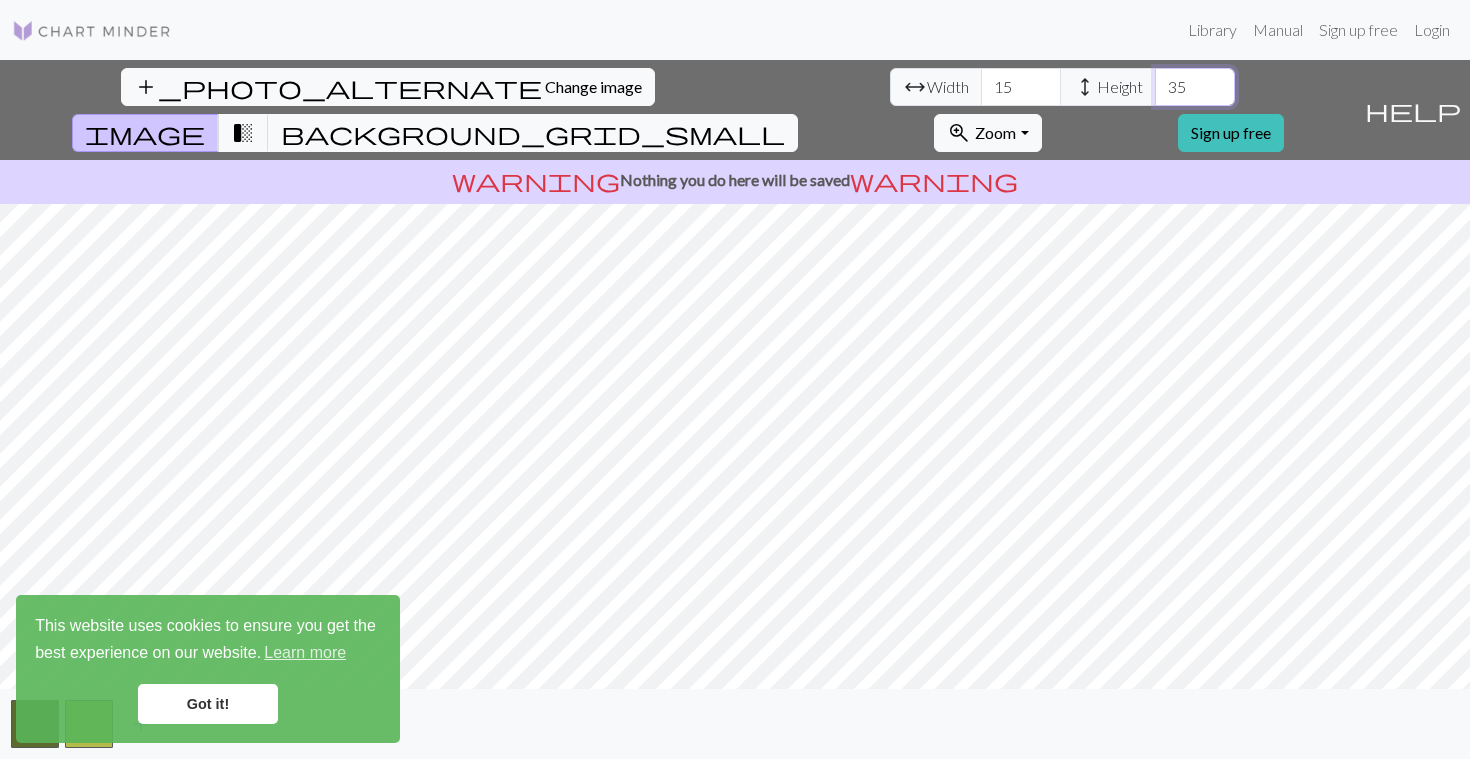 click on "35" at bounding box center (1195, 87) 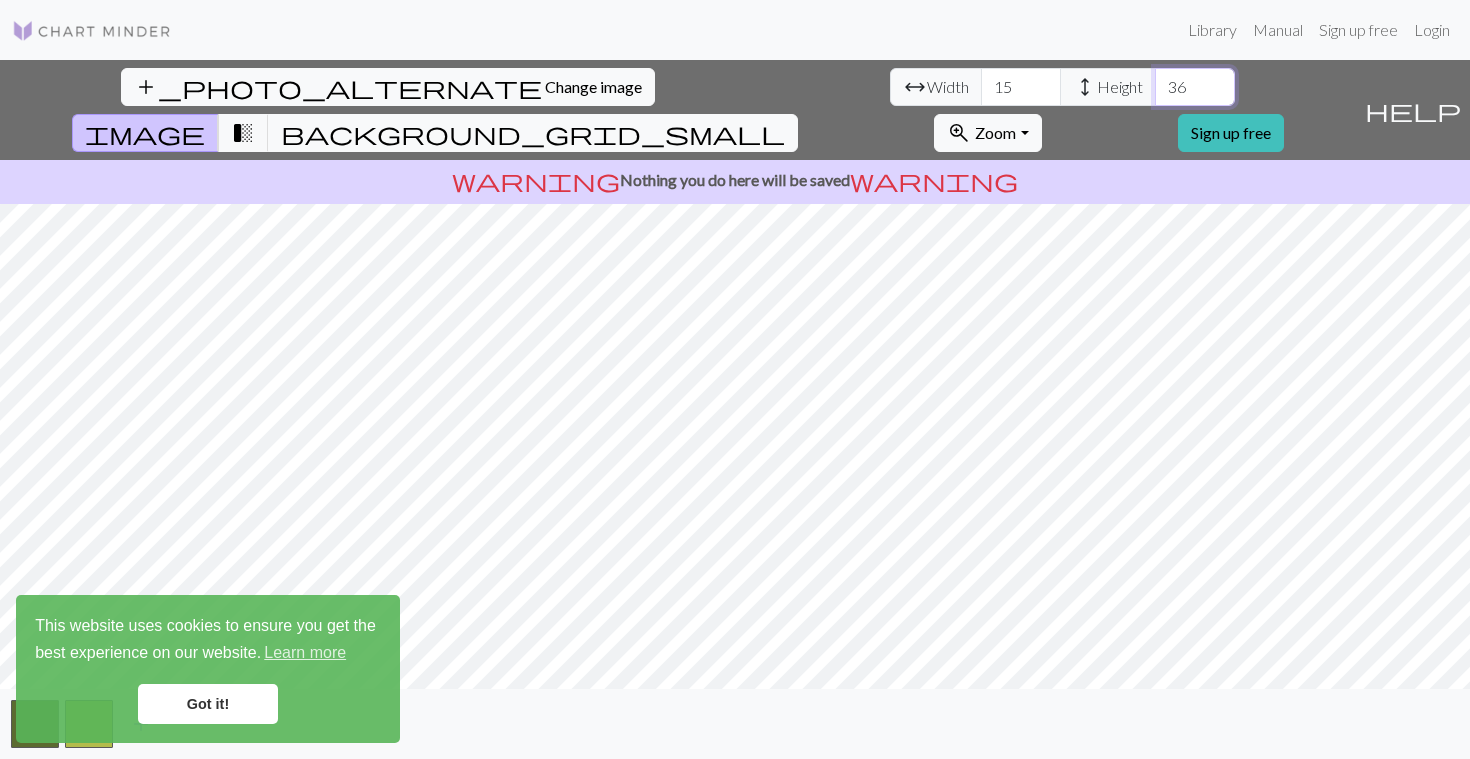 click on "36" at bounding box center [1195, 87] 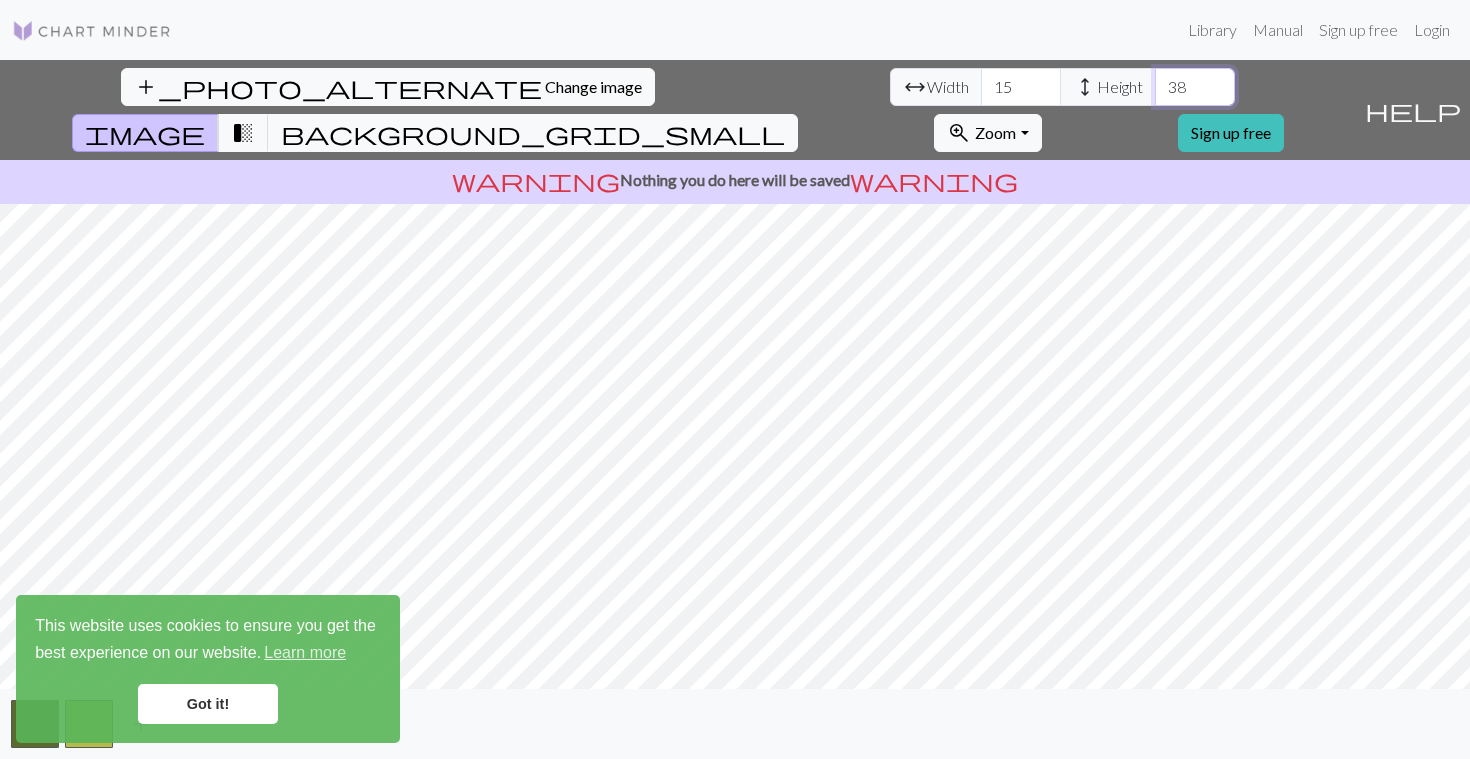 click on "38" at bounding box center (1195, 87) 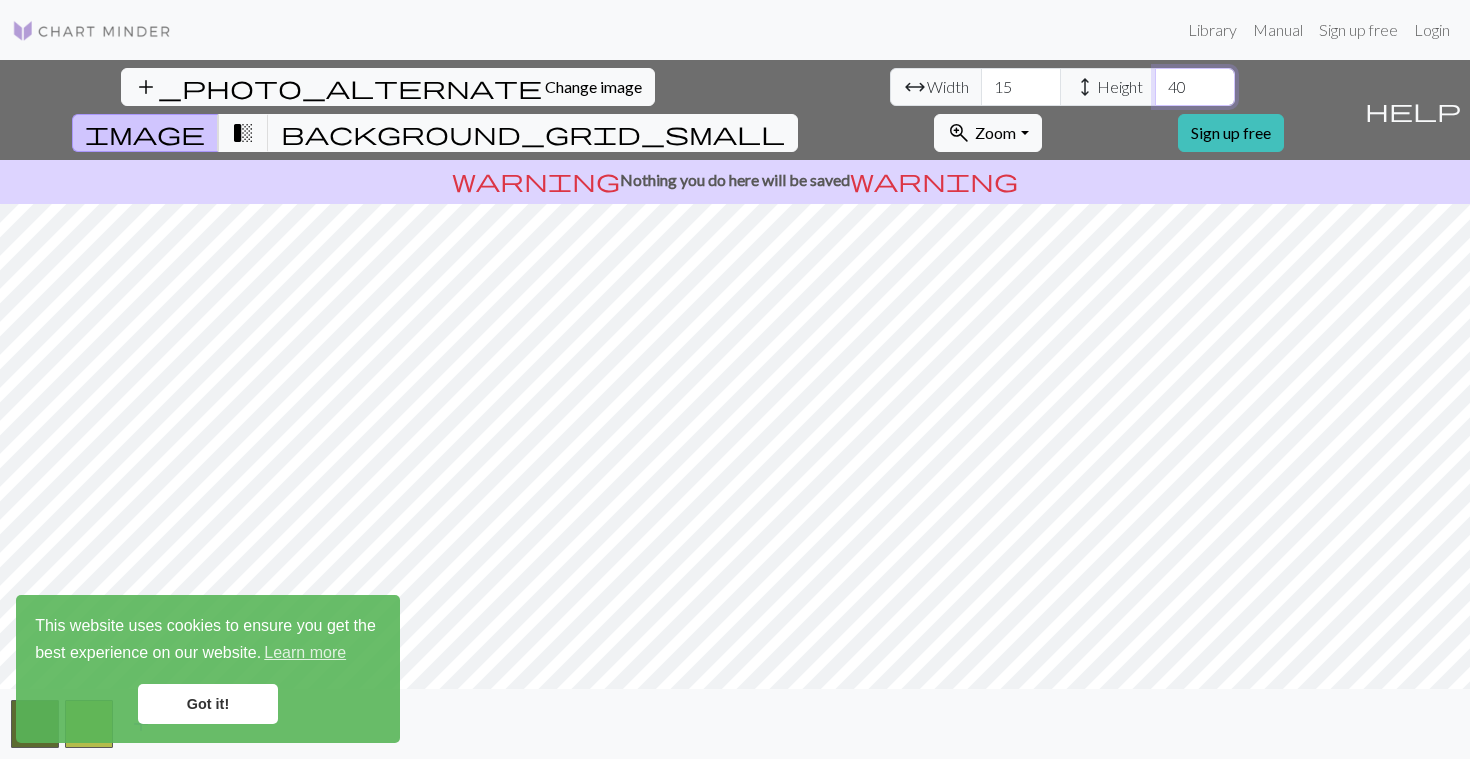 click on "40" at bounding box center [1195, 87] 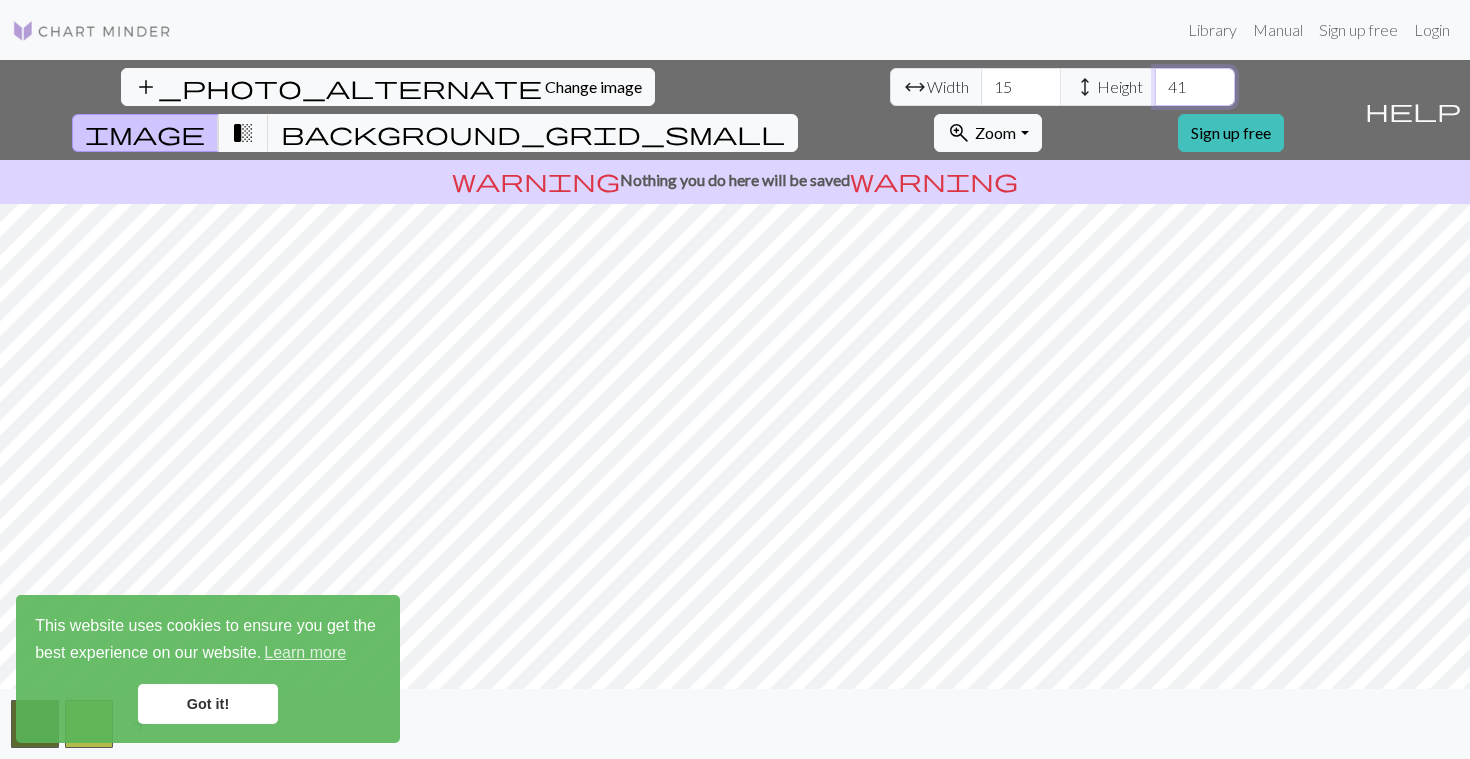 type on "42" 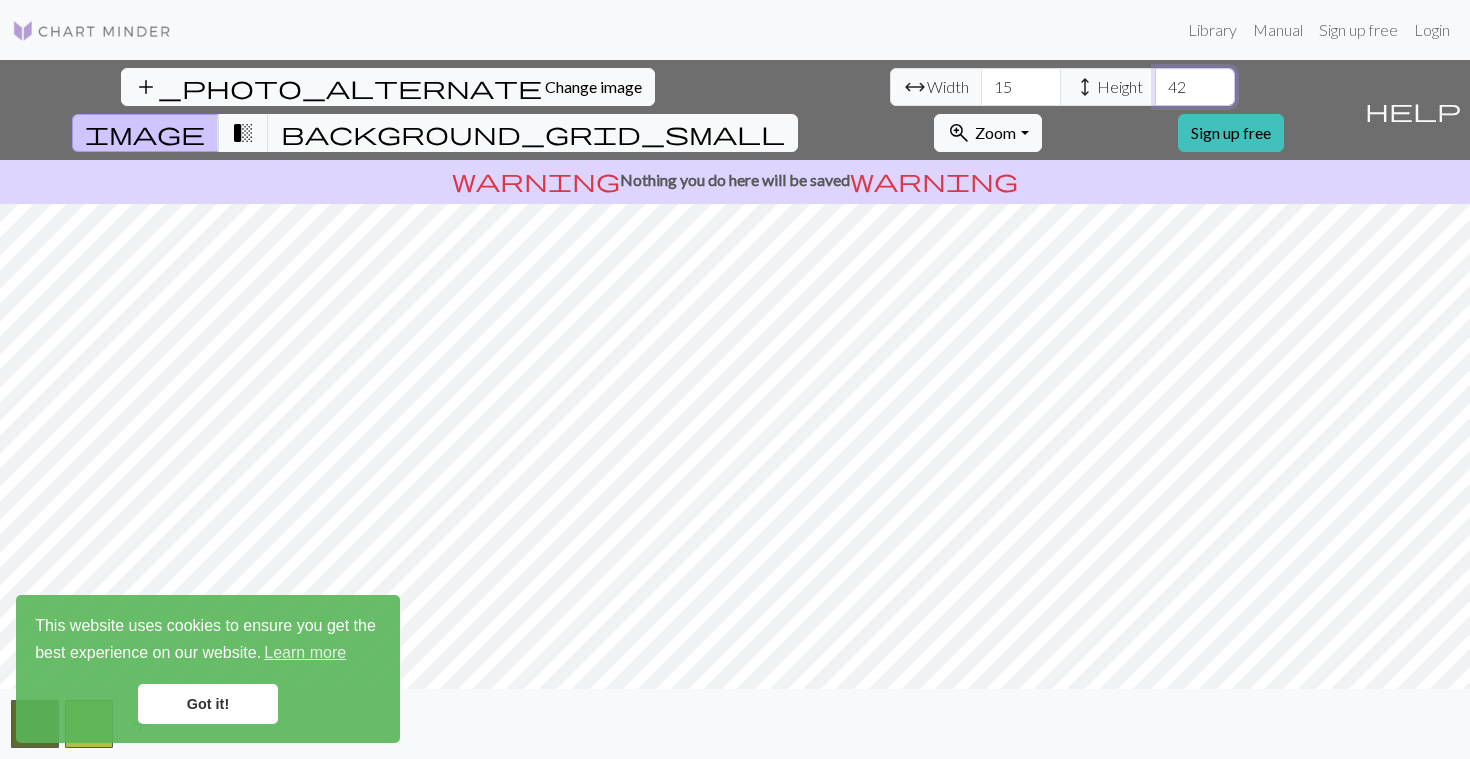 click on "42" at bounding box center (1195, 87) 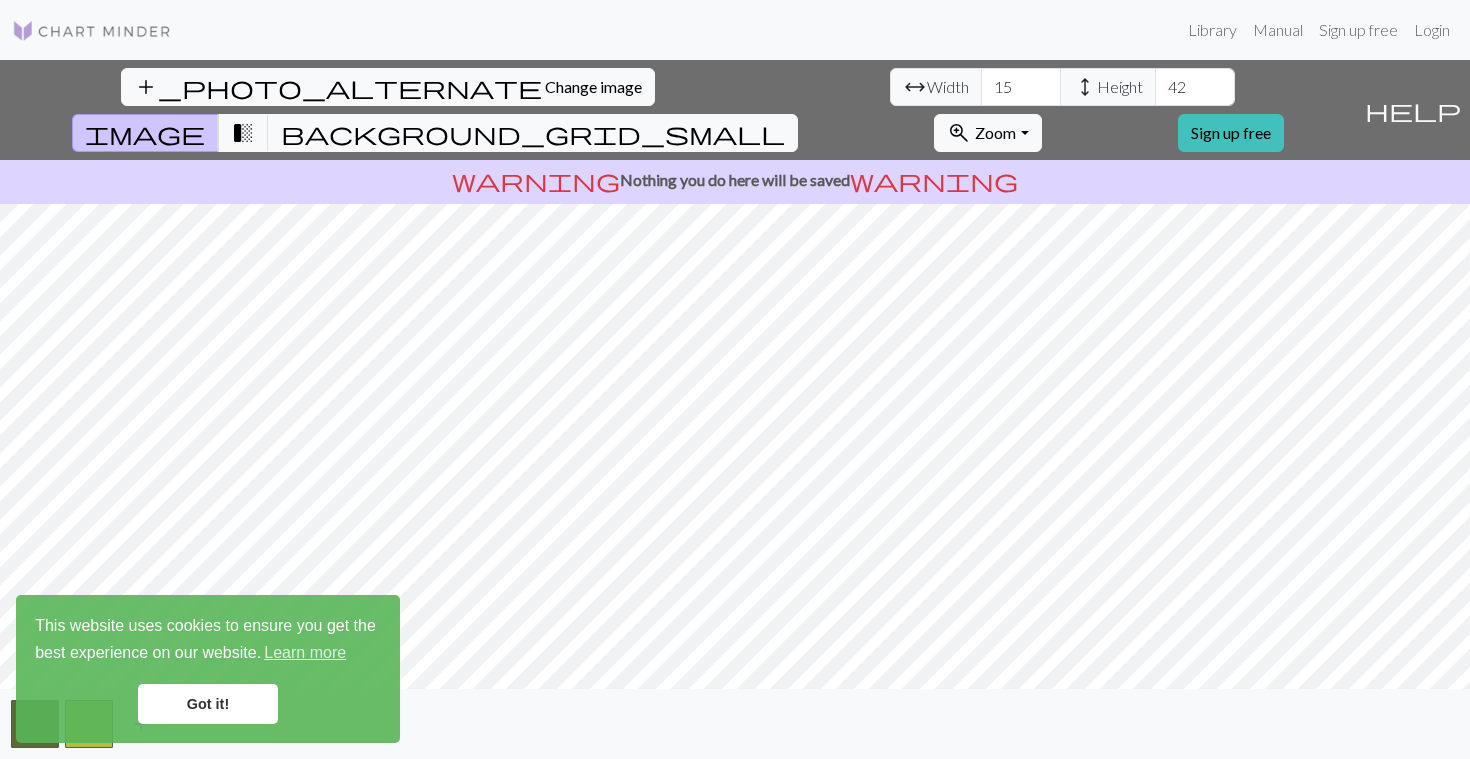 click on "Got it!" at bounding box center [208, 704] 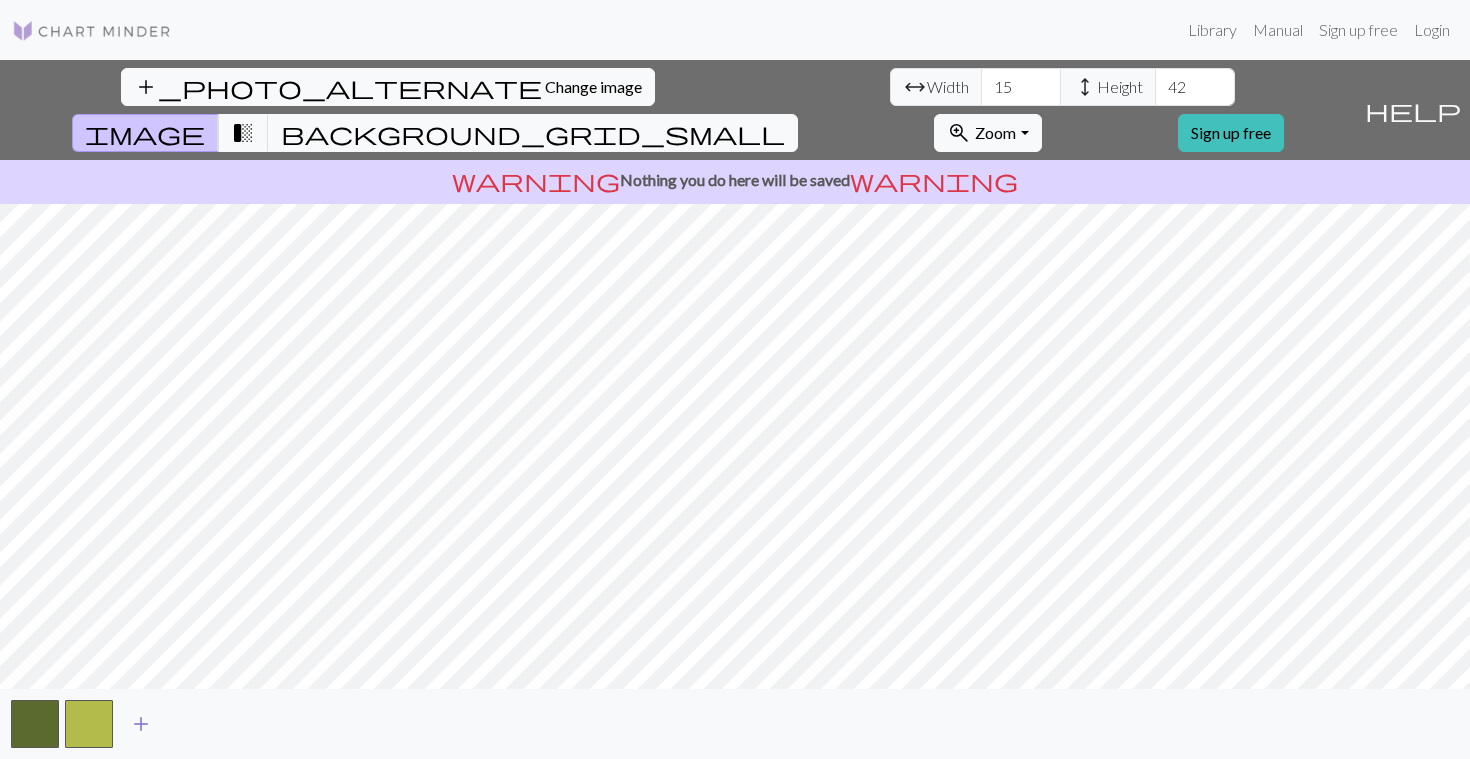 click on "add" at bounding box center [141, 724] 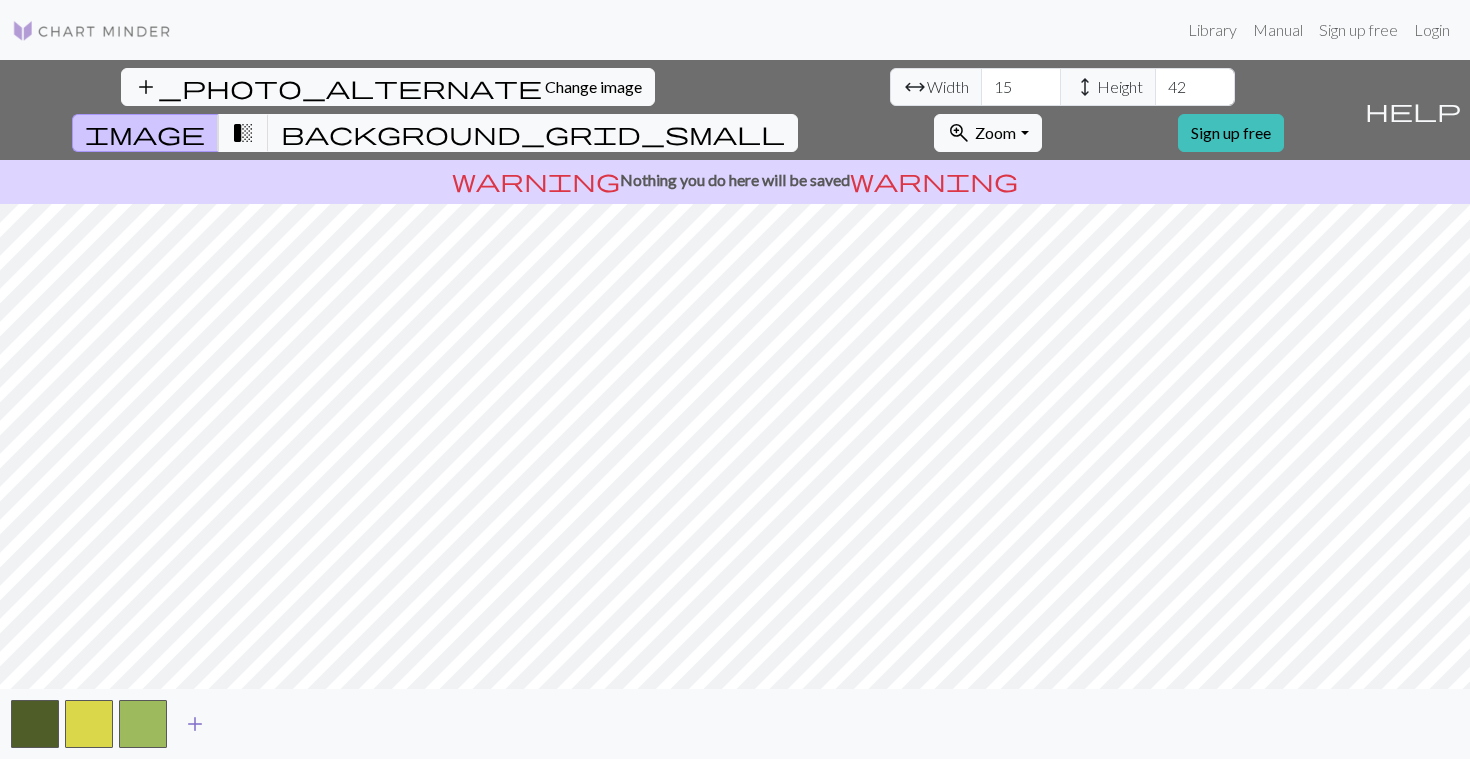 click on "add" at bounding box center (195, 724) 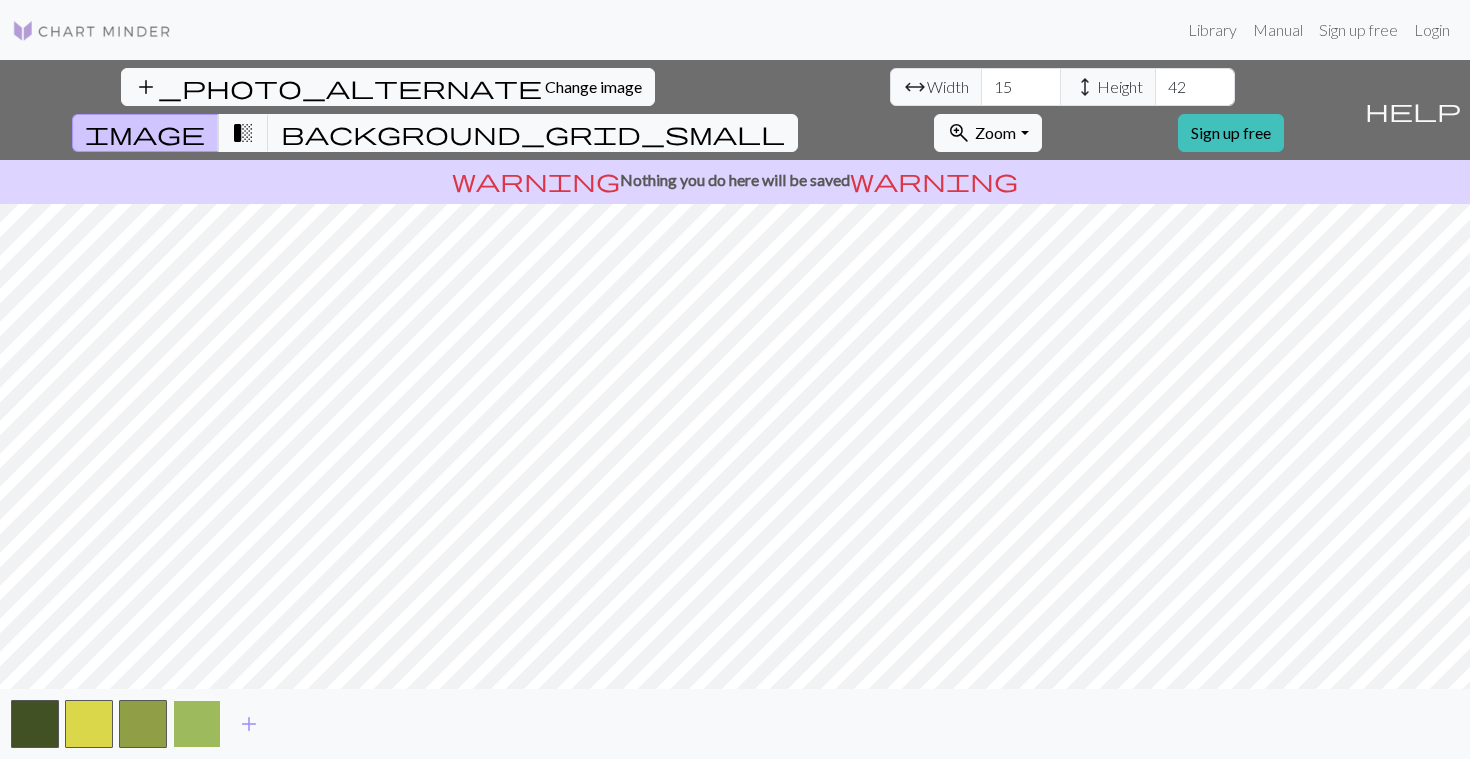 click at bounding box center (197, 724) 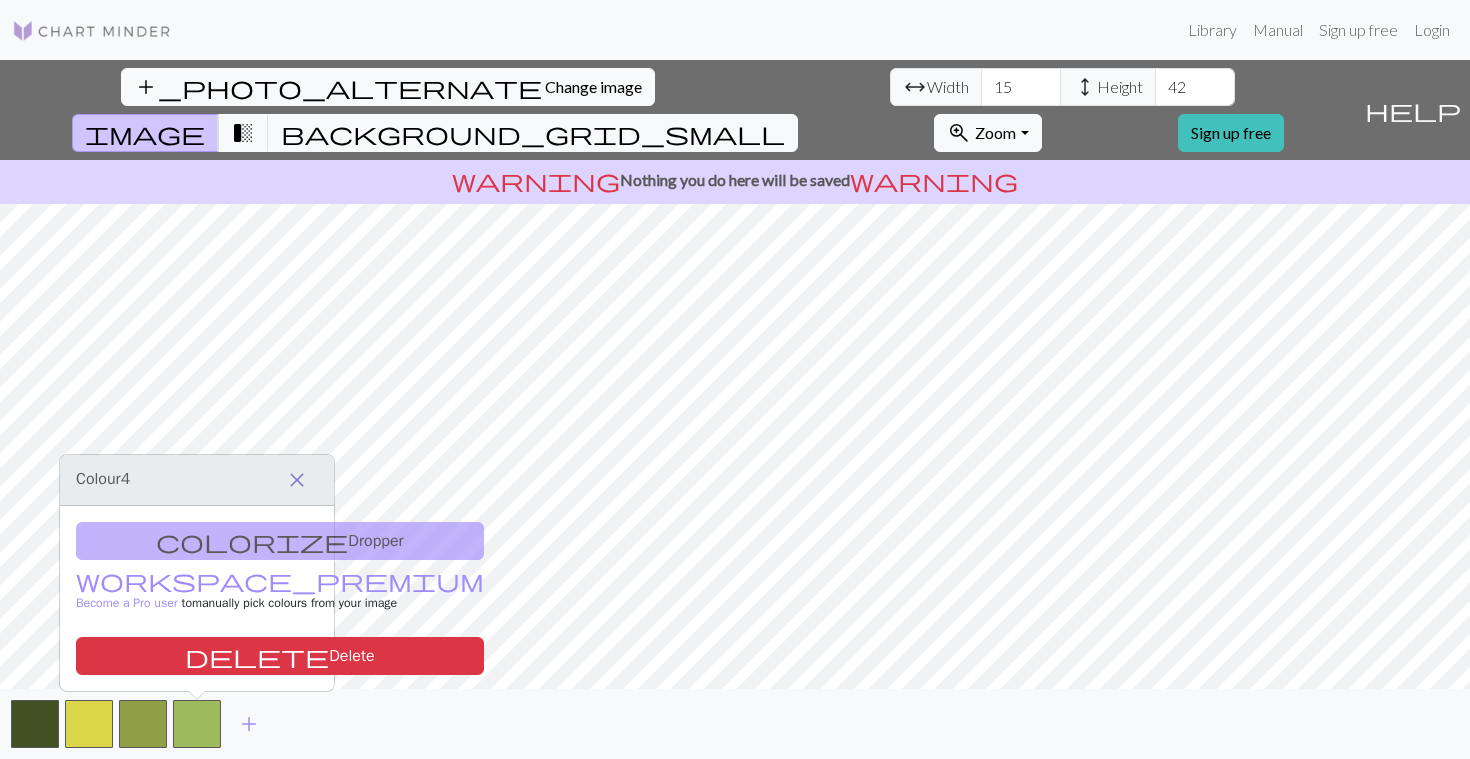 click on "close" at bounding box center [297, 480] 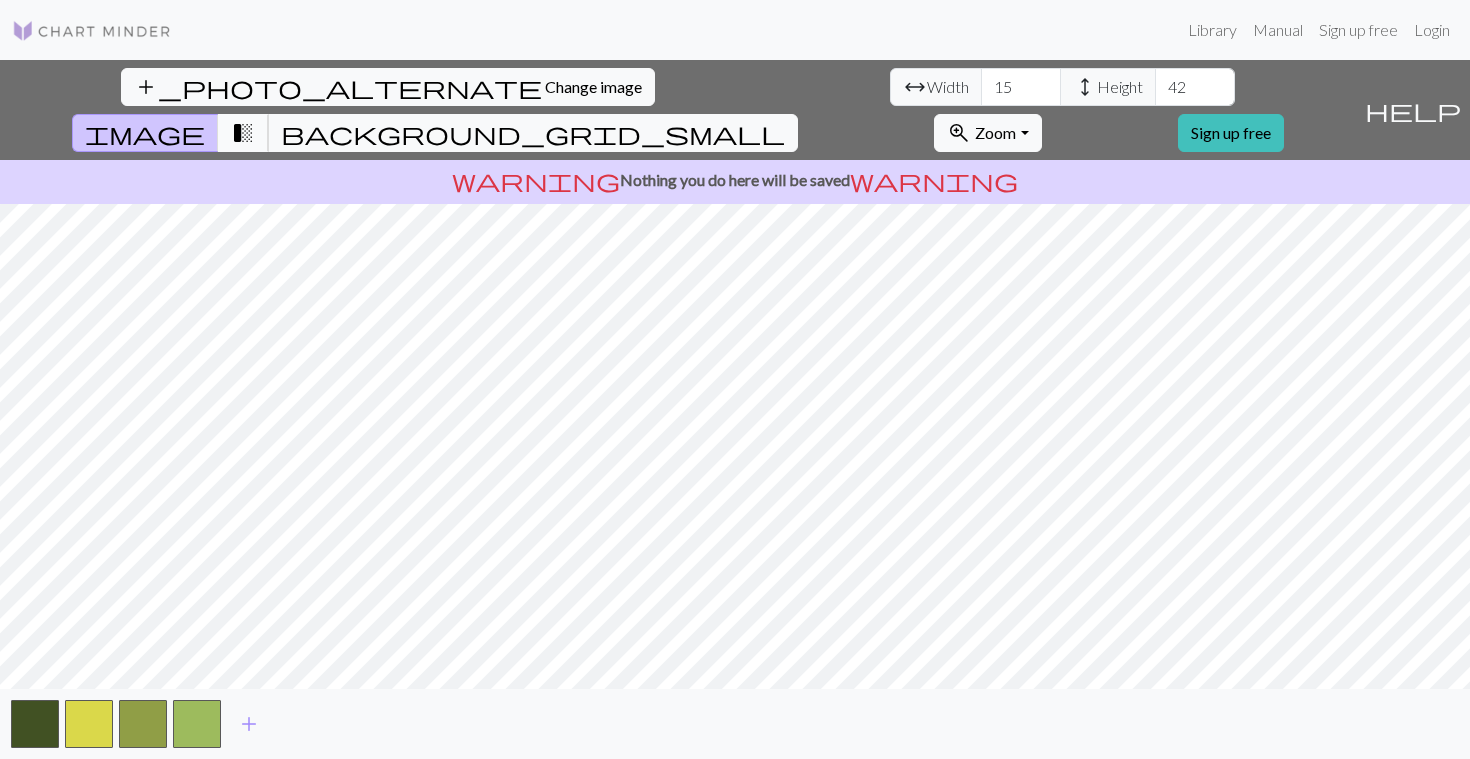 click on "transition_fade" at bounding box center [243, 133] 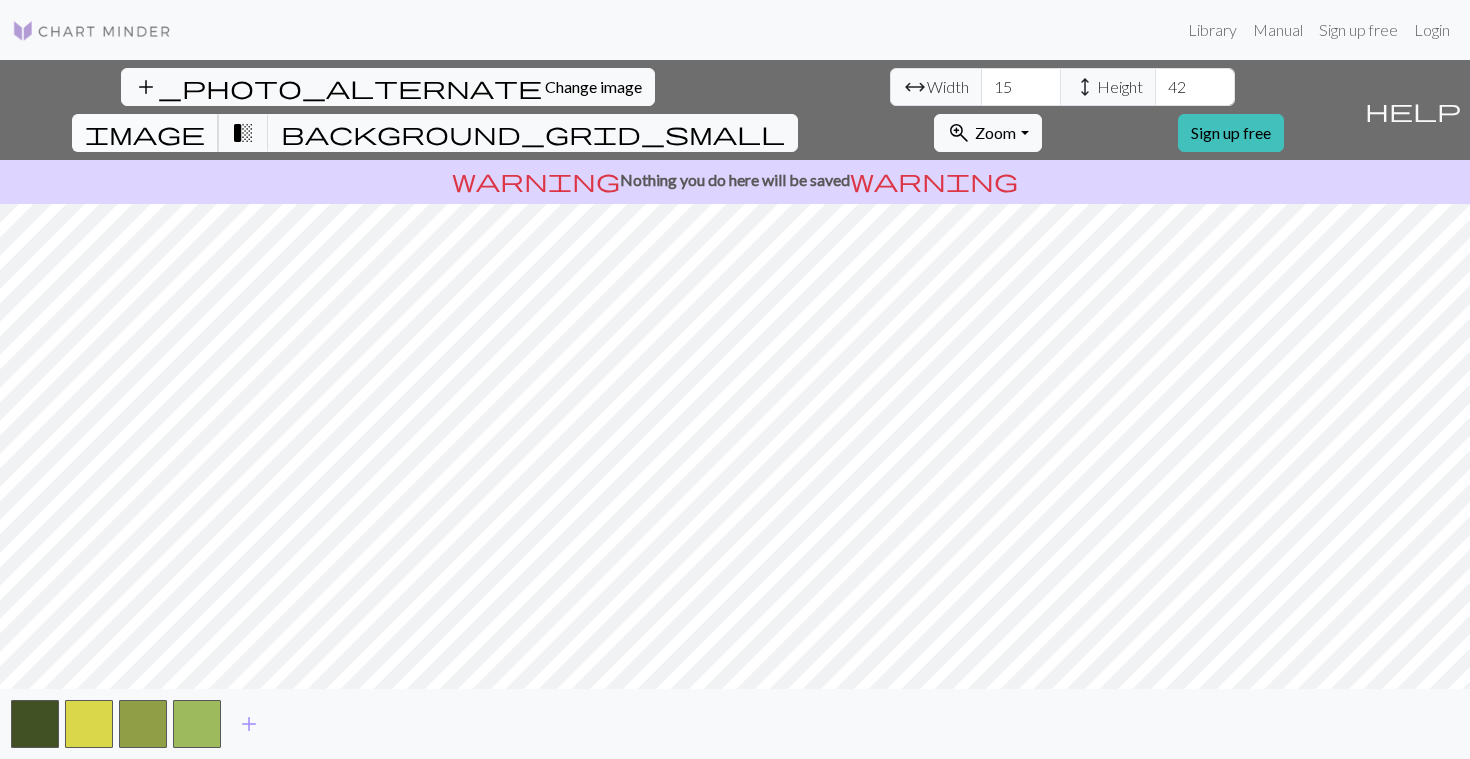 click on "image" at bounding box center [145, 133] 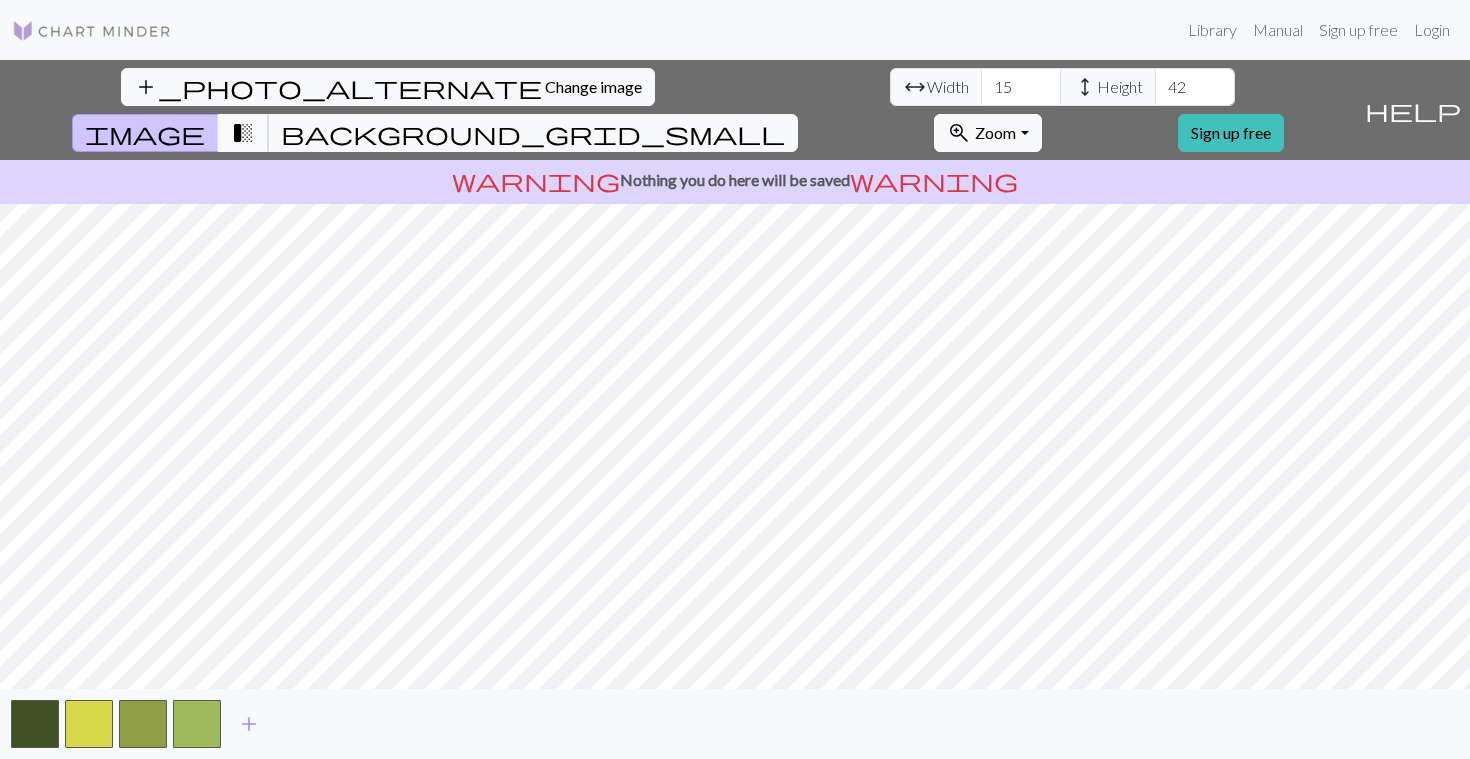 click on "transition_fade" at bounding box center (243, 133) 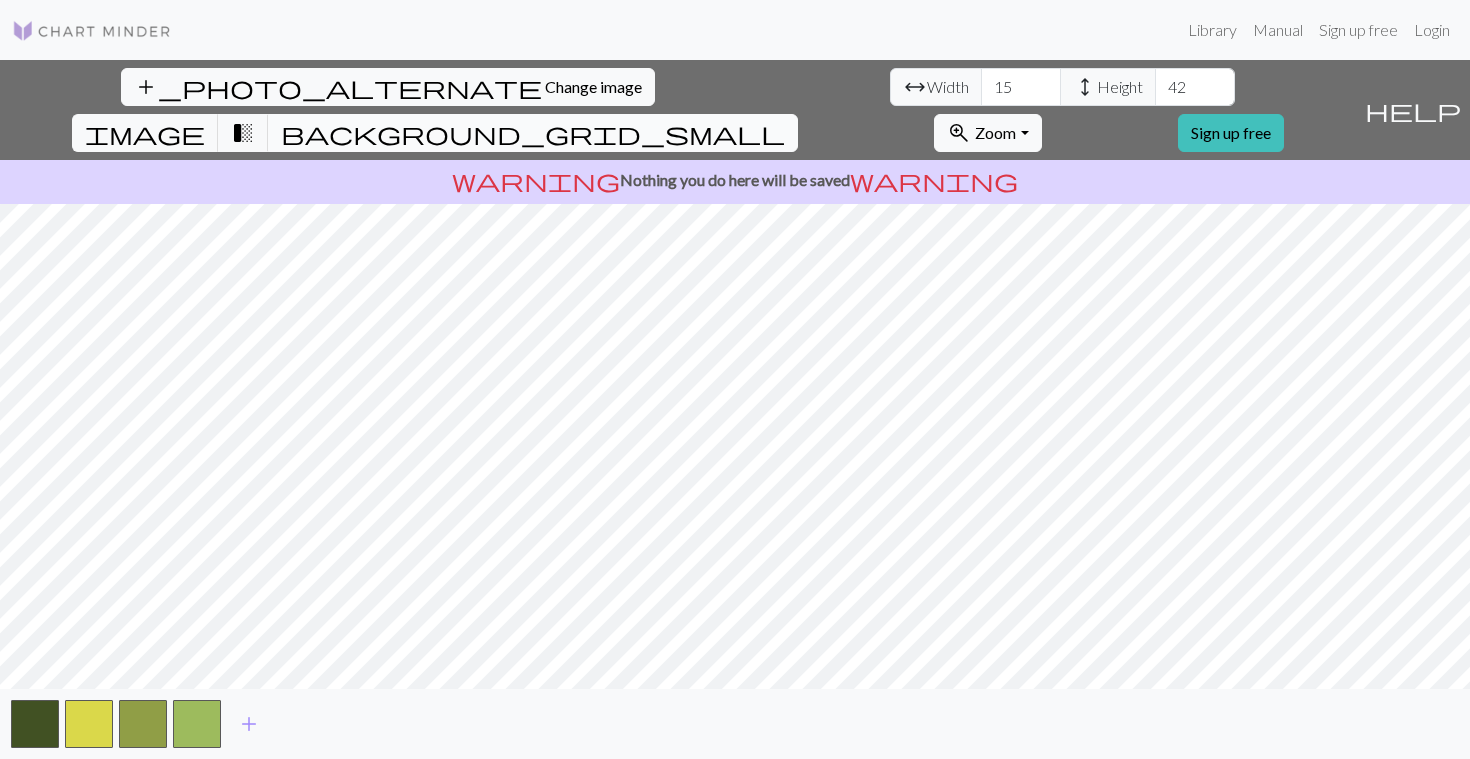 click on "background_grid_small" at bounding box center (533, 133) 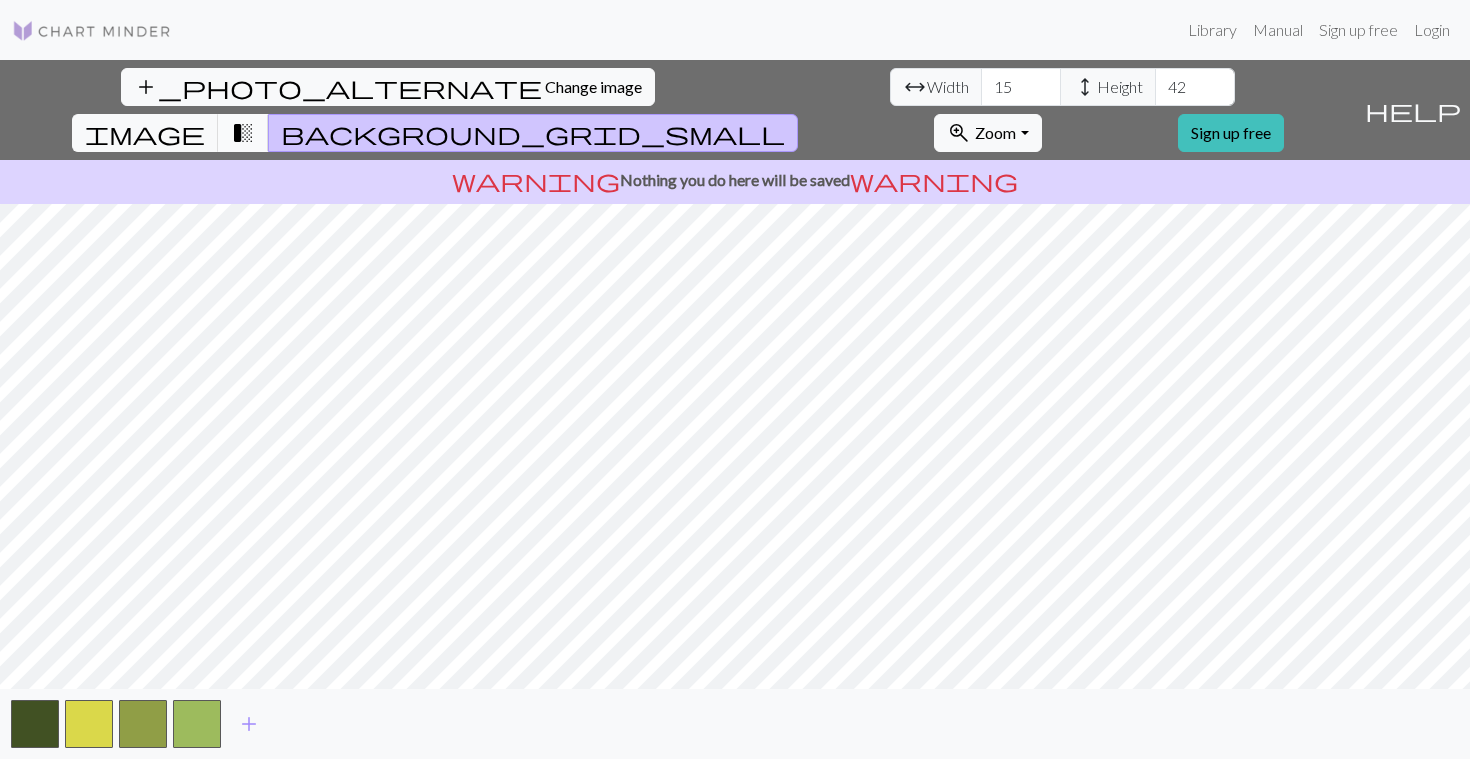 click on "transition_fade" at bounding box center (243, 133) 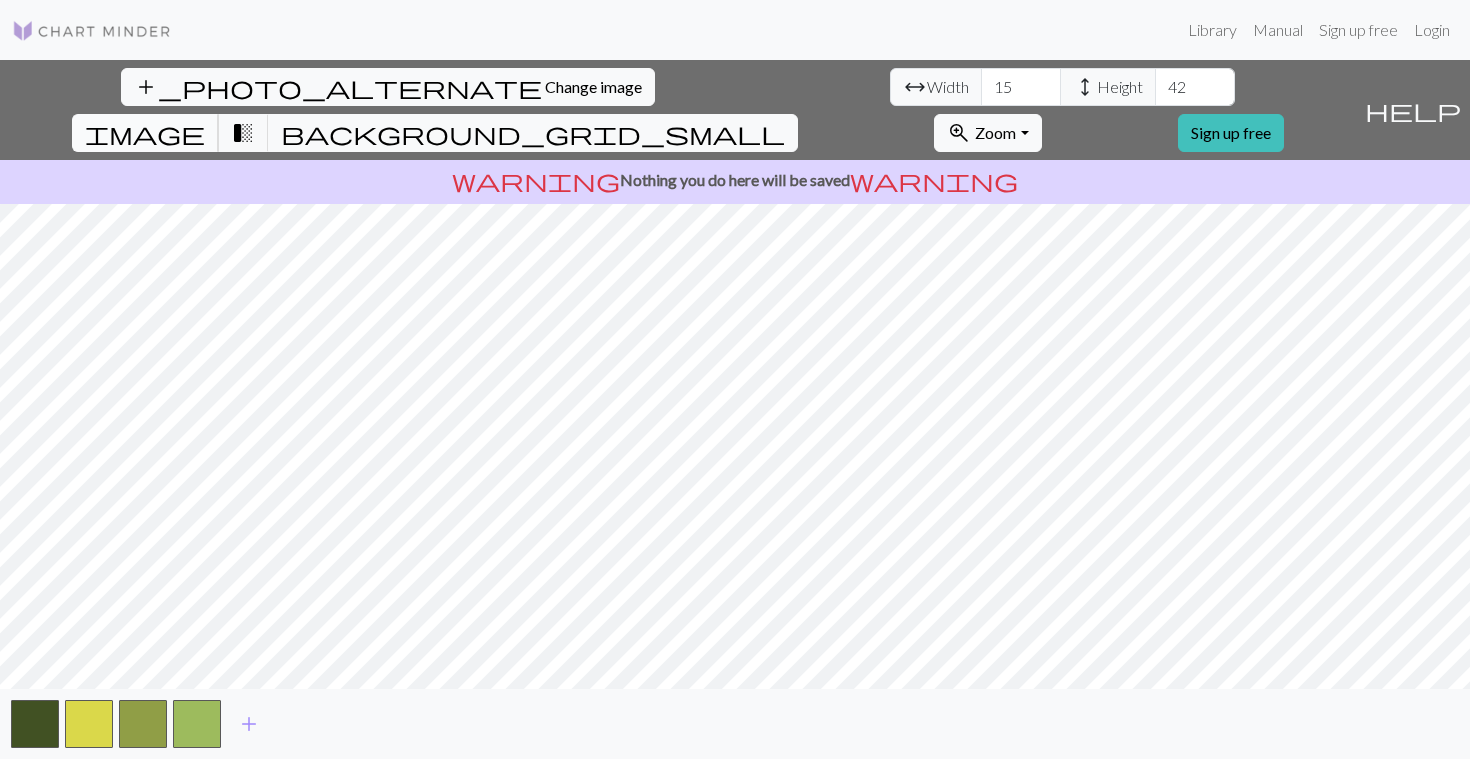 click on "image" at bounding box center (145, 133) 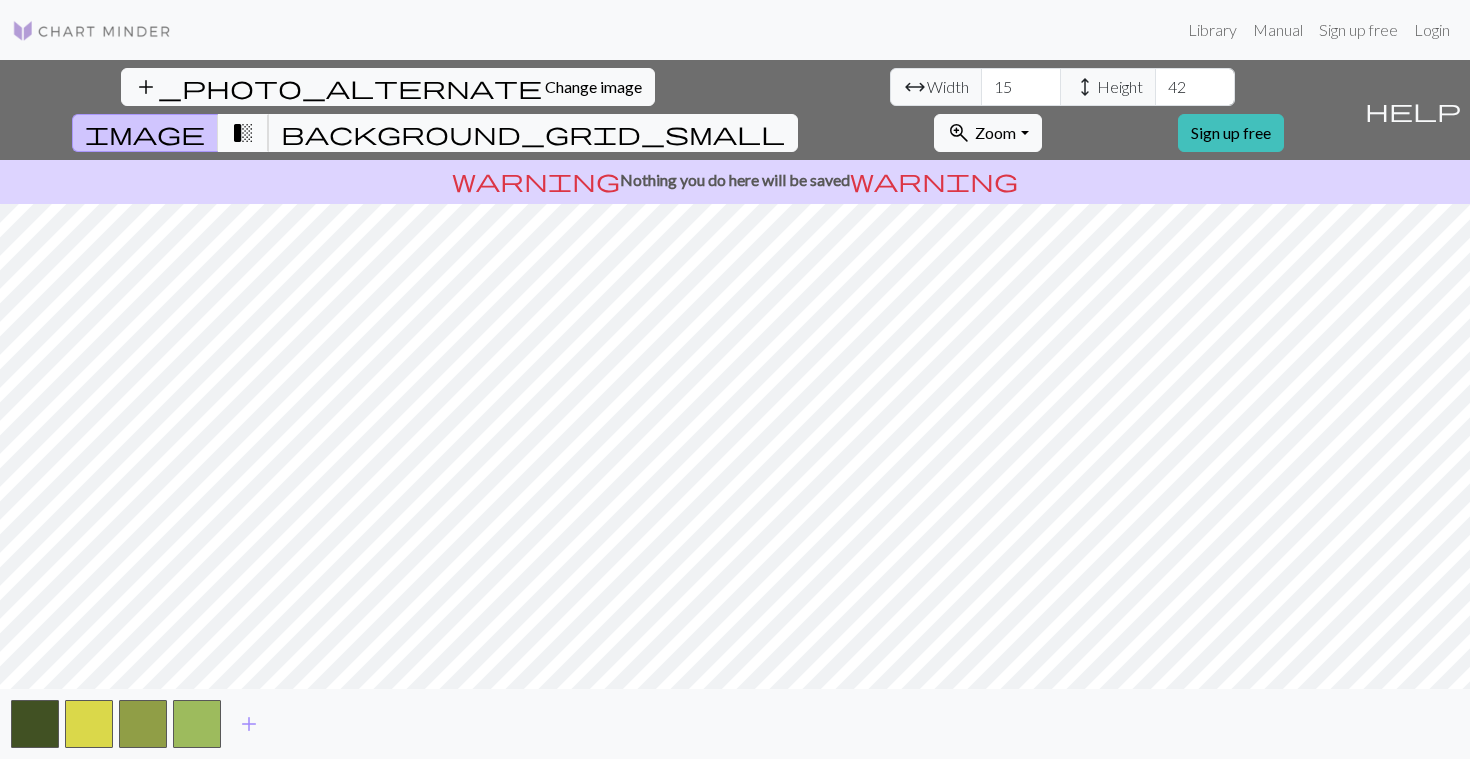click on "transition_fade" at bounding box center (243, 133) 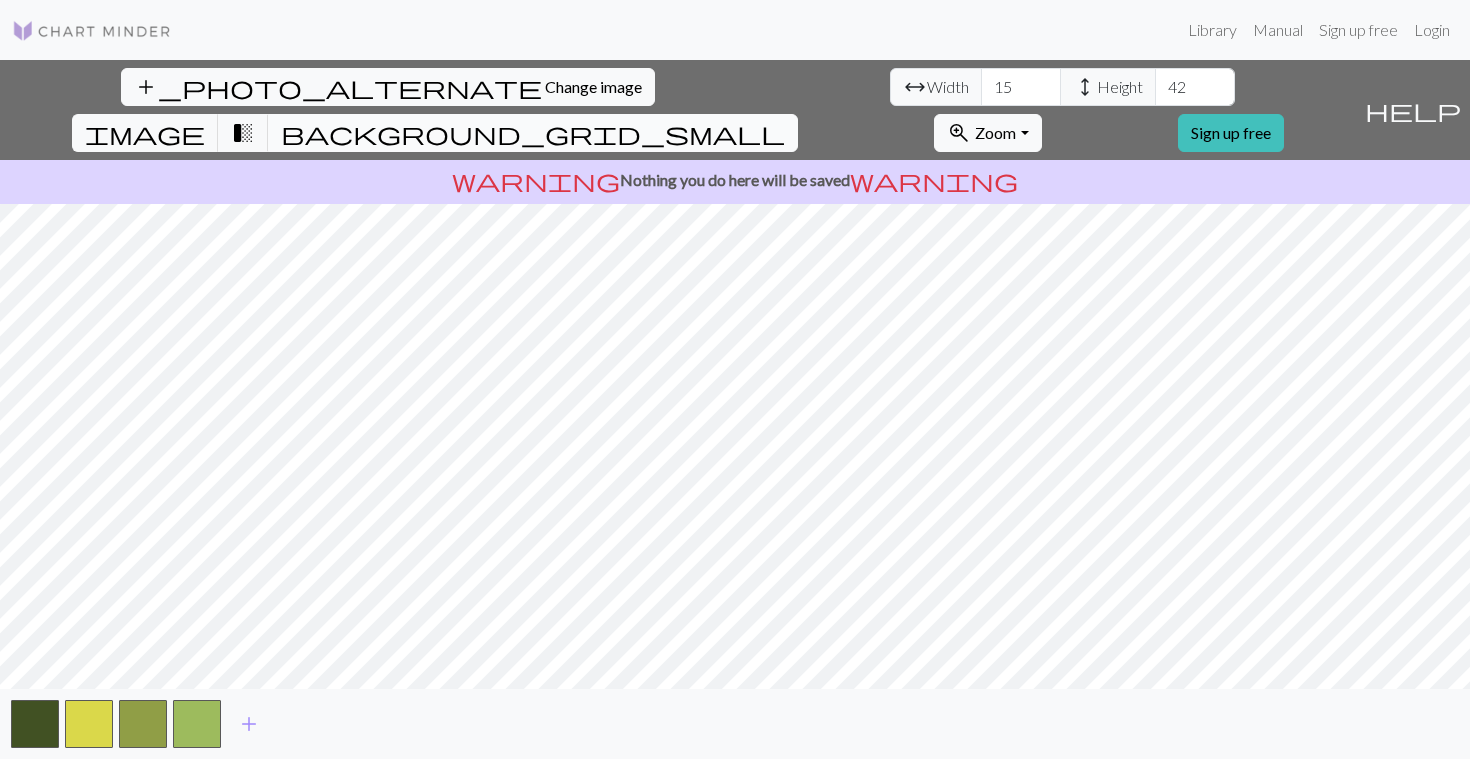click on "background_grid_small" at bounding box center (533, 133) 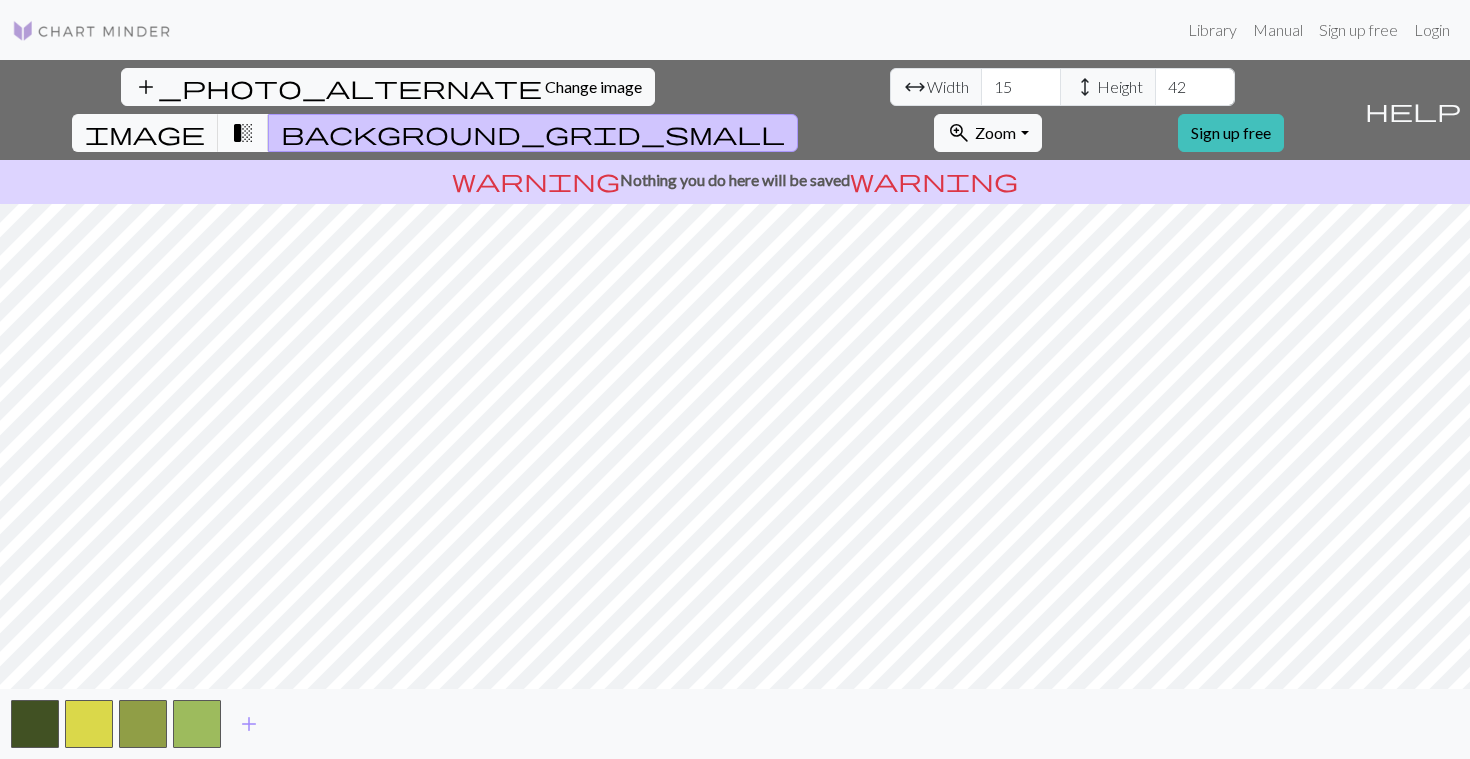 click on "transition_fade" at bounding box center [243, 133] 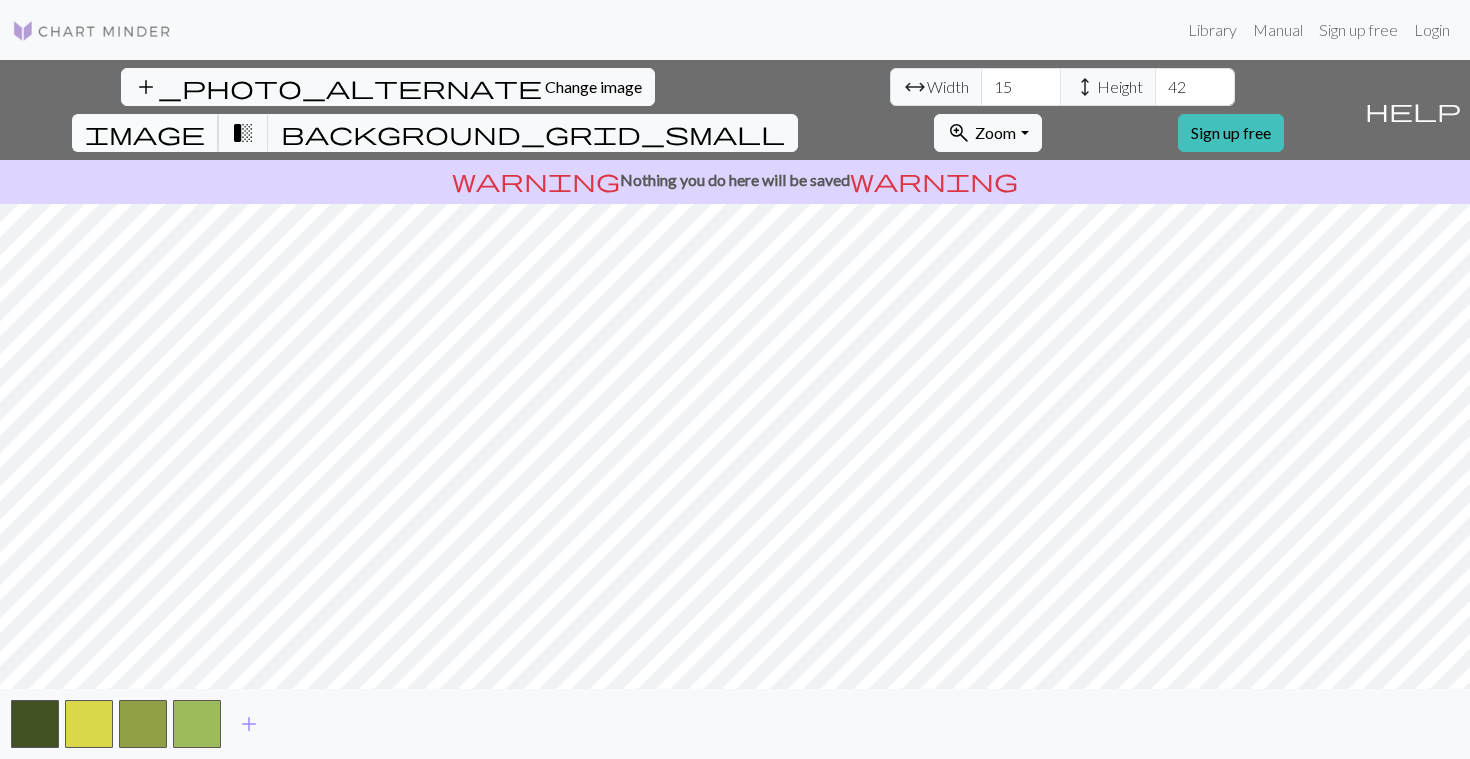 click on "image" at bounding box center (145, 133) 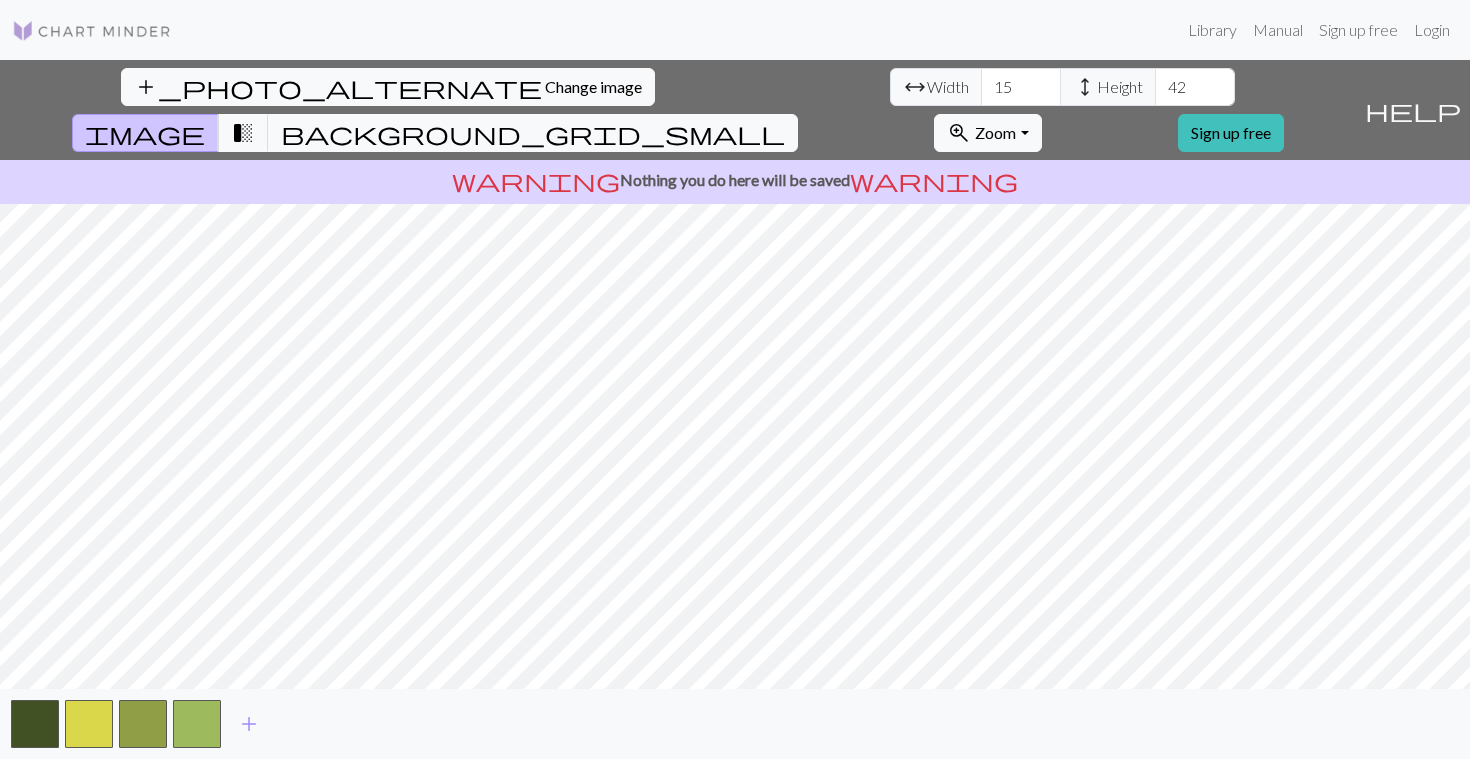 click on "help" at bounding box center (1413, 110) 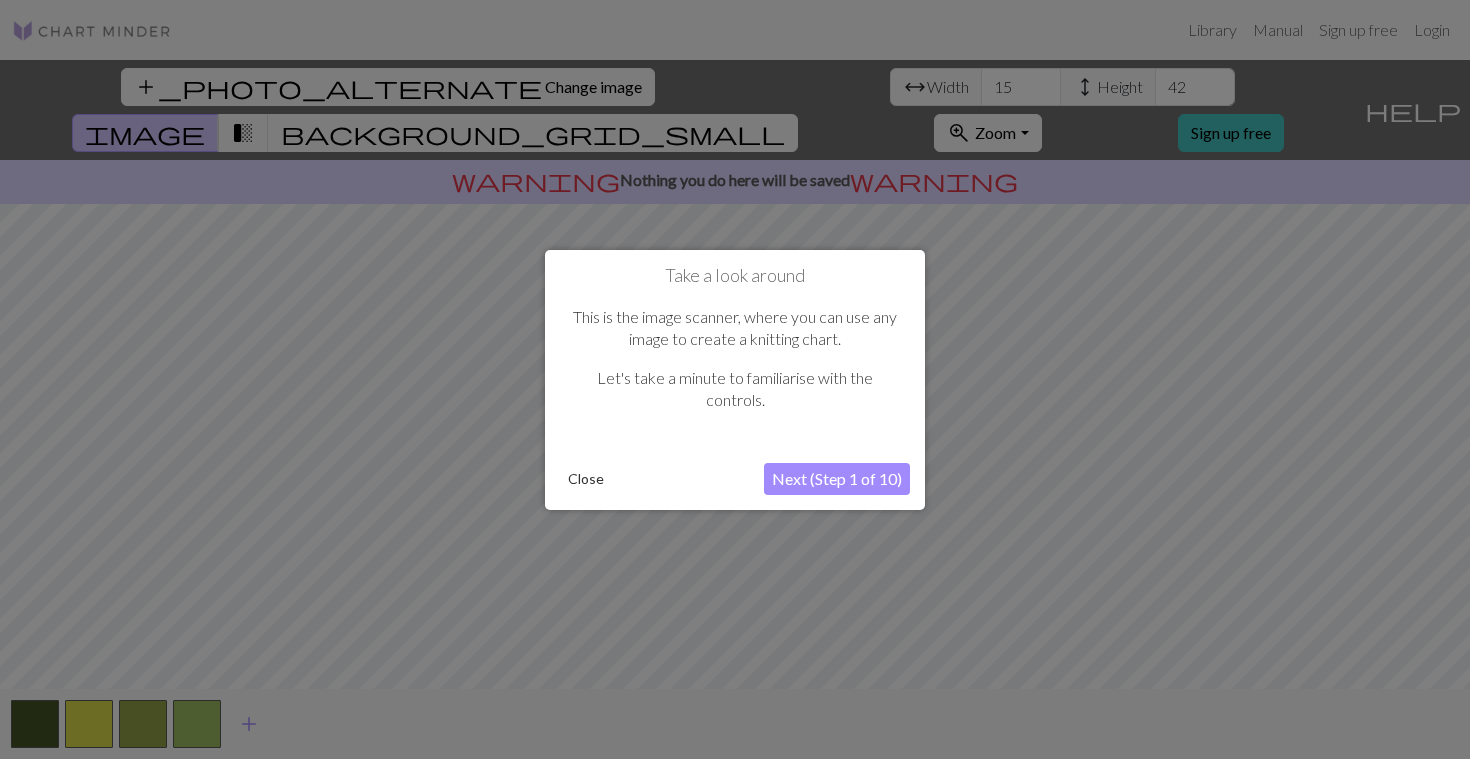click on "Close" at bounding box center [586, 479] 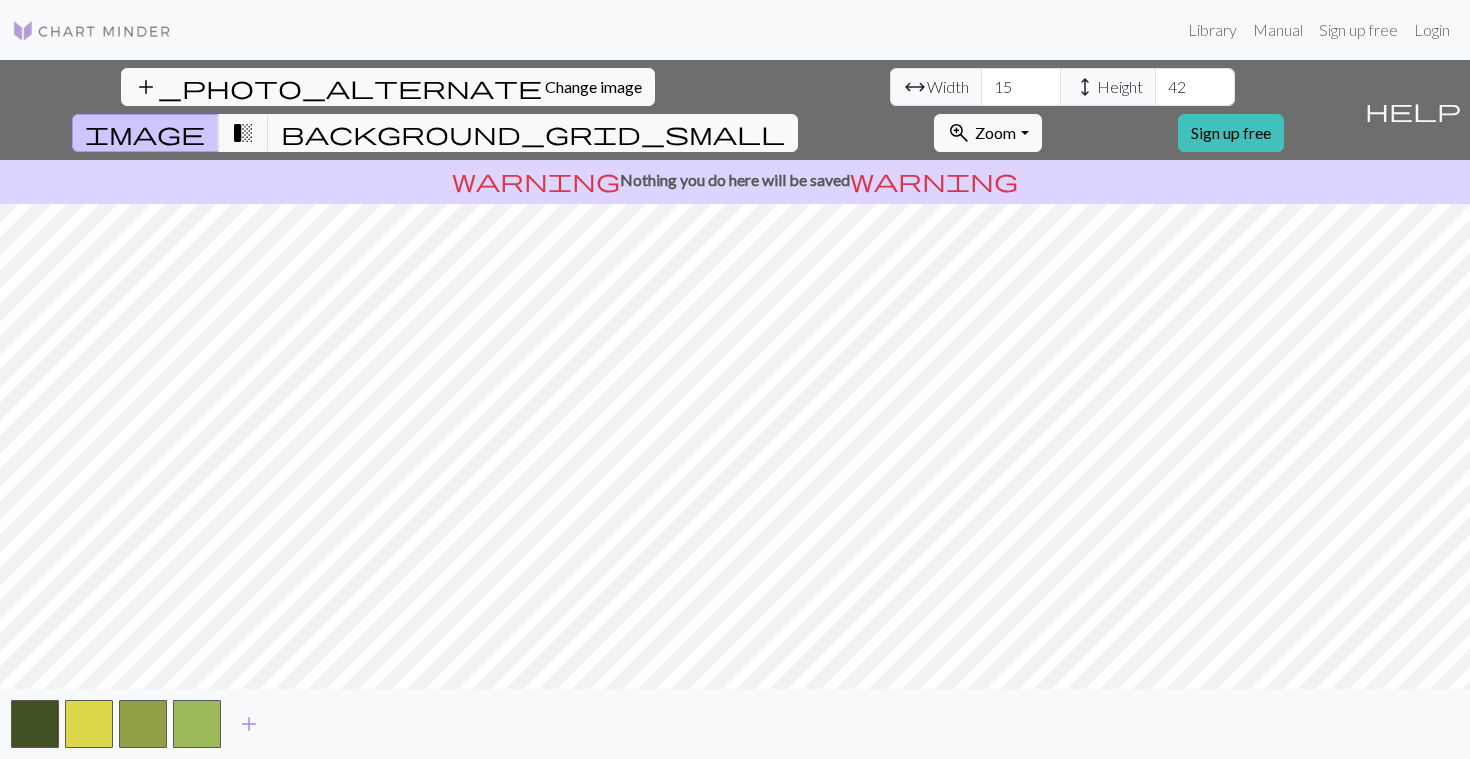 click on "add_photo_alternate   Change image arrow_range   Width 15 height   Height 42 image transition_fade background_grid_small zoom_in Zoom Zoom Fit all Fit width Fit height 50% 100% 150% 200% Sign up free" at bounding box center [678, 110] 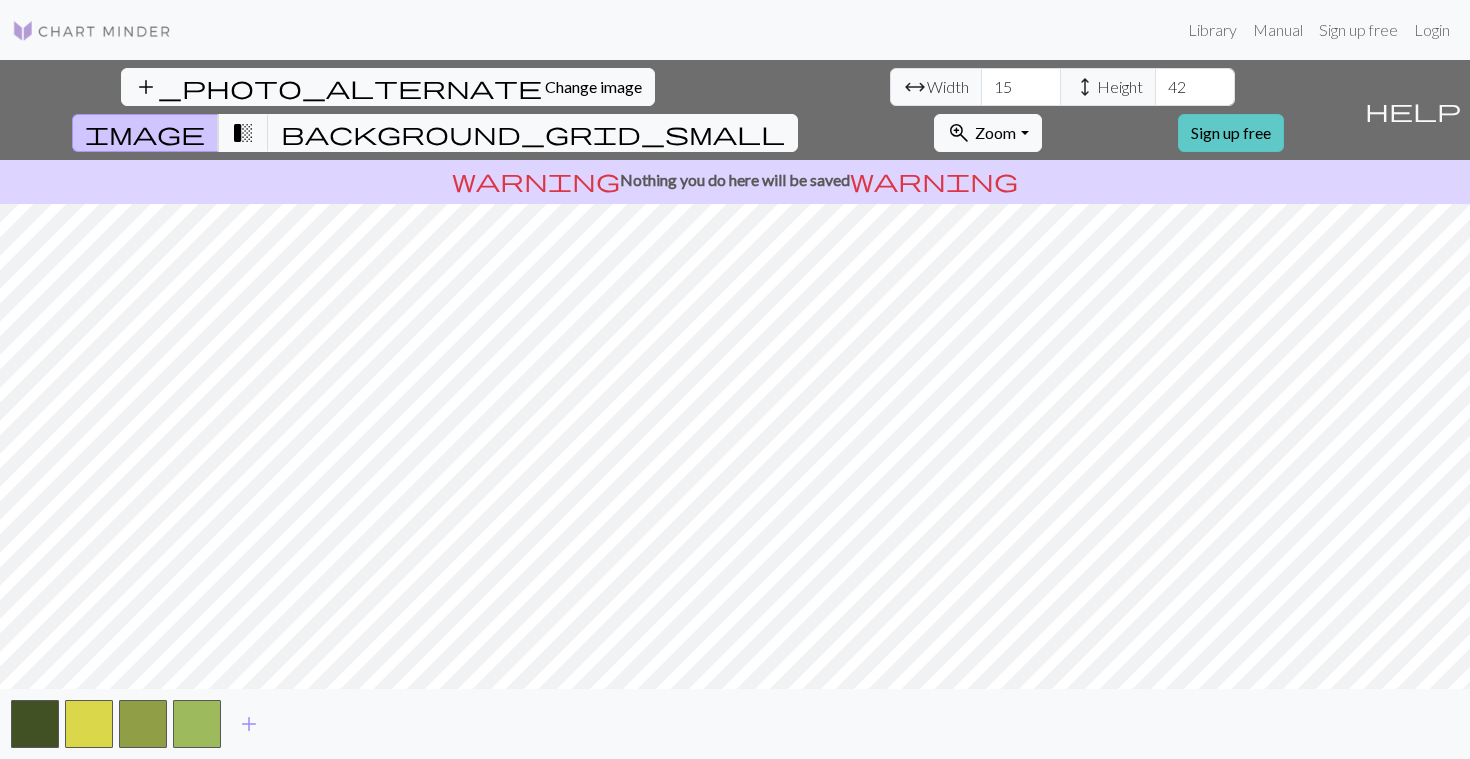 click on "Sign up free" at bounding box center (1231, 133) 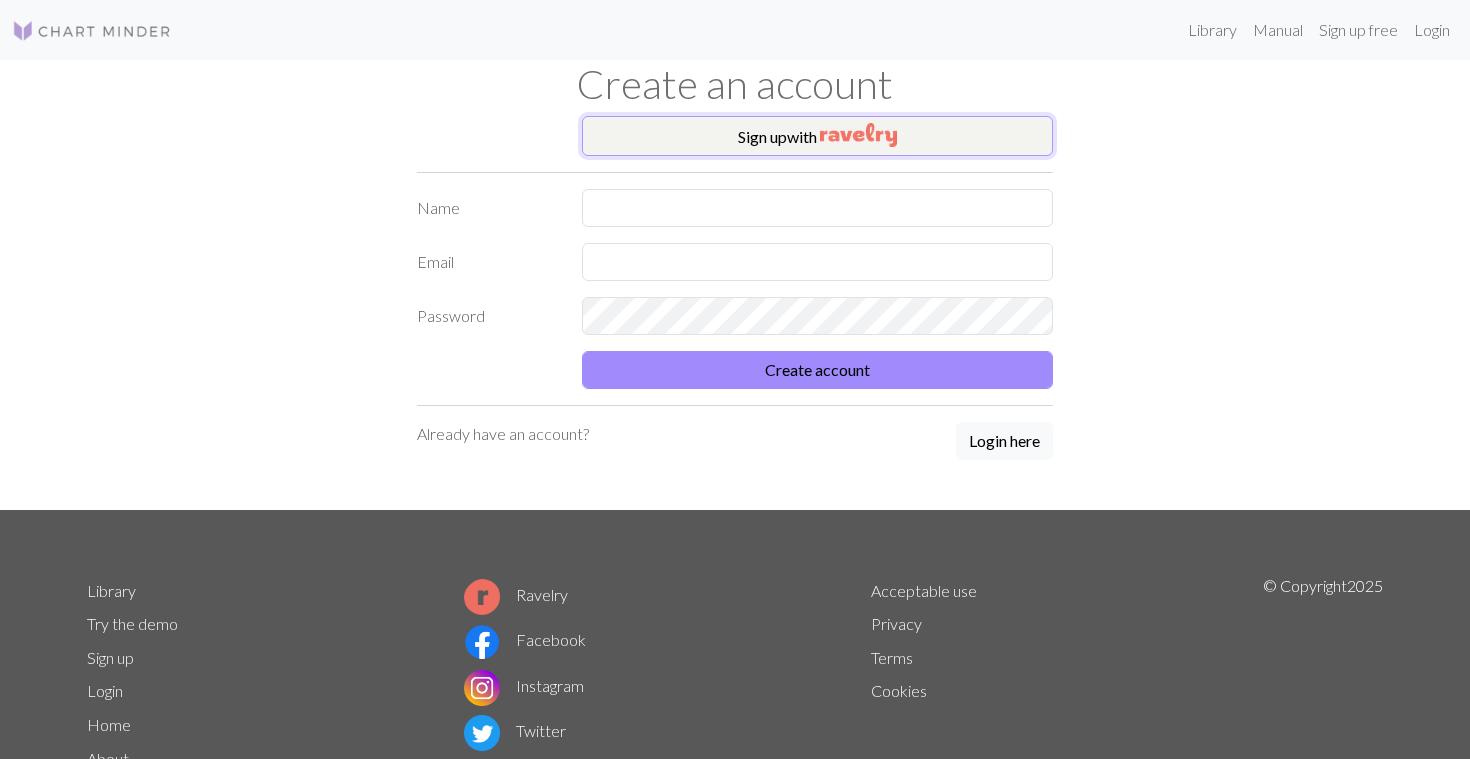 click on "Sign up  with" at bounding box center (817, 136) 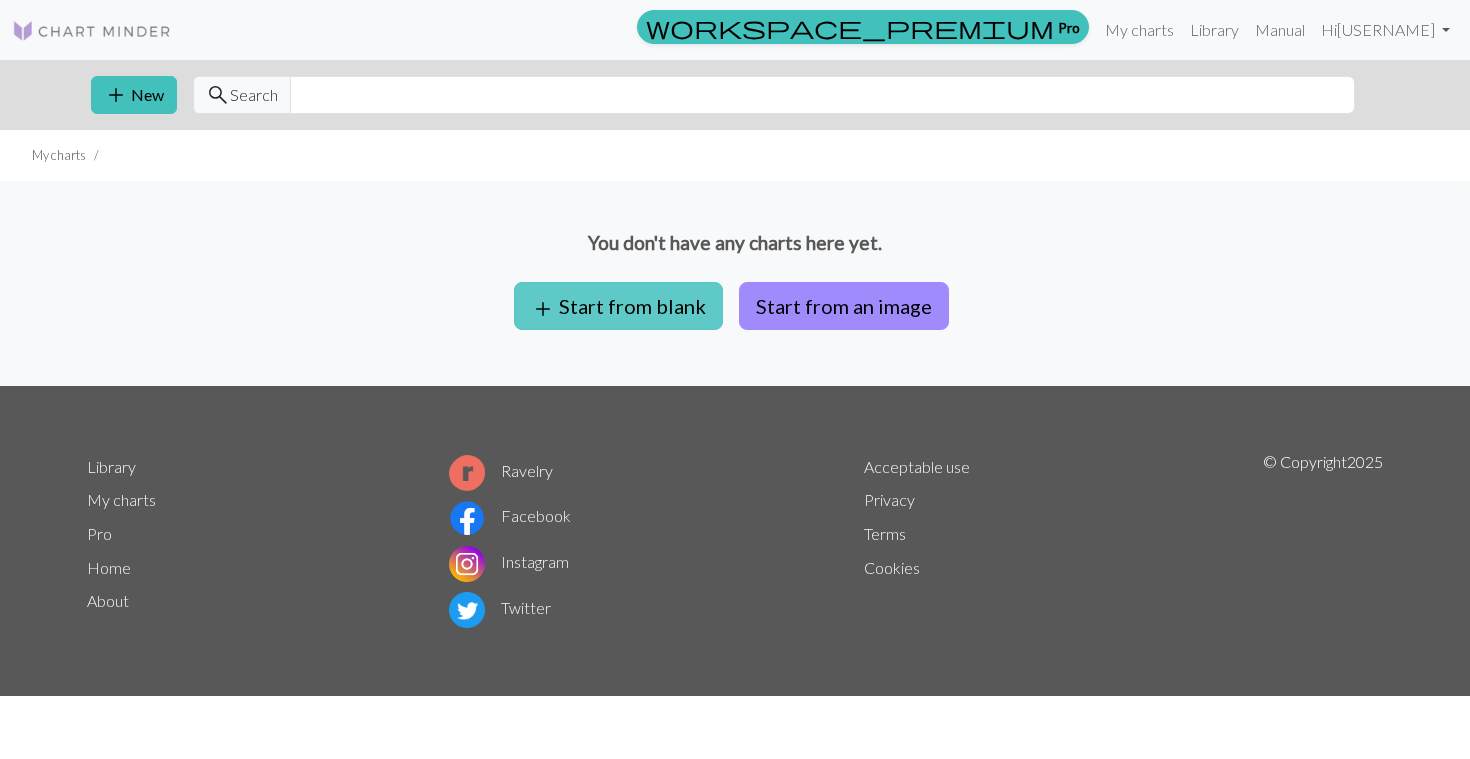 click on "add   Start from blank" at bounding box center [618, 306] 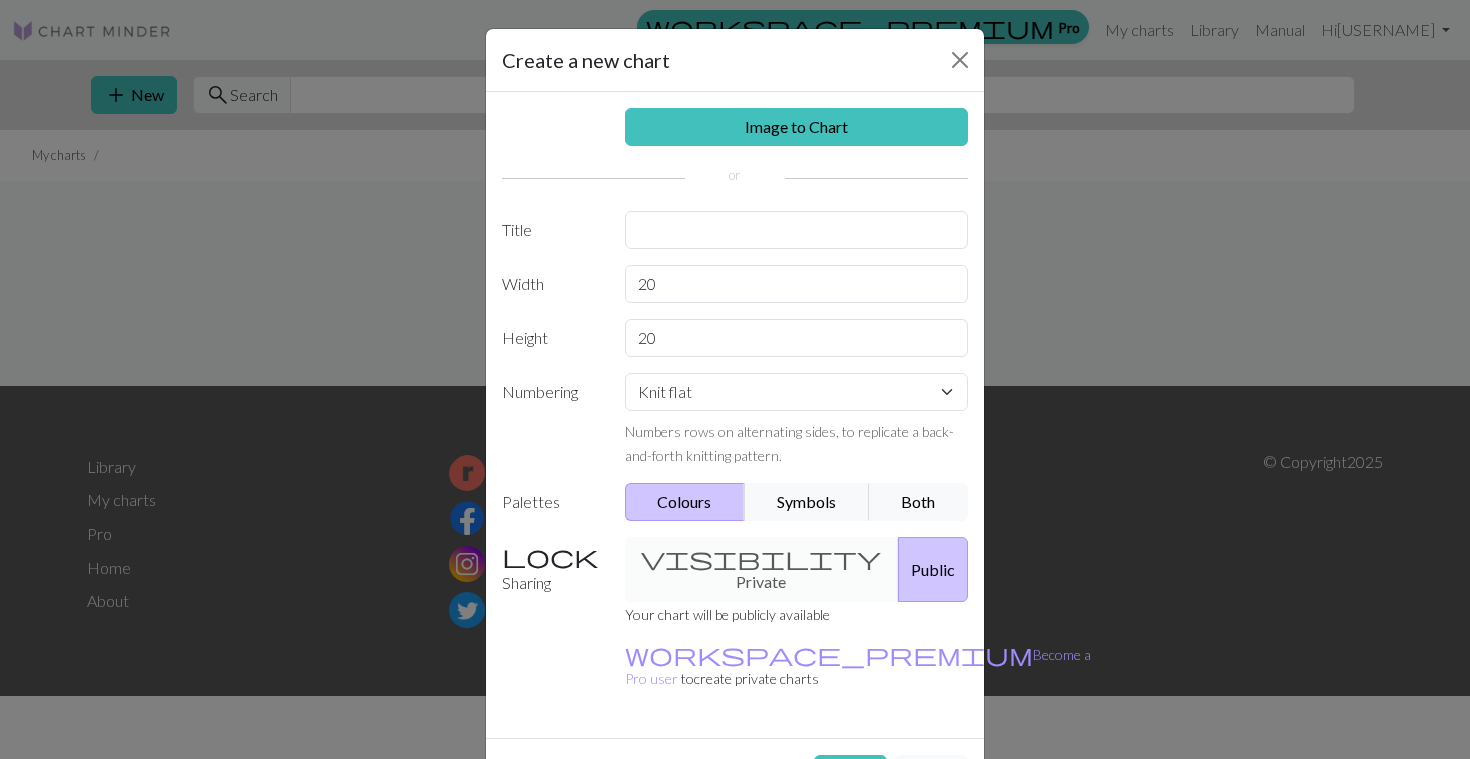 click on "visibility  Private Public" at bounding box center (797, 569) 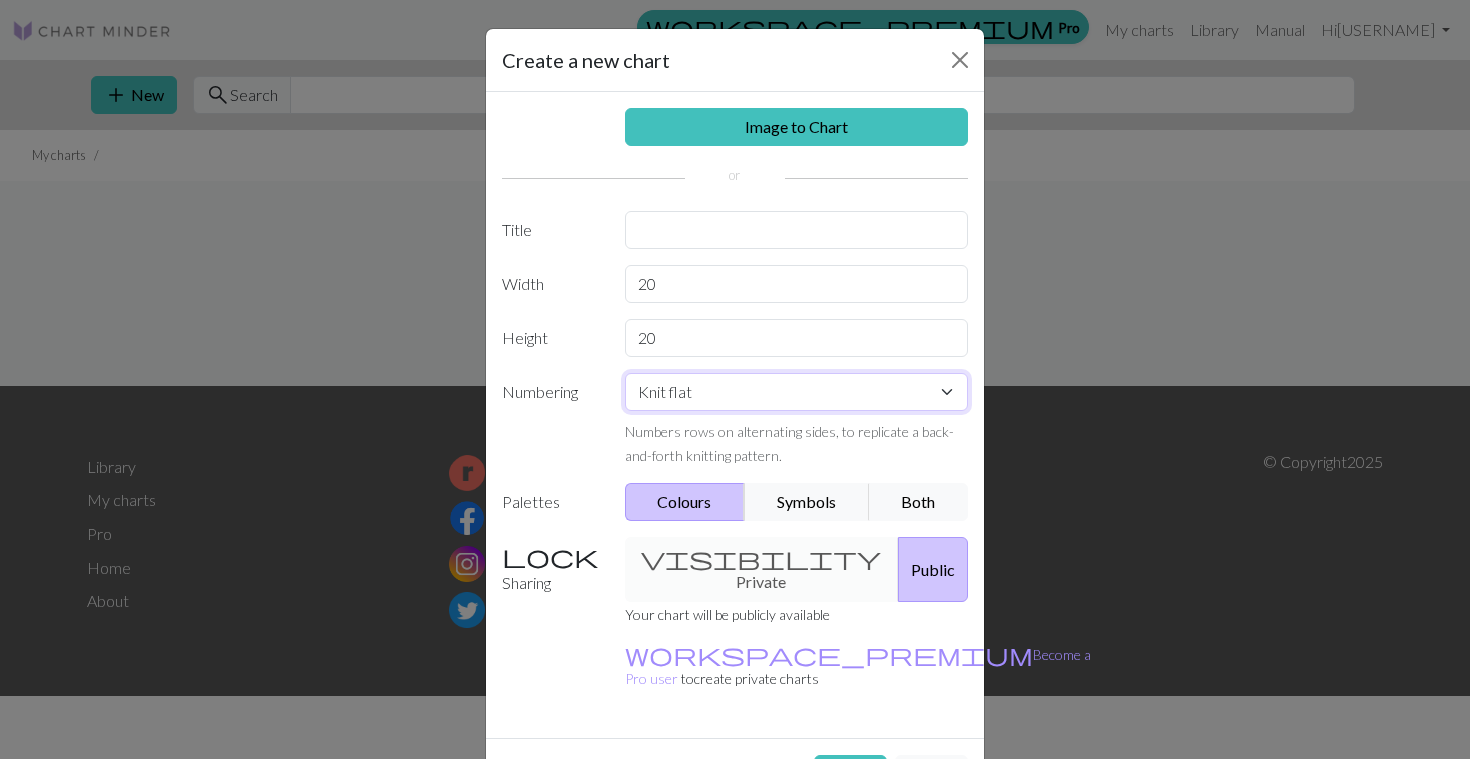 click on "Knit flat Knit in the round Lace knitting Cross stitch" at bounding box center [797, 392] 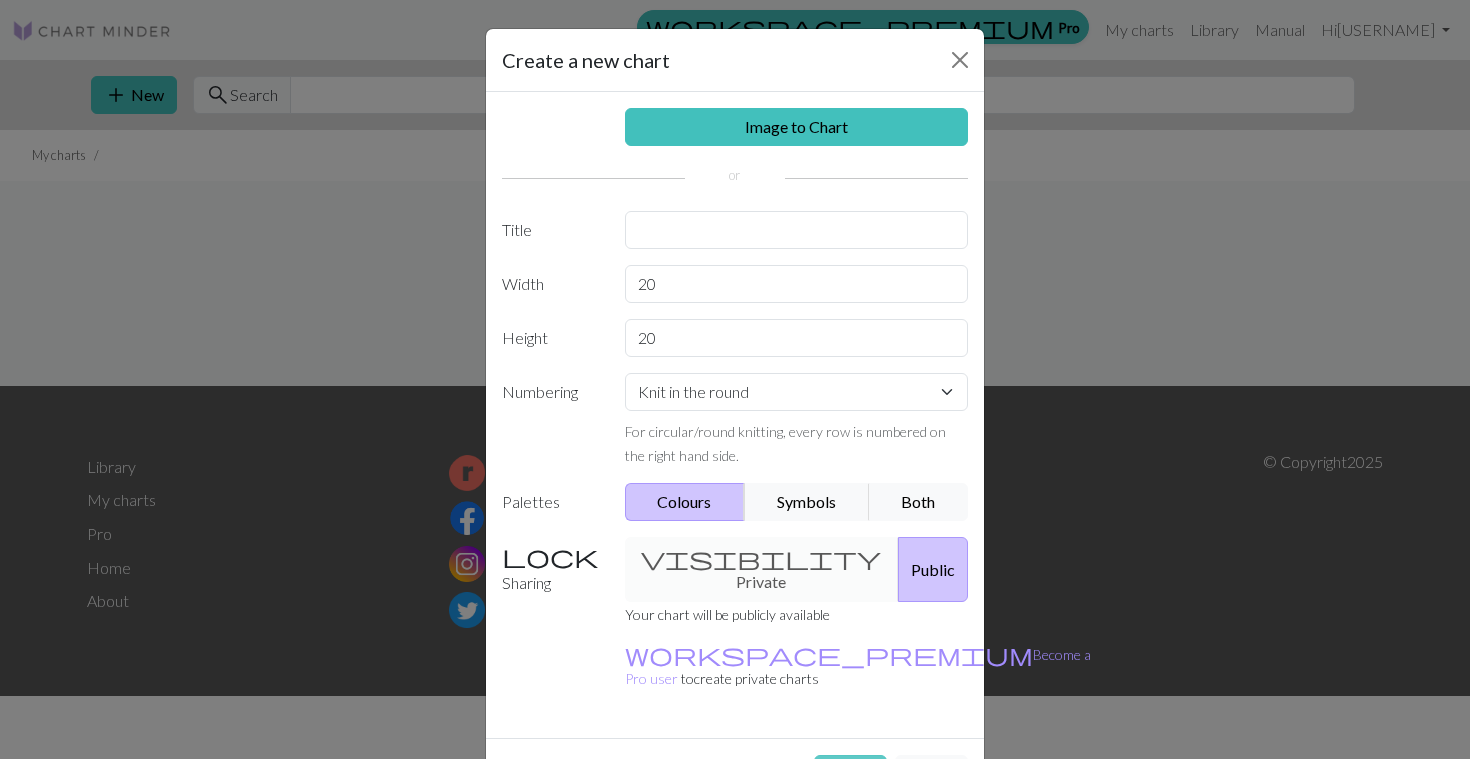 click on "Create" at bounding box center (850, 774) 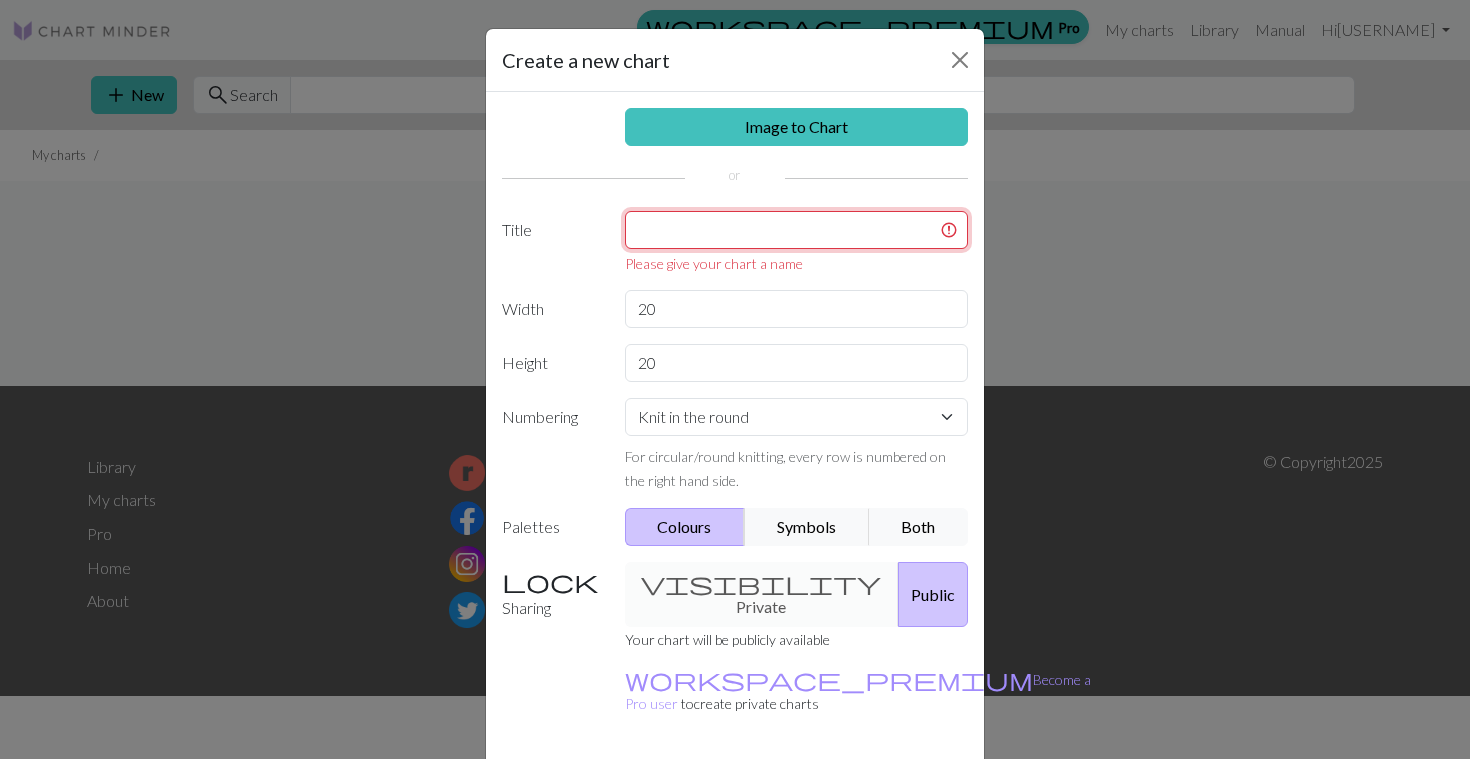 click at bounding box center [797, 230] 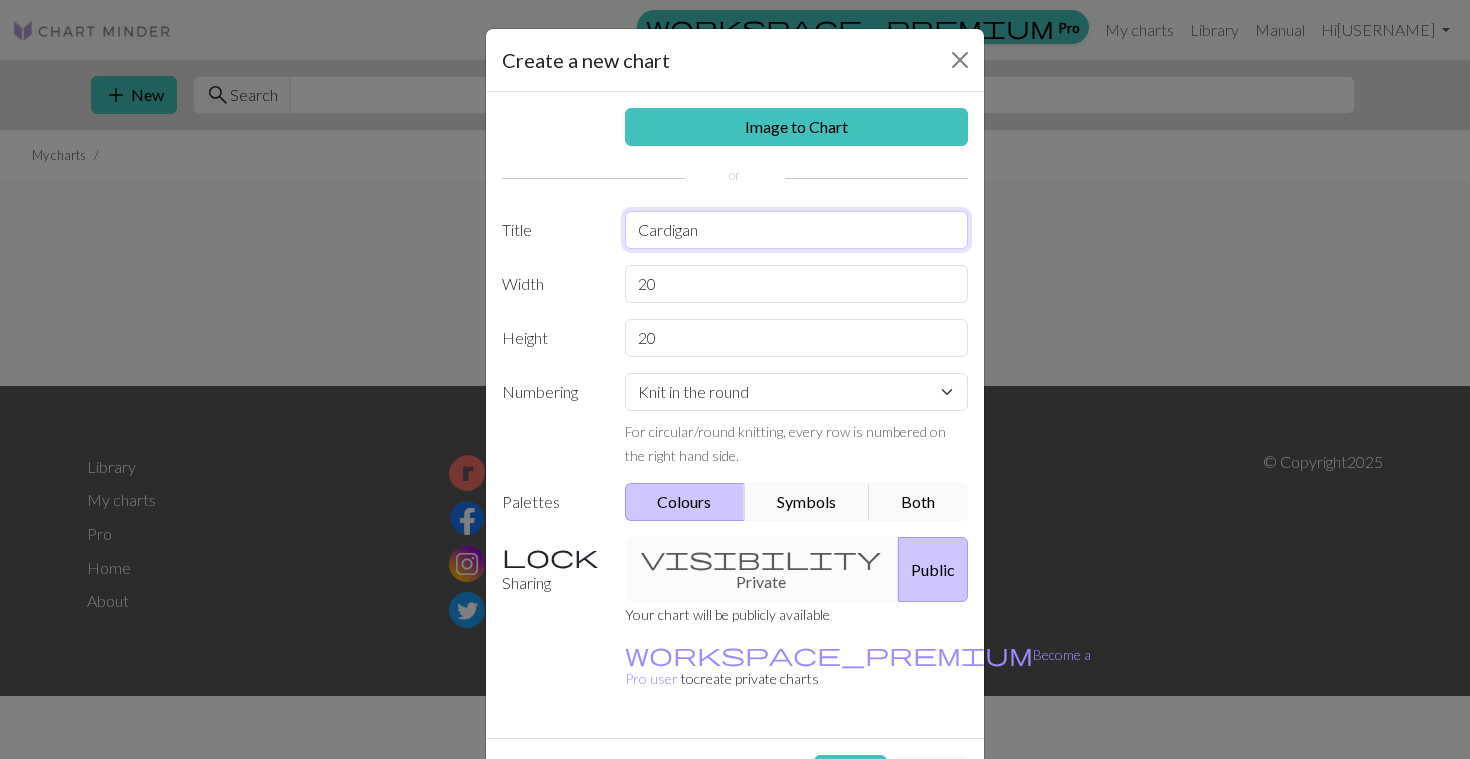type on "Cardigan" 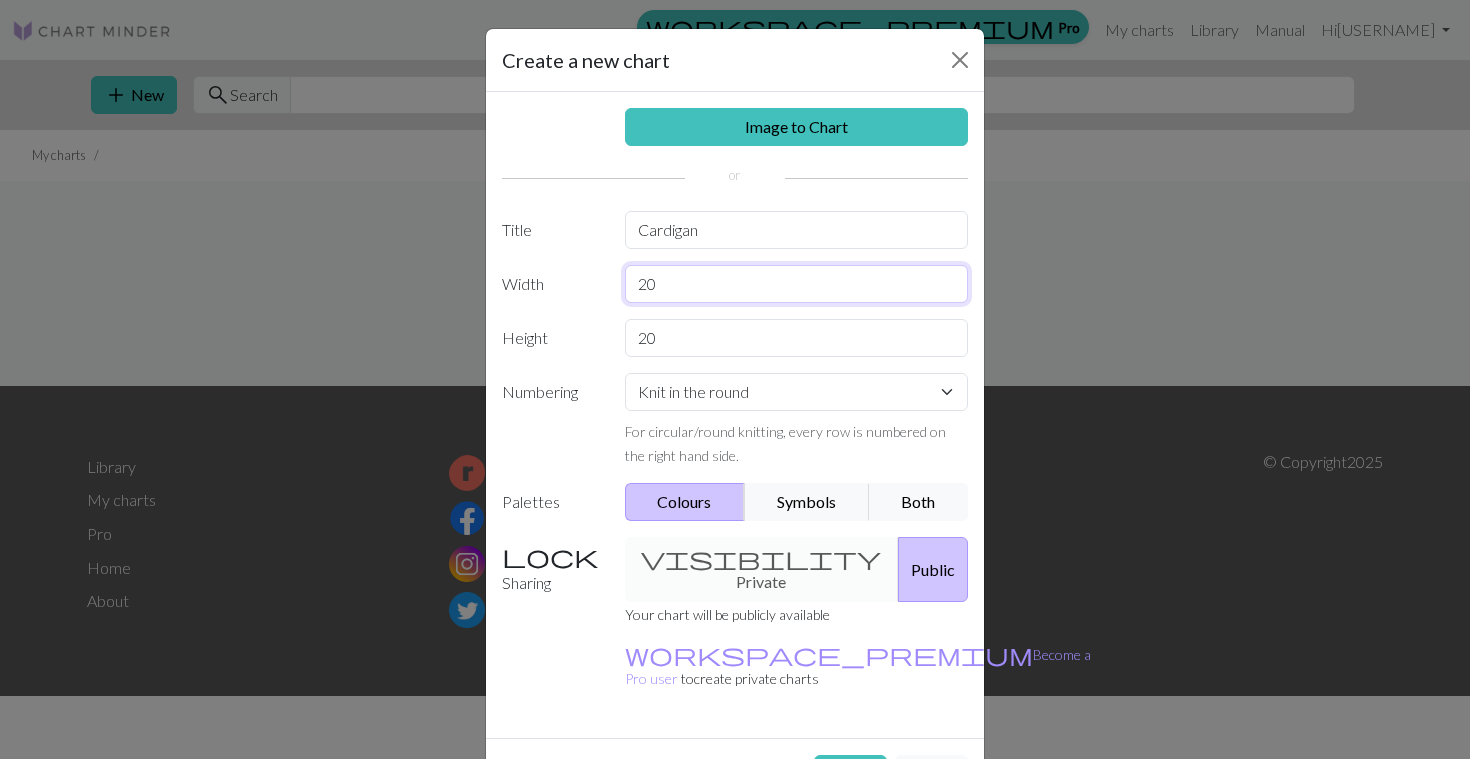 click on "20" at bounding box center (797, 284) 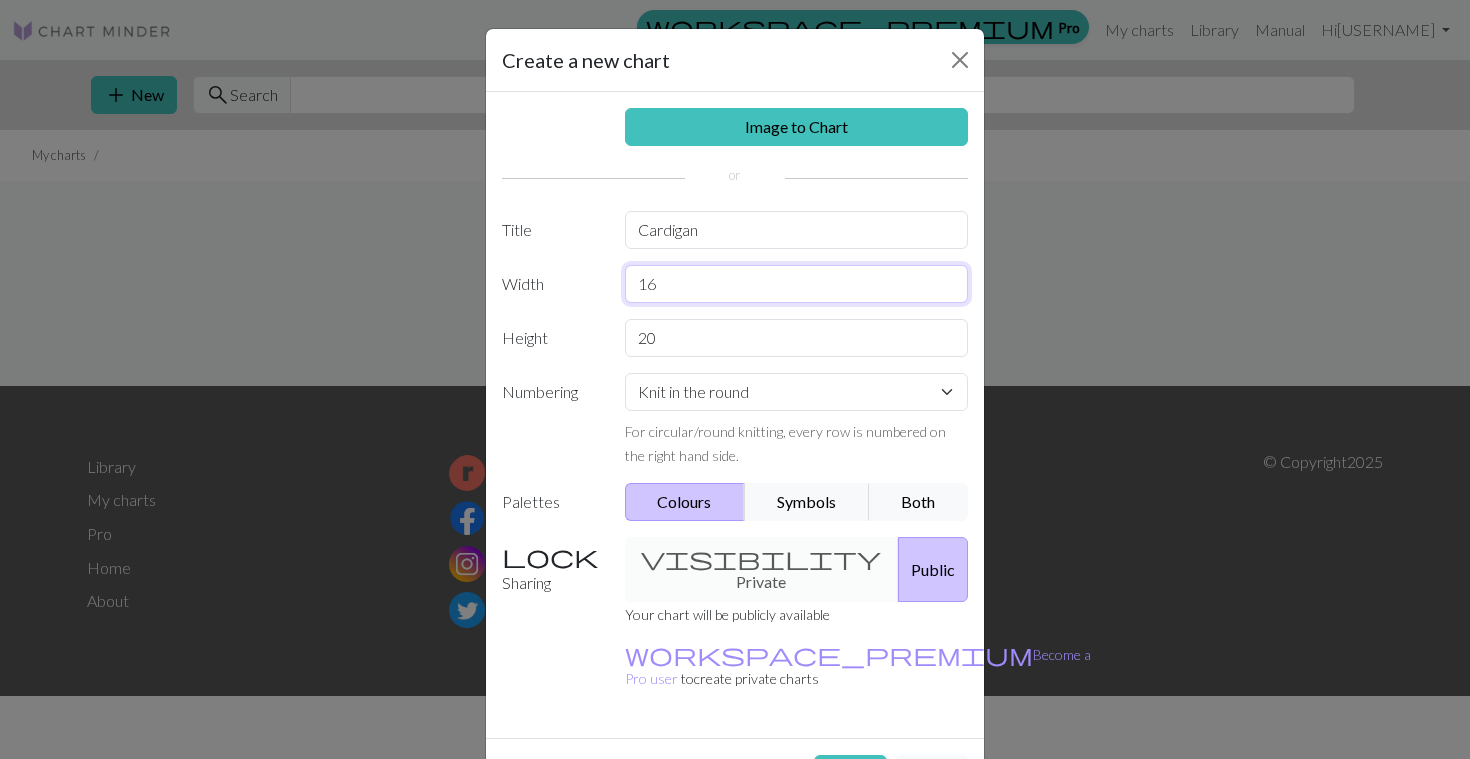 type on "16" 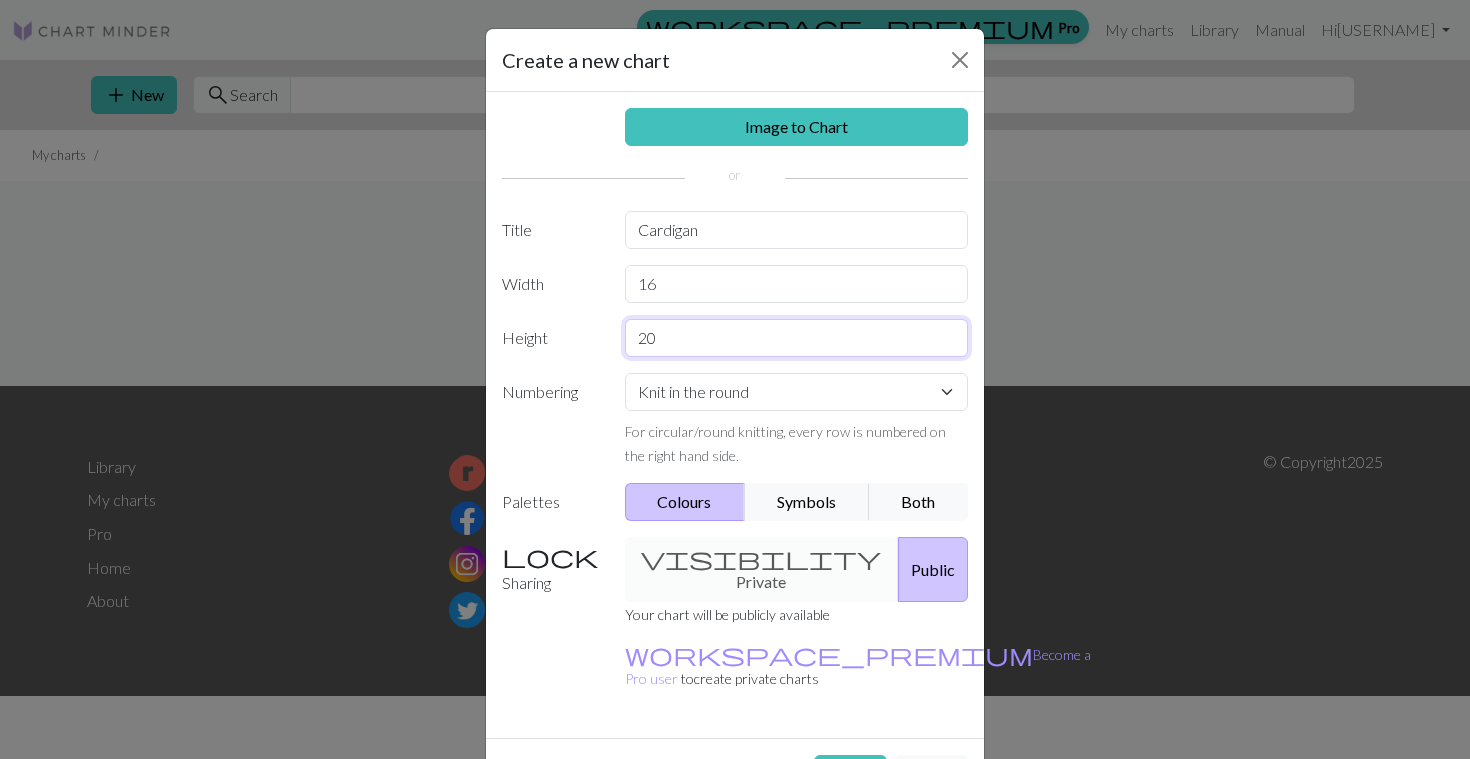 click on "20" at bounding box center [797, 338] 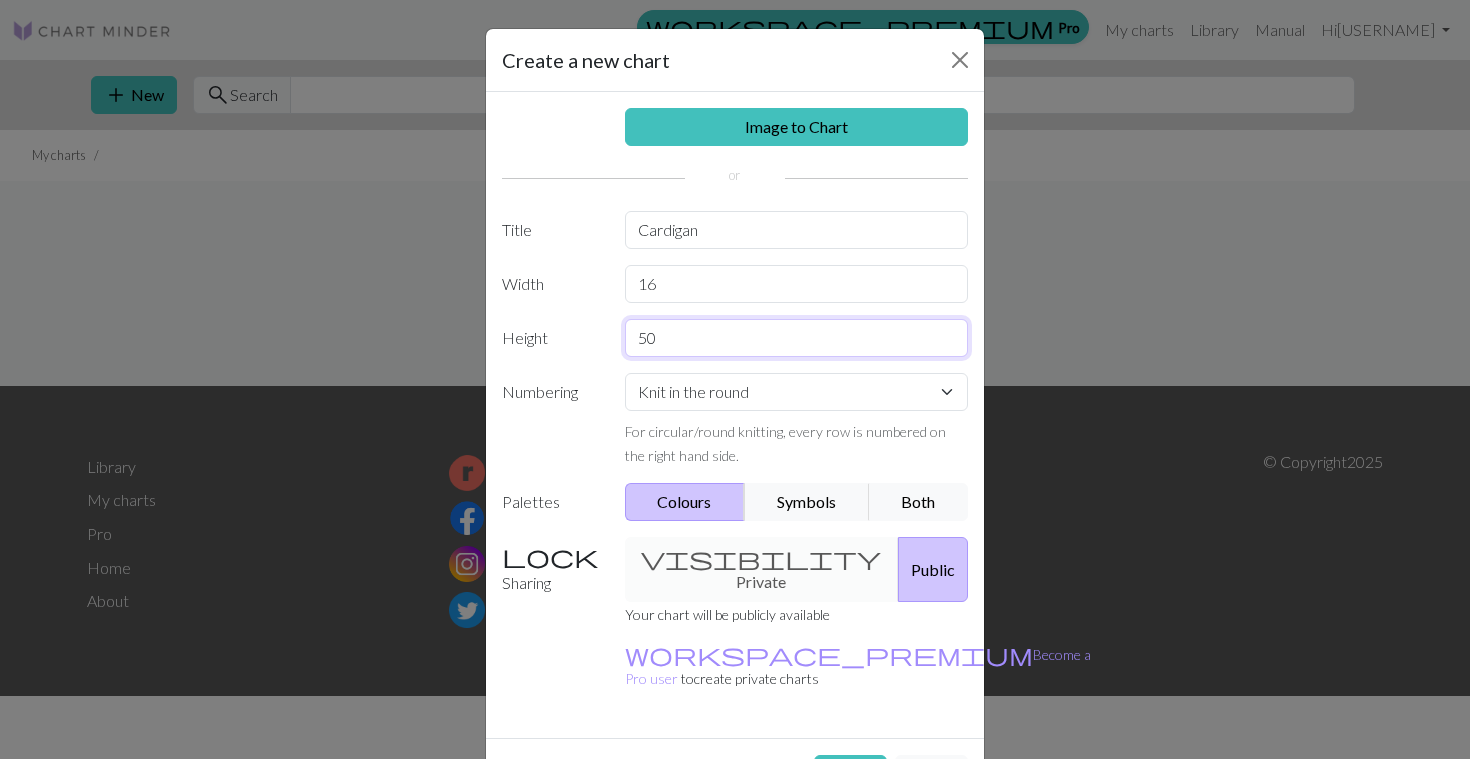 type on "50" 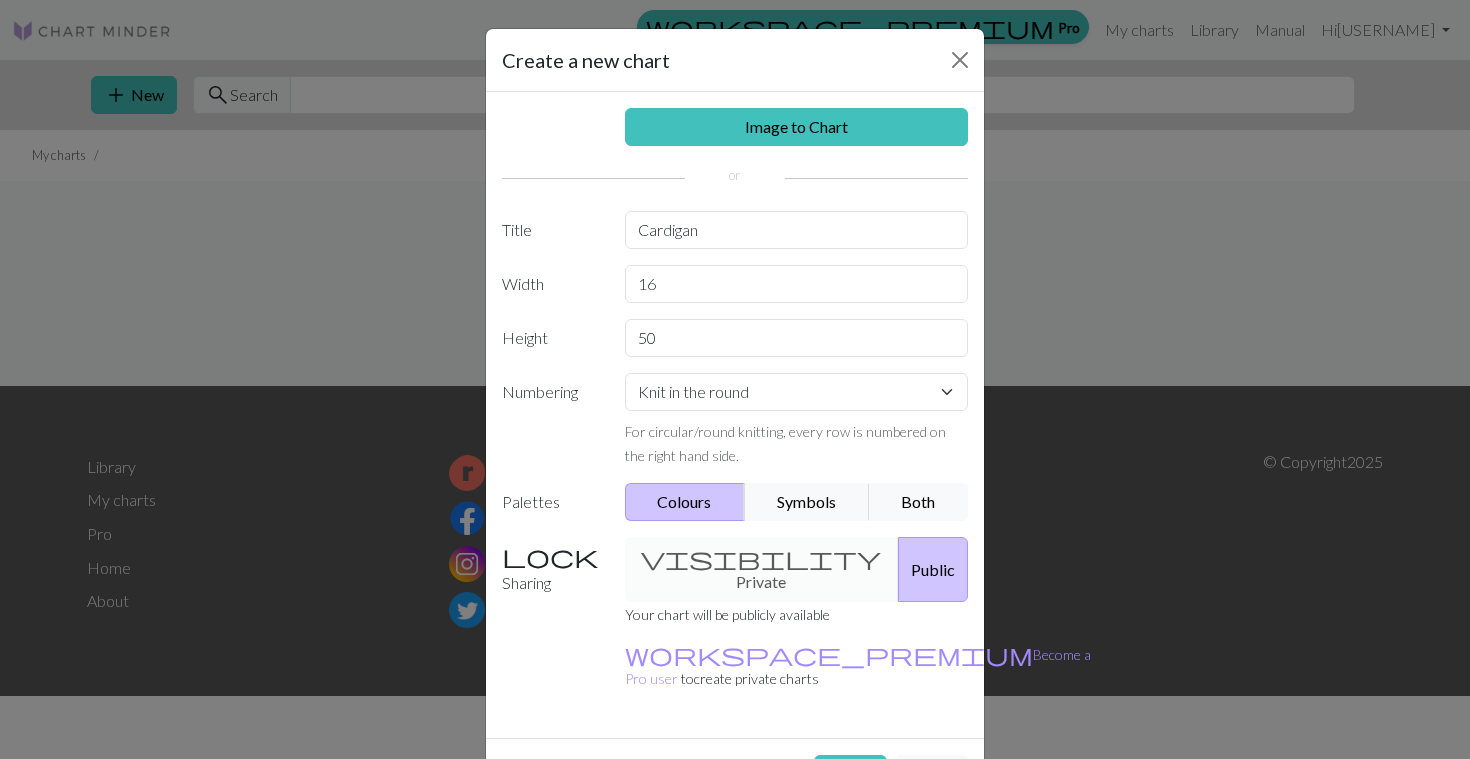click on "Numbering" at bounding box center [551, 420] 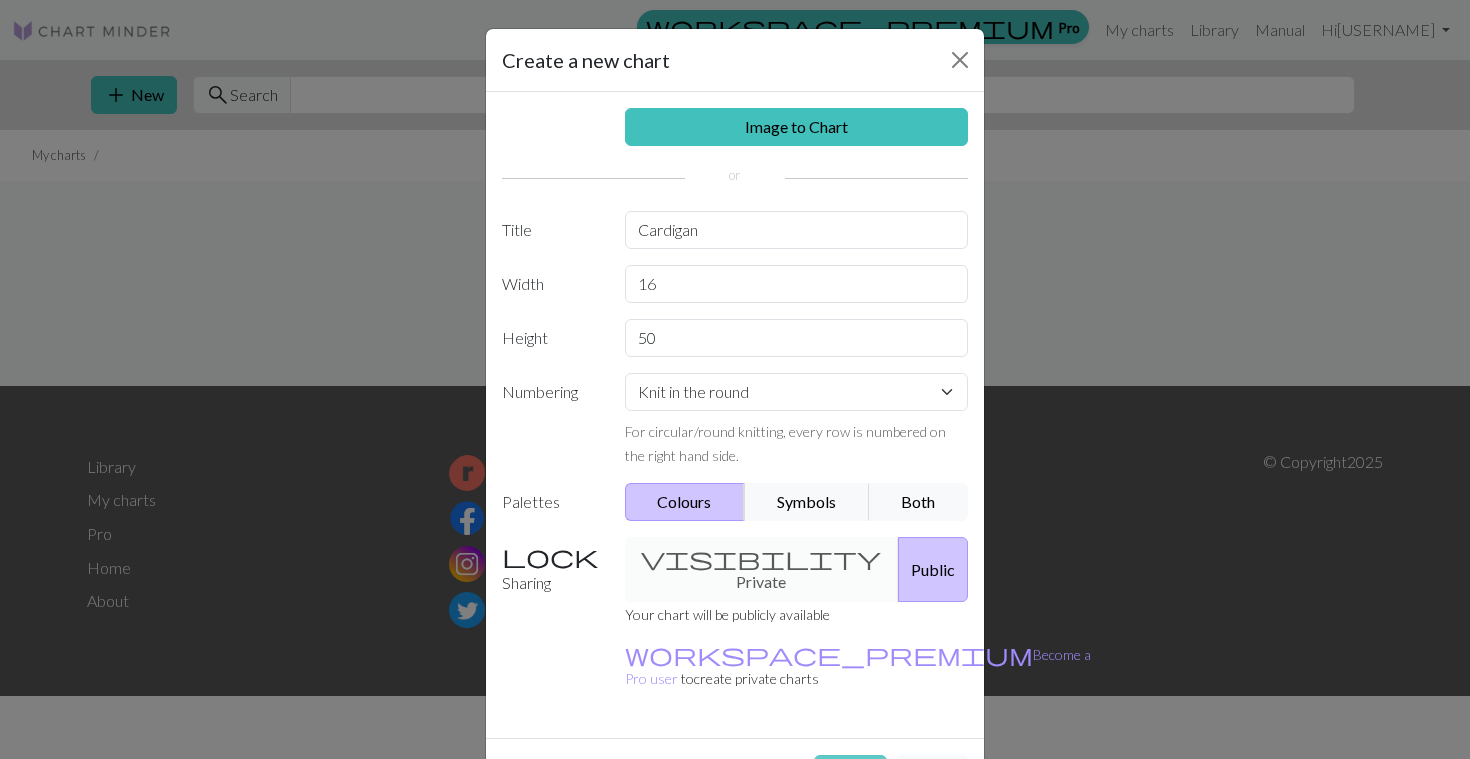 click on "Create" at bounding box center [850, 774] 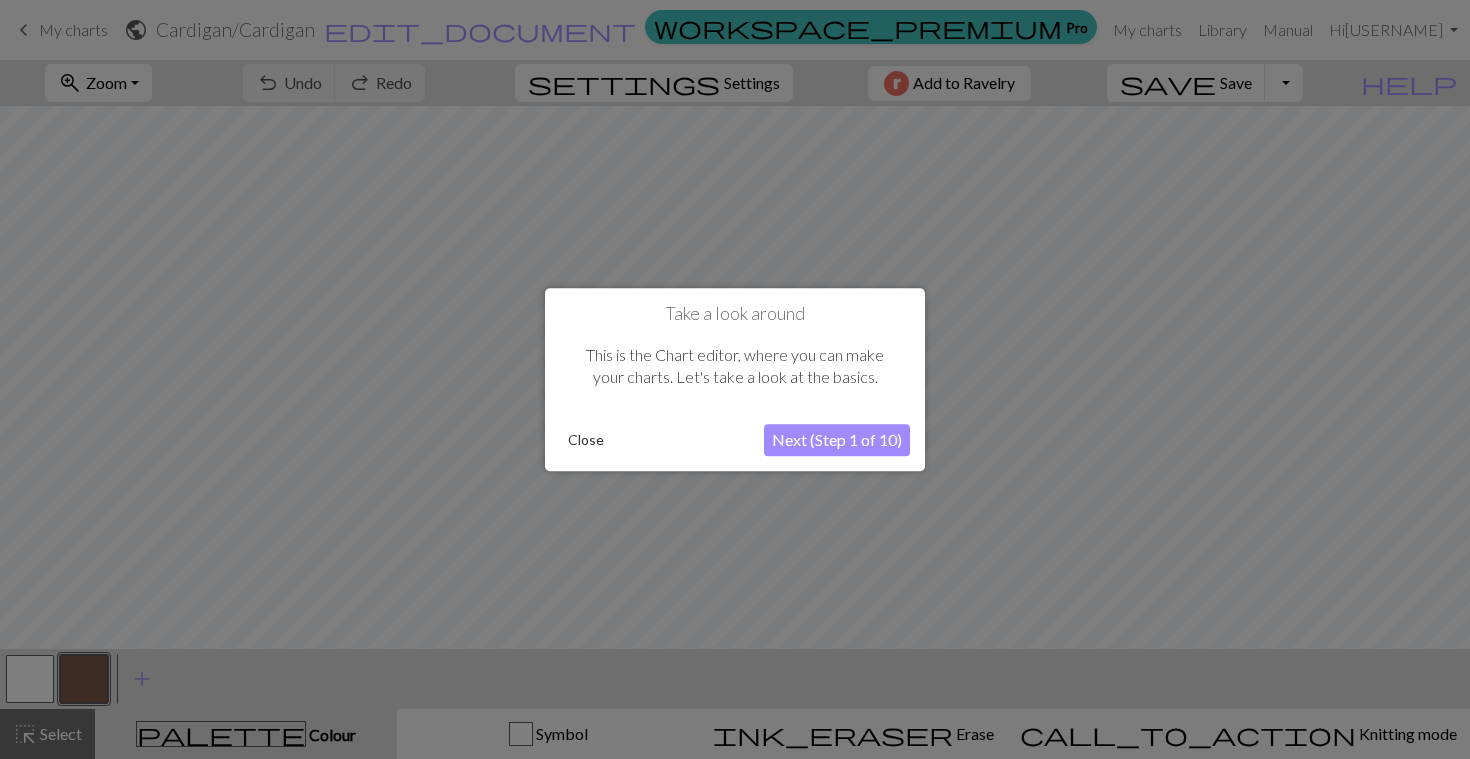 click on "Next (Step 1 of 10)" at bounding box center (837, 440) 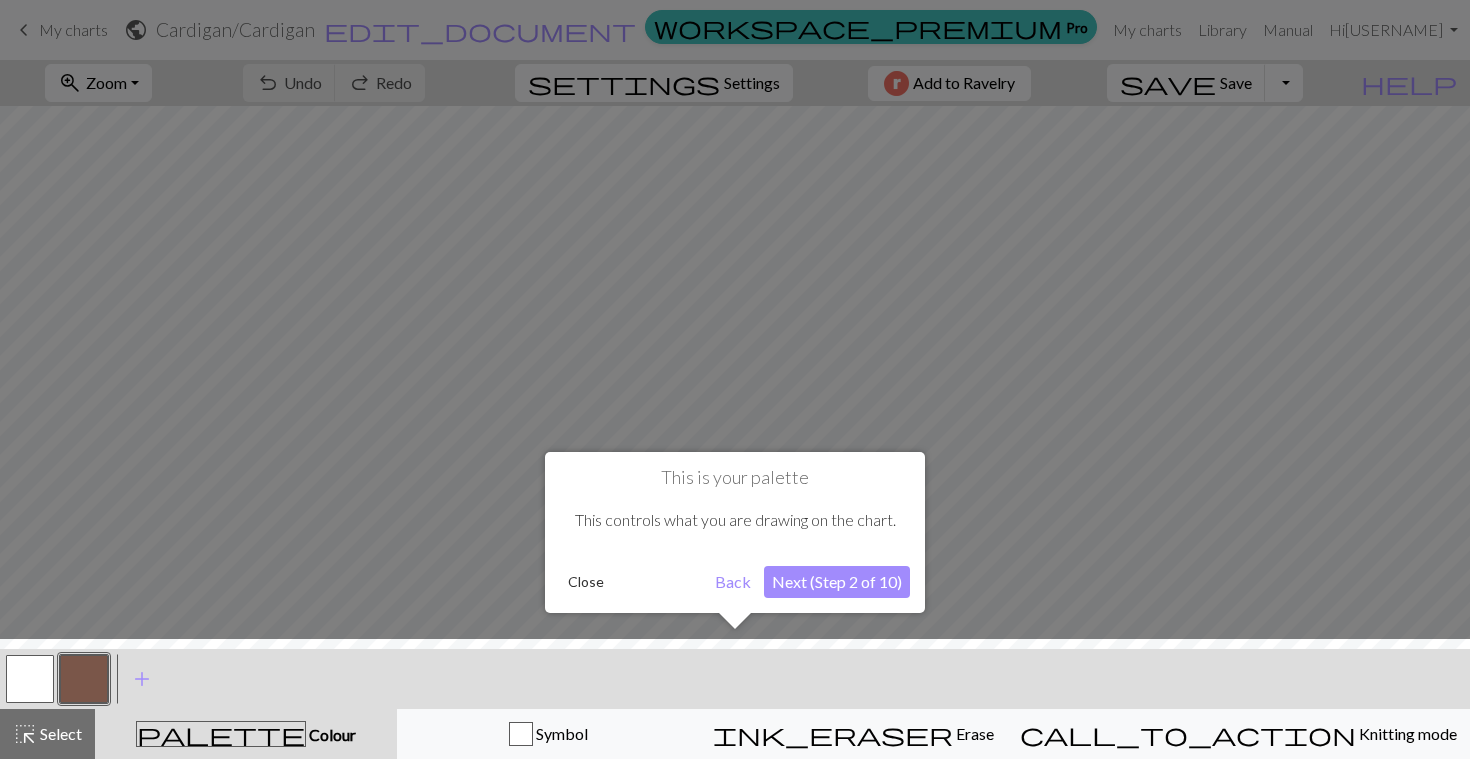 click on "Next (Step 2 of 10)" at bounding box center [837, 582] 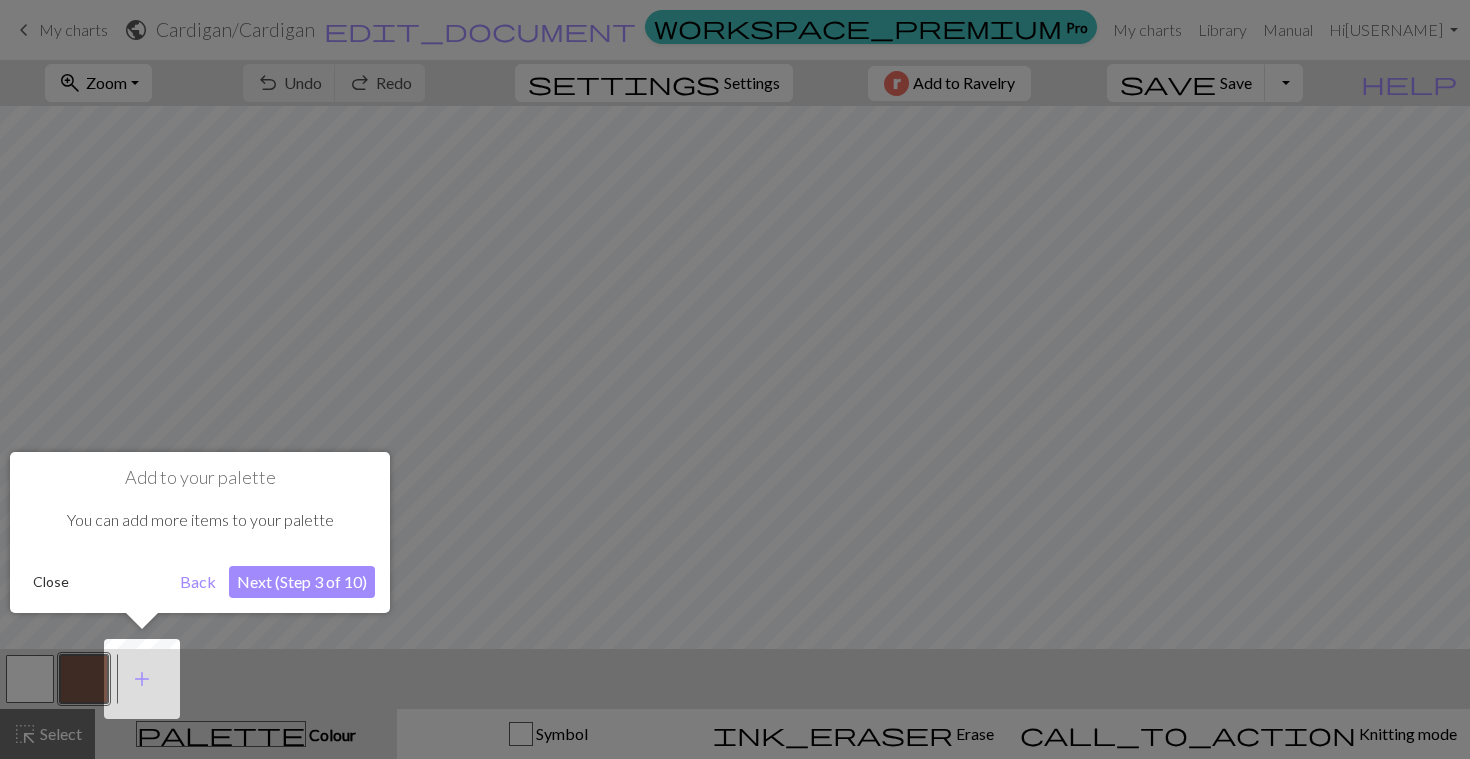 click on "Next (Step 3 of 10)" at bounding box center [302, 582] 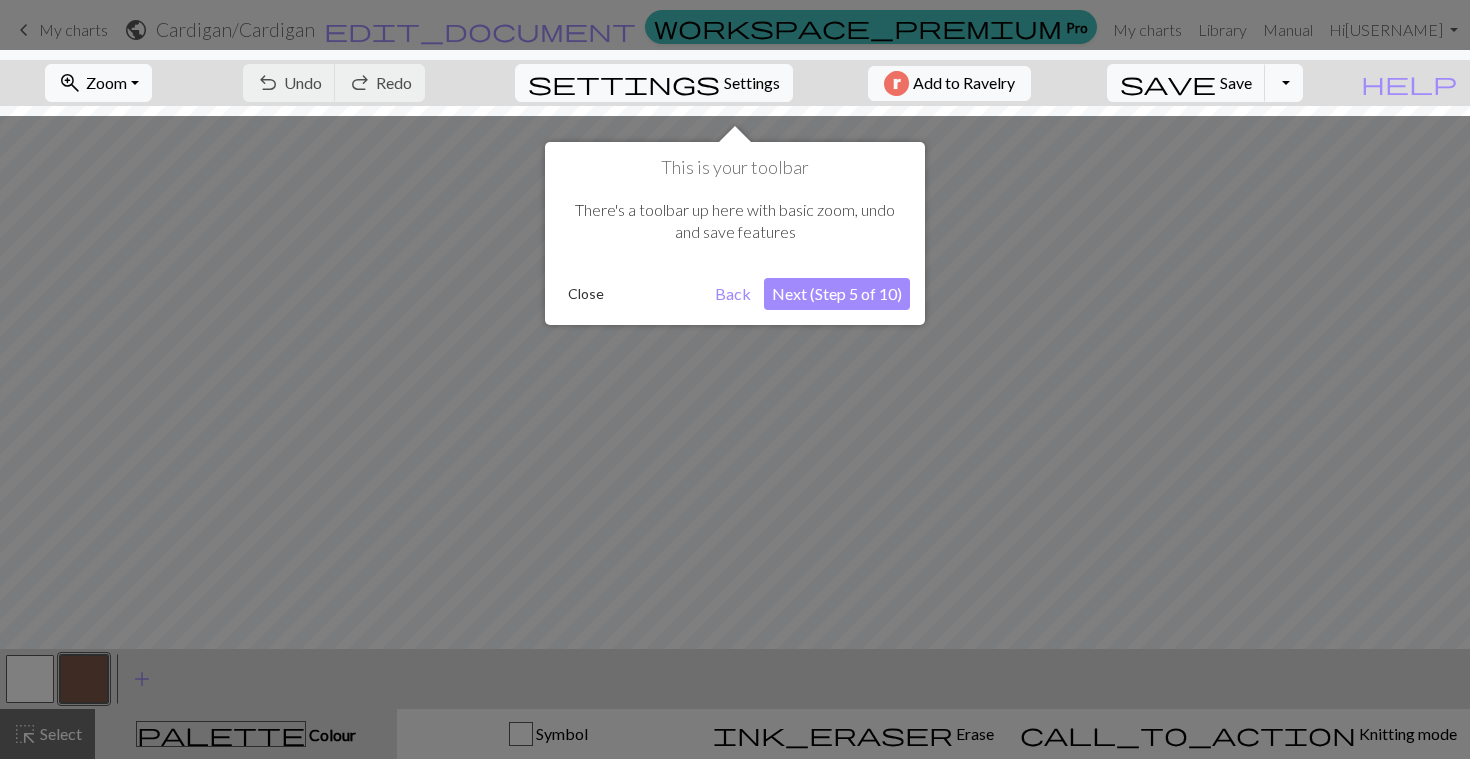 click on "Next (Step 5 of 10)" at bounding box center [837, 294] 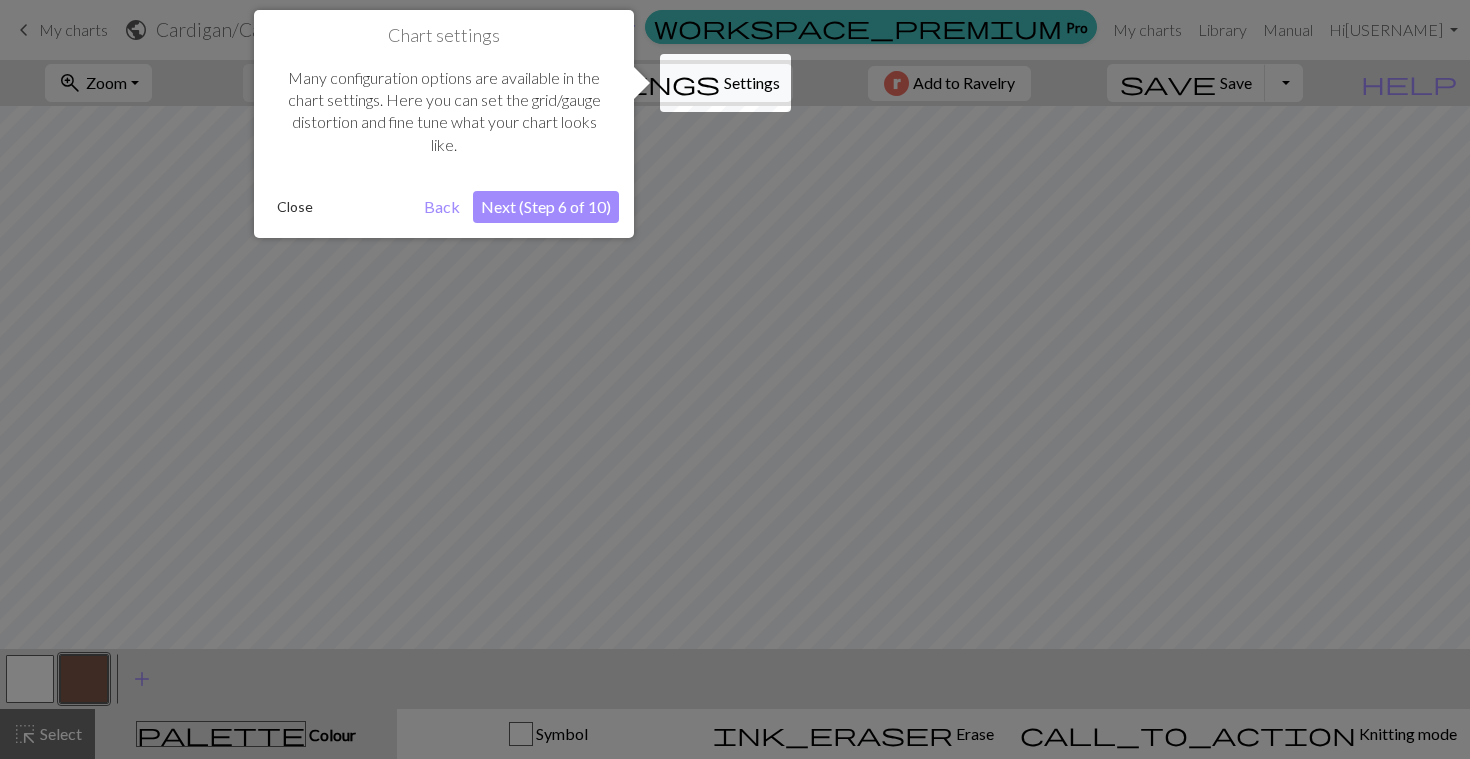 click on "Next (Step 6 of 10)" at bounding box center (546, 207) 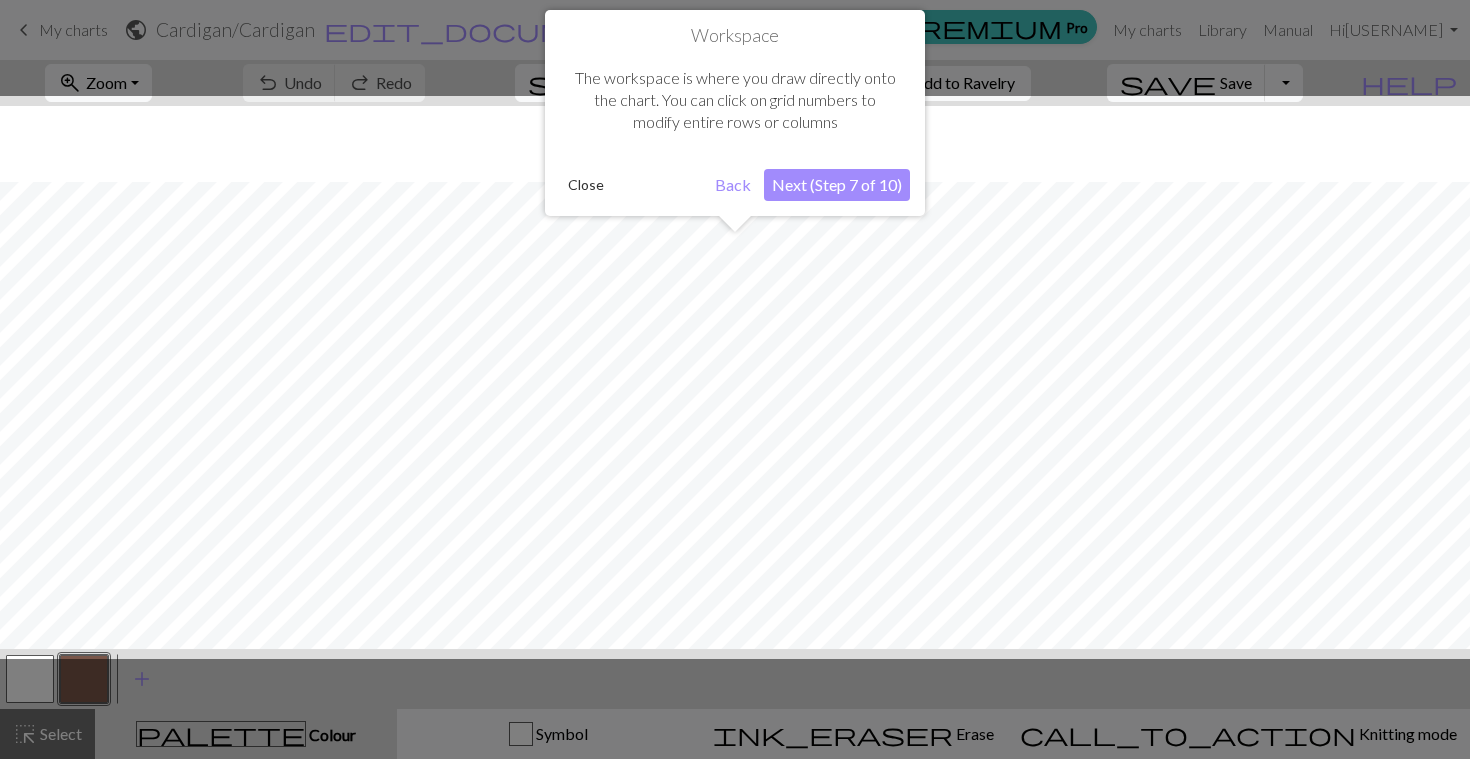 scroll, scrollTop: 76, scrollLeft: 0, axis: vertical 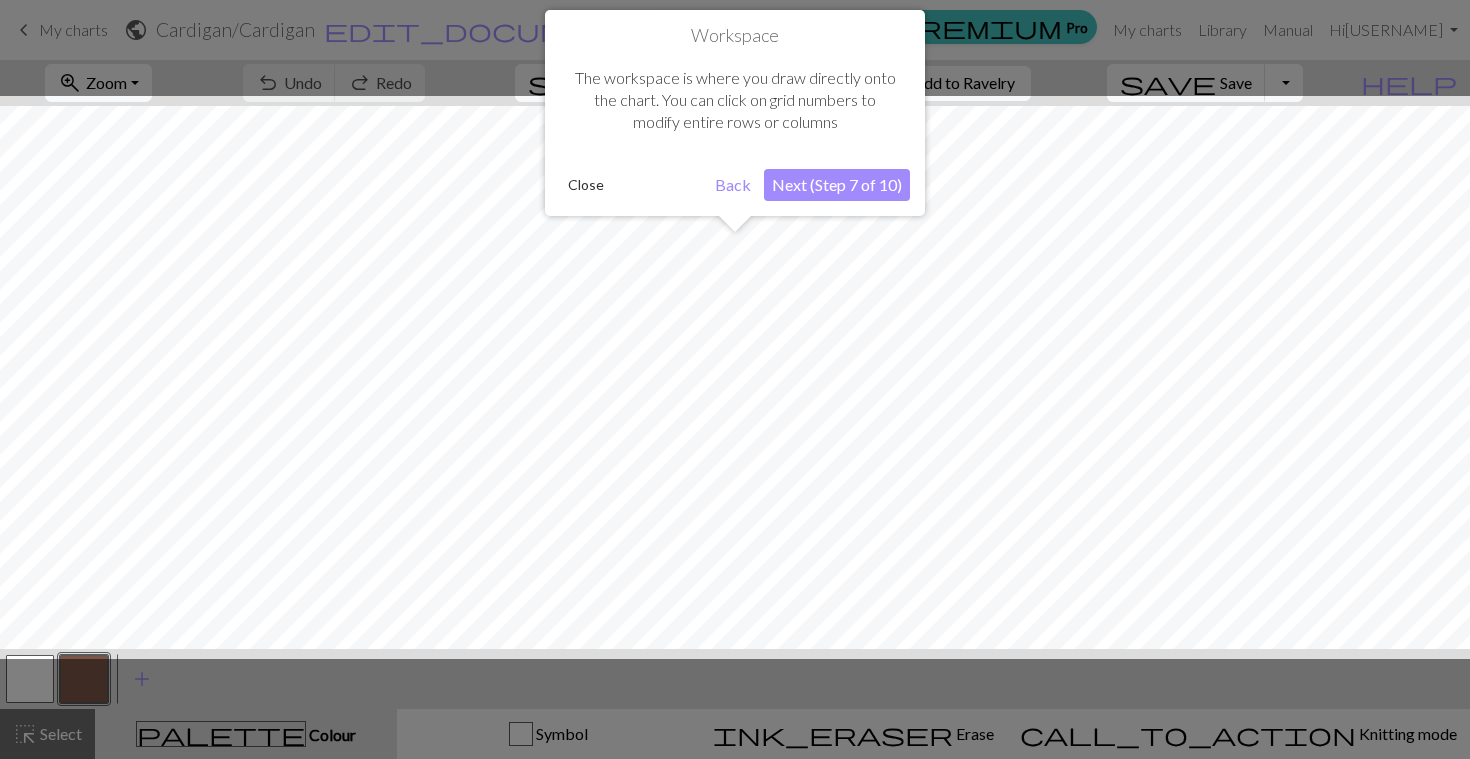 click on "Next (Step 7 of 10)" at bounding box center (837, 185) 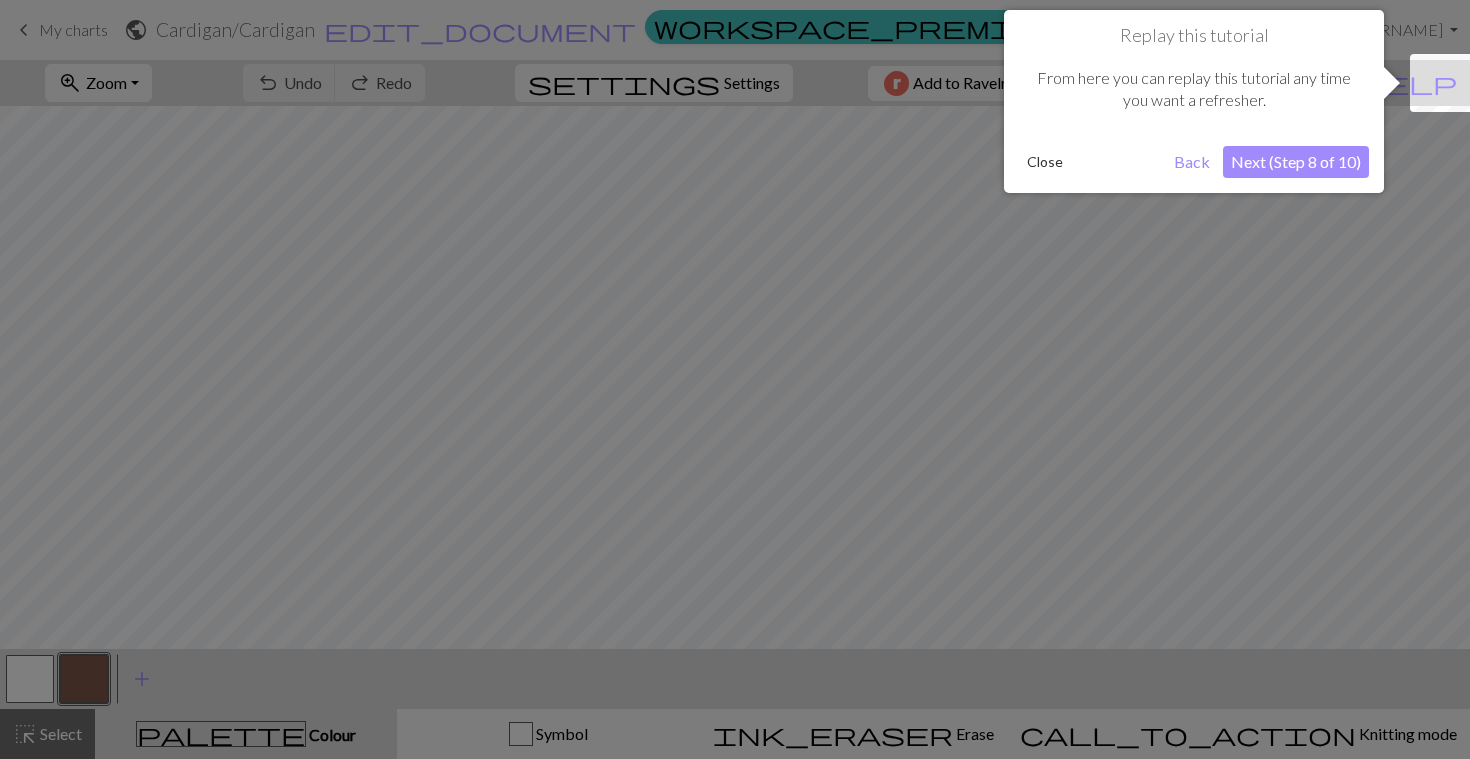 click on "Next (Step 8 of 10)" at bounding box center (1296, 162) 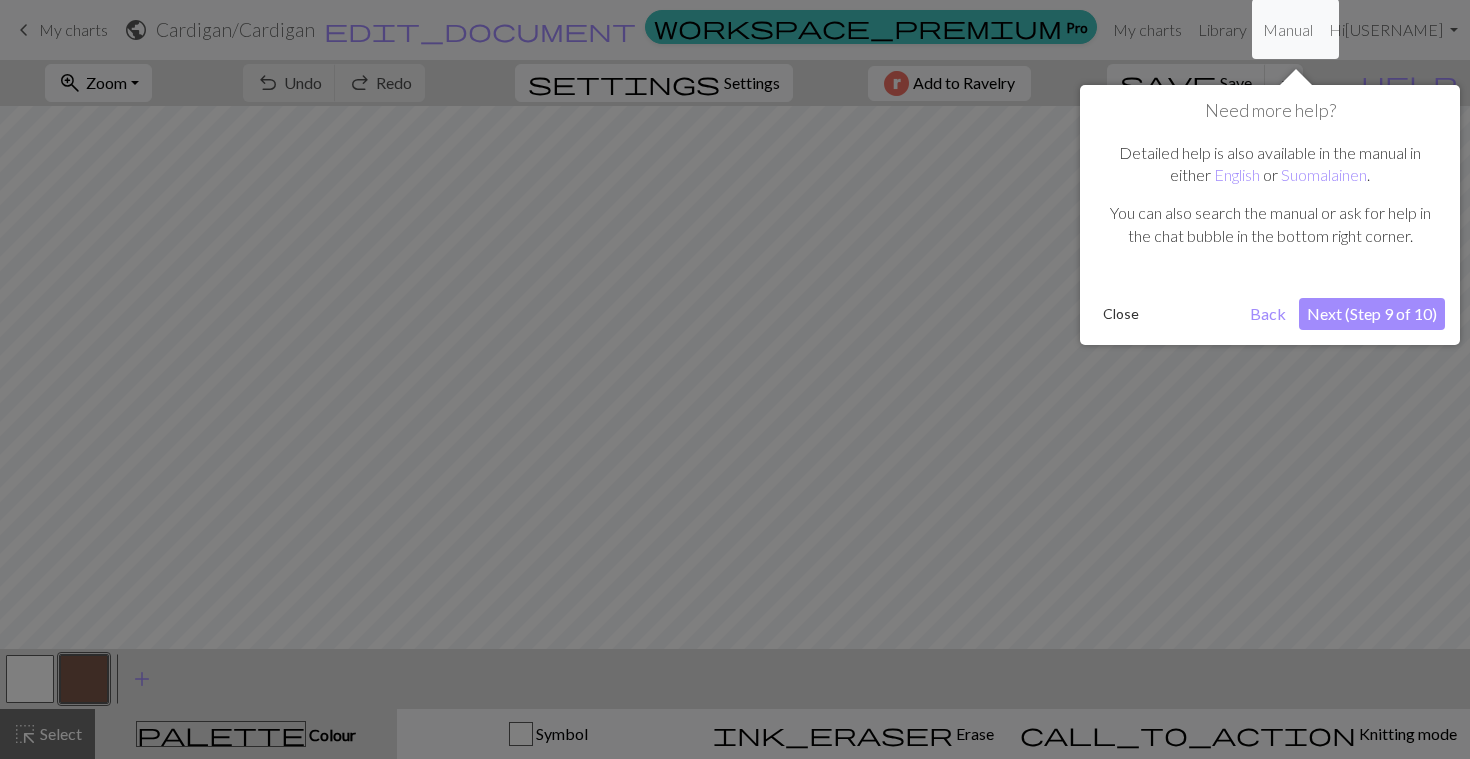 click on "Next (Step 9 of 10)" at bounding box center (1372, 314) 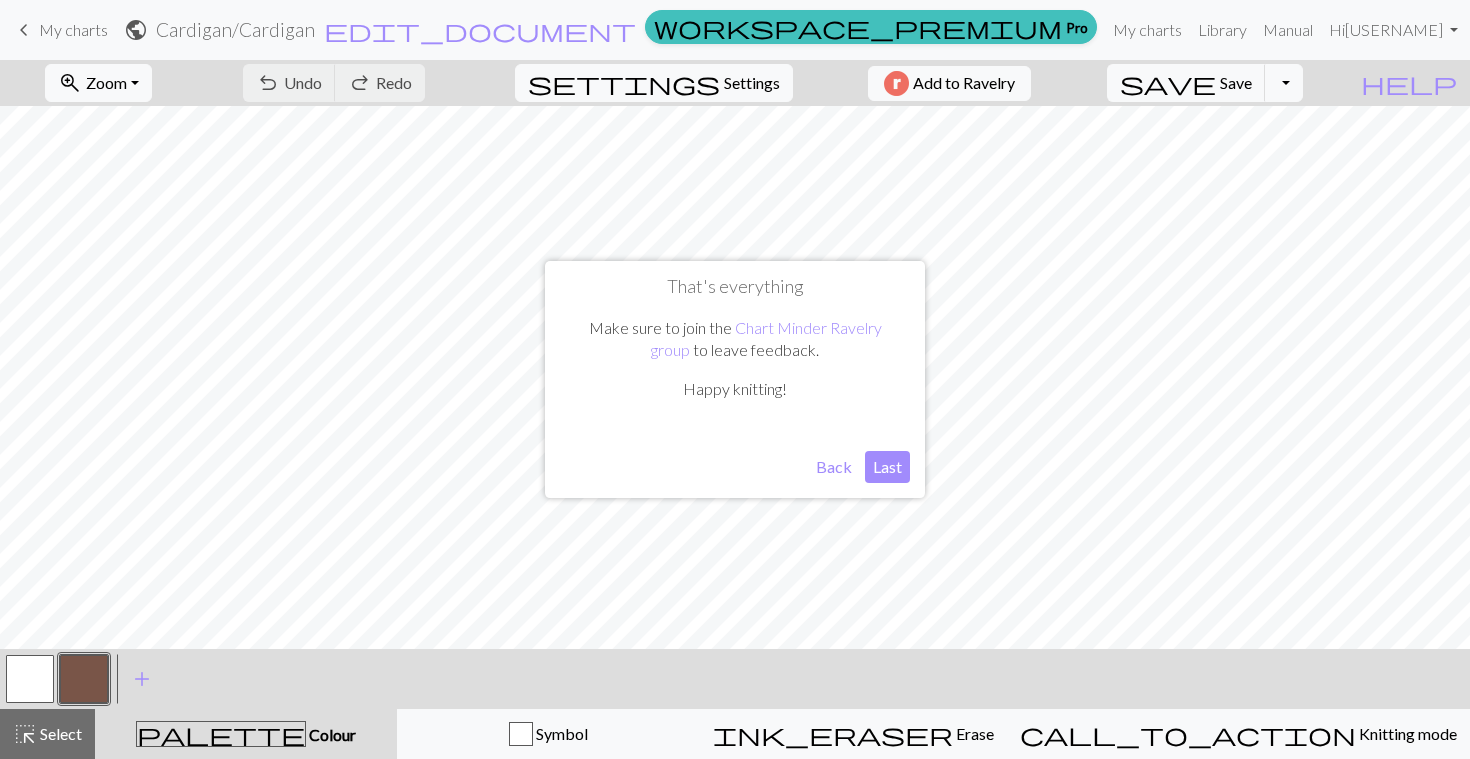 click on "Last" at bounding box center (887, 467) 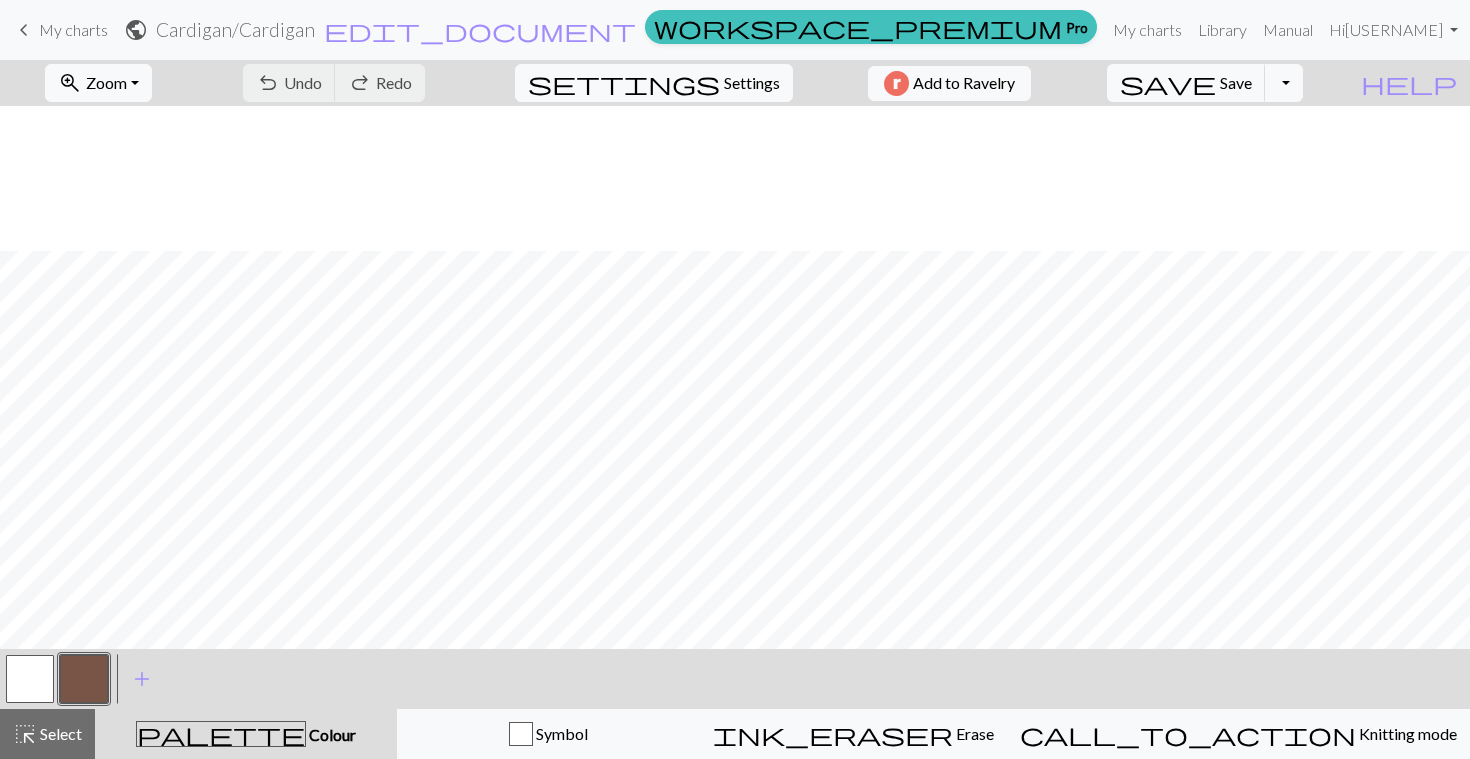 scroll, scrollTop: 0, scrollLeft: 0, axis: both 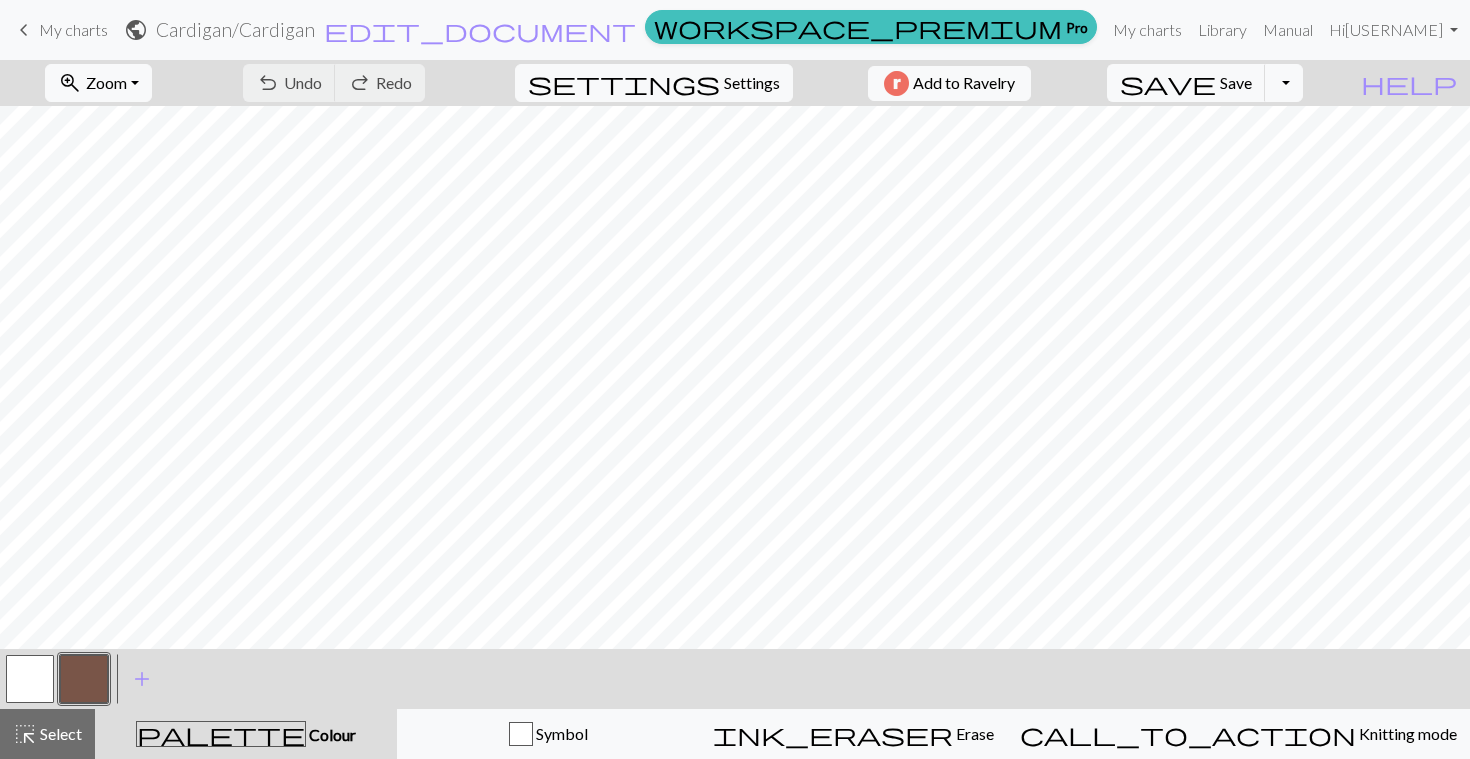 click at bounding box center [30, 679] 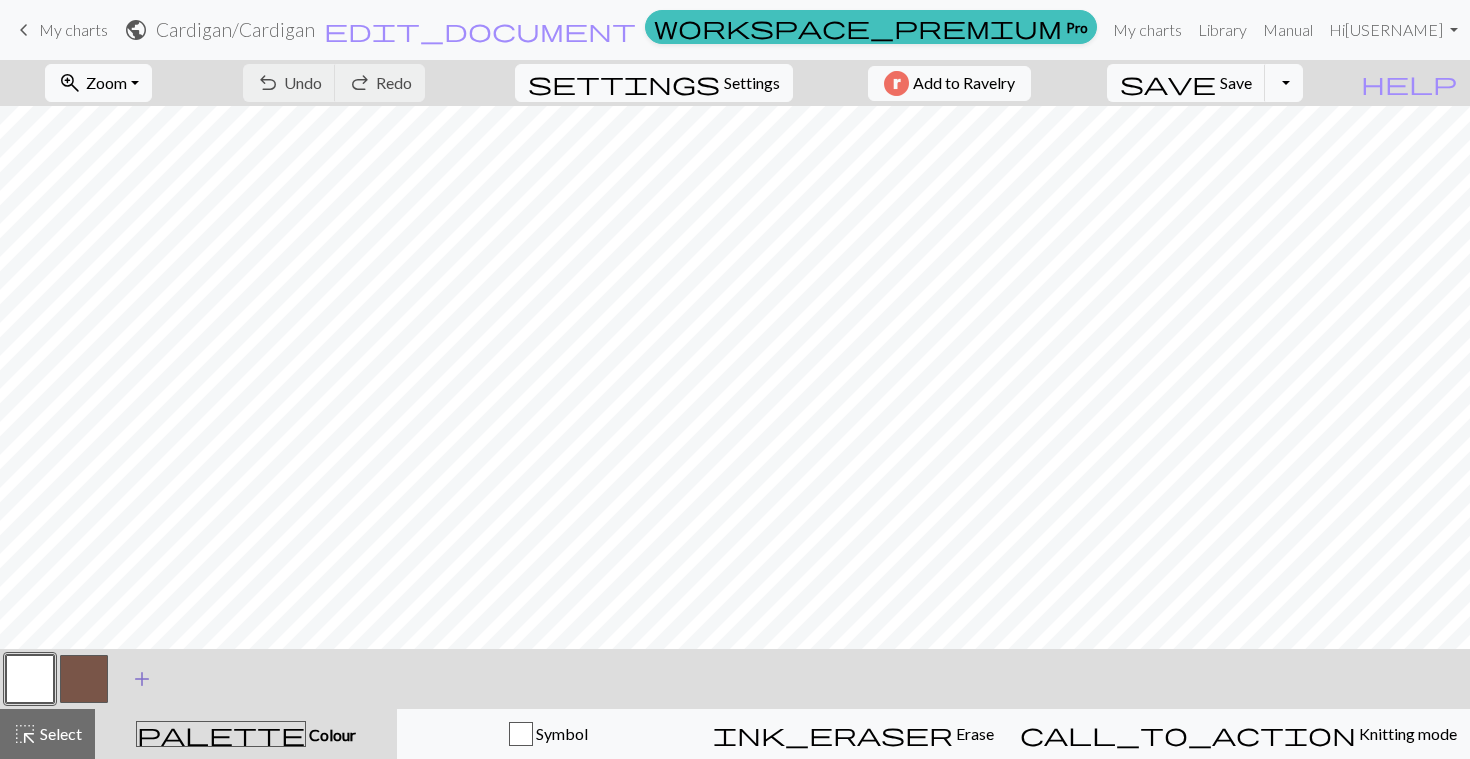 click on "add" at bounding box center [142, 679] 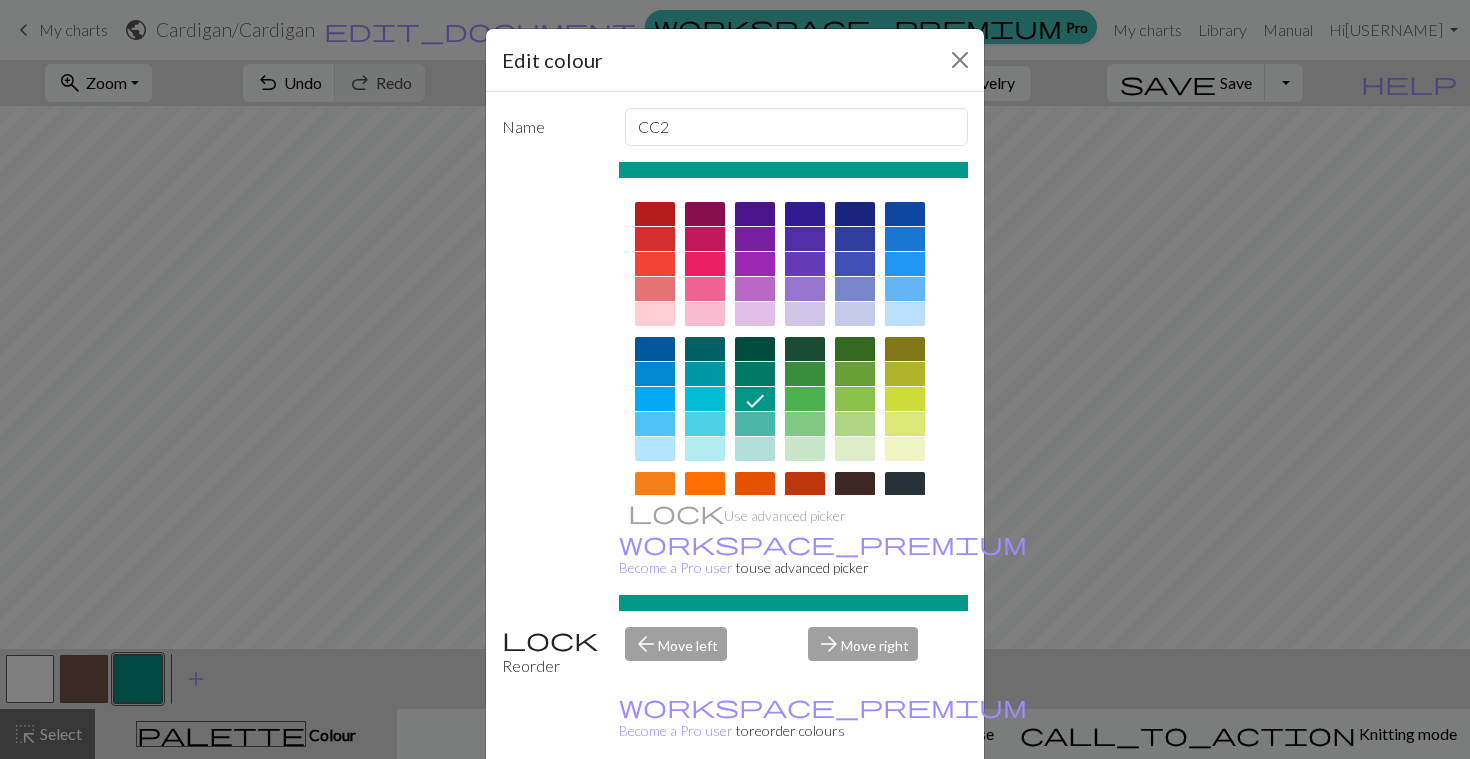 click at bounding box center (855, 374) 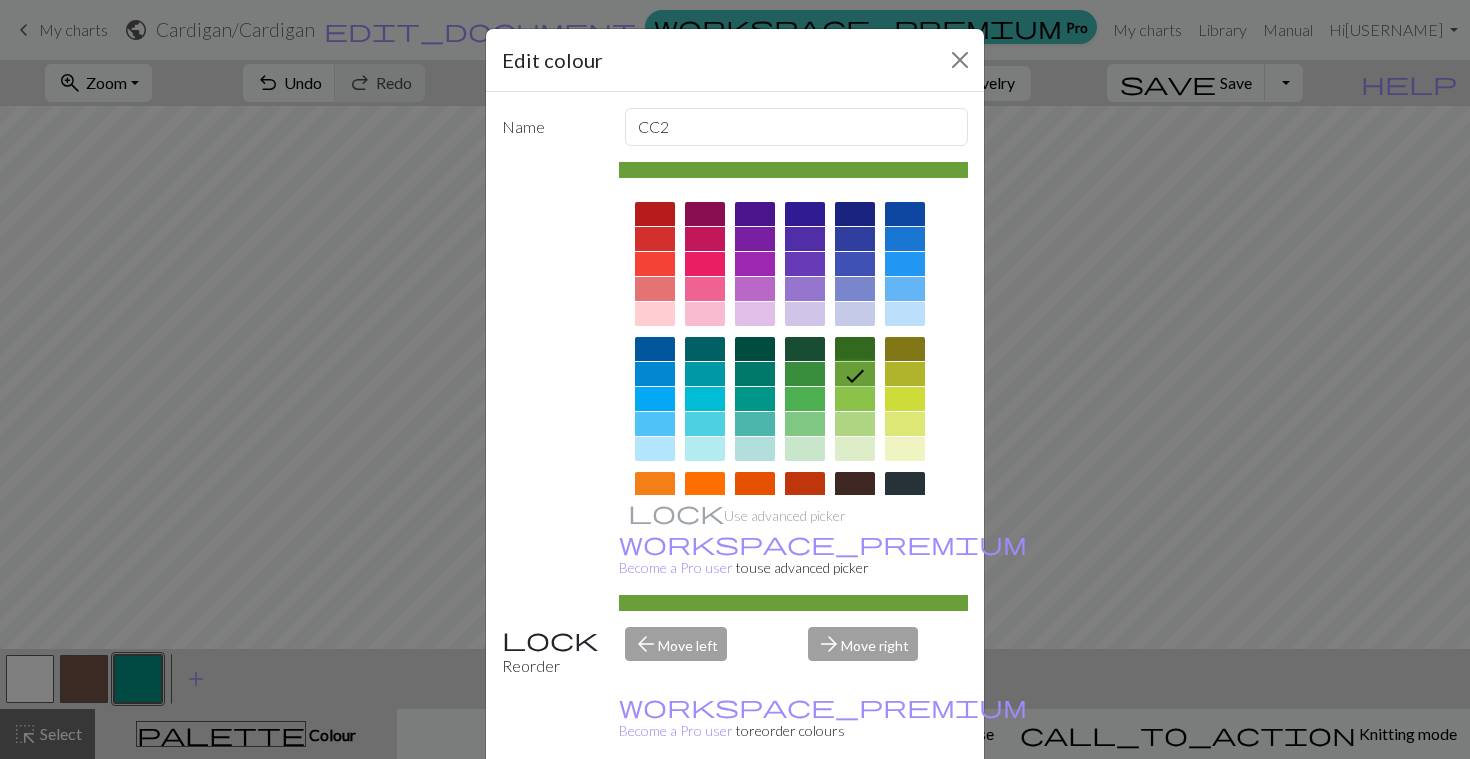 click on "Done" at bounding box center [855, 810] 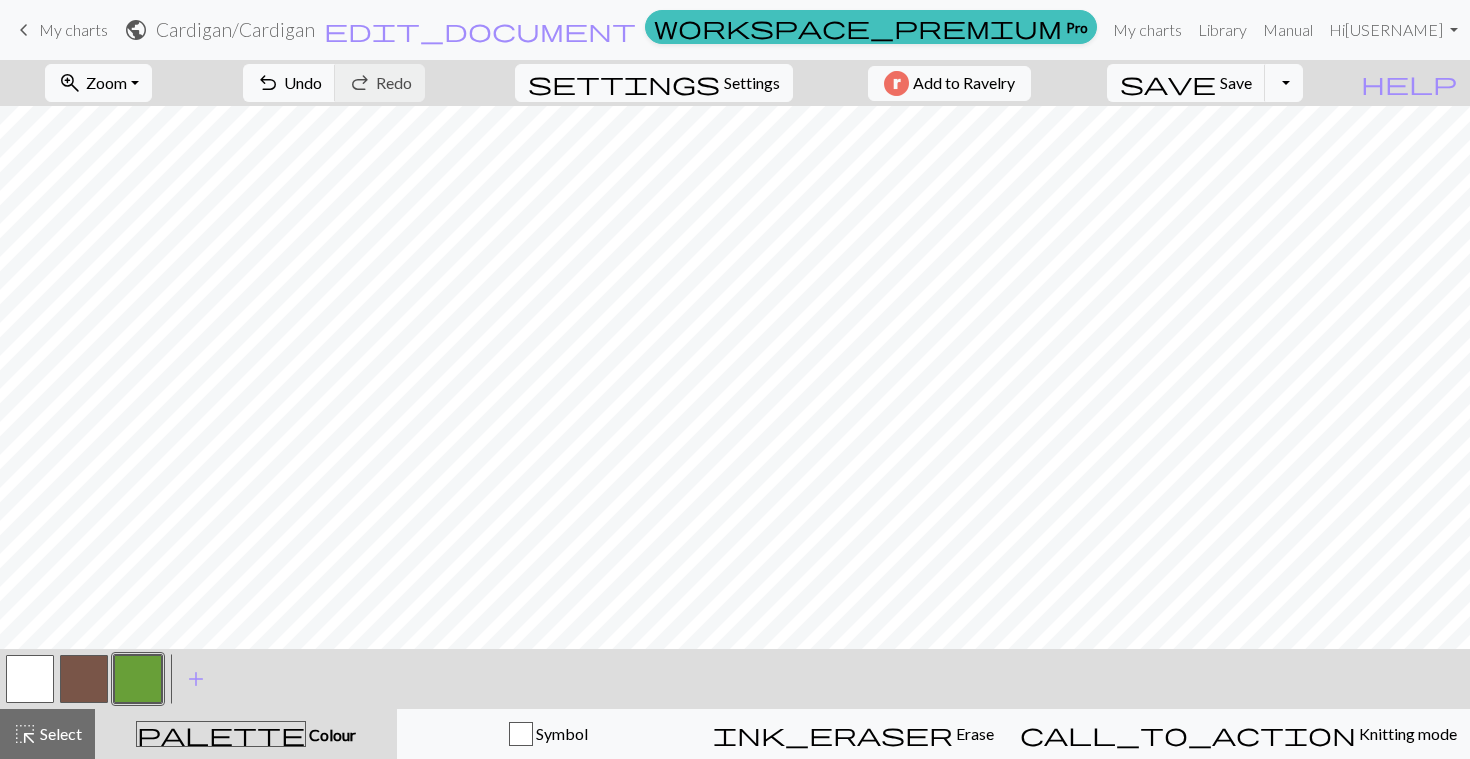 click at bounding box center [84, 679] 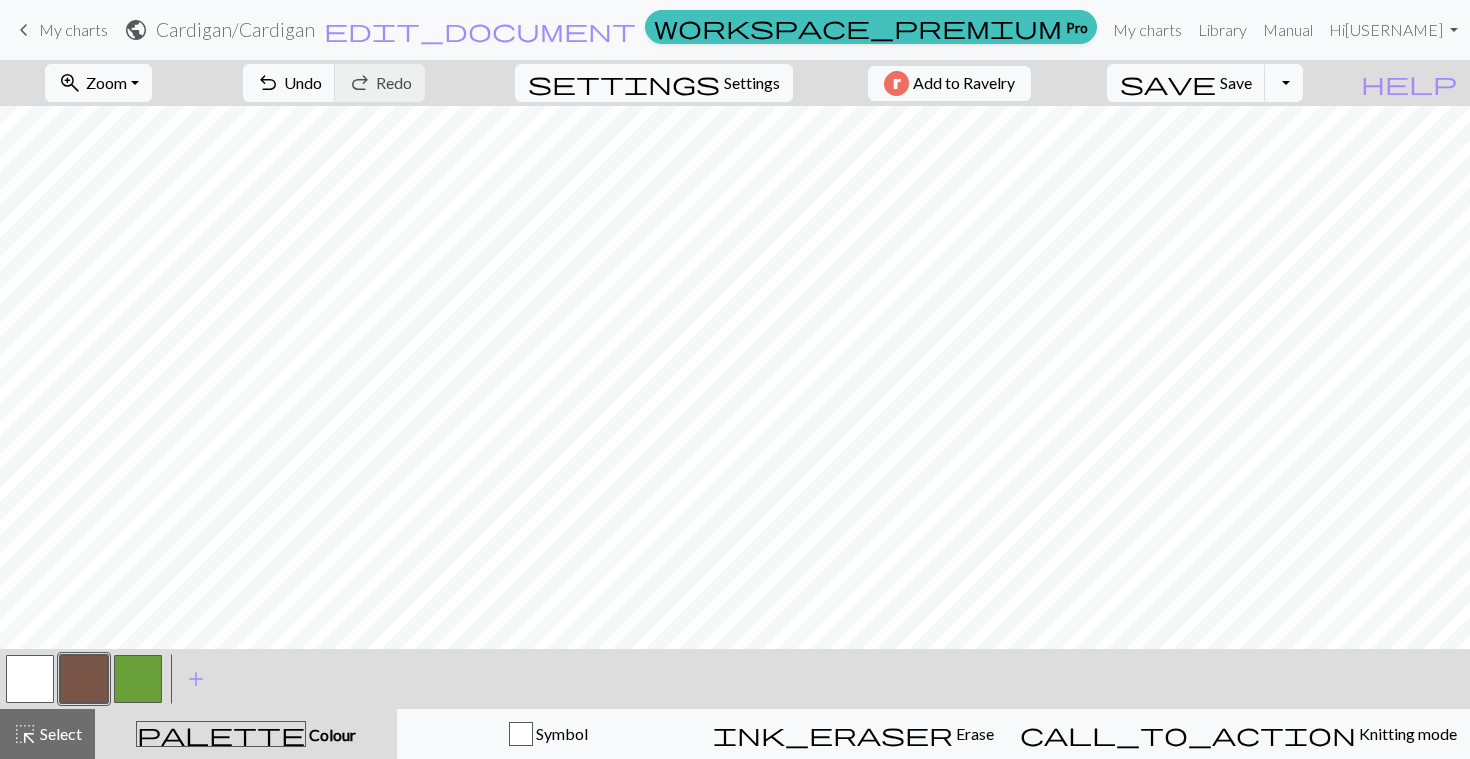 click at bounding box center [84, 679] 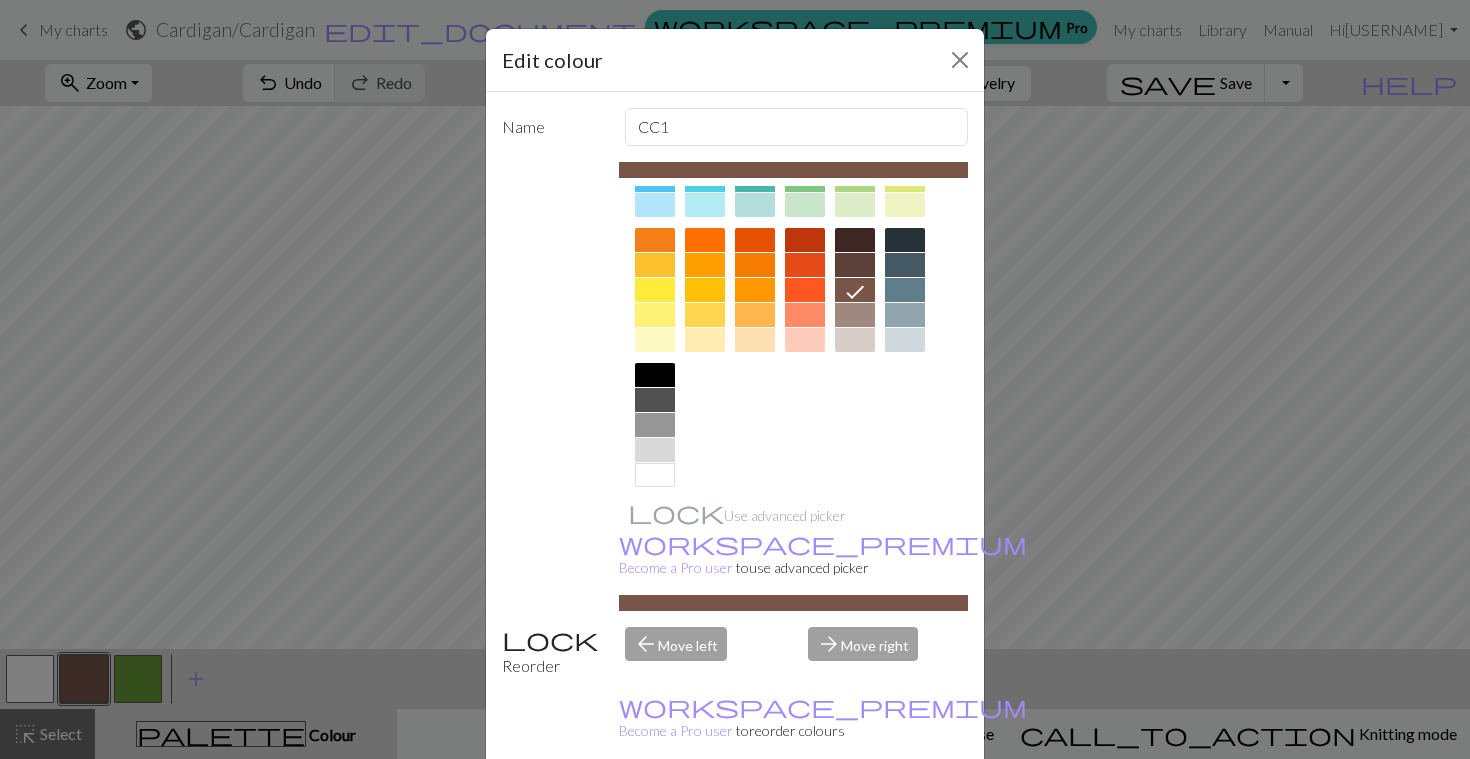 scroll, scrollTop: 239, scrollLeft: 0, axis: vertical 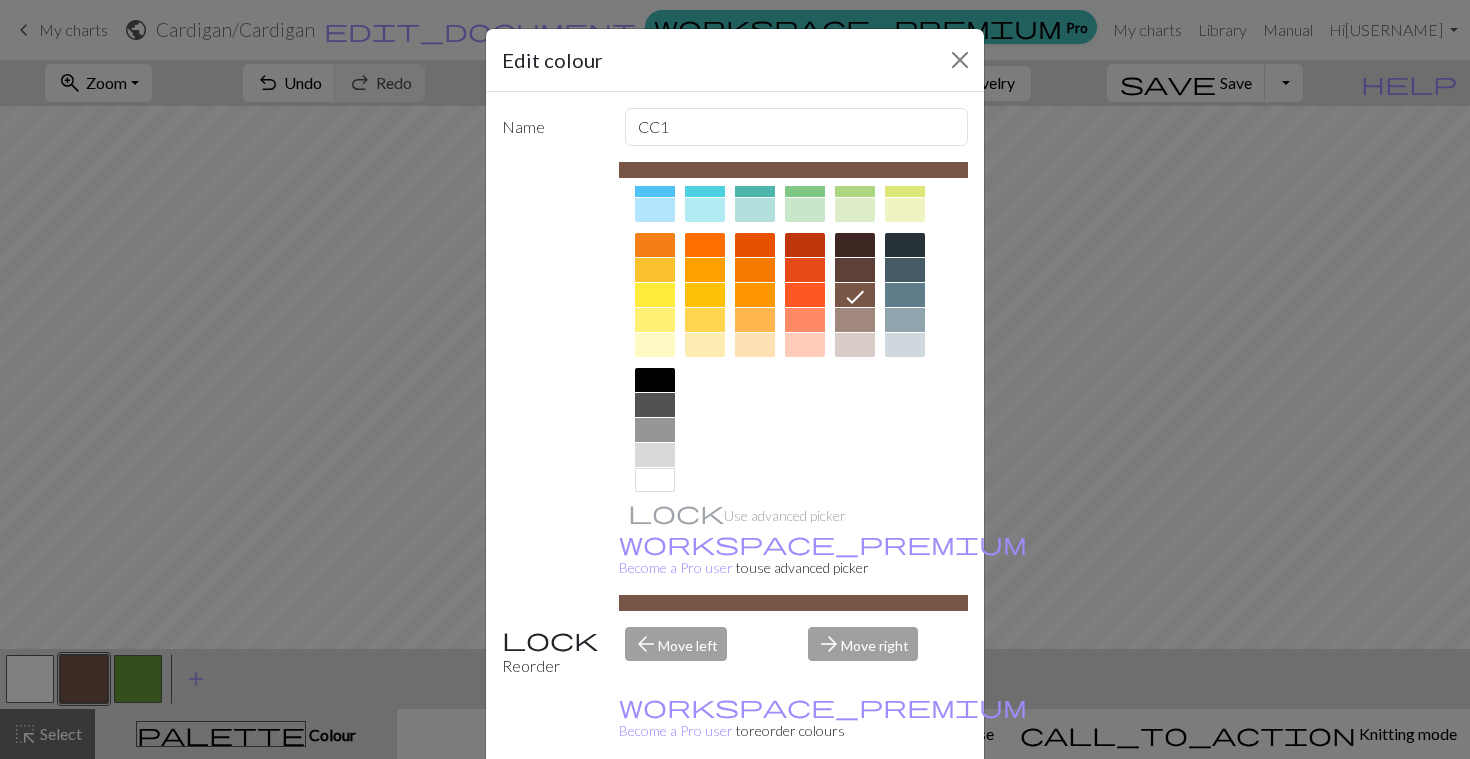 click on "Edit colour Name CC1 Use advanced picker workspace_premium Become a Pro user   to  use advanced picker Reorder arrow_back Move left arrow_forward Move right workspace_premium Become a Pro user   to  reorder colours Delete Done Cancel" at bounding box center [735, 379] 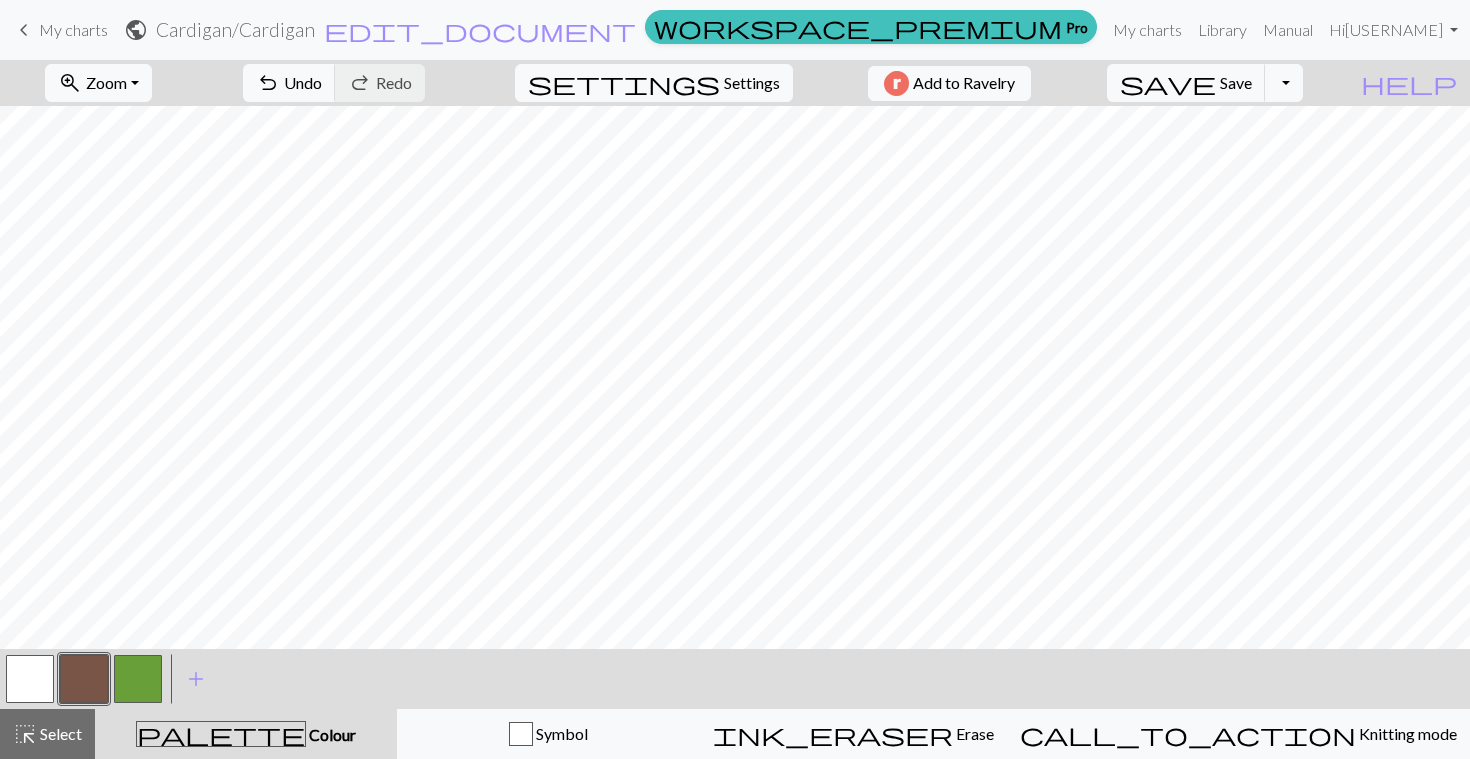 click at bounding box center [84, 679] 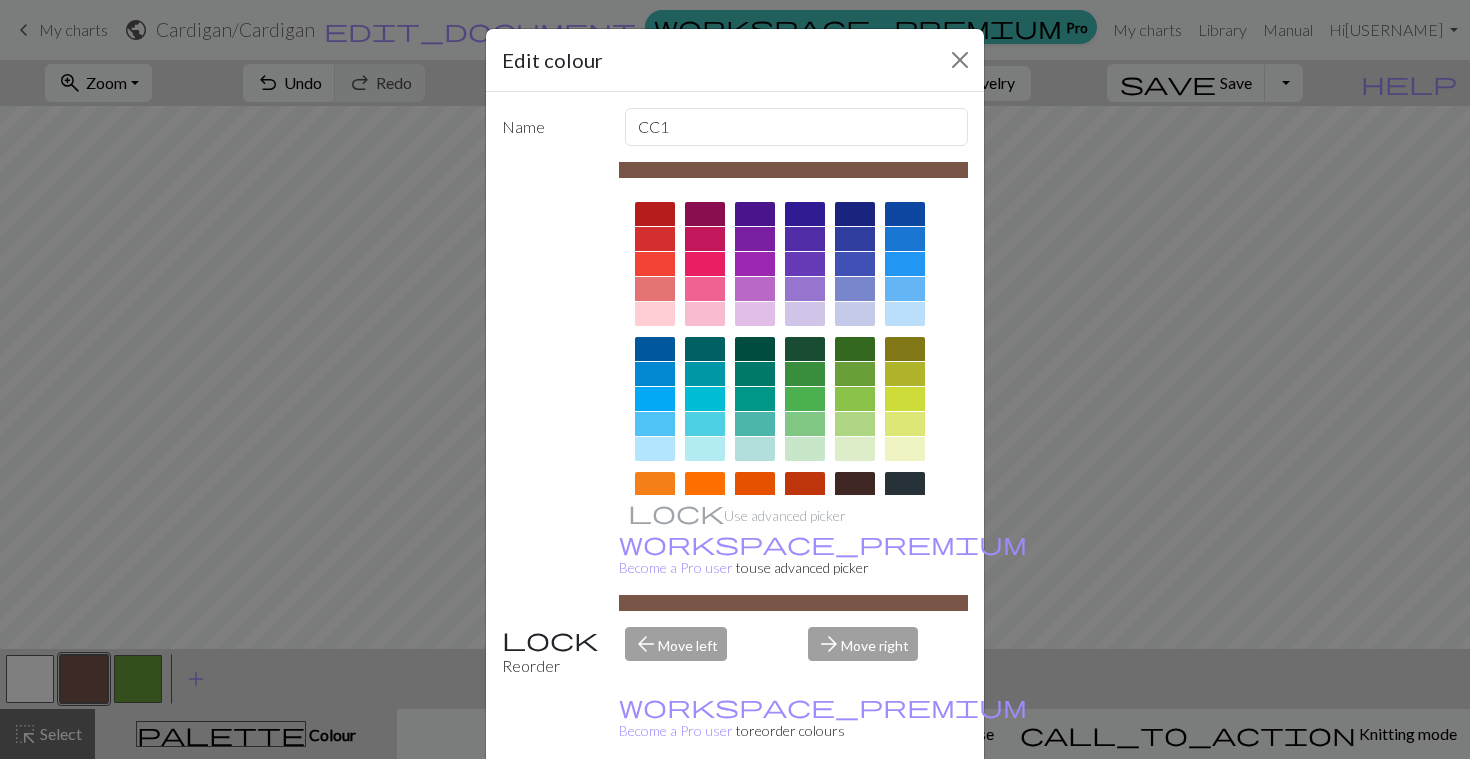 click on "Done" at bounding box center [855, 810] 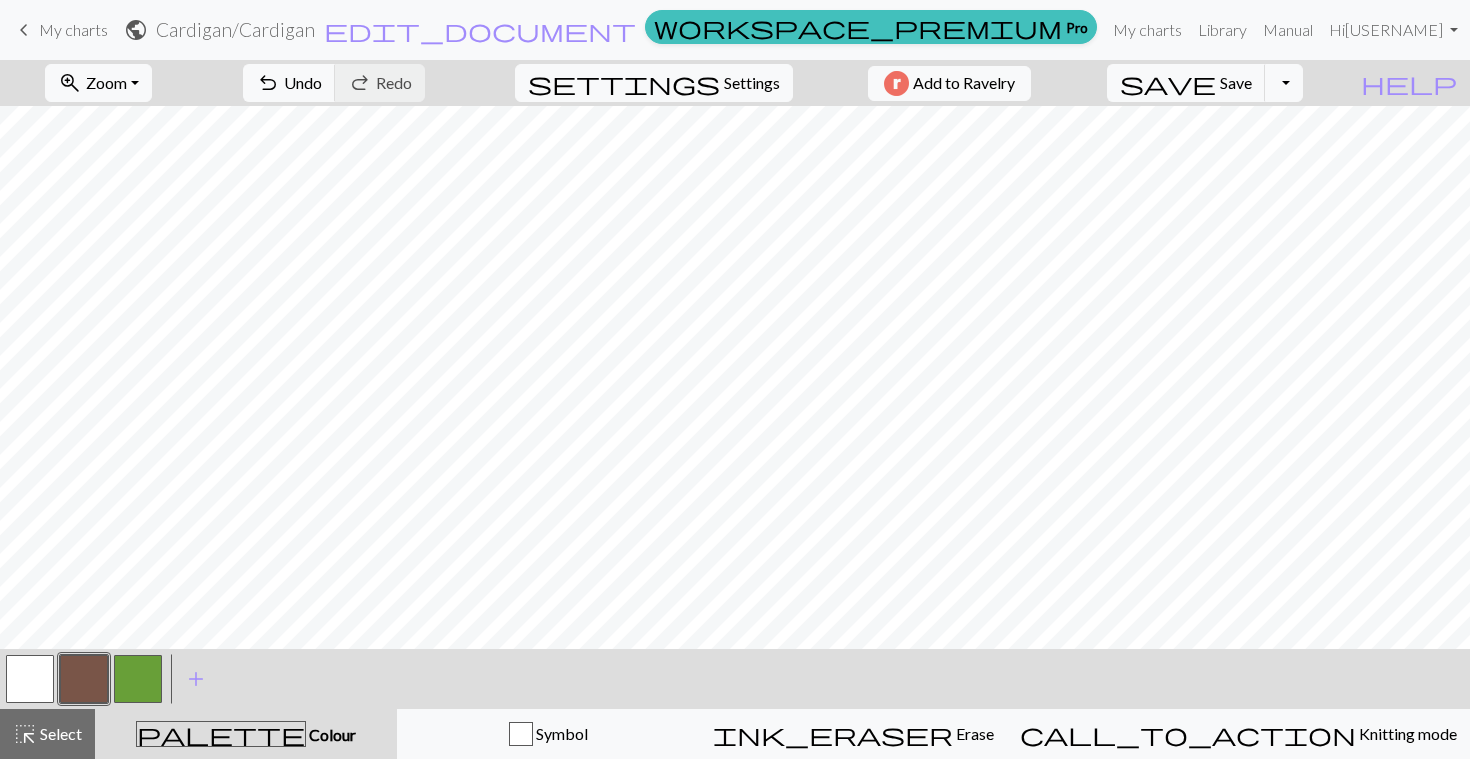 click at bounding box center (138, 679) 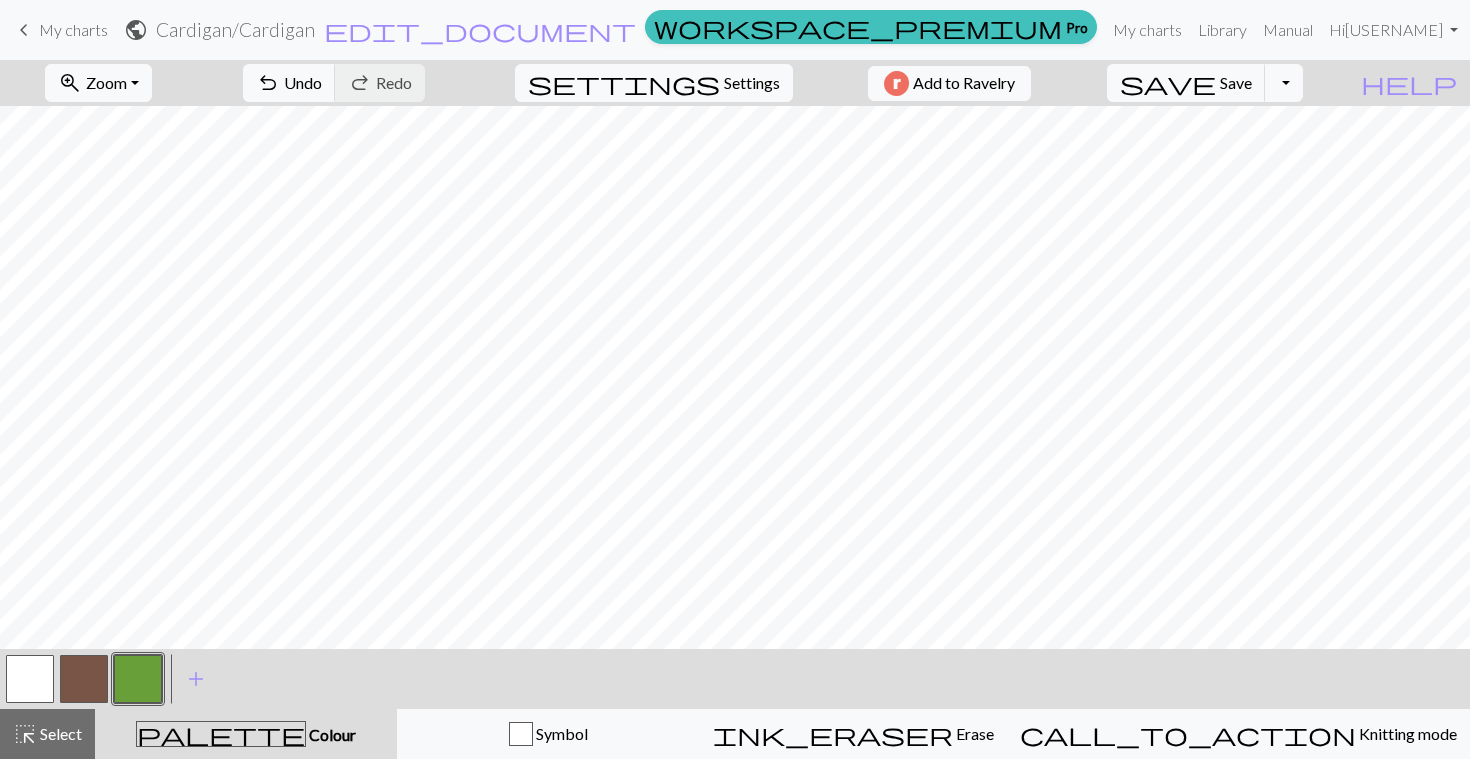 click at bounding box center [84, 679] 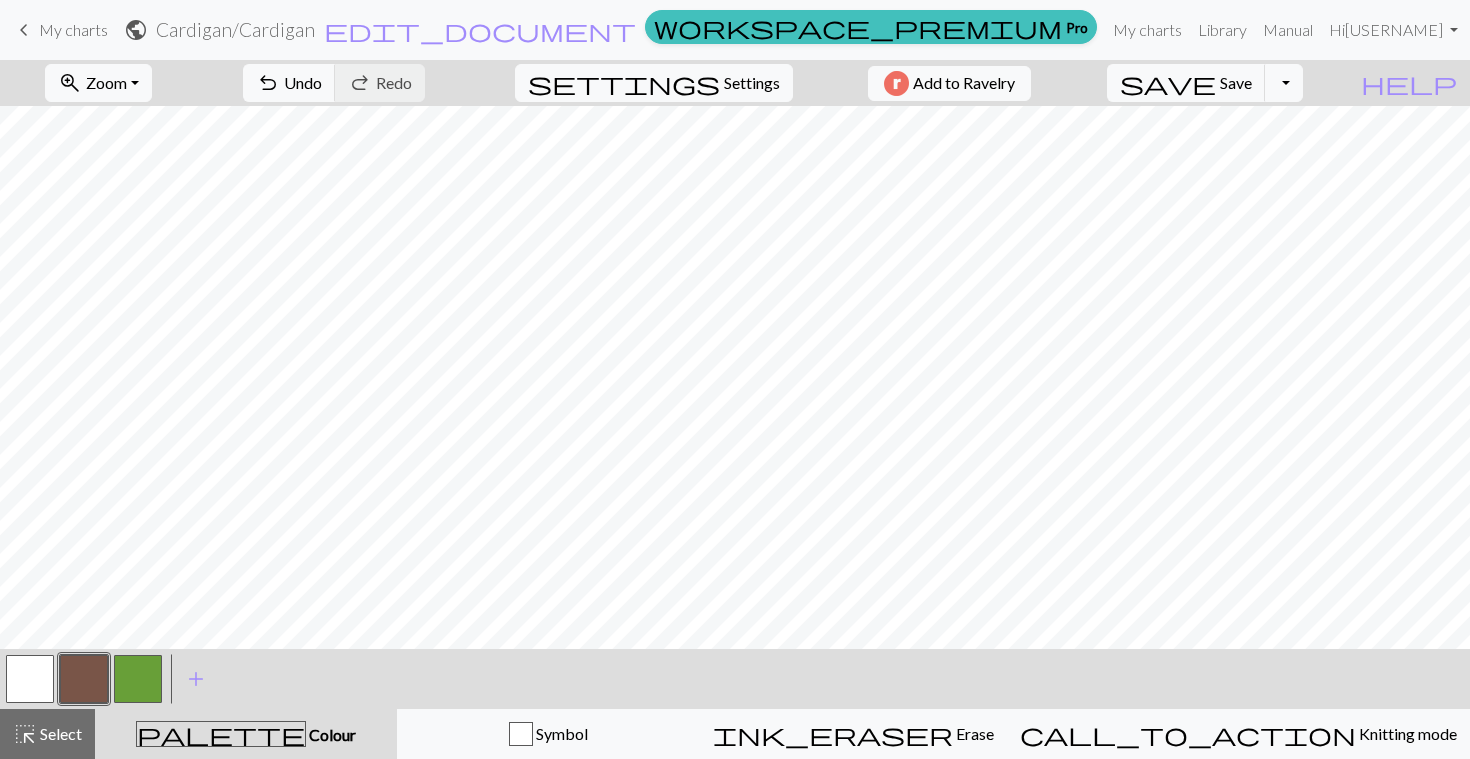 click at bounding box center (138, 679) 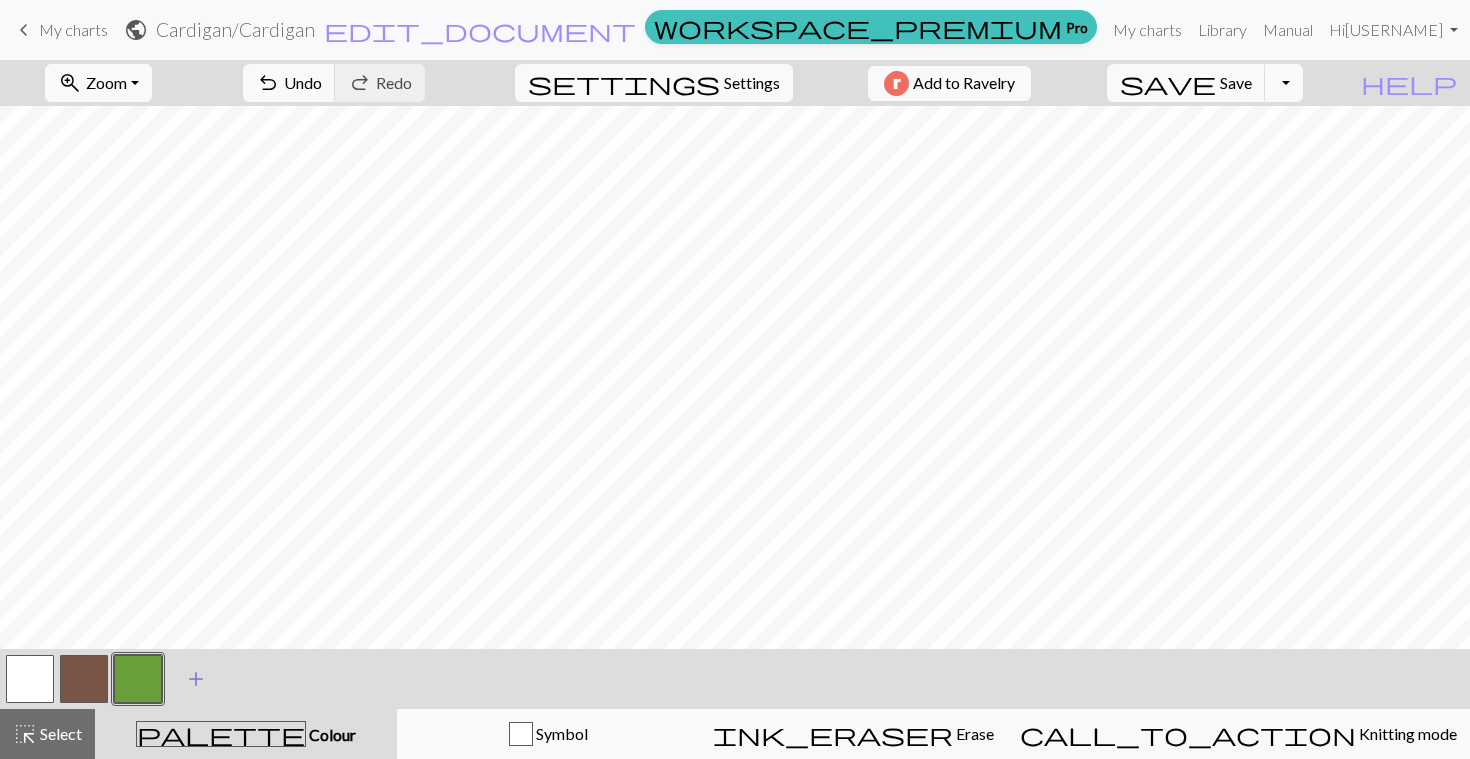 click on "add" at bounding box center [196, 679] 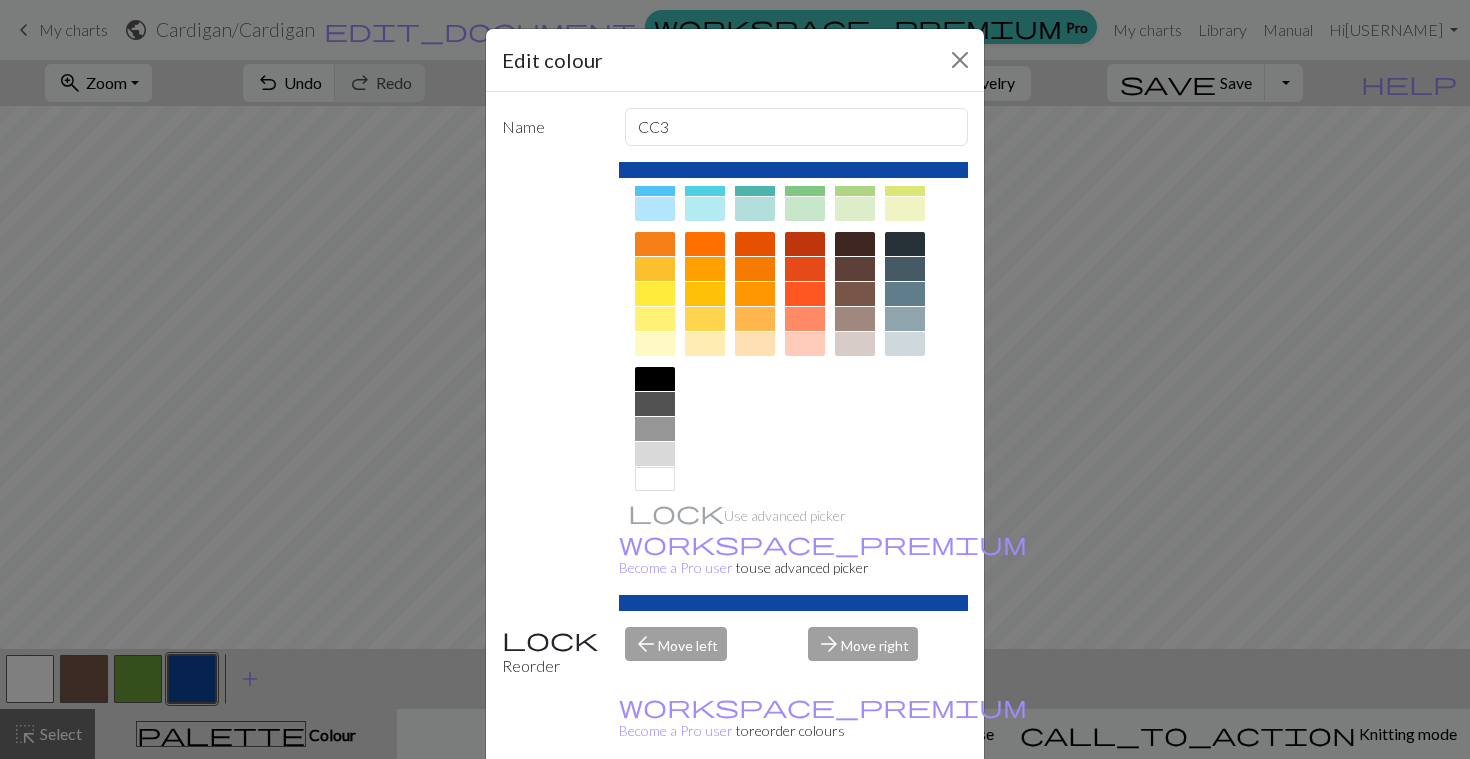 scroll, scrollTop: 235, scrollLeft: 0, axis: vertical 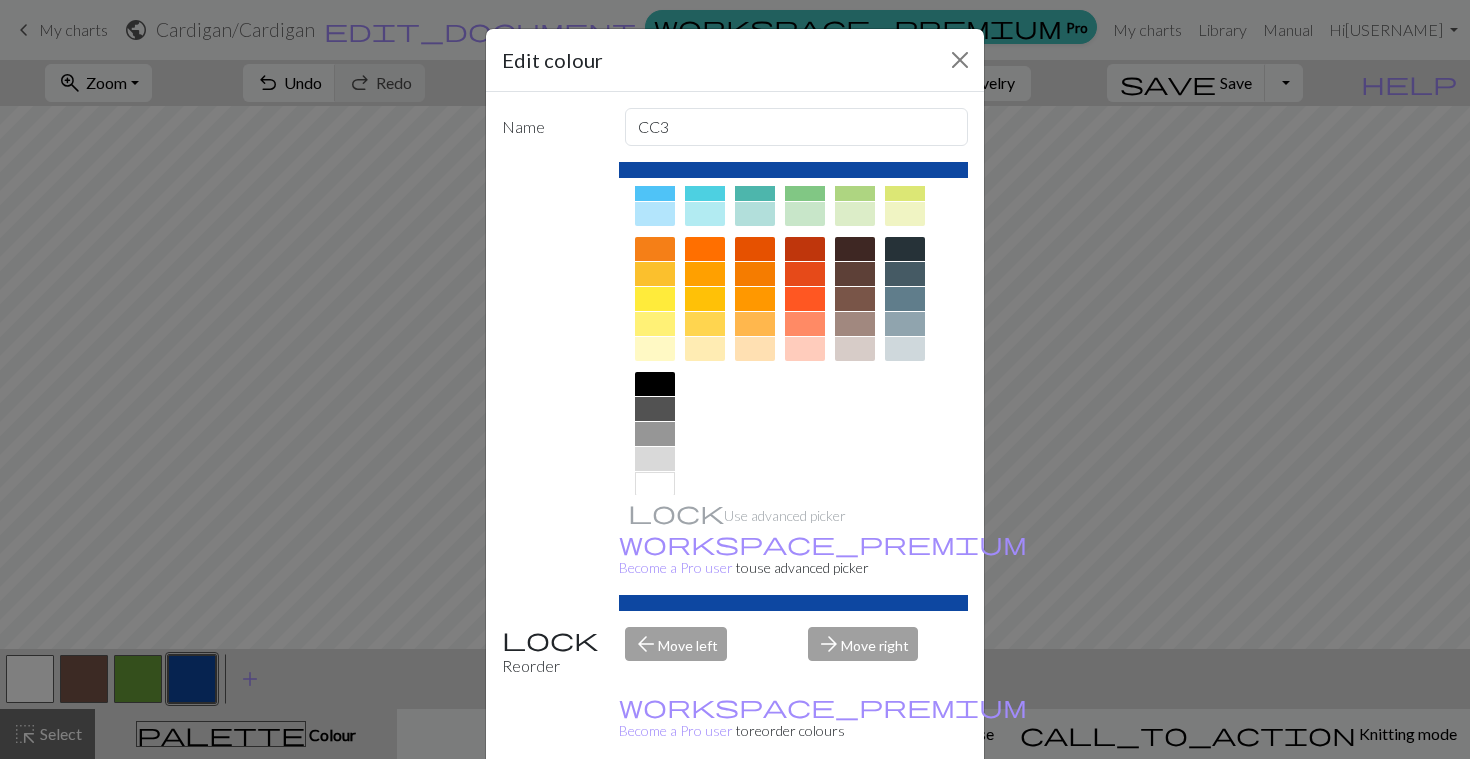 click at bounding box center (655, 299) 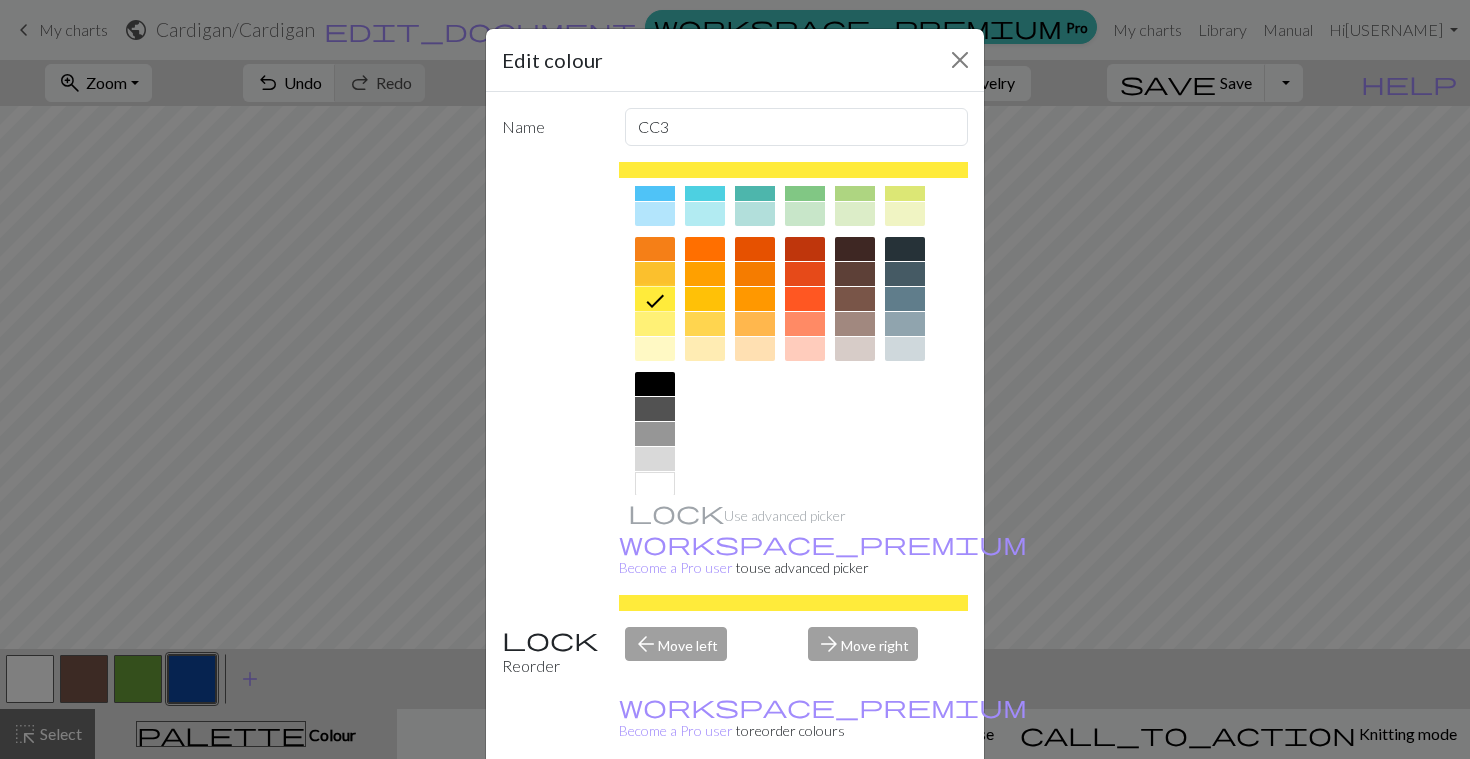 click on "Done" at bounding box center [855, 810] 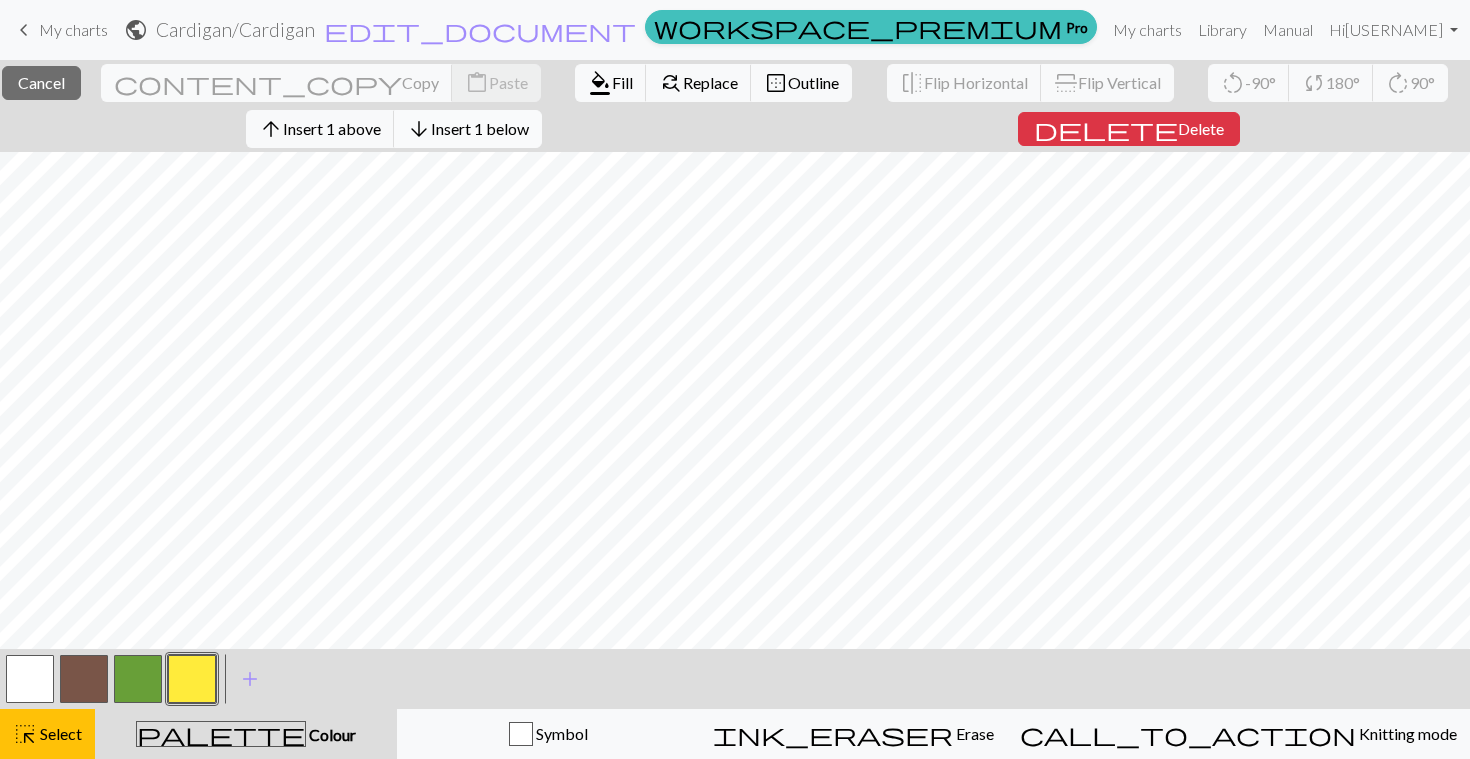 click on "arrow_downward Insert 1 below" at bounding box center [468, 129] 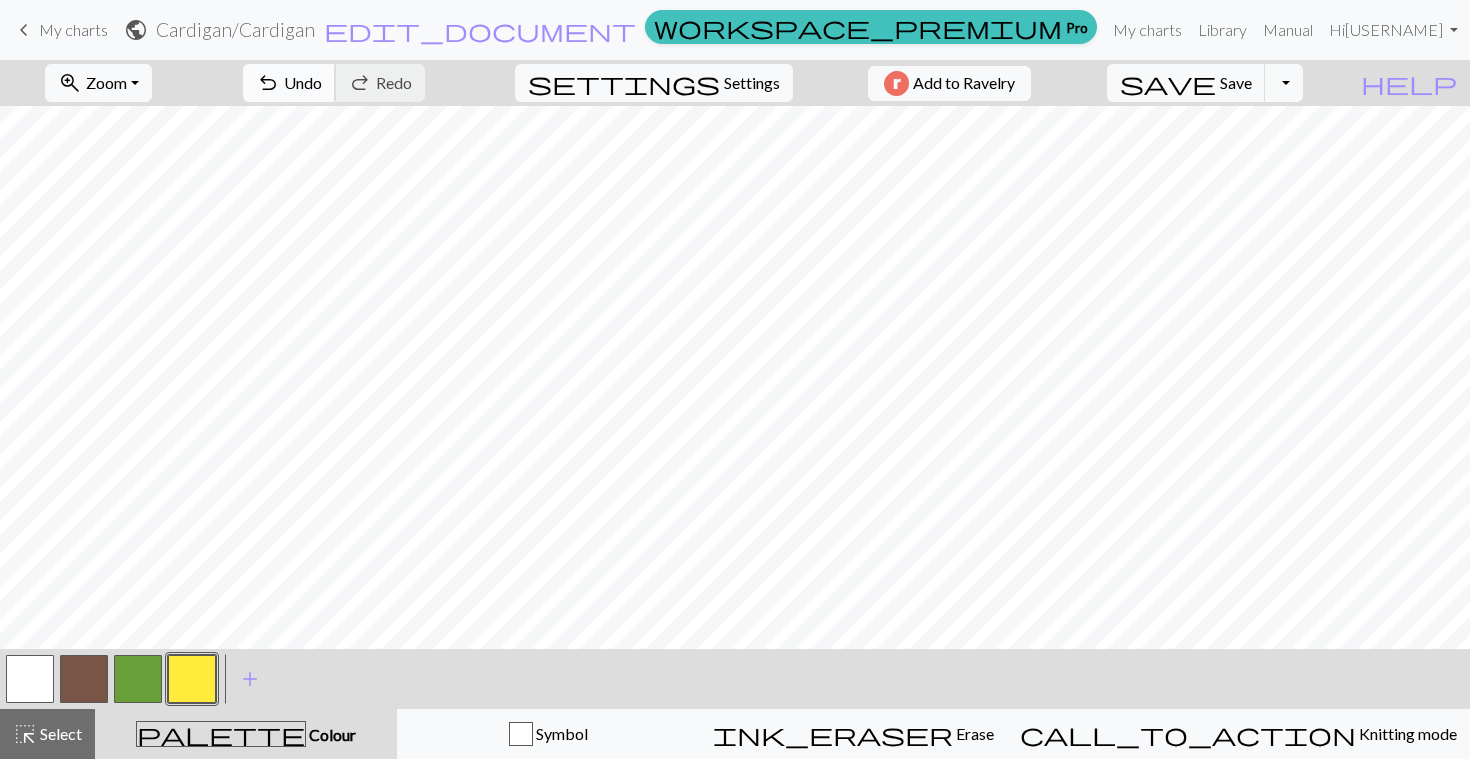 click on "undo" at bounding box center (268, 83) 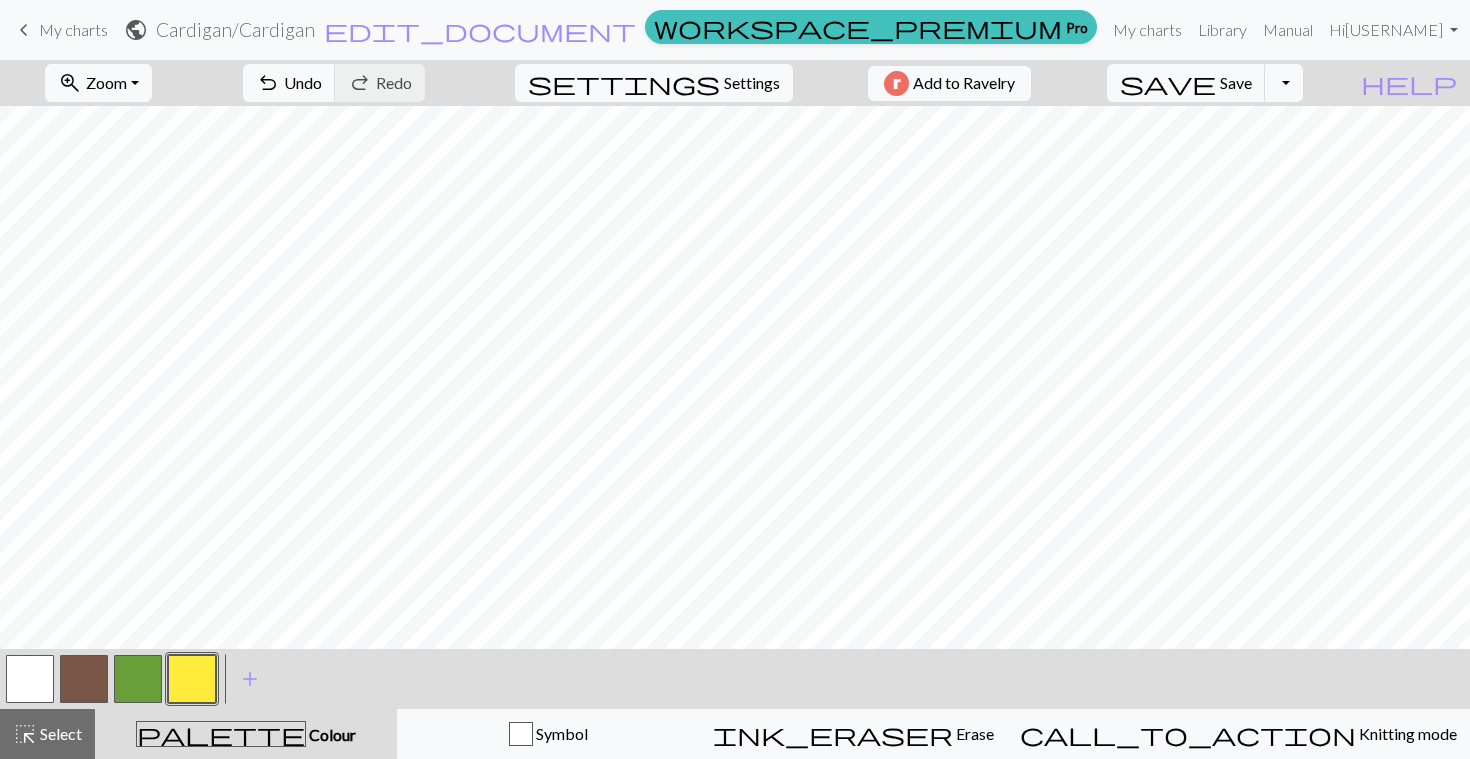 click at bounding box center [84, 679] 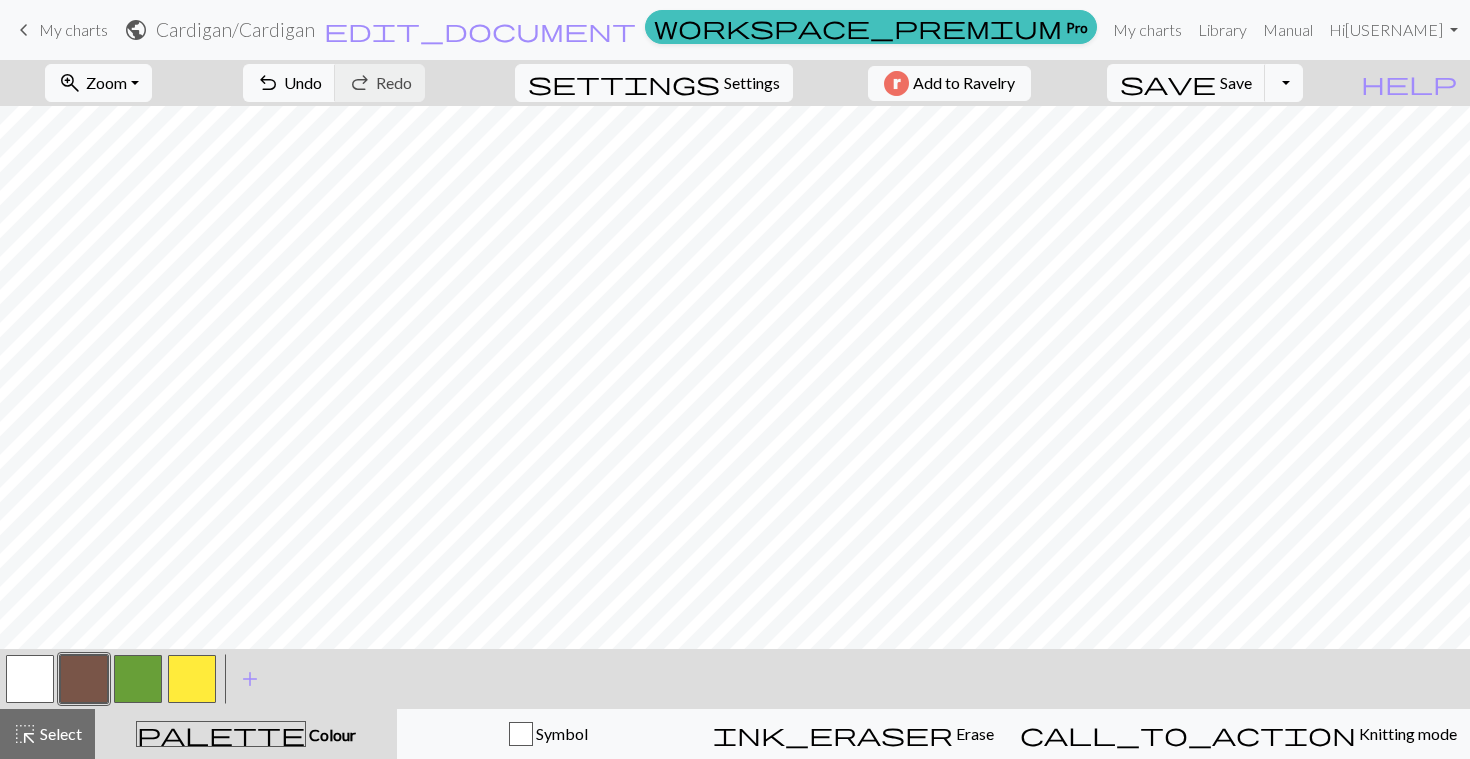 click at bounding box center [138, 679] 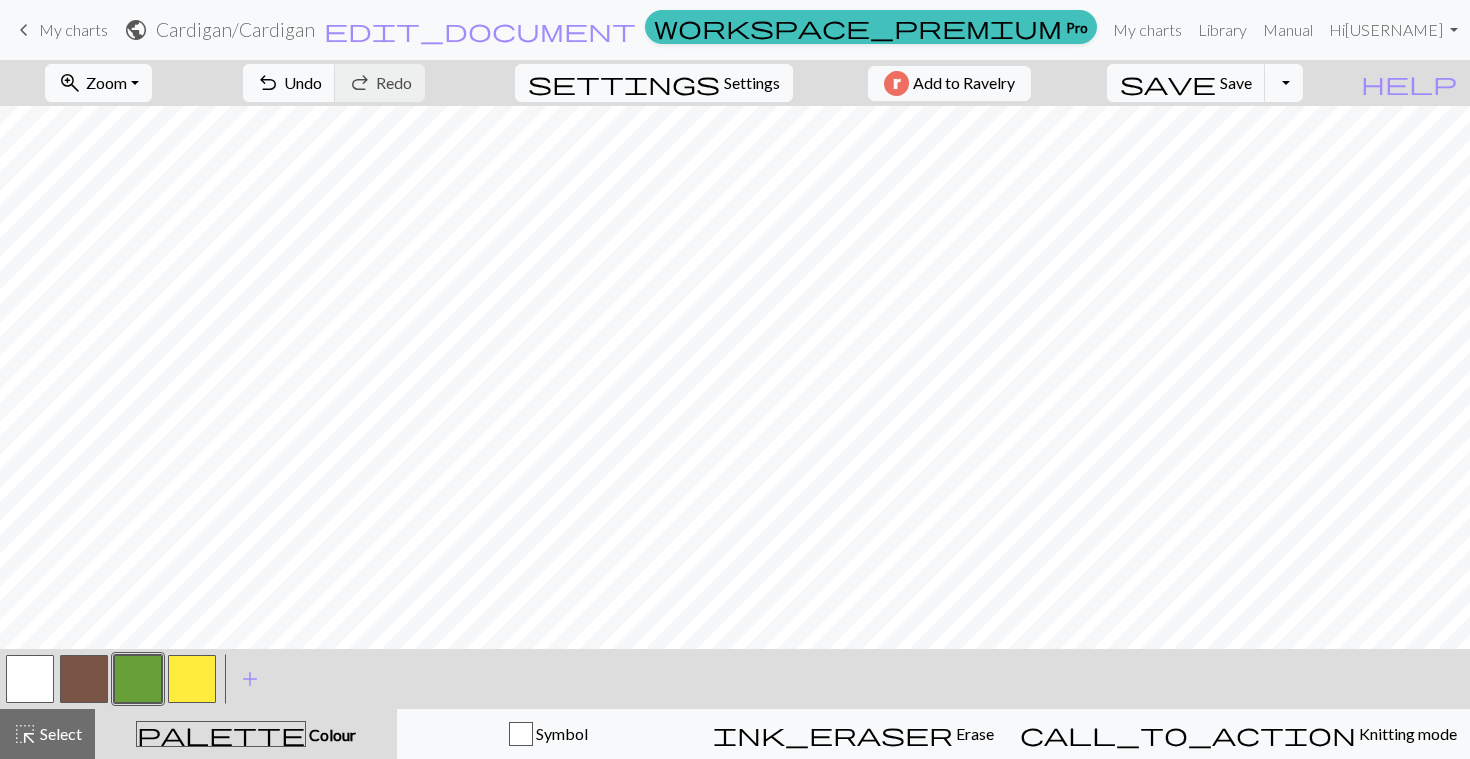 click at bounding box center [138, 679] 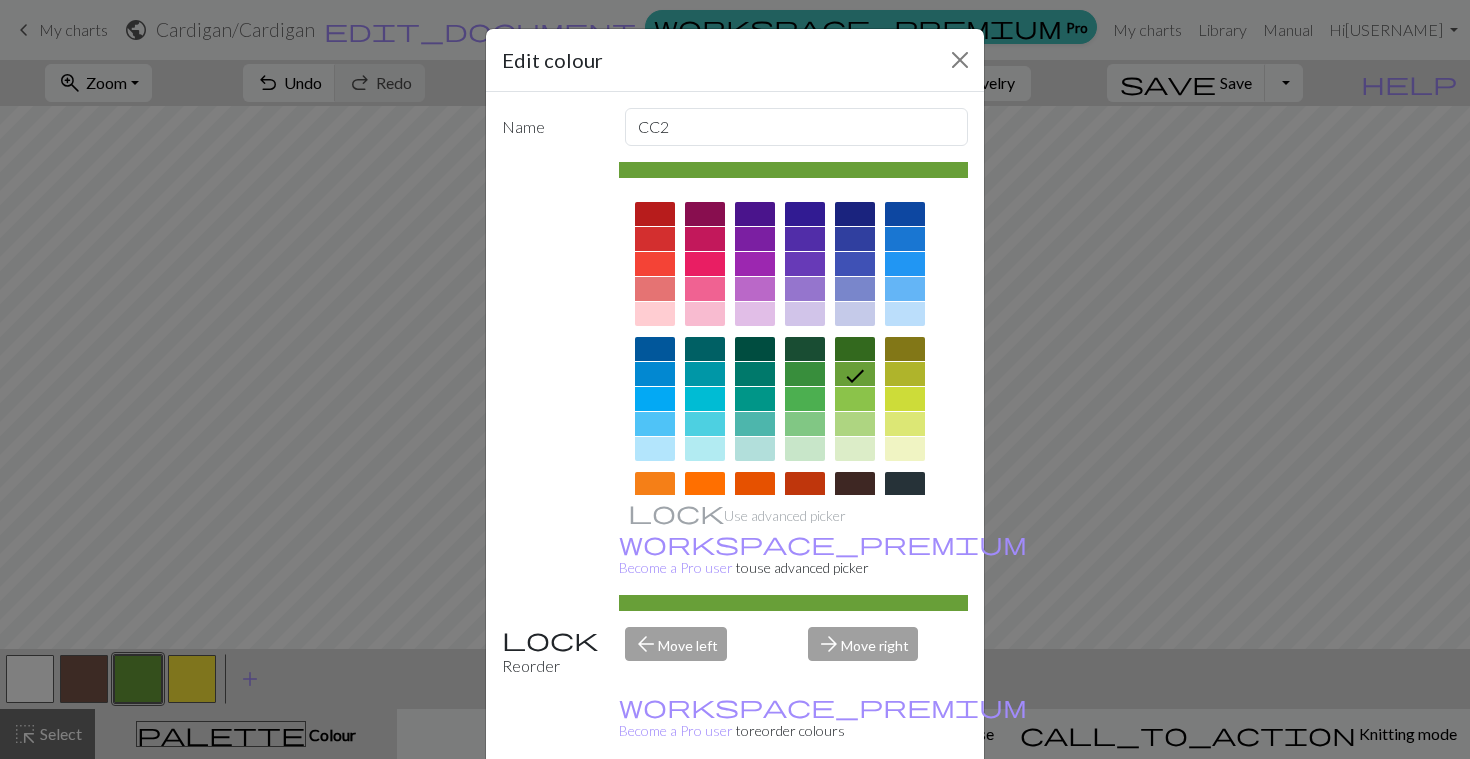 click on "workspace_premium Become a Pro user   to  reorder colours" at bounding box center [823, 718] 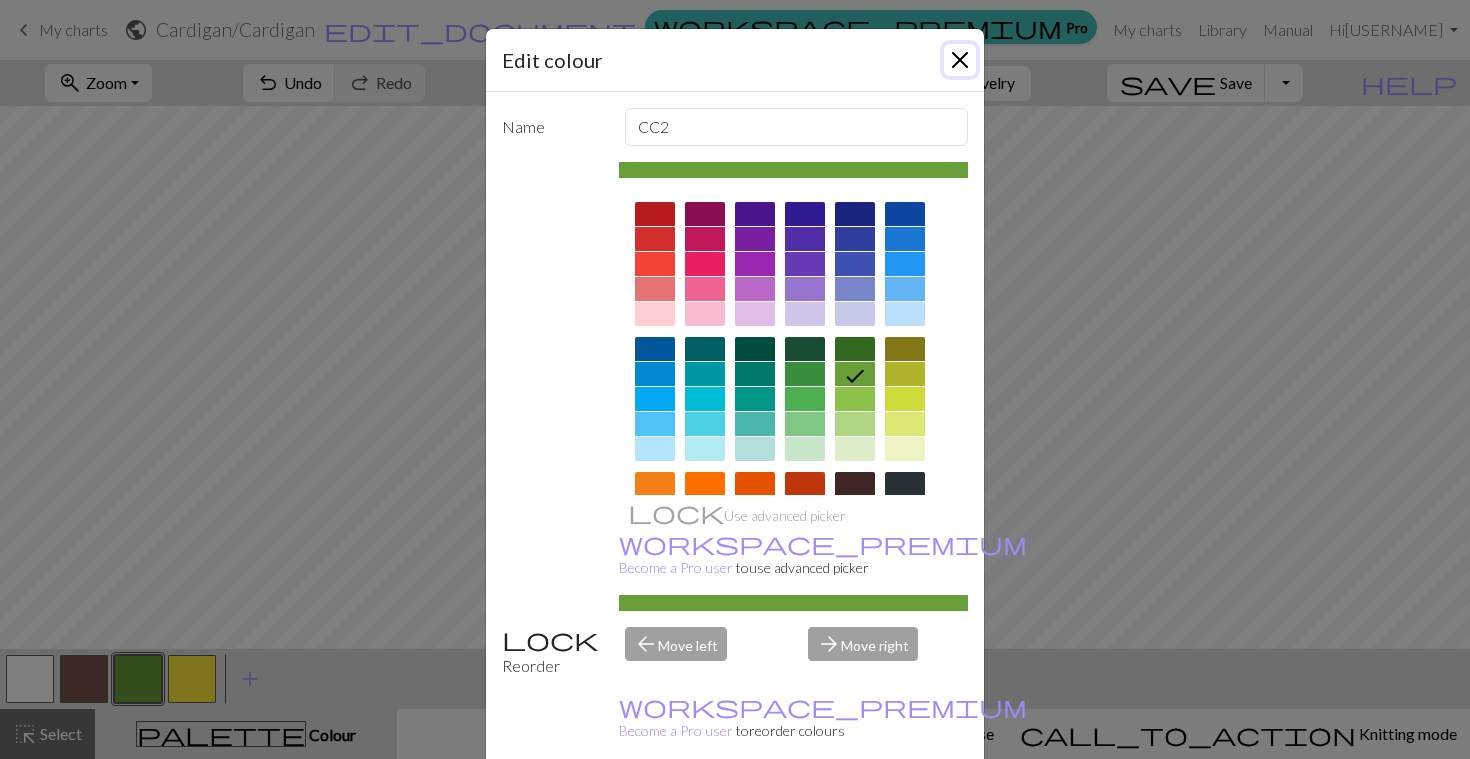 click at bounding box center (960, 60) 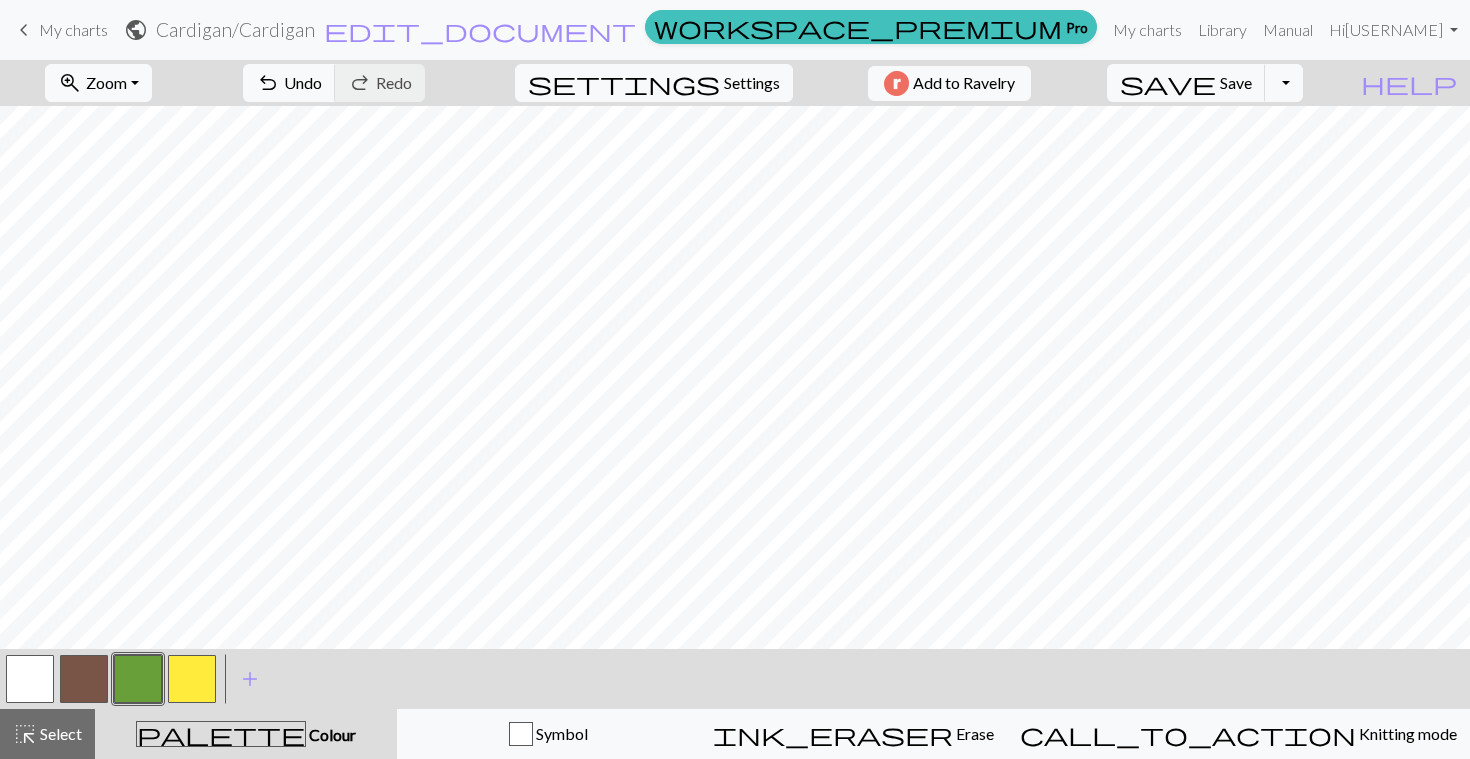 click at bounding box center [84, 679] 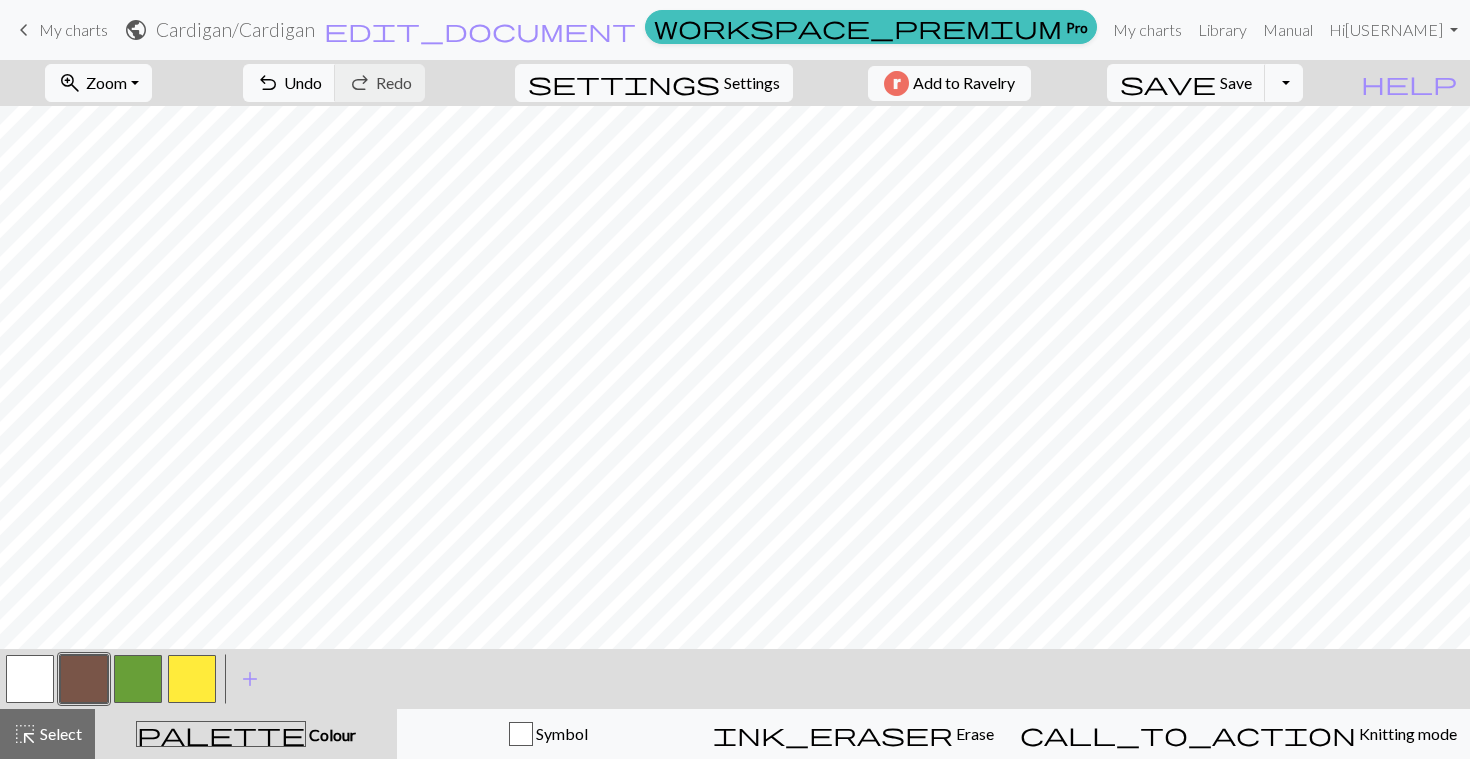 click at bounding box center [138, 679] 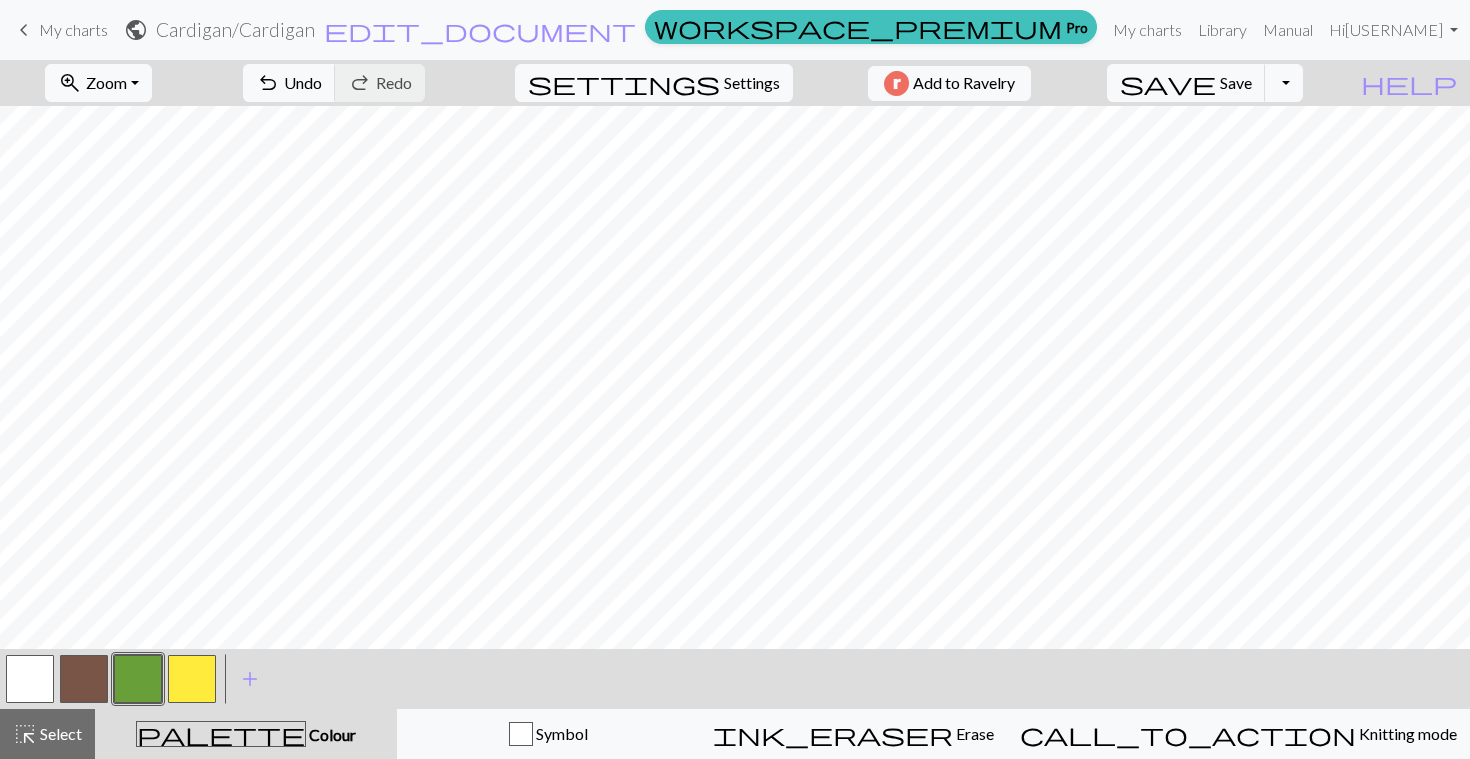 click at bounding box center [192, 679] 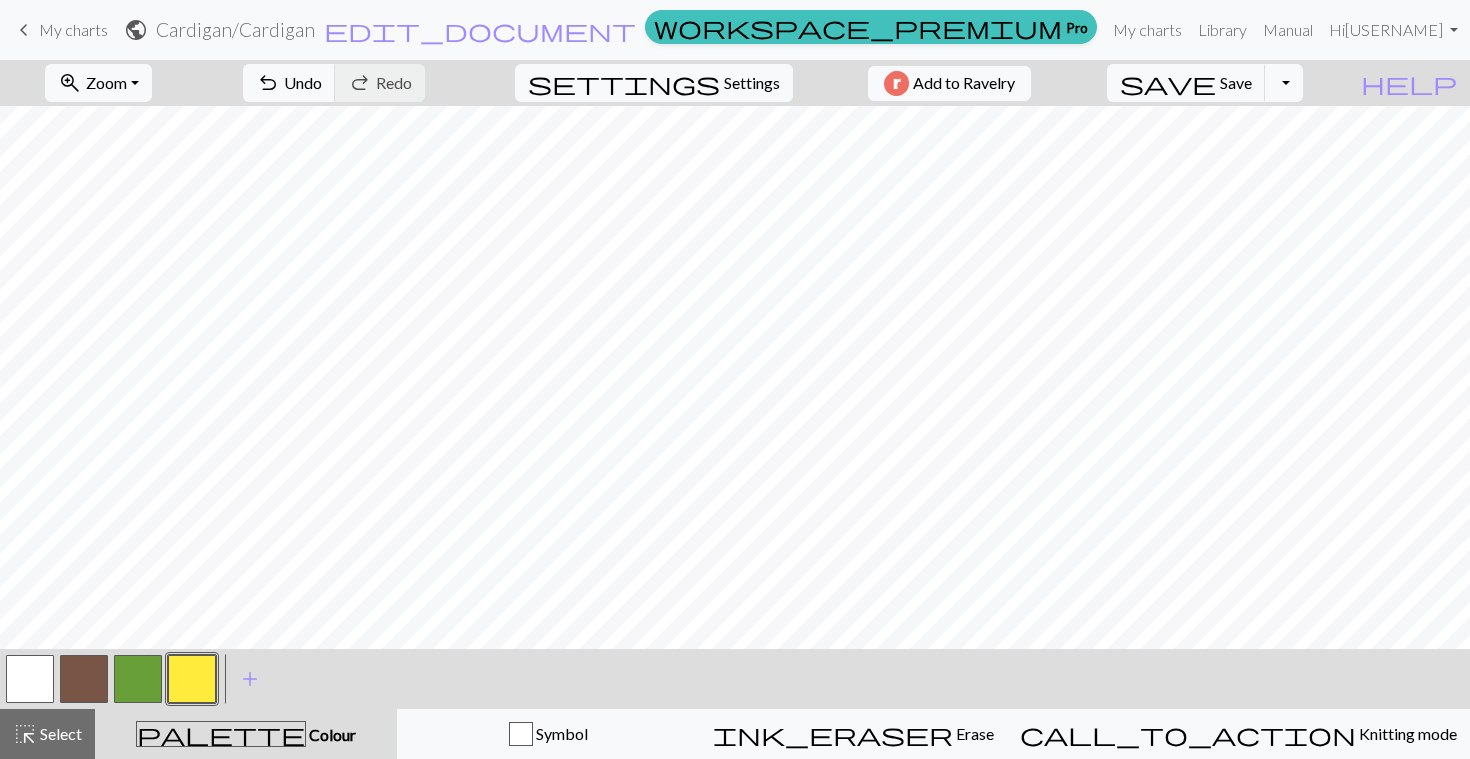 click at bounding box center [138, 679] 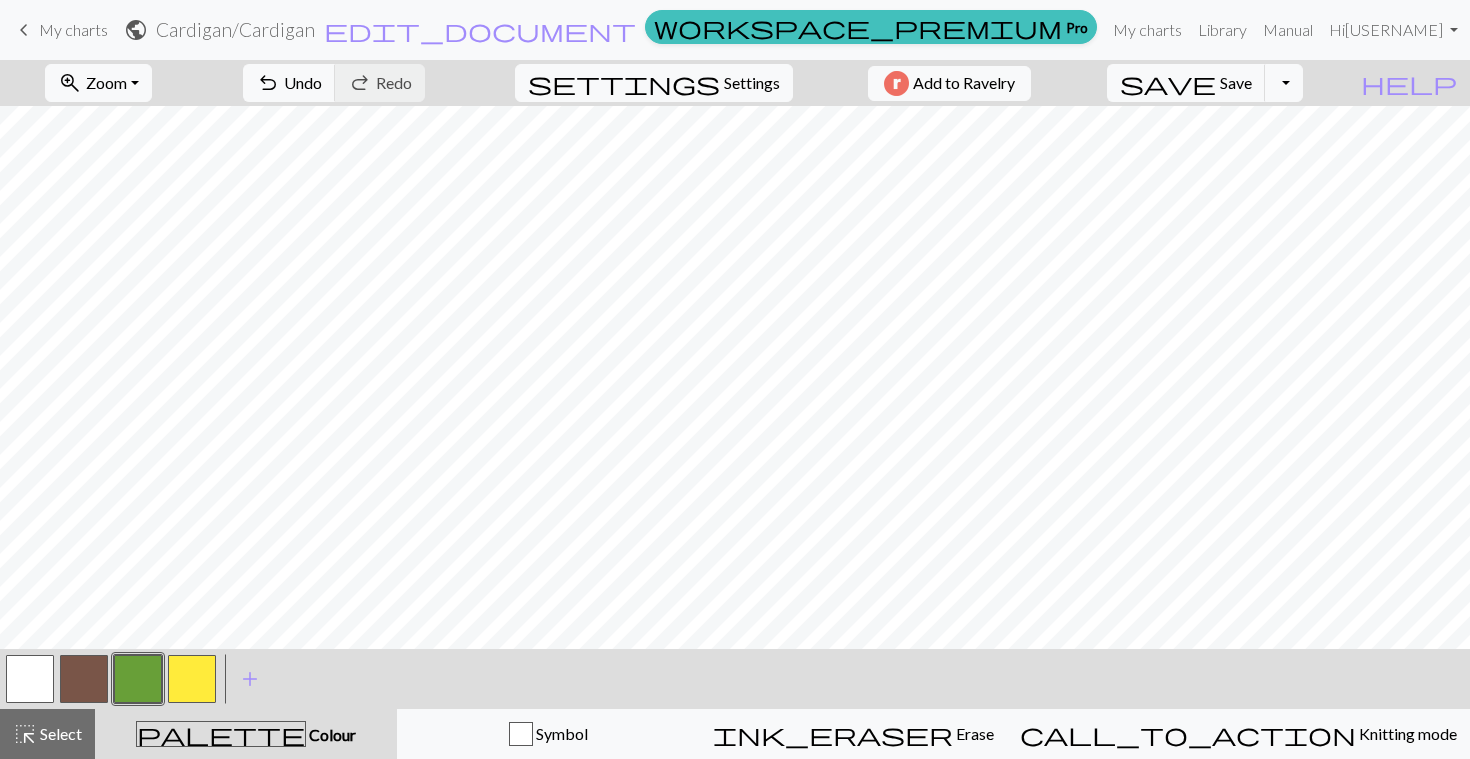 click at bounding box center [192, 679] 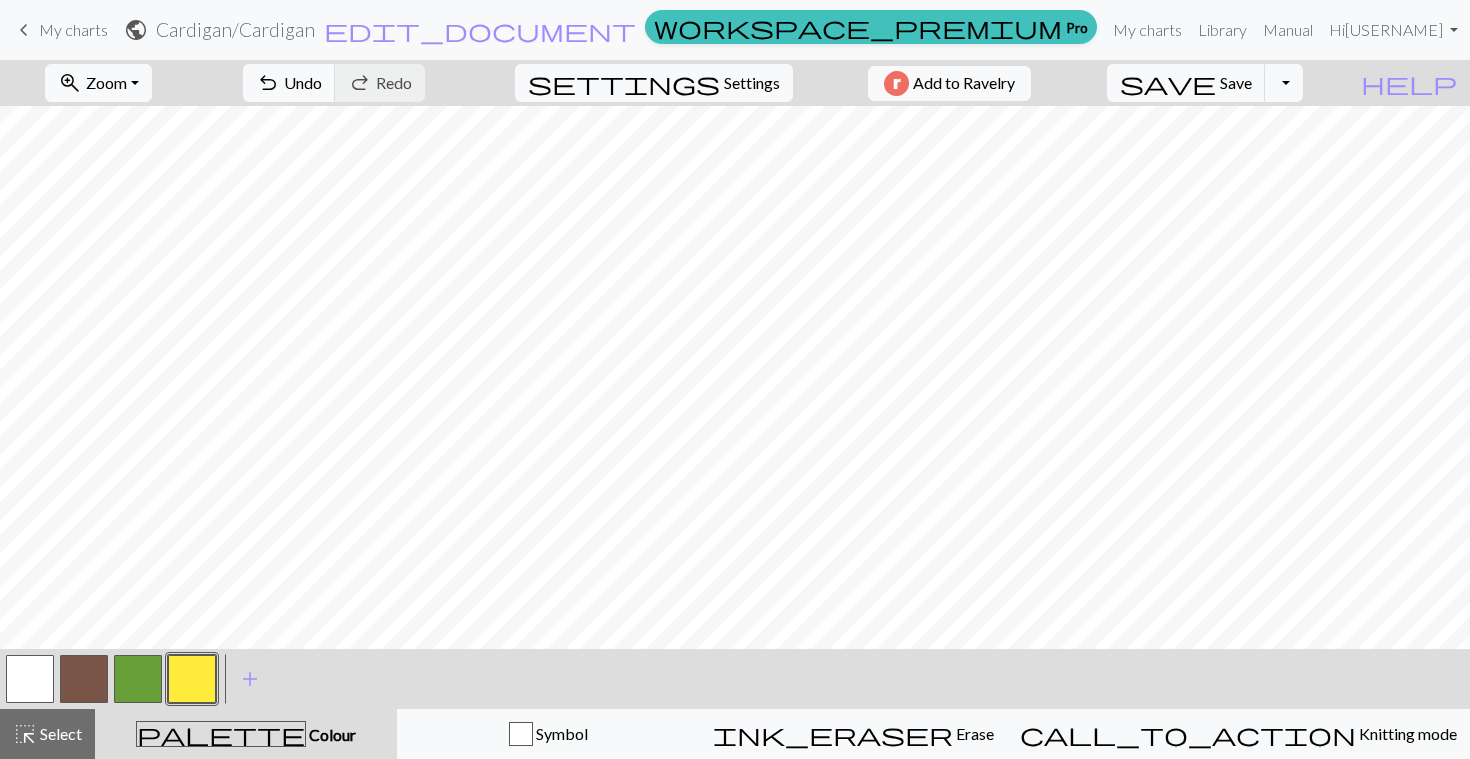 click at bounding box center (192, 679) 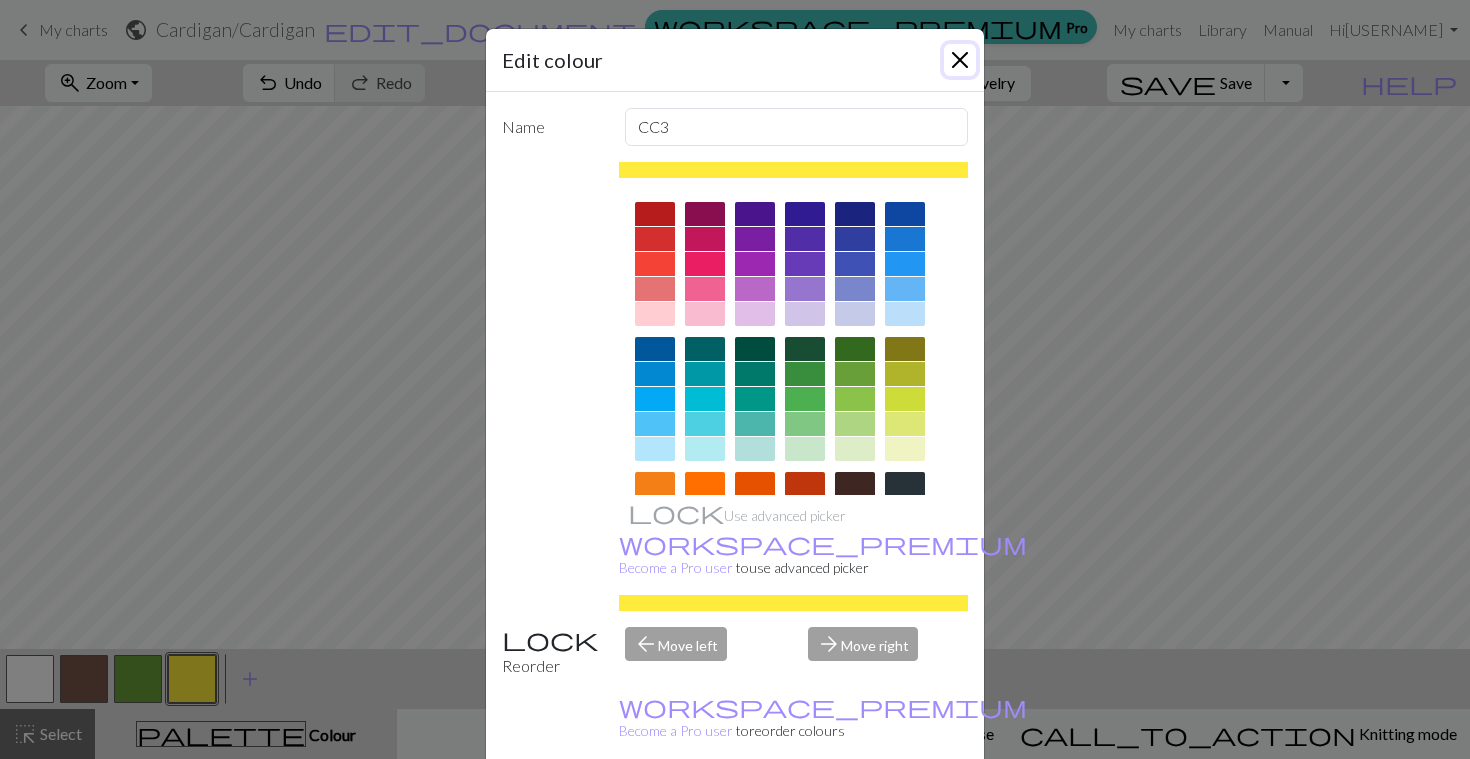 click at bounding box center (960, 60) 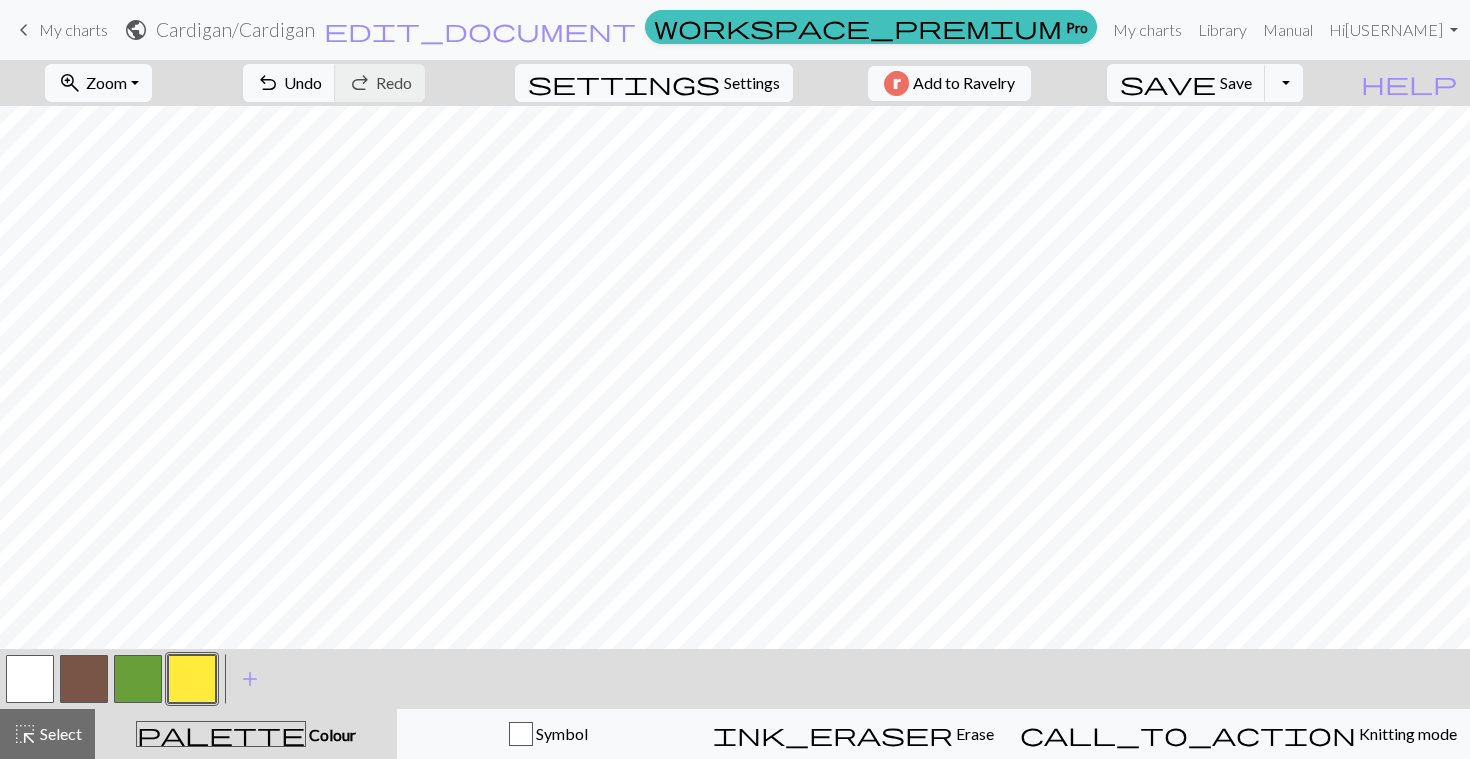 click at bounding box center (138, 679) 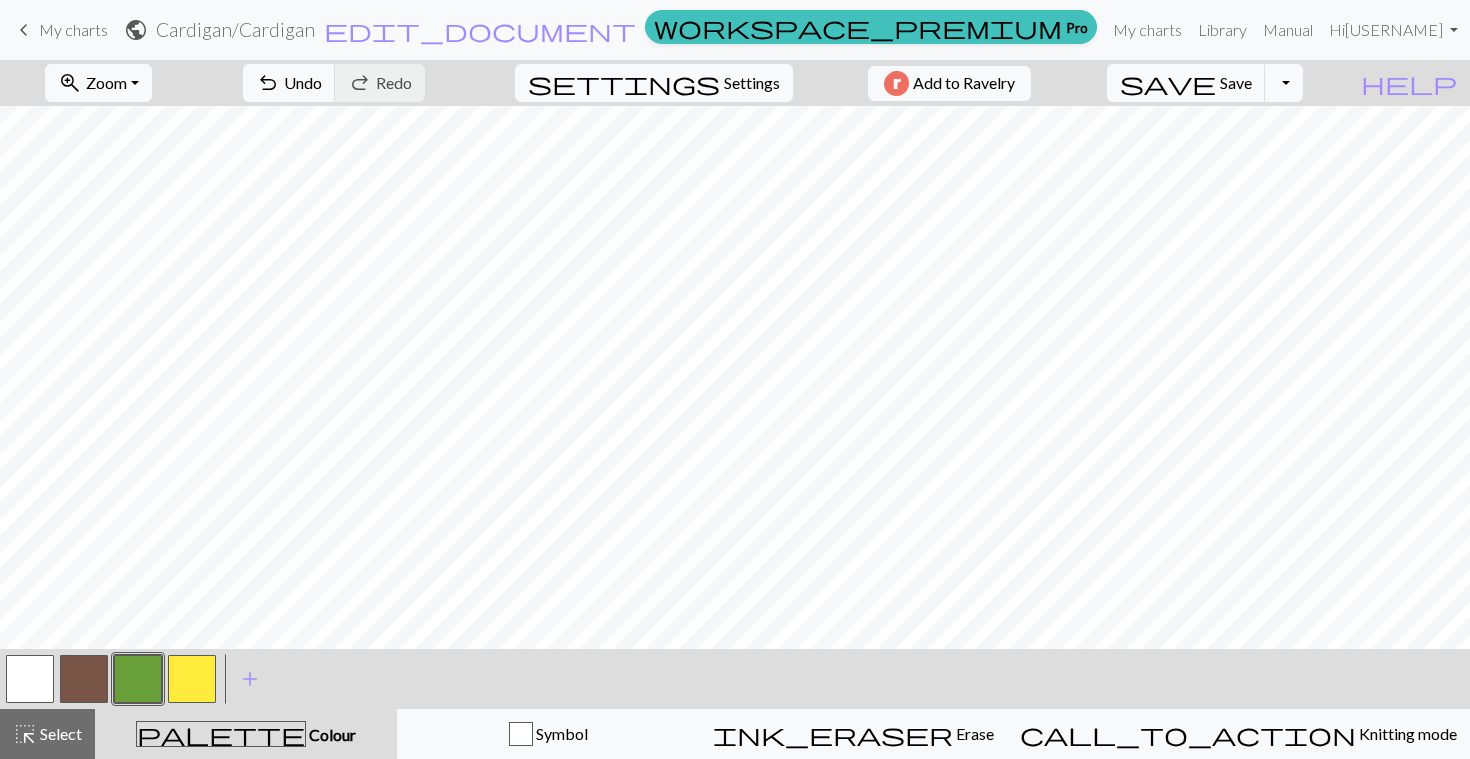 click at bounding box center (192, 679) 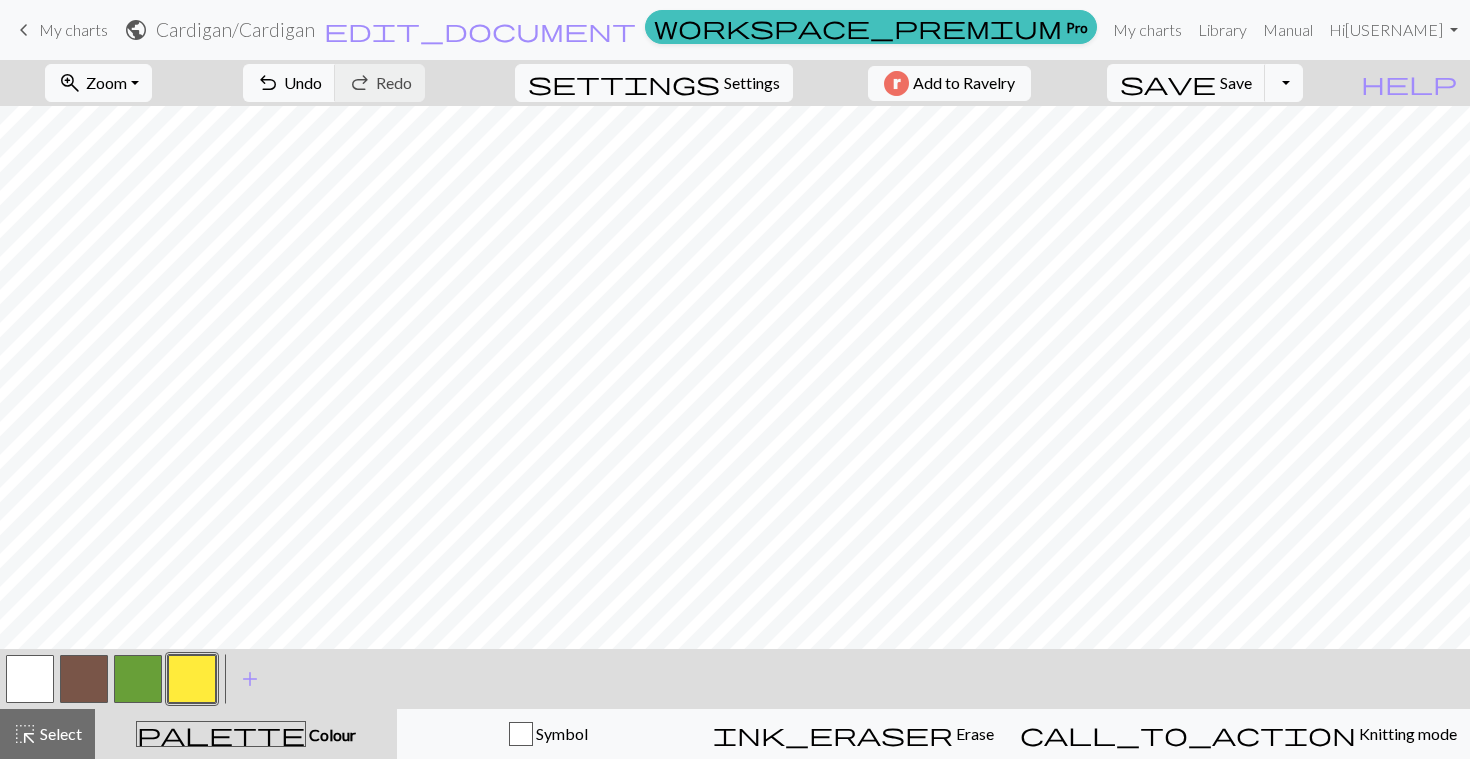 click at bounding box center [138, 679] 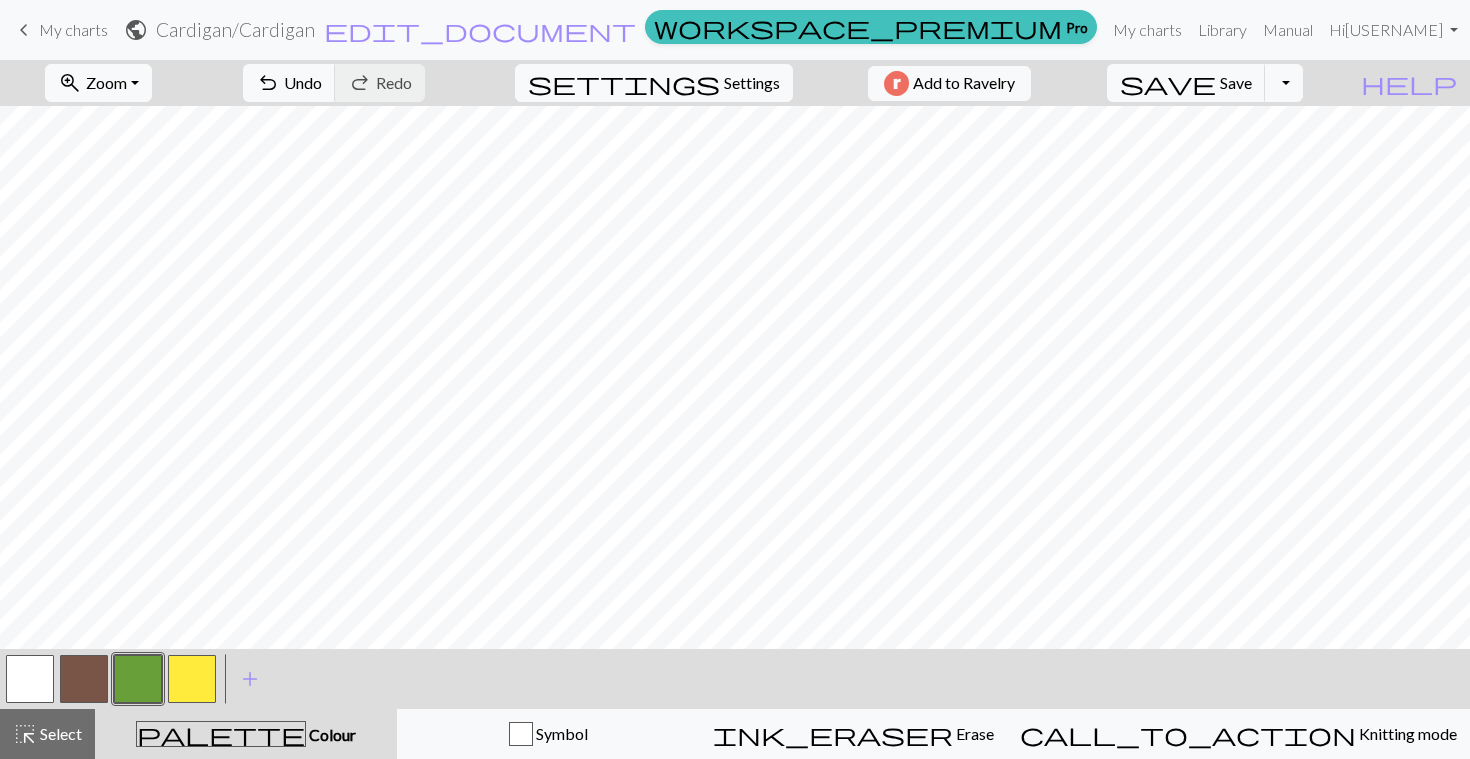 click at bounding box center (192, 679) 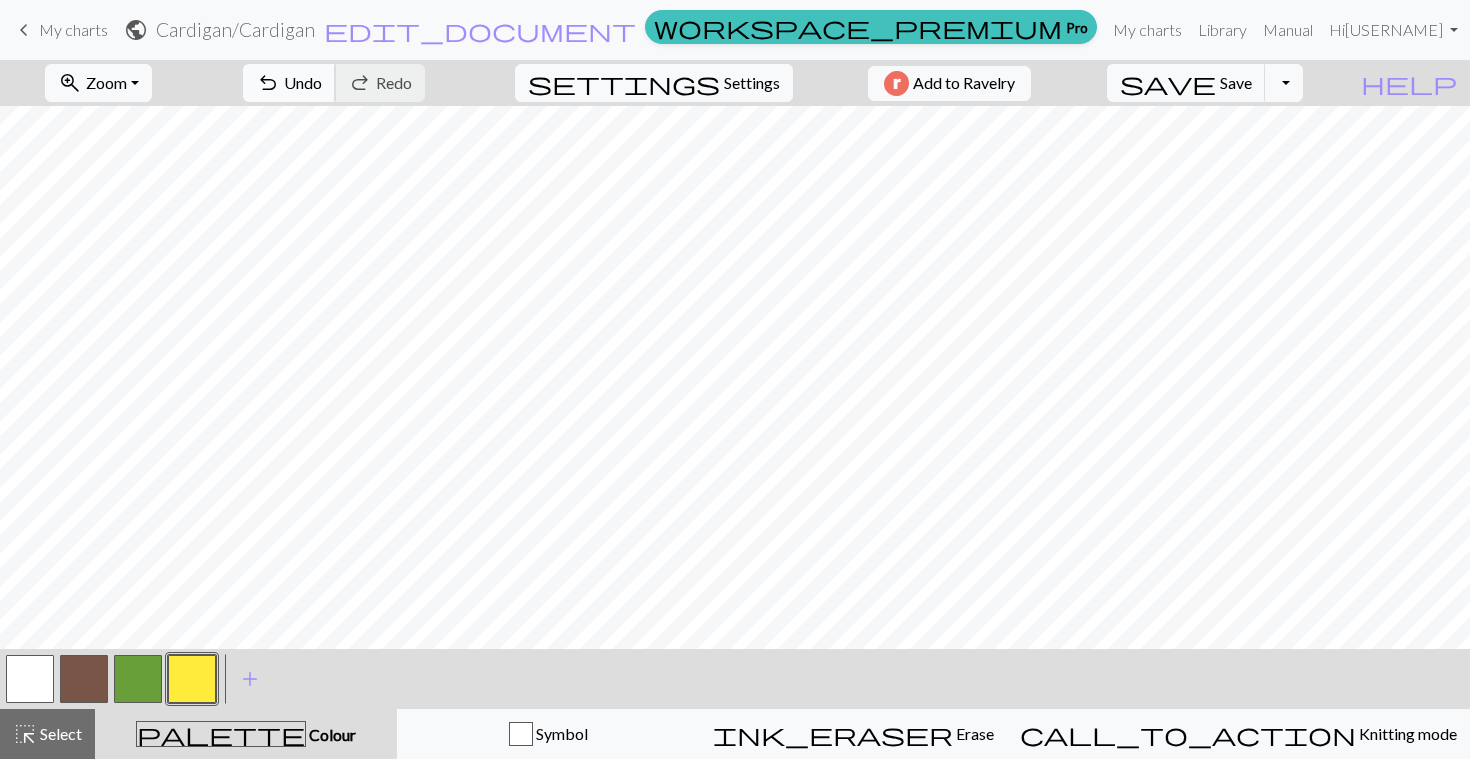 click on "Undo" at bounding box center [303, 82] 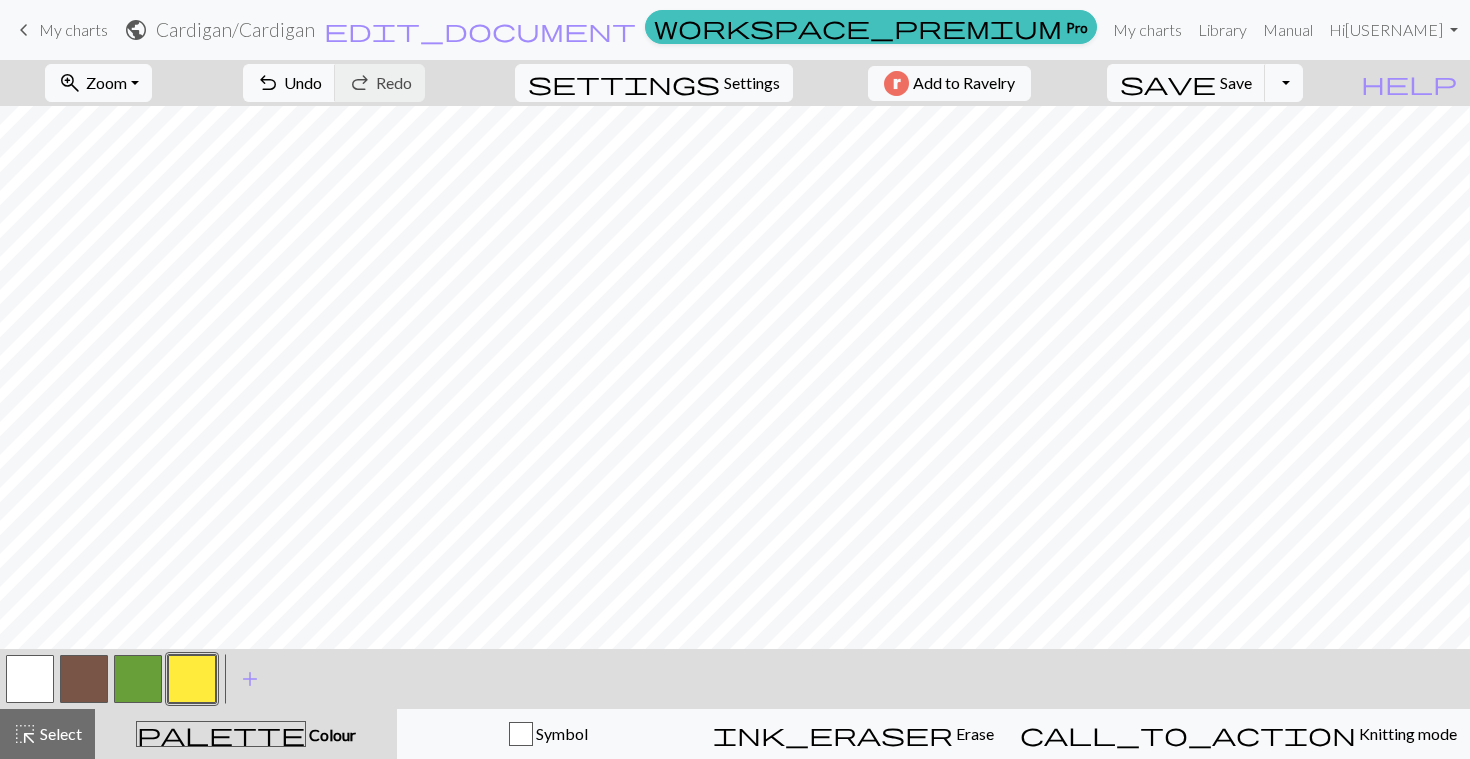 click at bounding box center (84, 679) 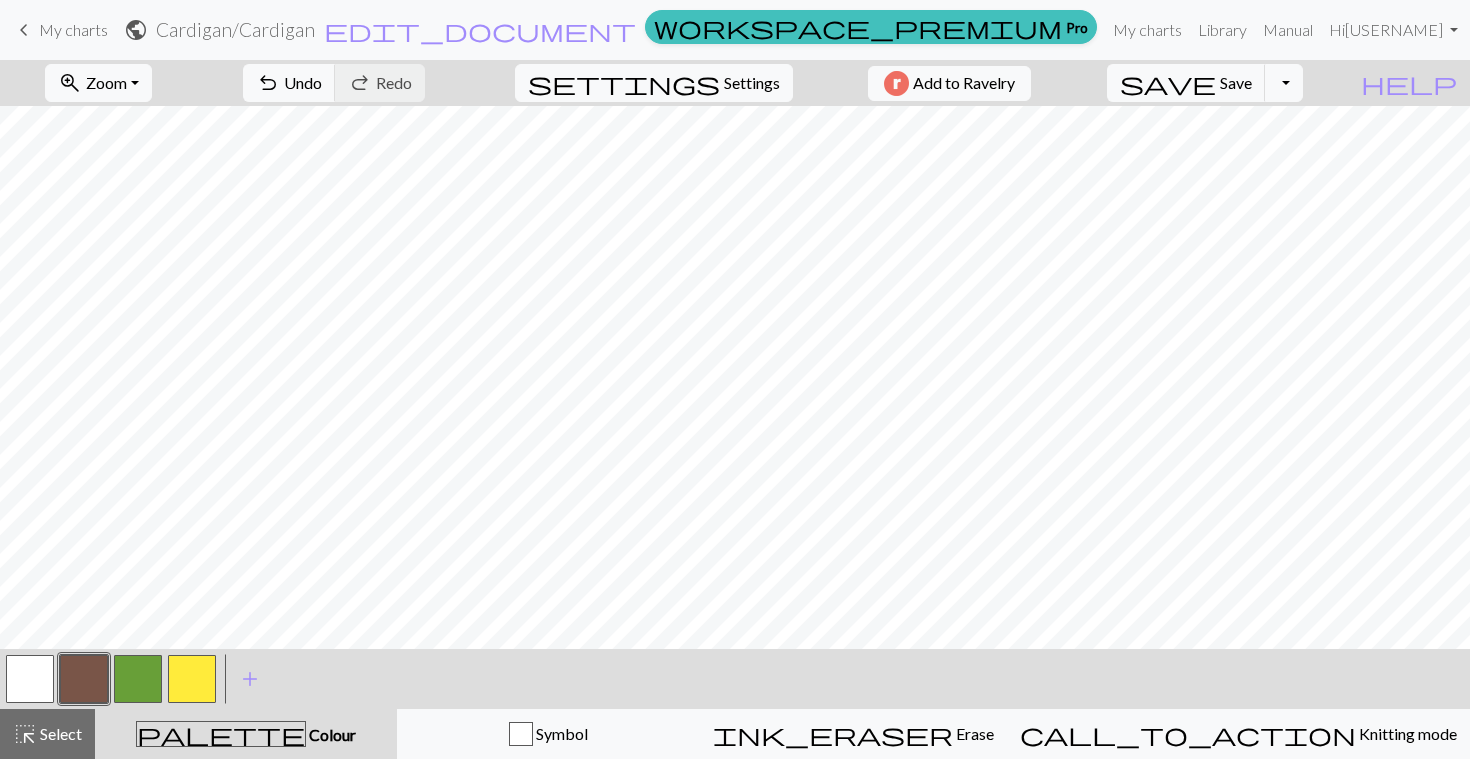 click at bounding box center [138, 679] 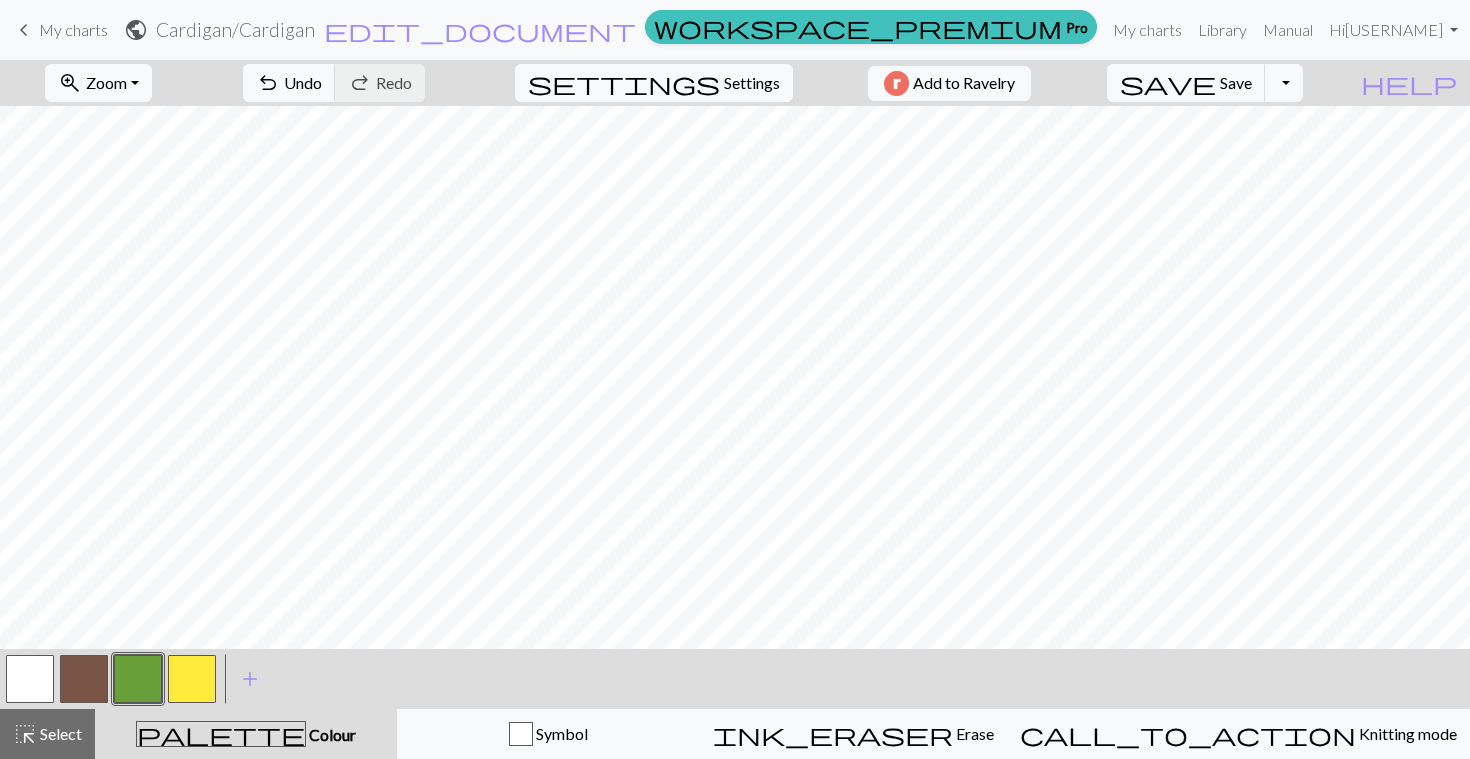 click at bounding box center (84, 679) 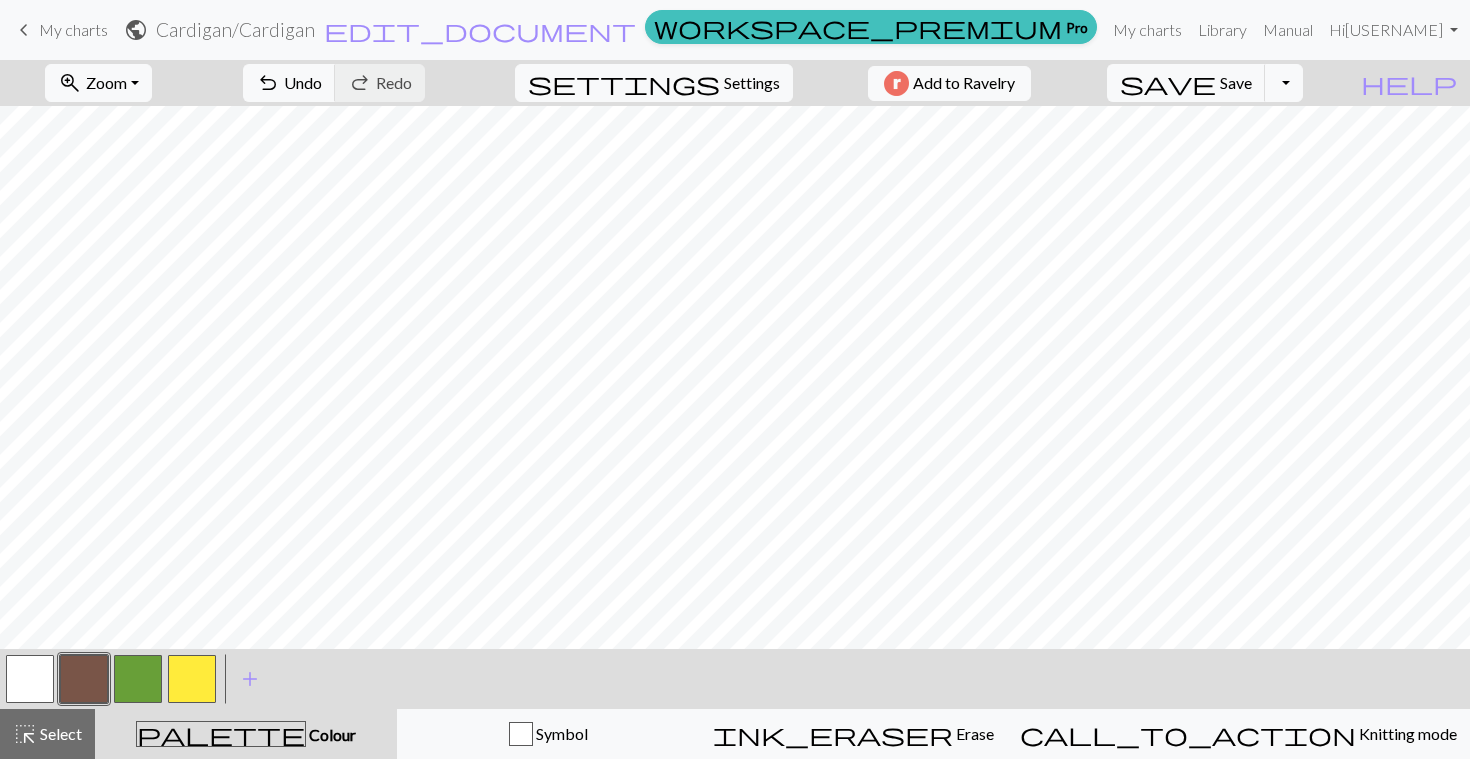 click at bounding box center (138, 679) 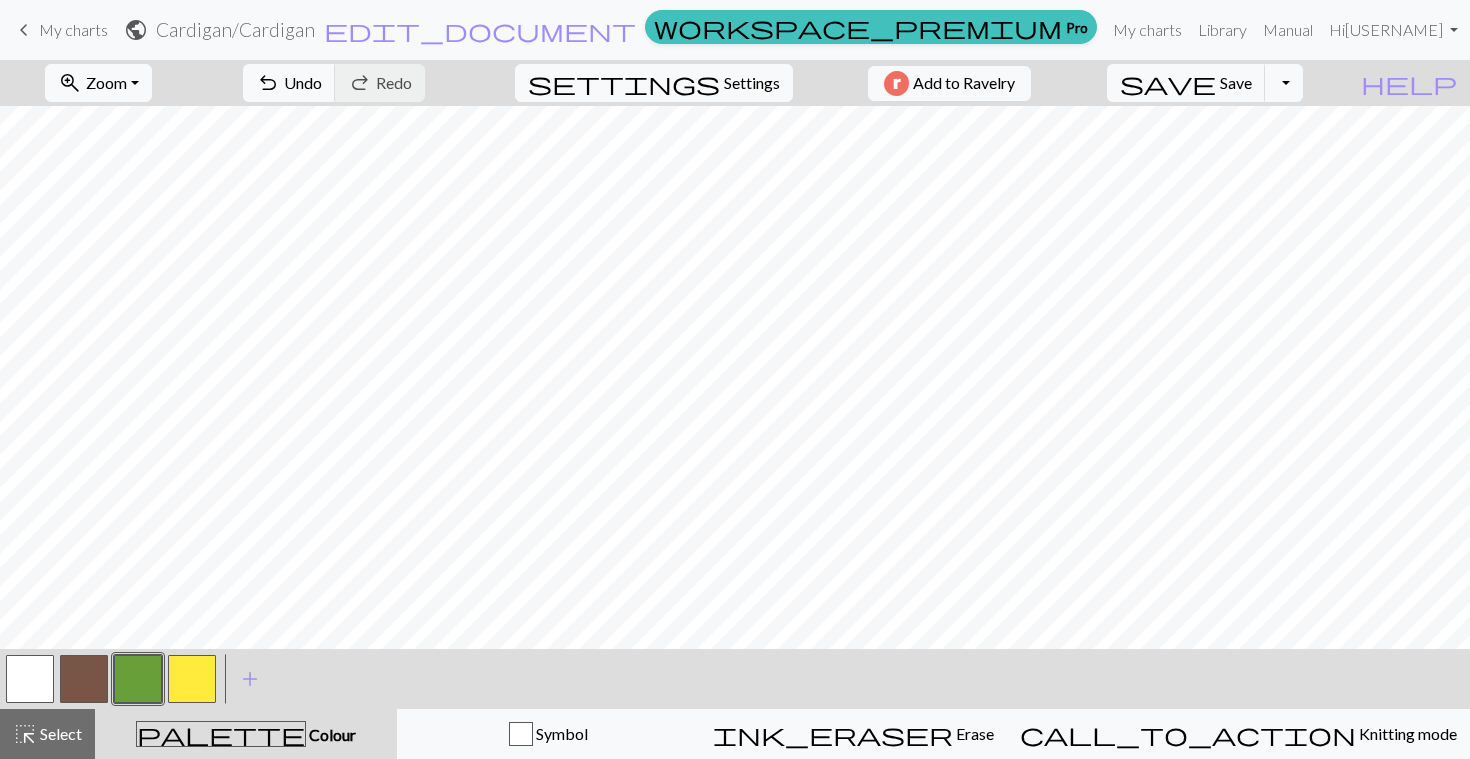click at bounding box center (192, 679) 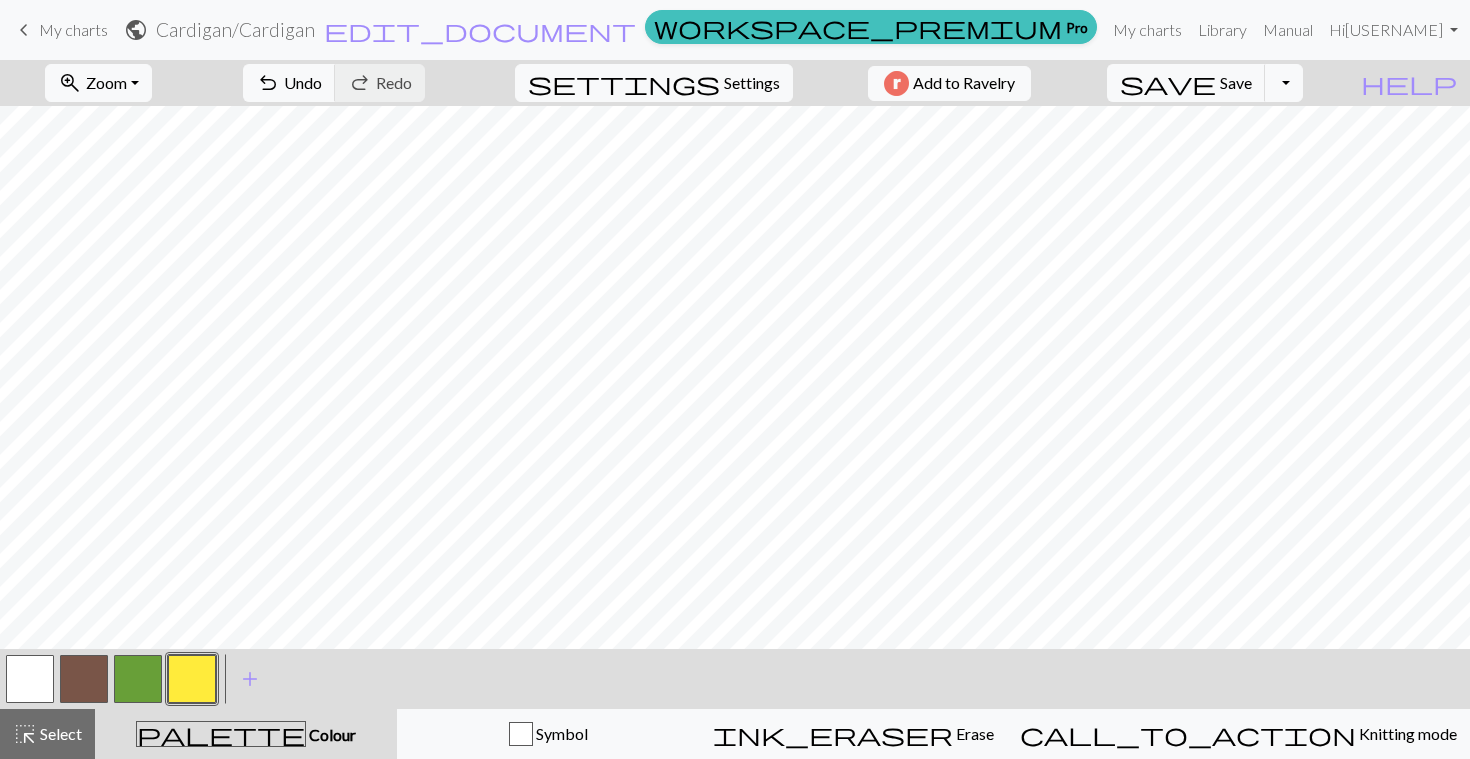 click at bounding box center (138, 679) 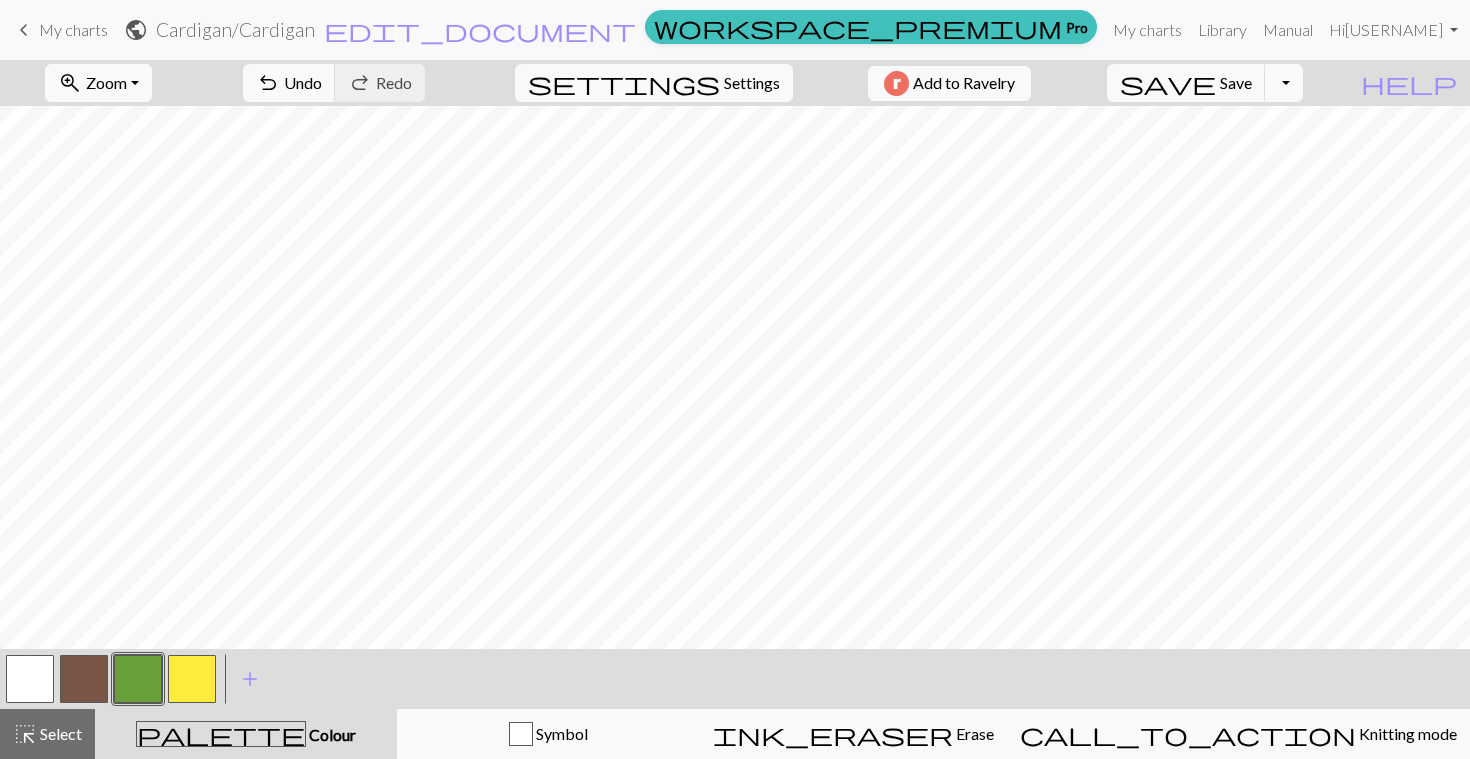 click at bounding box center (84, 679) 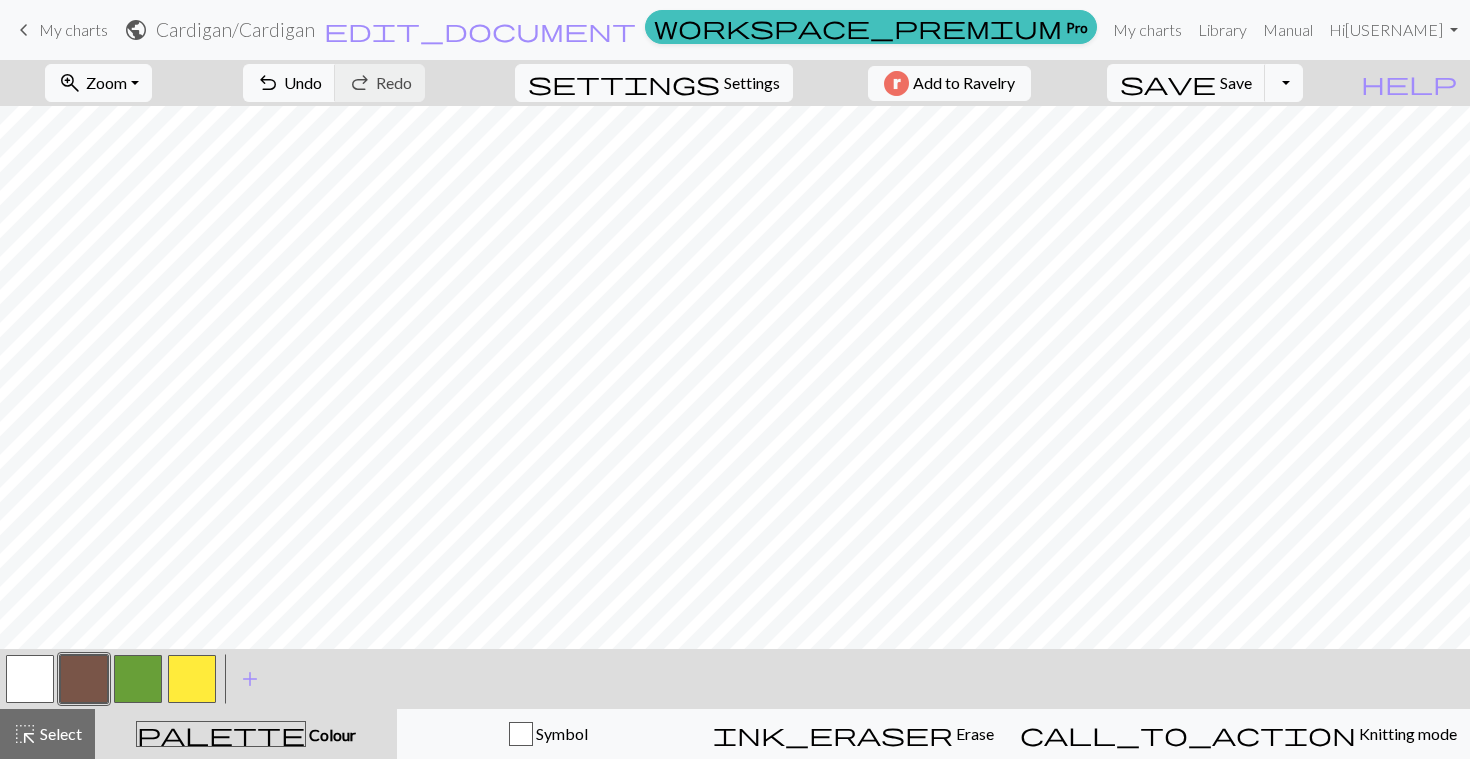 click at bounding box center (138, 679) 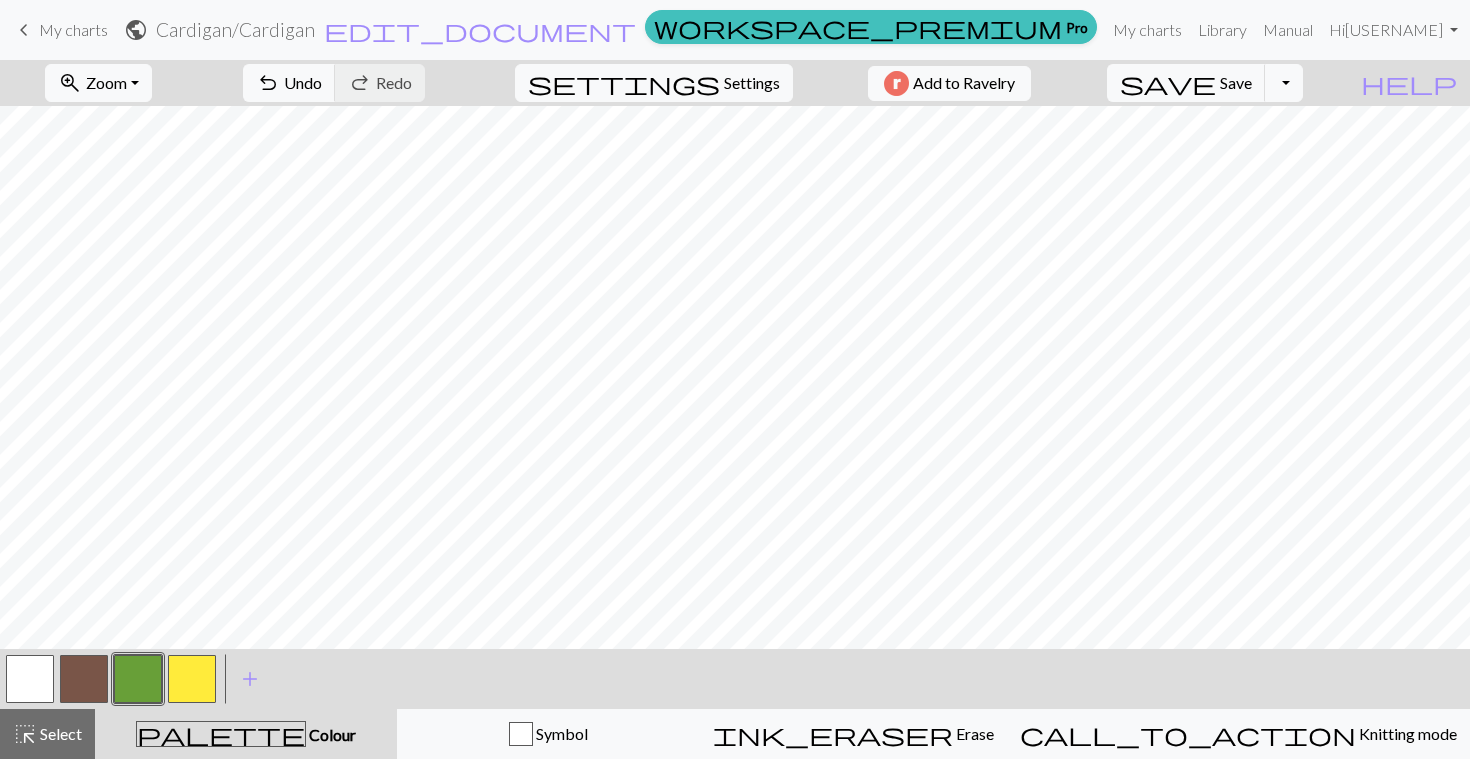click at bounding box center [84, 679] 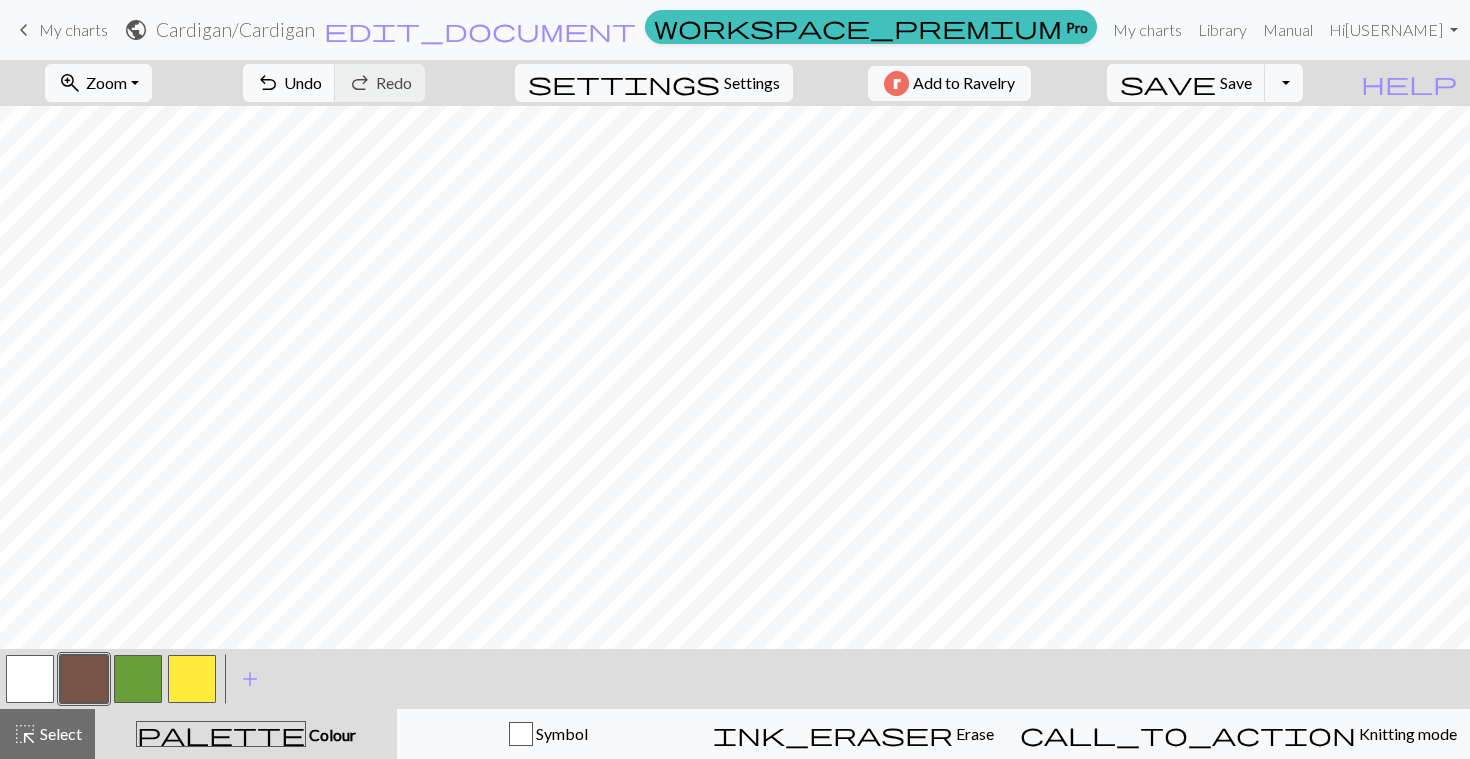 click at bounding box center [138, 679] 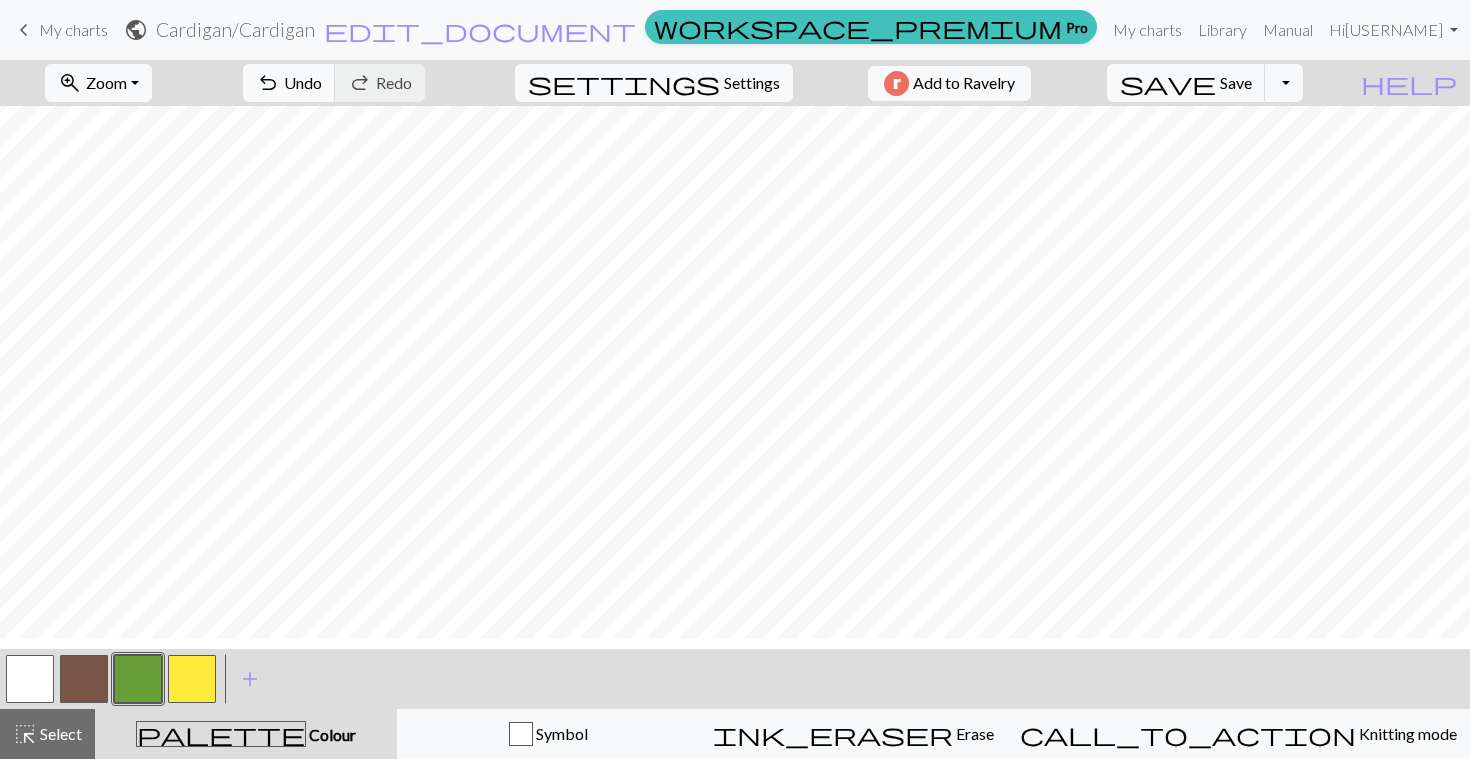 scroll, scrollTop: 90, scrollLeft: 0, axis: vertical 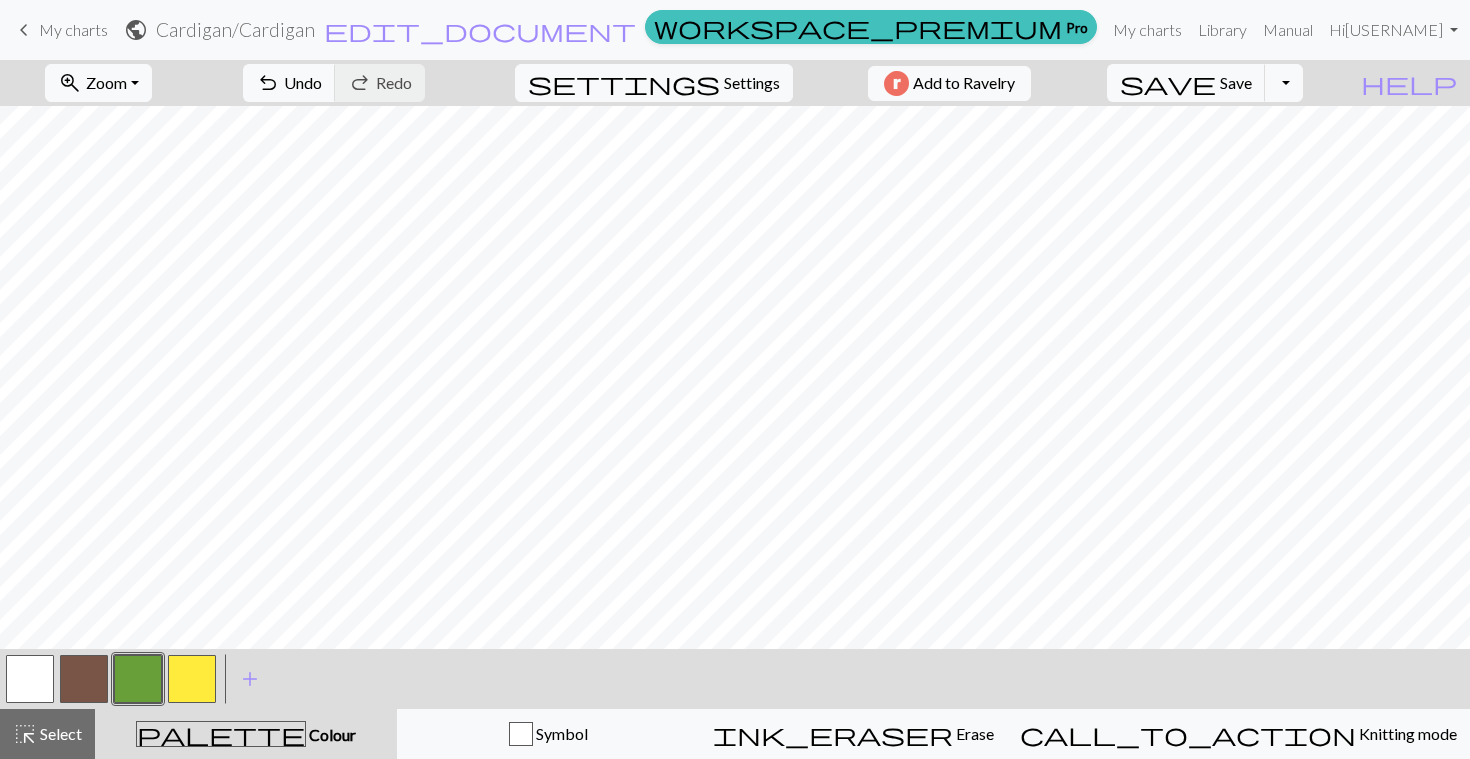 click at bounding box center [84, 679] 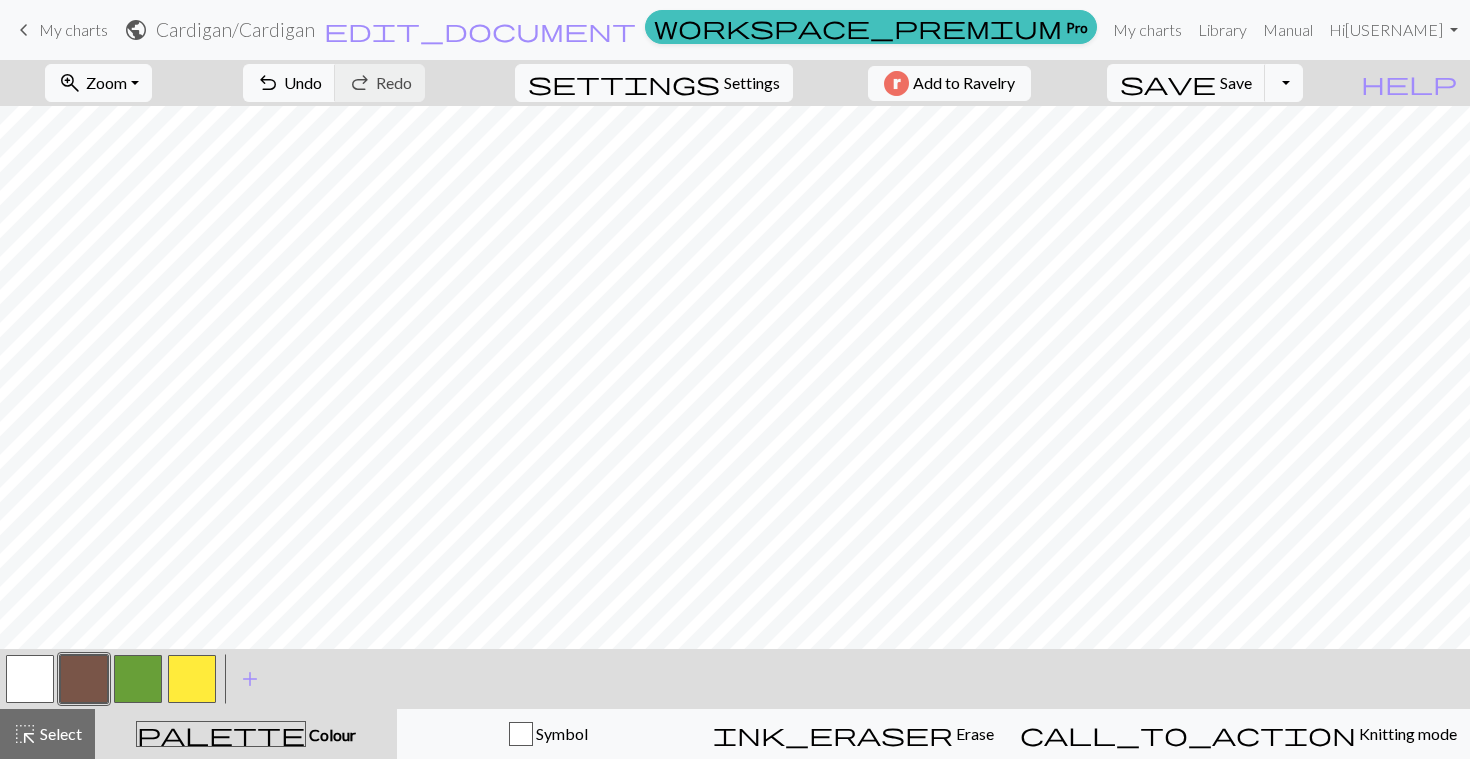 click at bounding box center [138, 679] 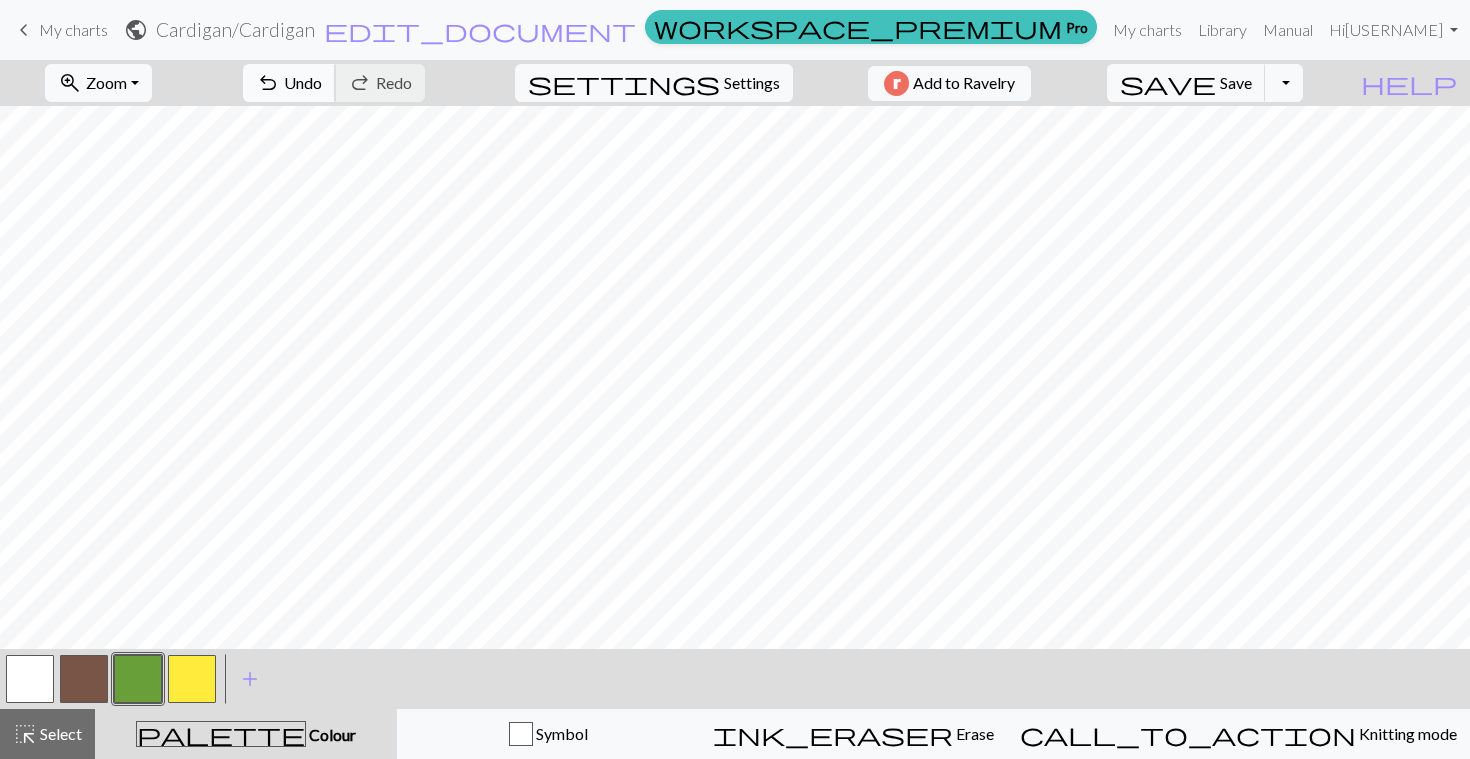 click on "Undo" at bounding box center [303, 82] 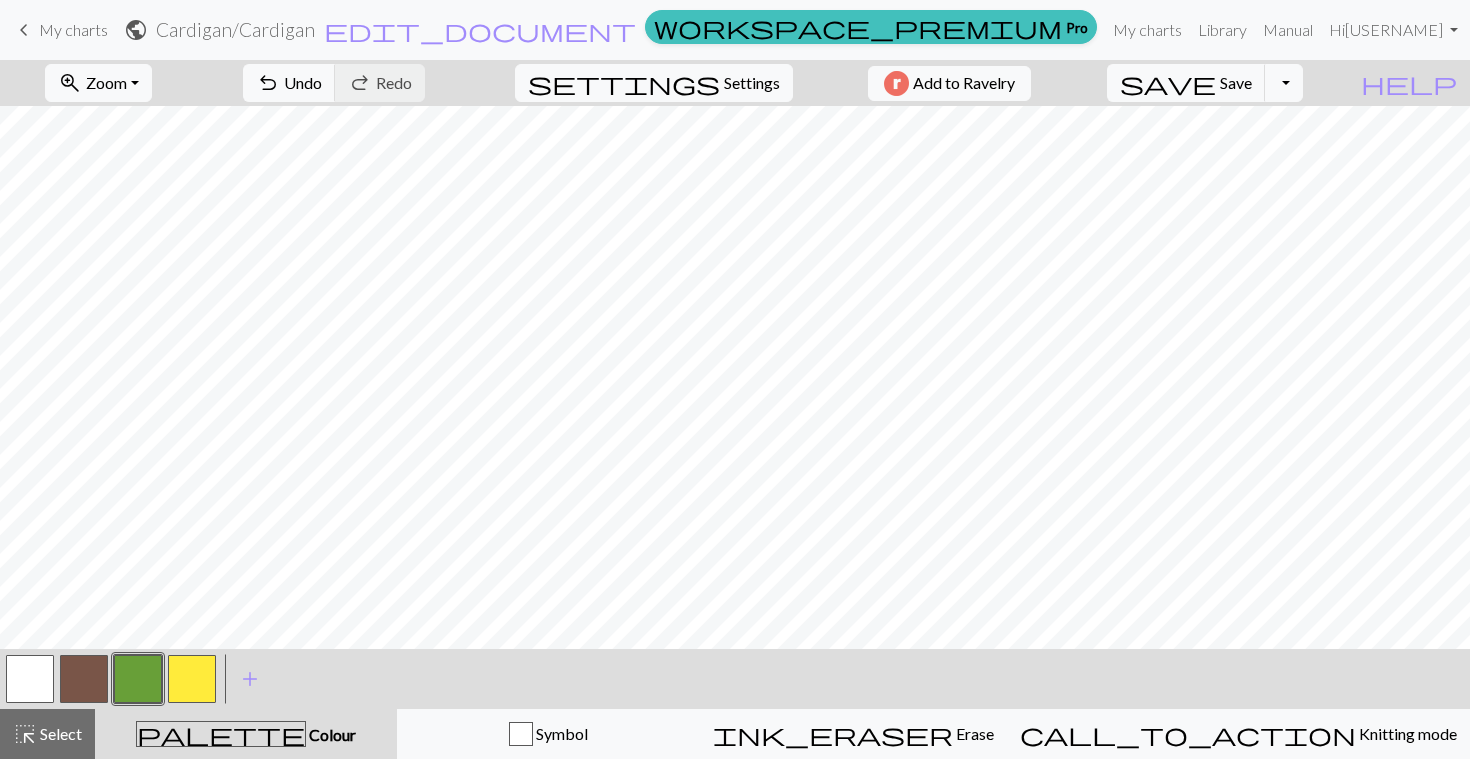 click at bounding box center [84, 679] 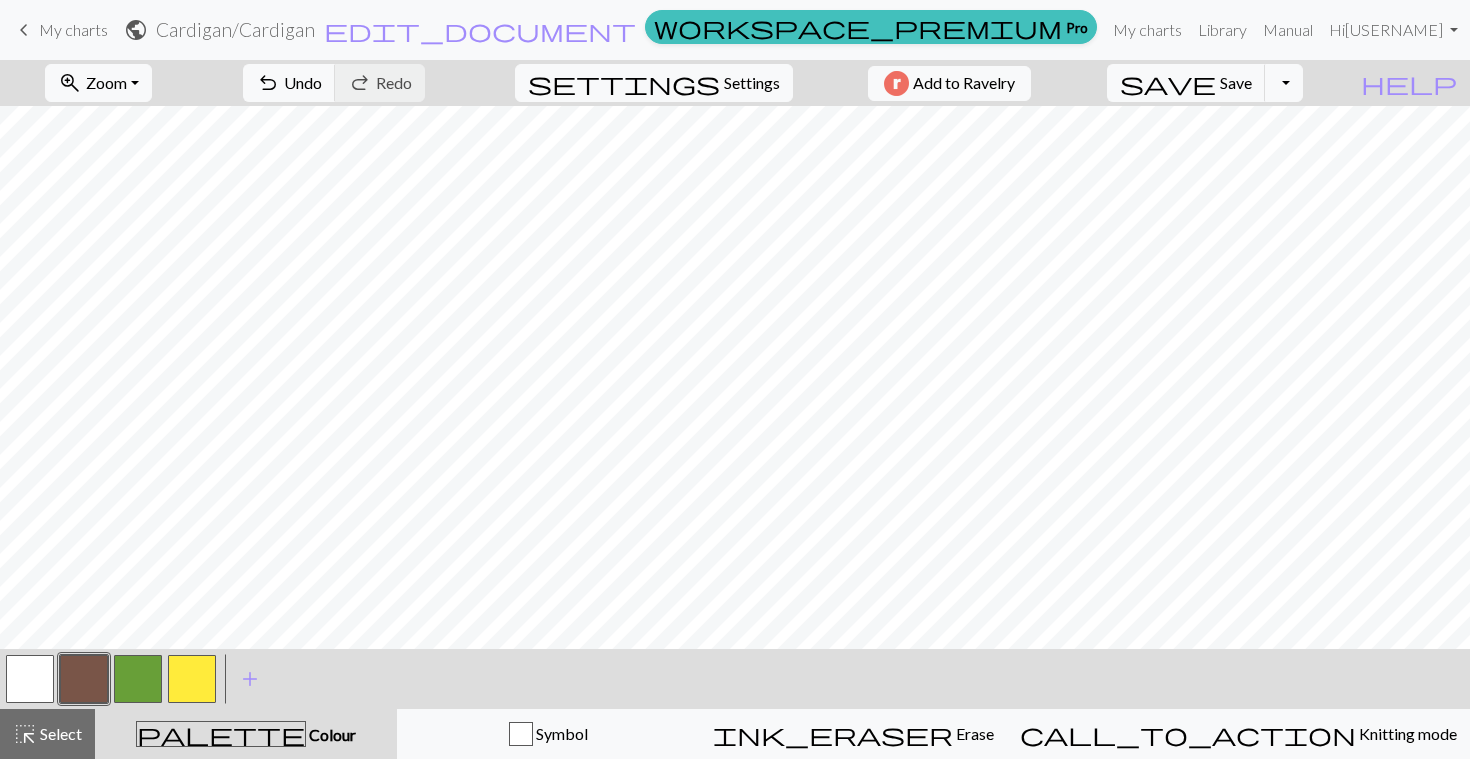 click at bounding box center (138, 679) 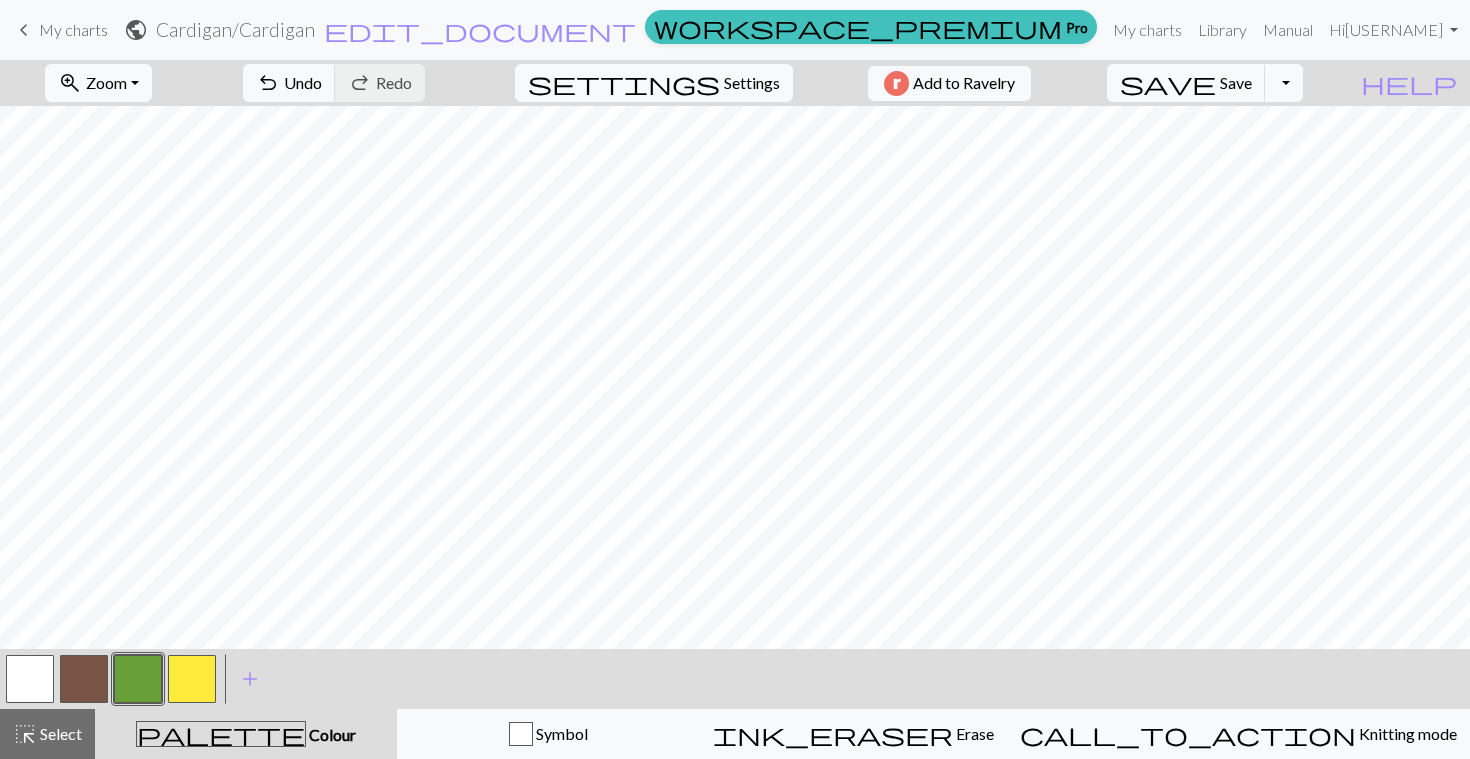 click at bounding box center (84, 679) 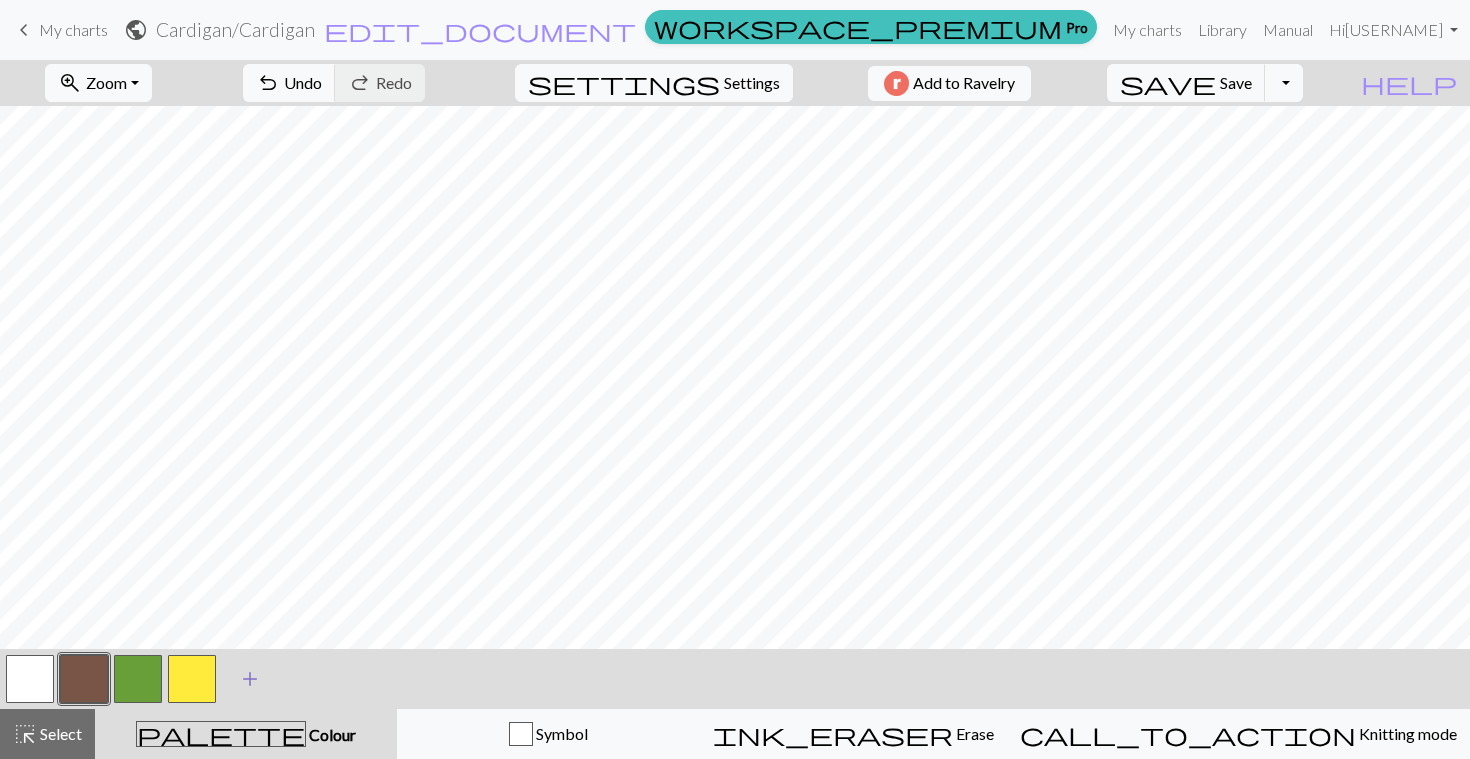 click on "add" at bounding box center (250, 679) 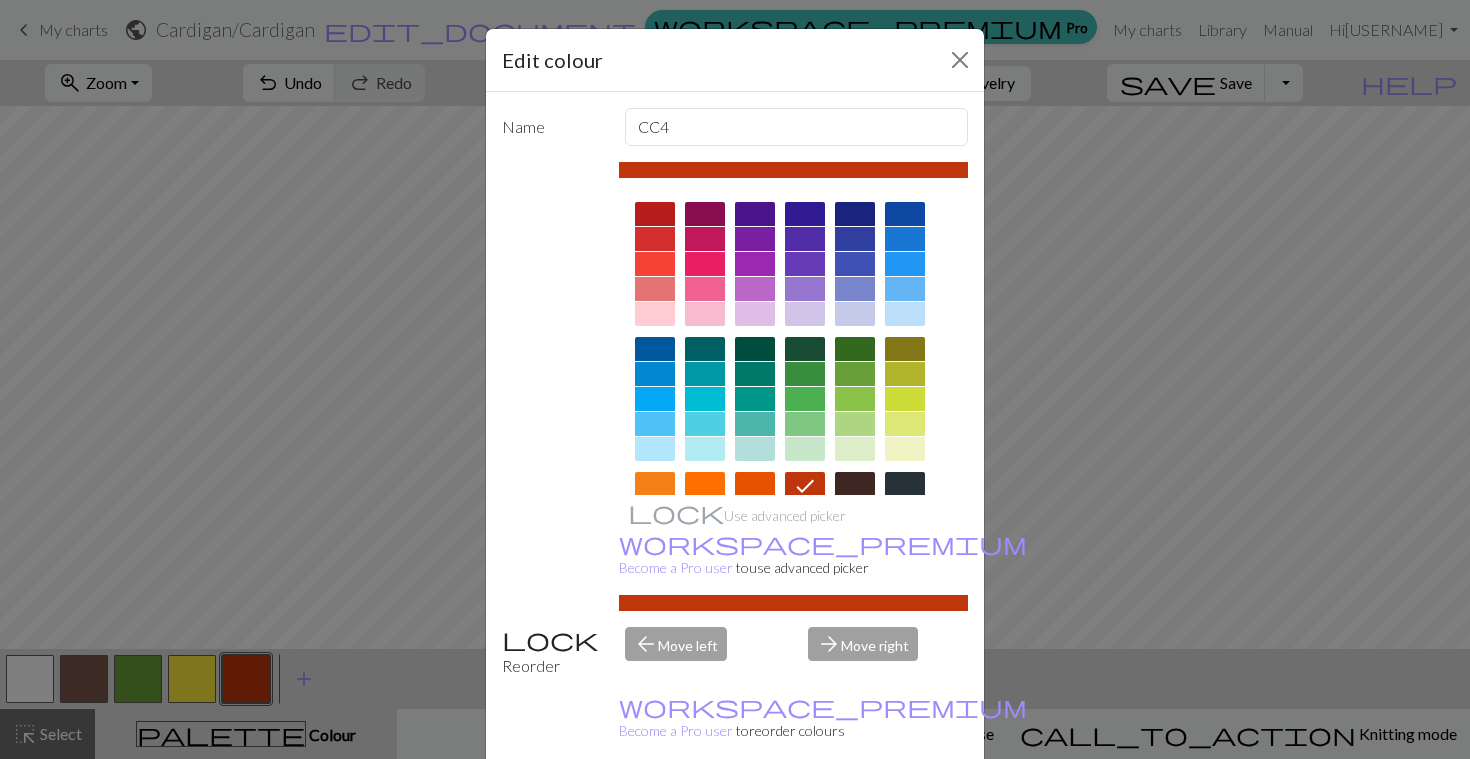 click at bounding box center [905, 239] 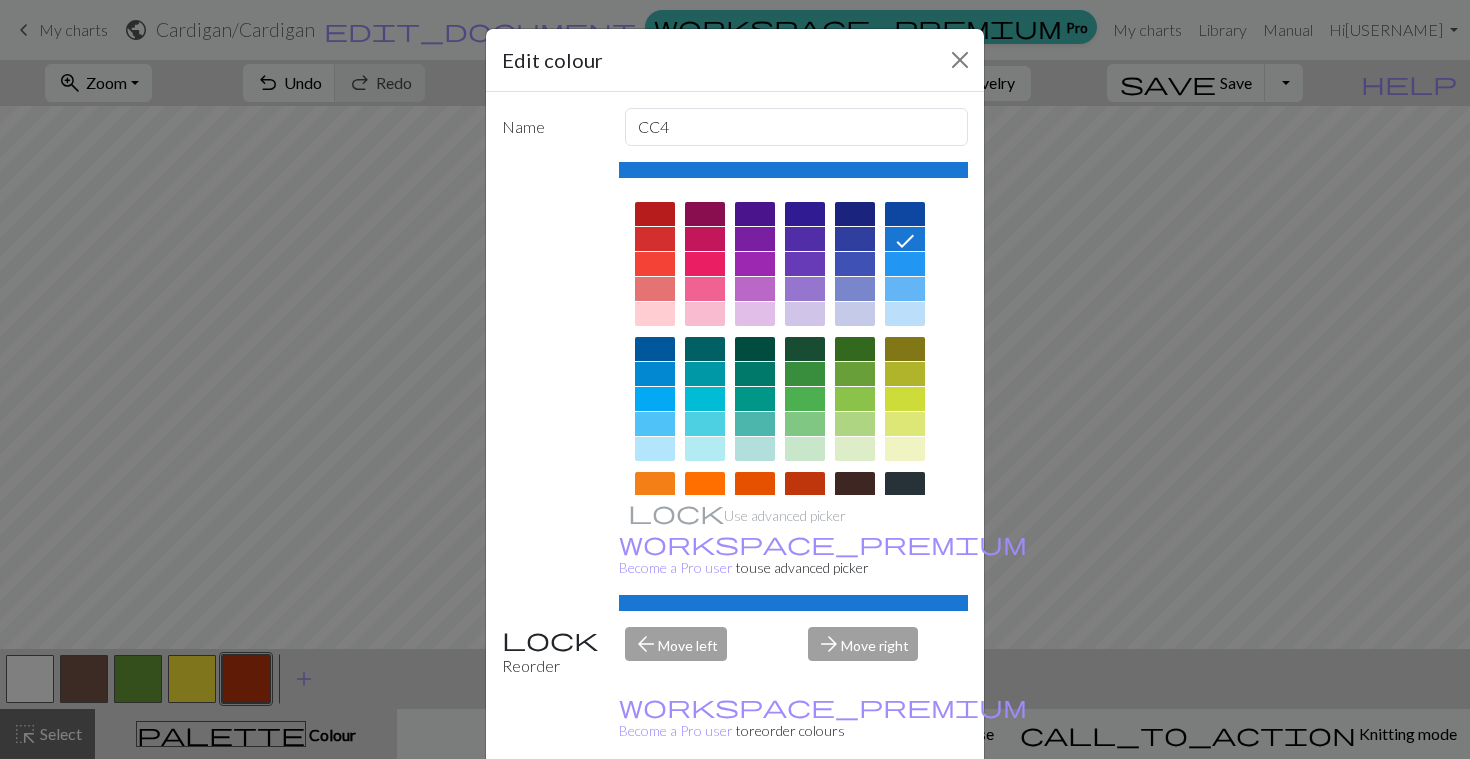 click on "Done" at bounding box center [855, 810] 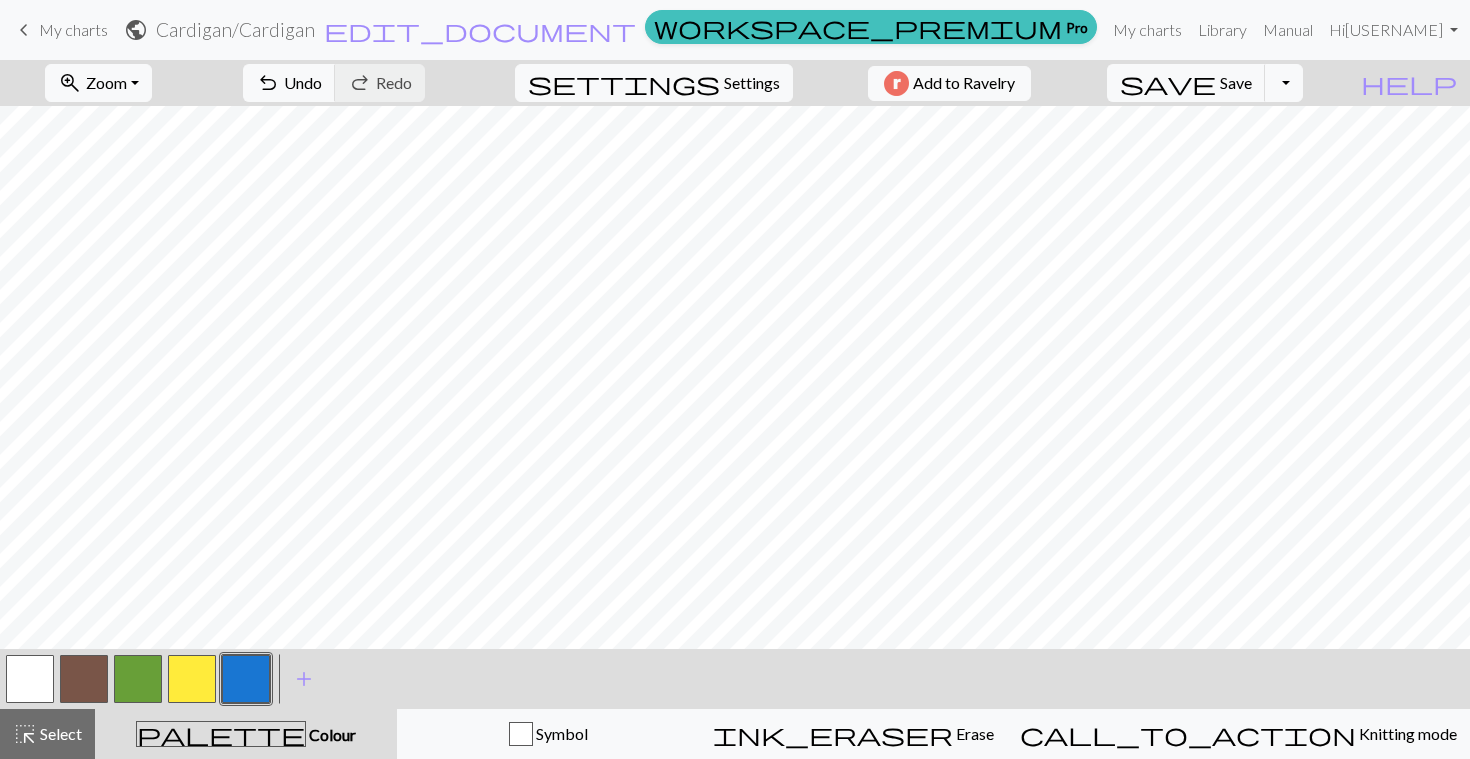 click at bounding box center (84, 679) 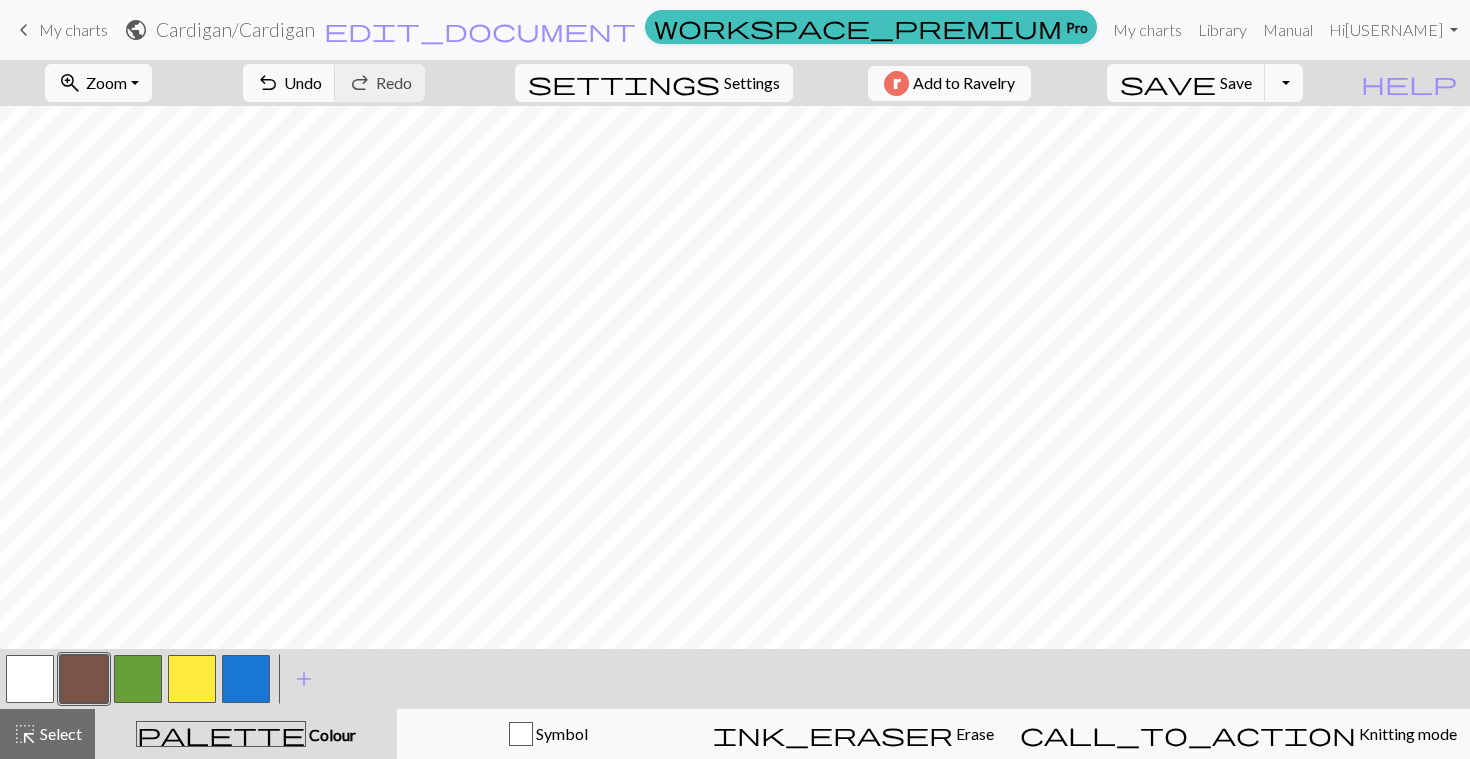 click at bounding box center [138, 679] 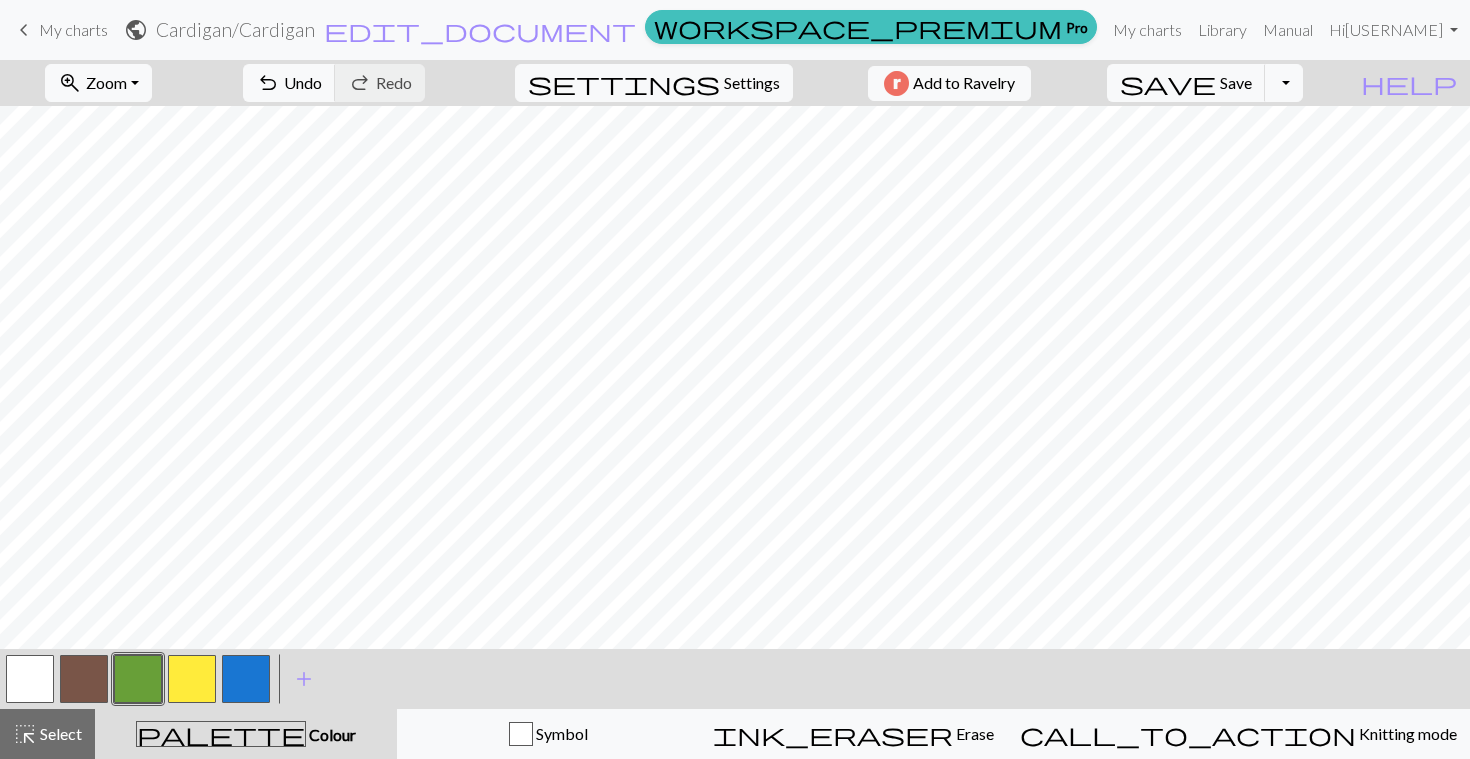 click at bounding box center [192, 679] 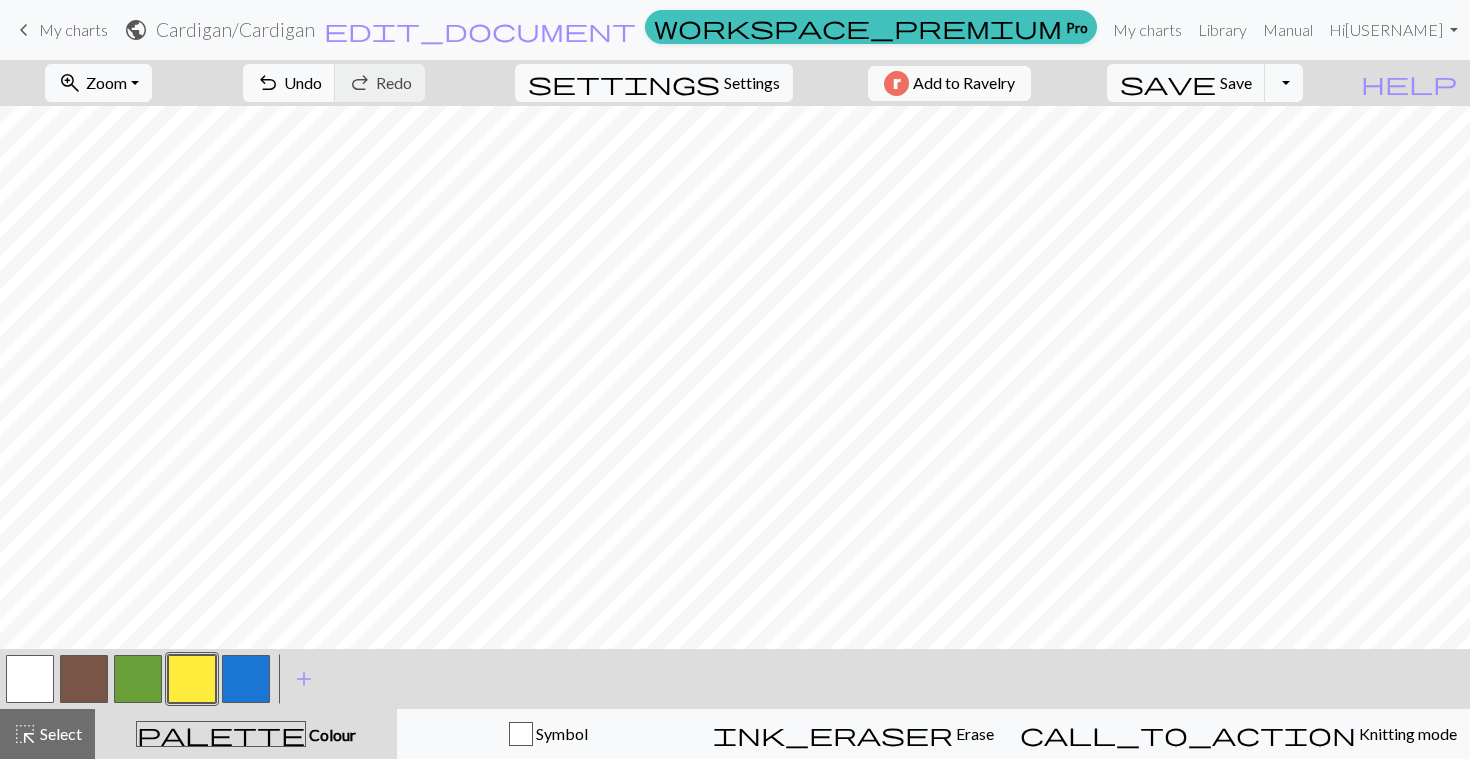 click at bounding box center (246, 679) 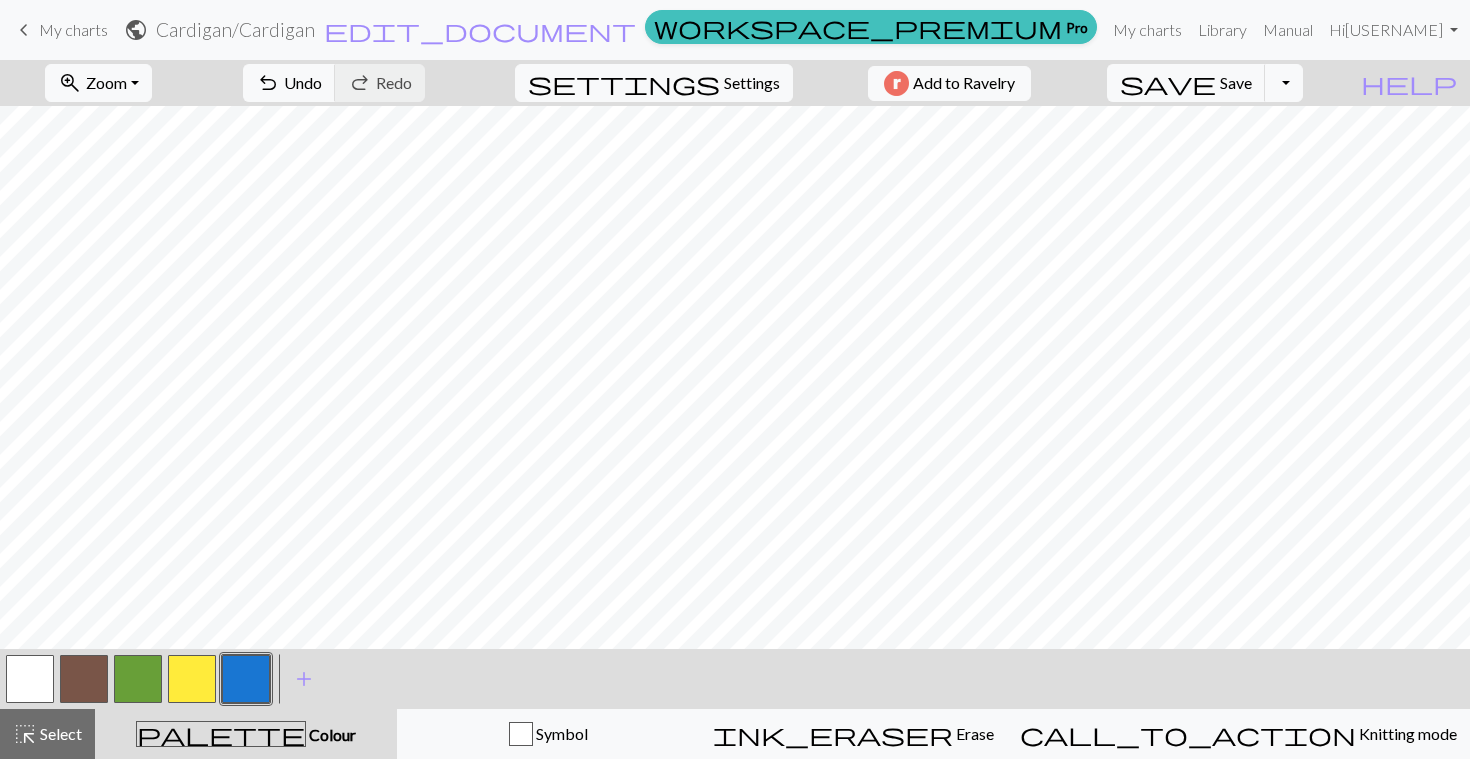 click at bounding box center (84, 679) 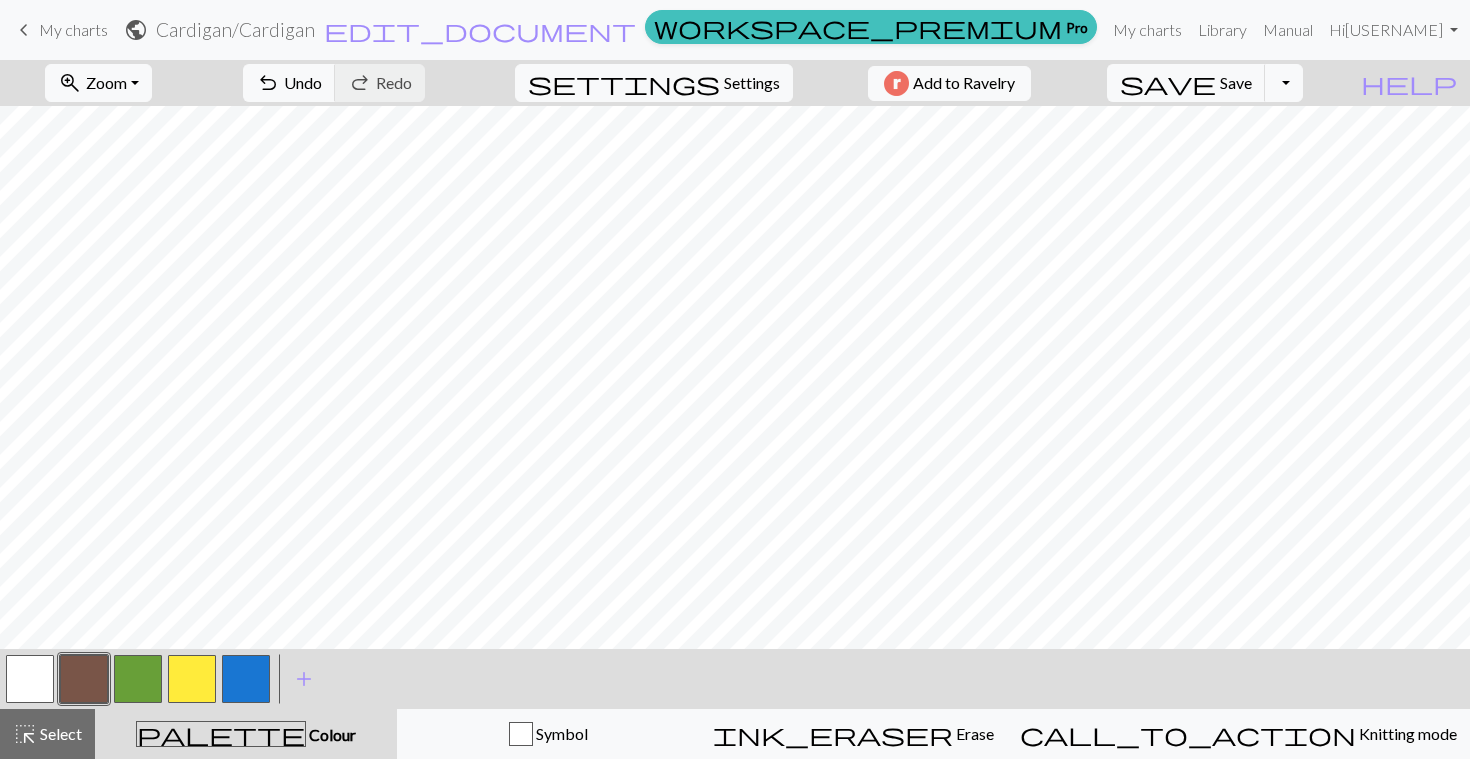 click at bounding box center [138, 679] 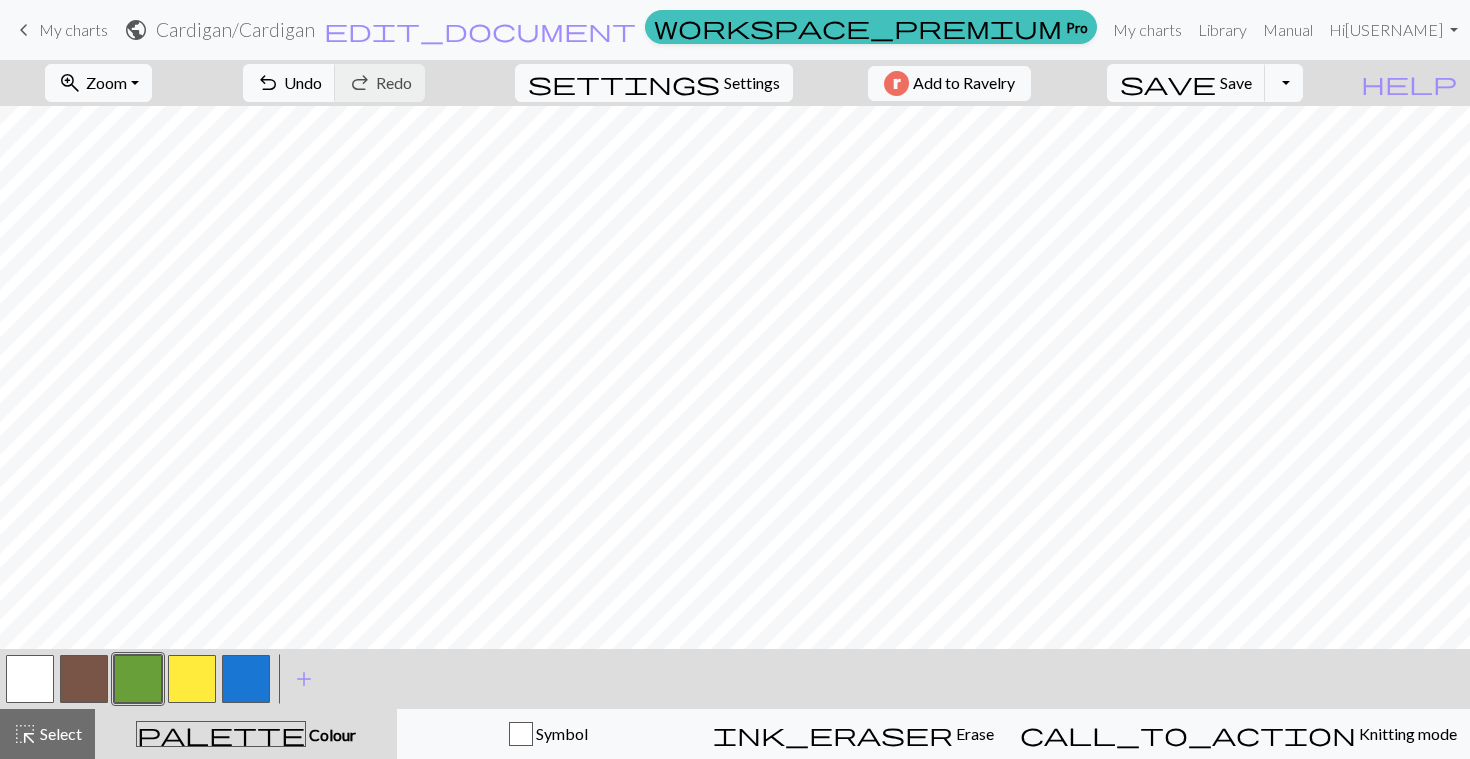 click at bounding box center [84, 679] 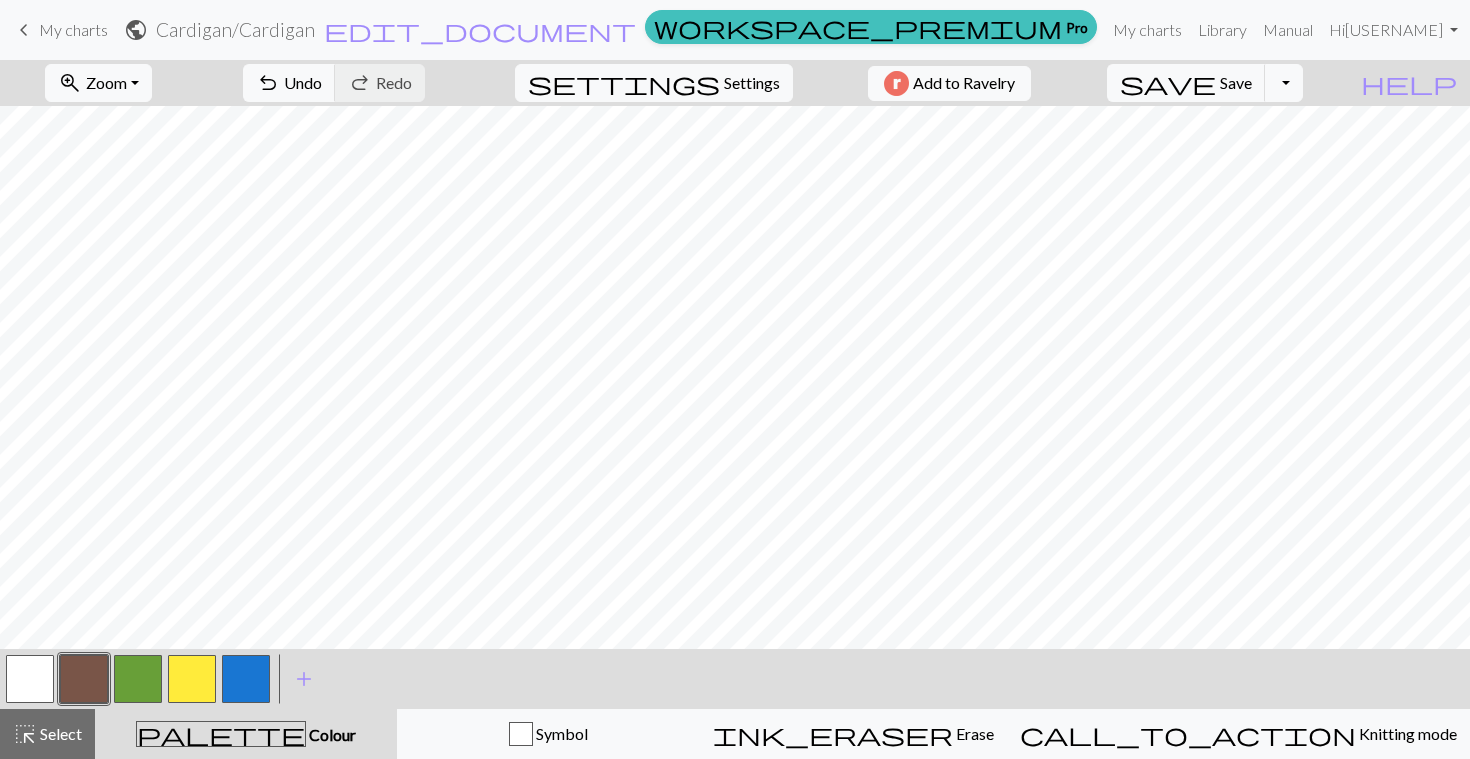 click at bounding box center [192, 679] 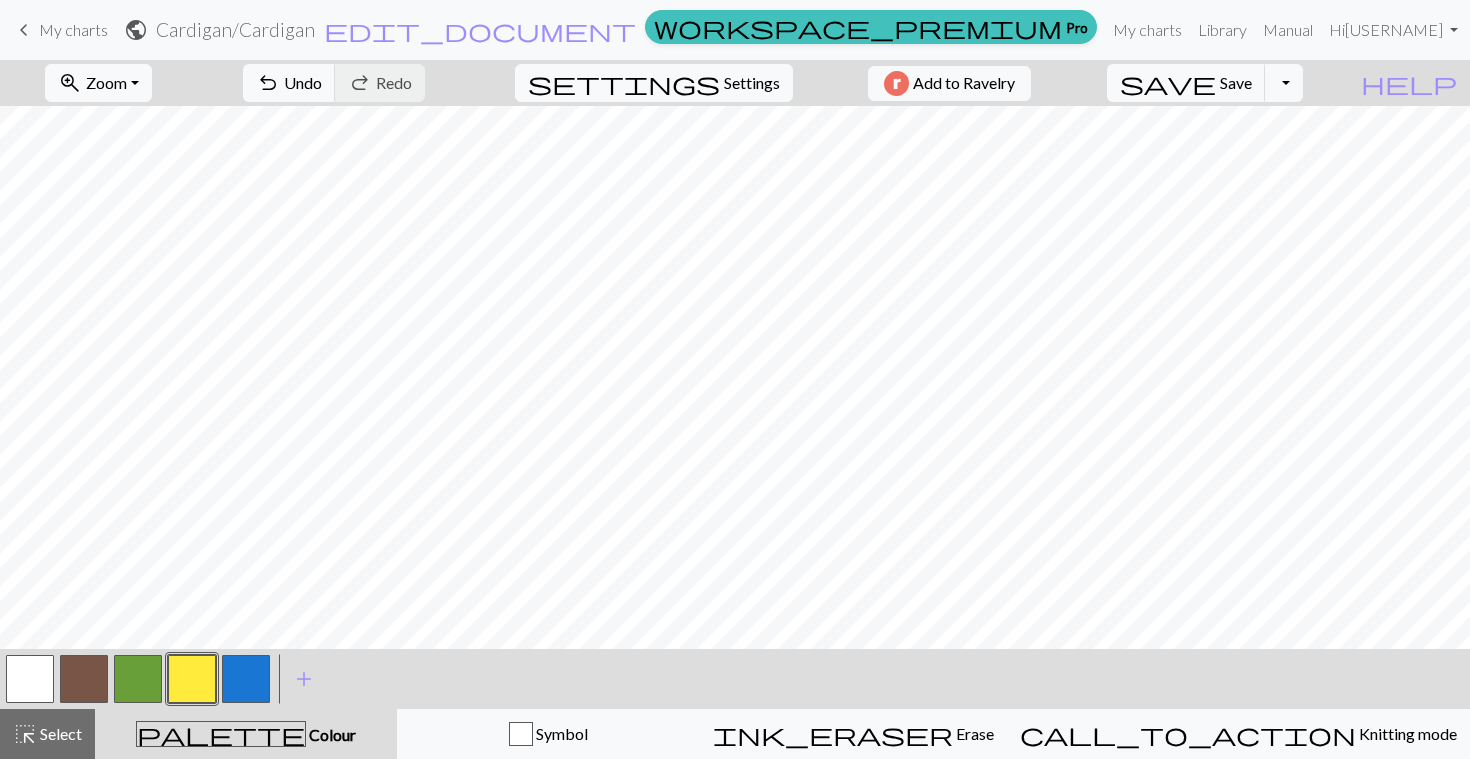 click at bounding box center (84, 679) 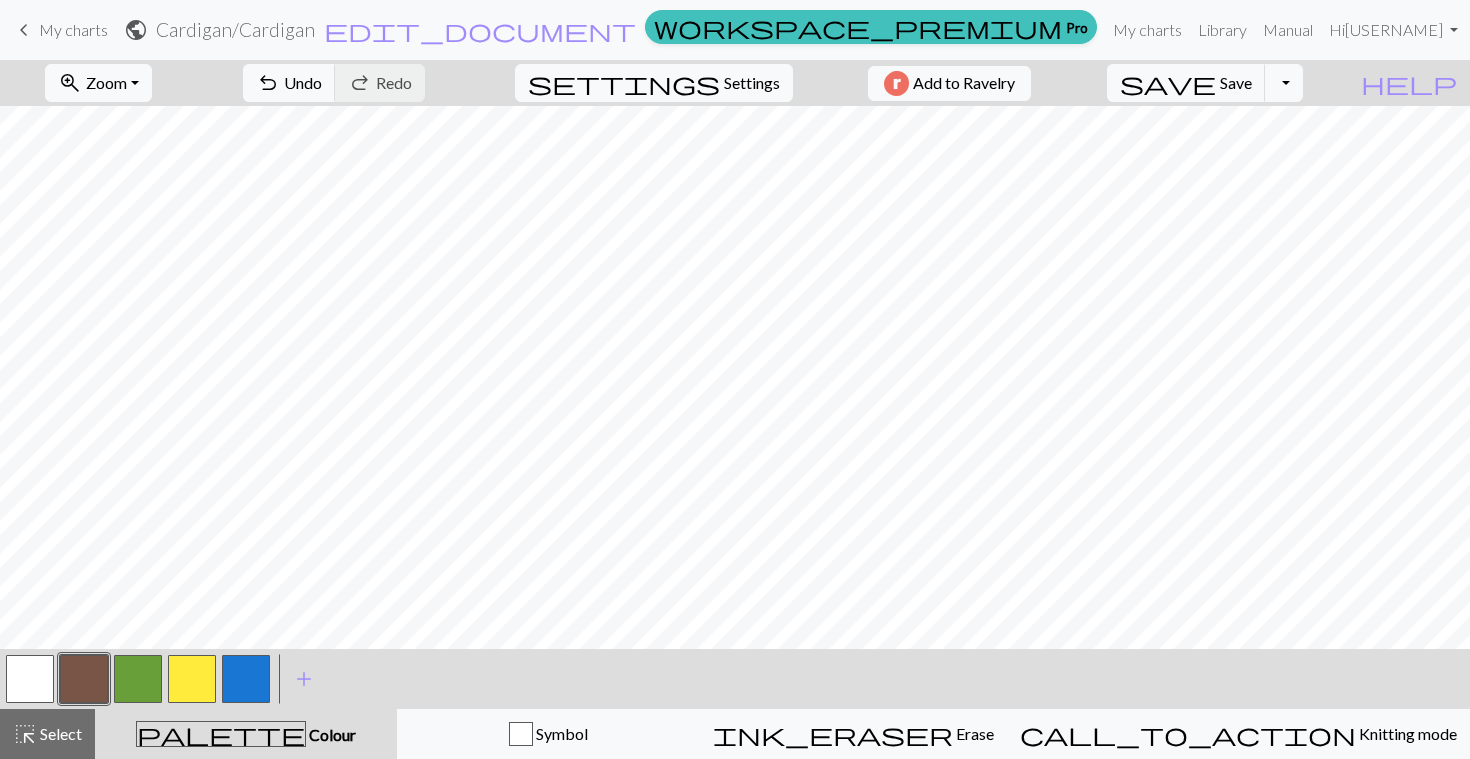 scroll, scrollTop: 198, scrollLeft: 0, axis: vertical 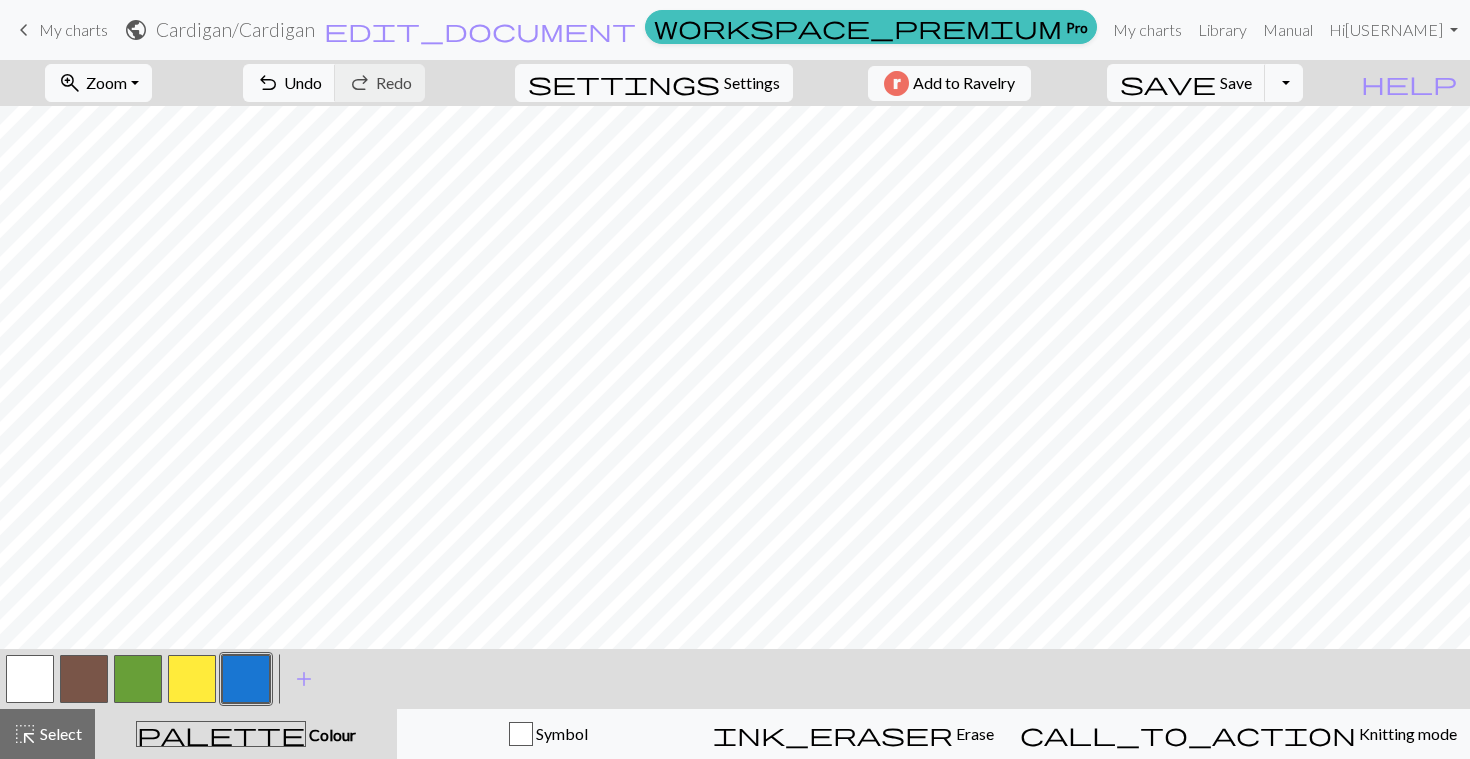 click at bounding box center (84, 679) 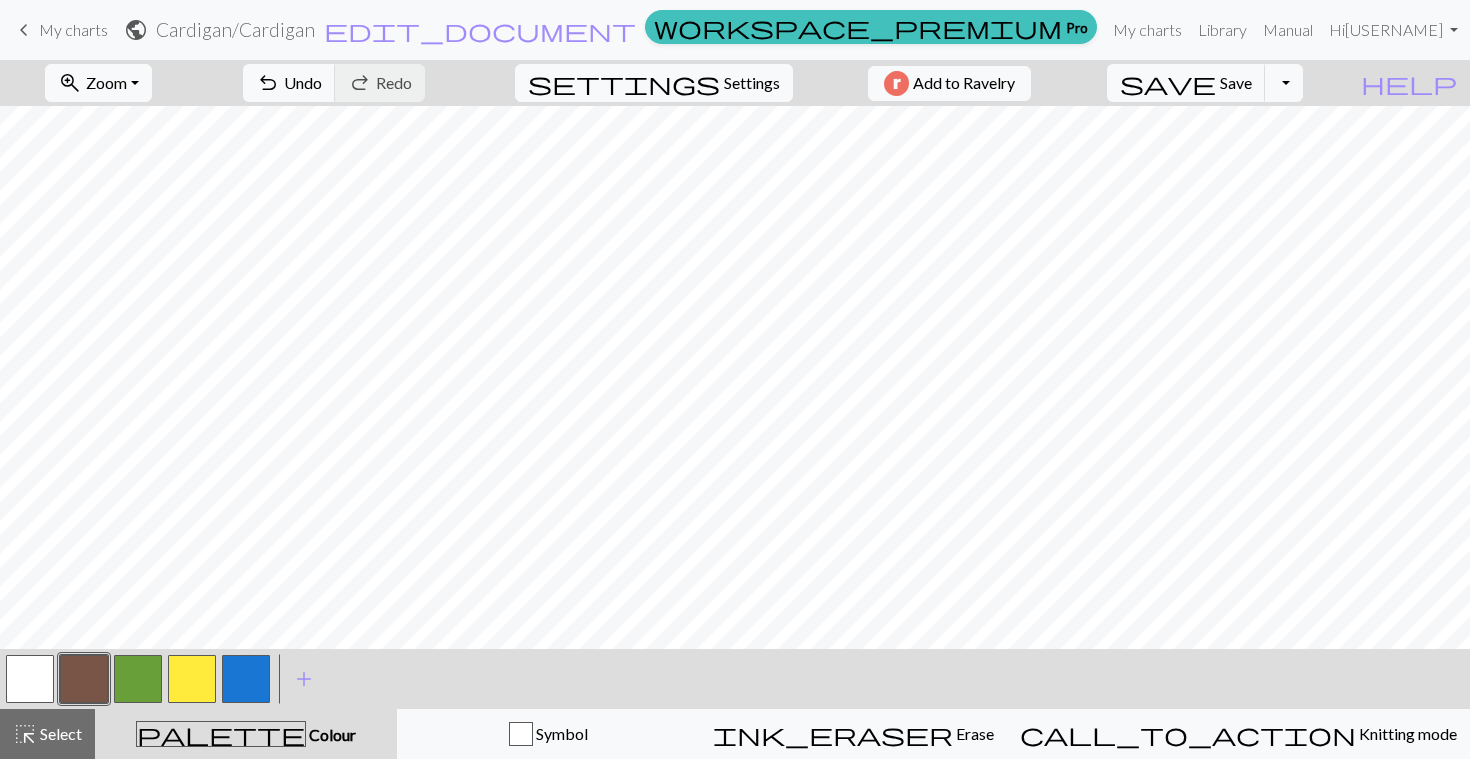 click at bounding box center [138, 679] 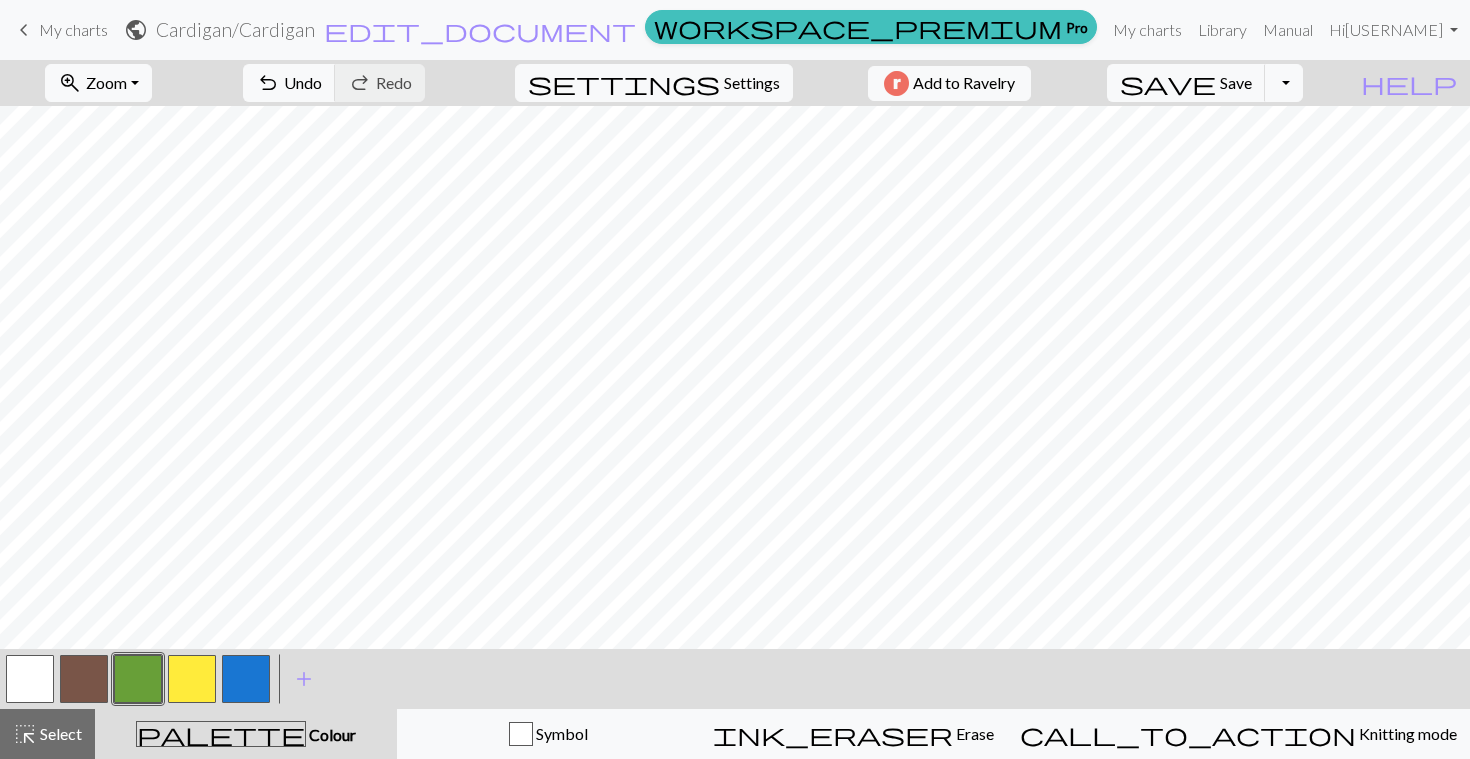 click at bounding box center [84, 679] 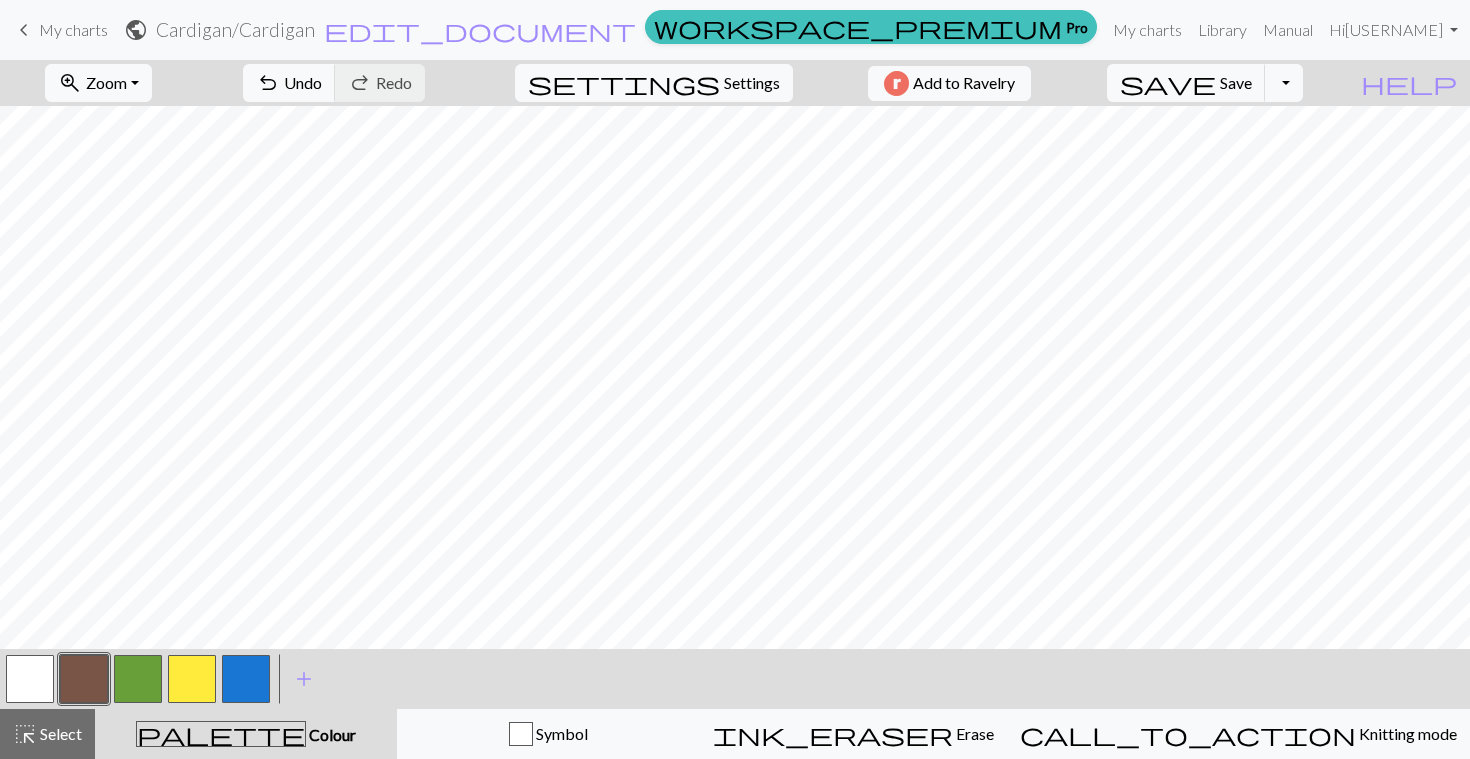 click at bounding box center [246, 679] 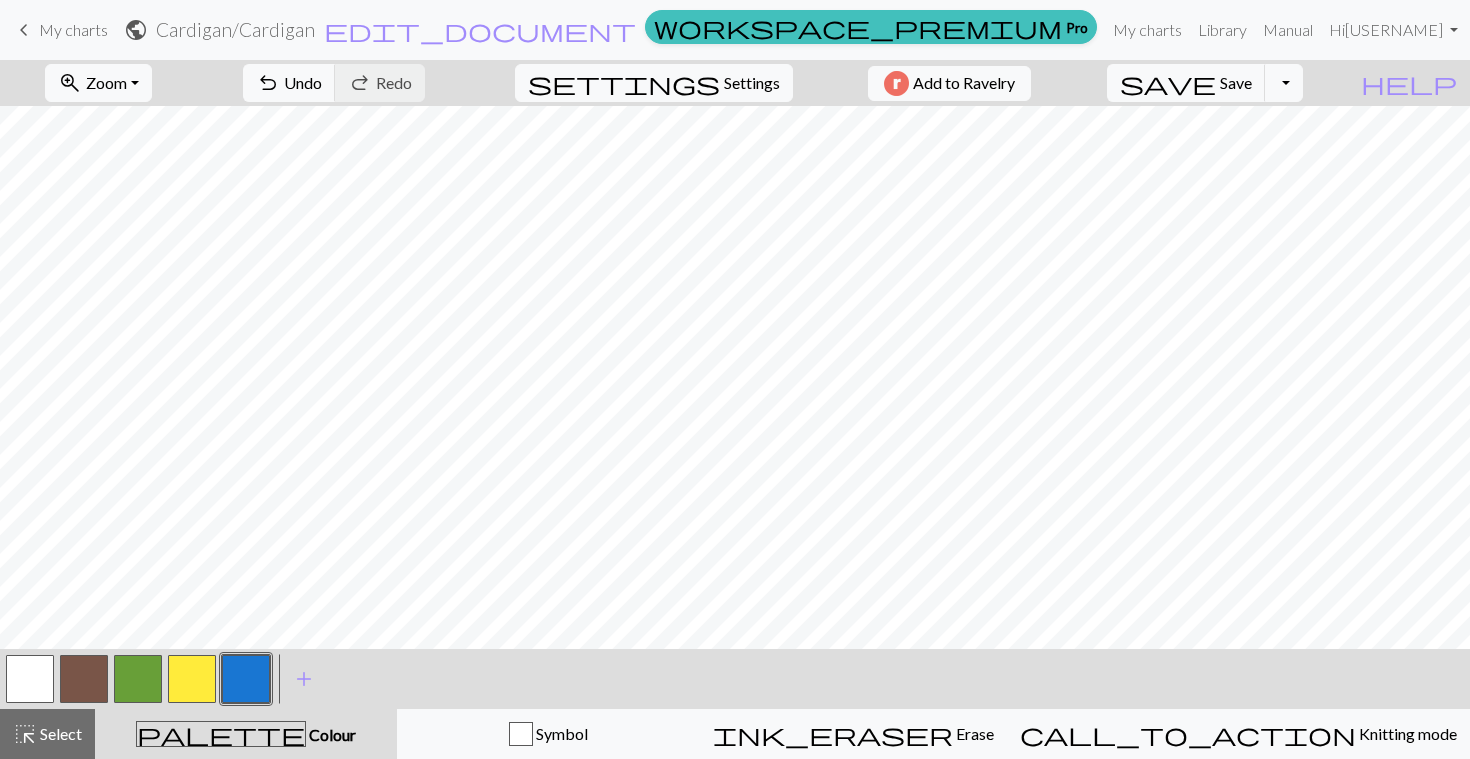 click at bounding box center [192, 679] 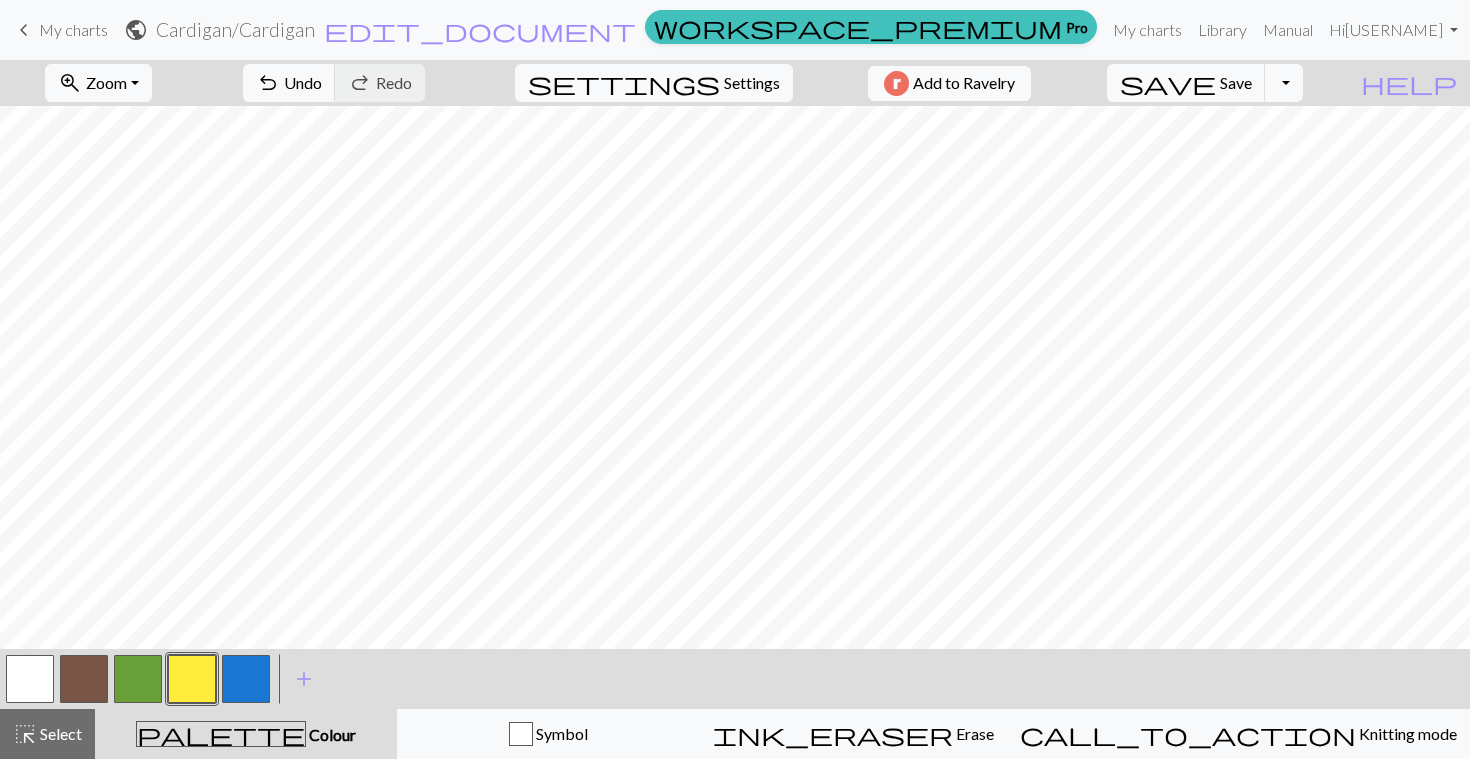 click at bounding box center (246, 679) 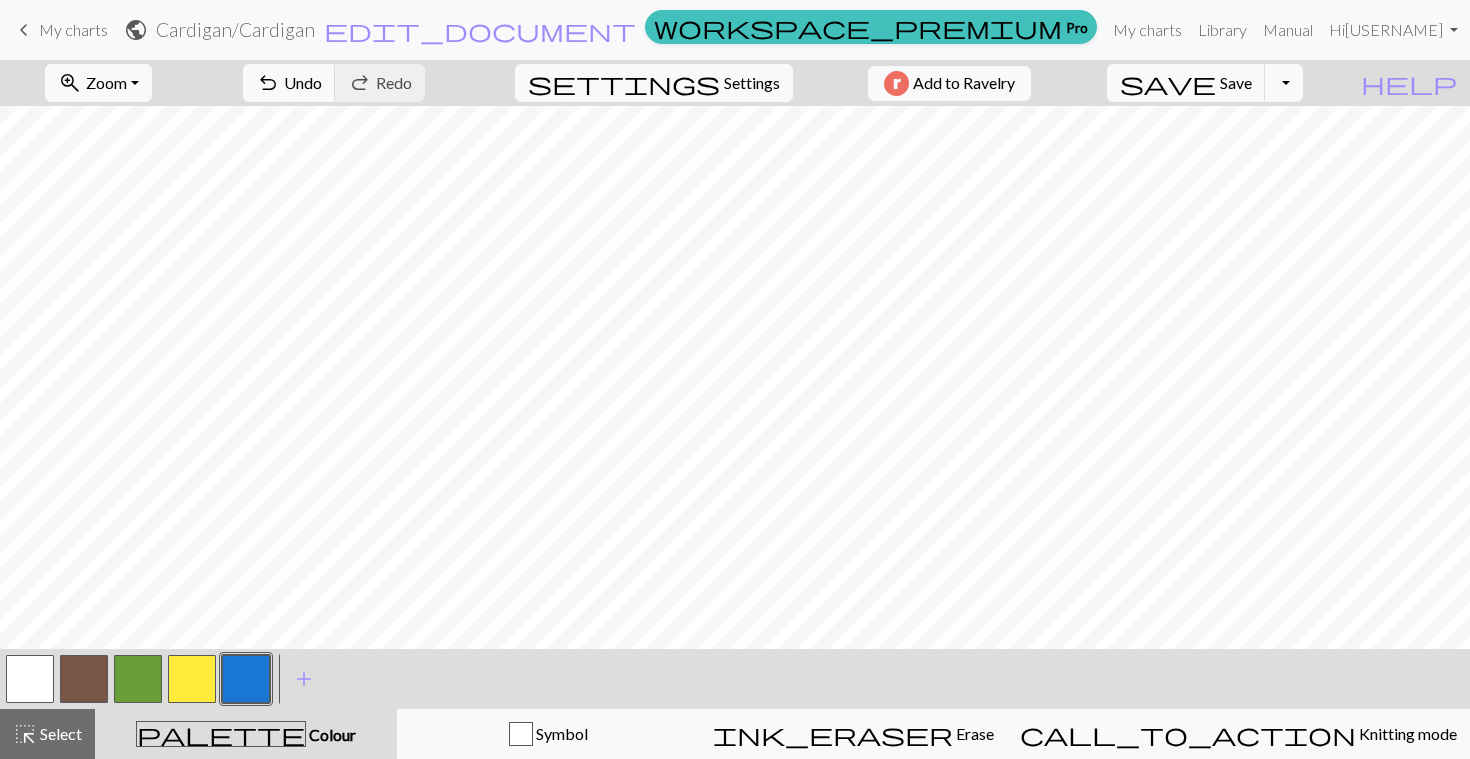 click at bounding box center (84, 679) 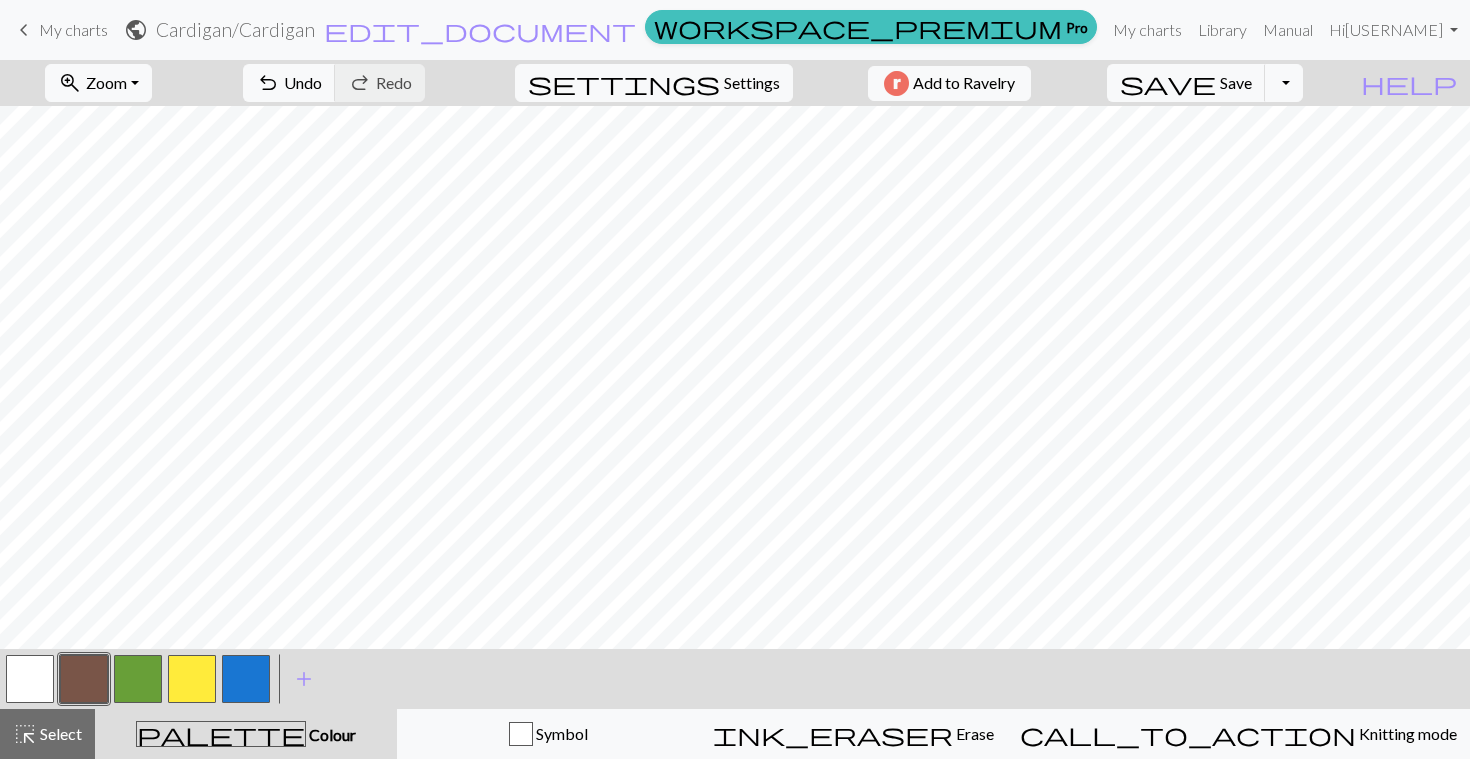 click at bounding box center (84, 679) 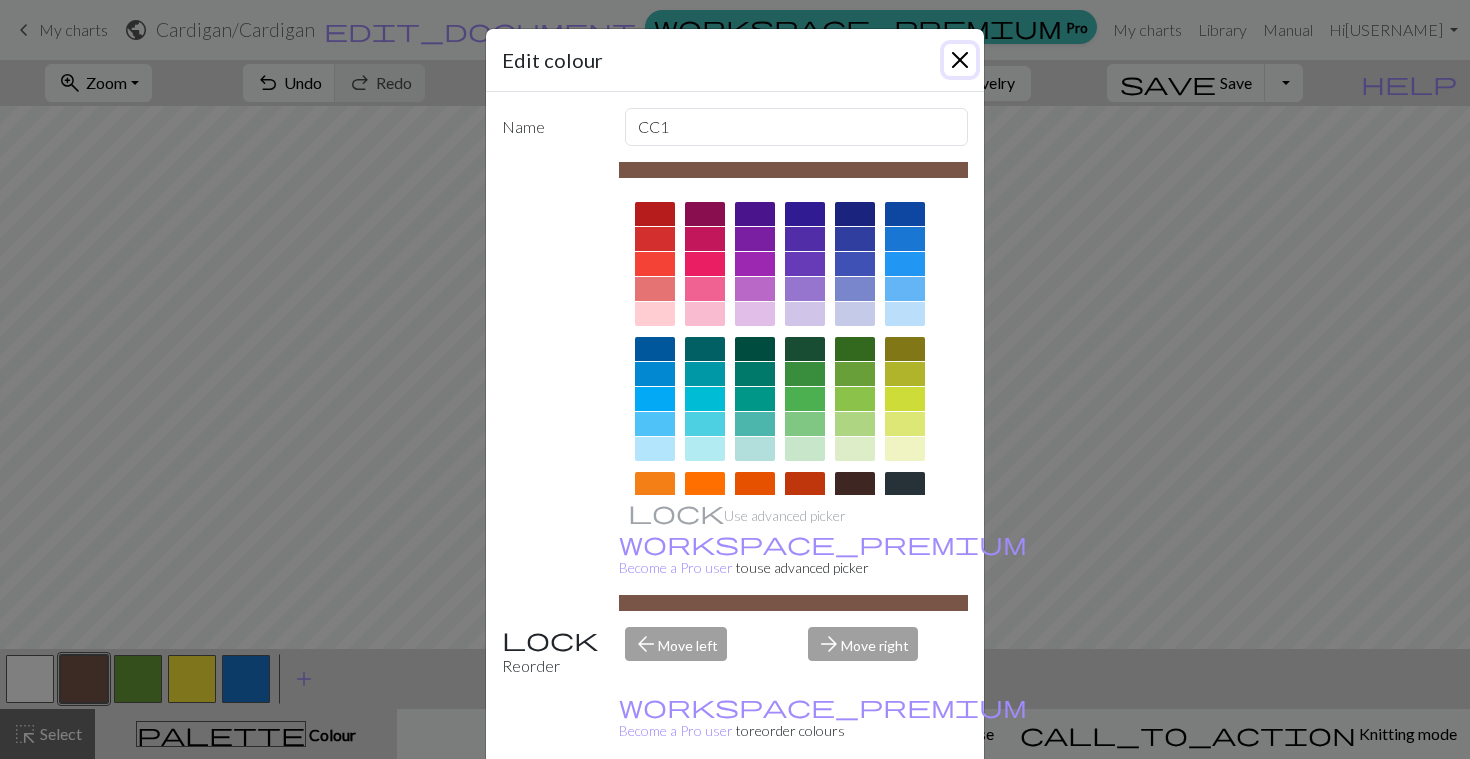 click at bounding box center [960, 60] 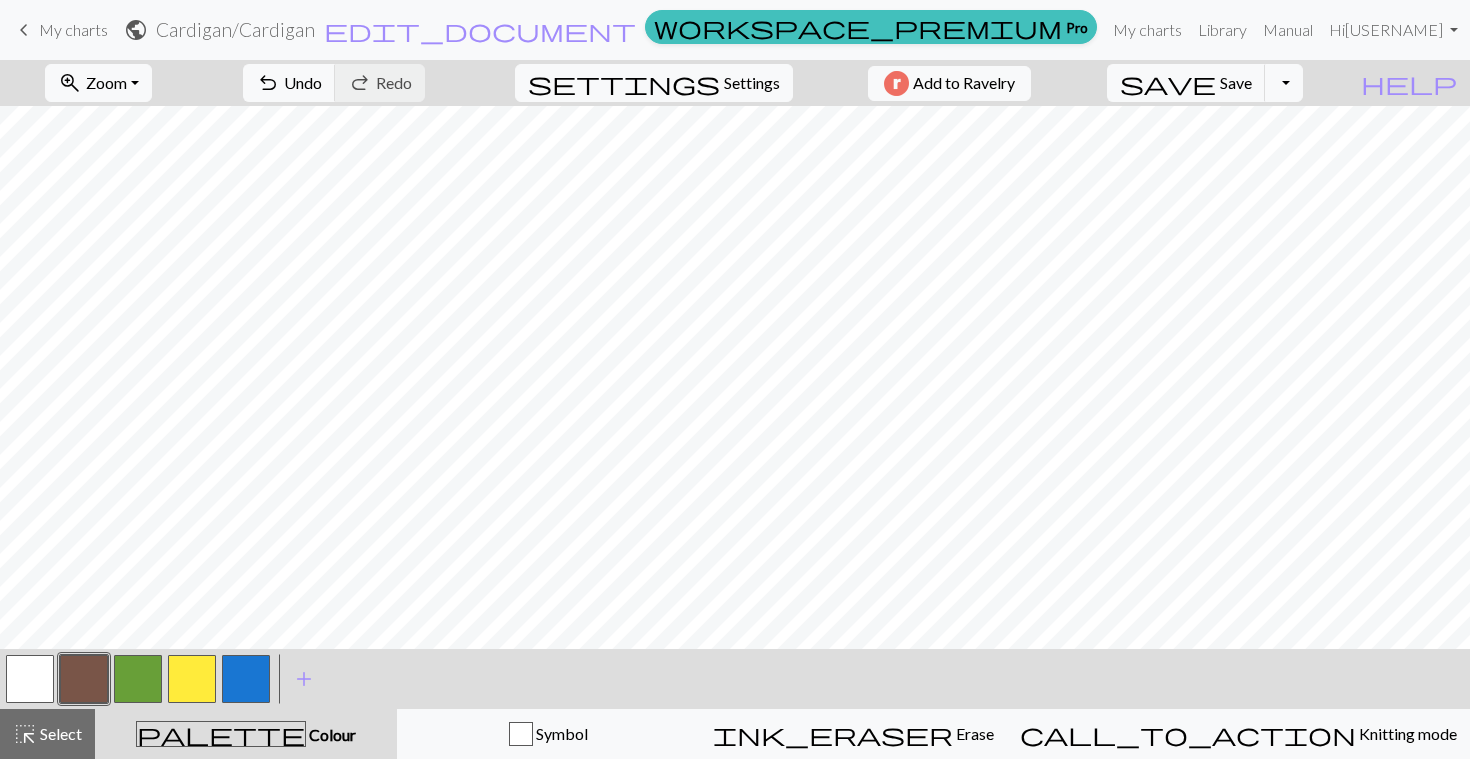 click at bounding box center (138, 679) 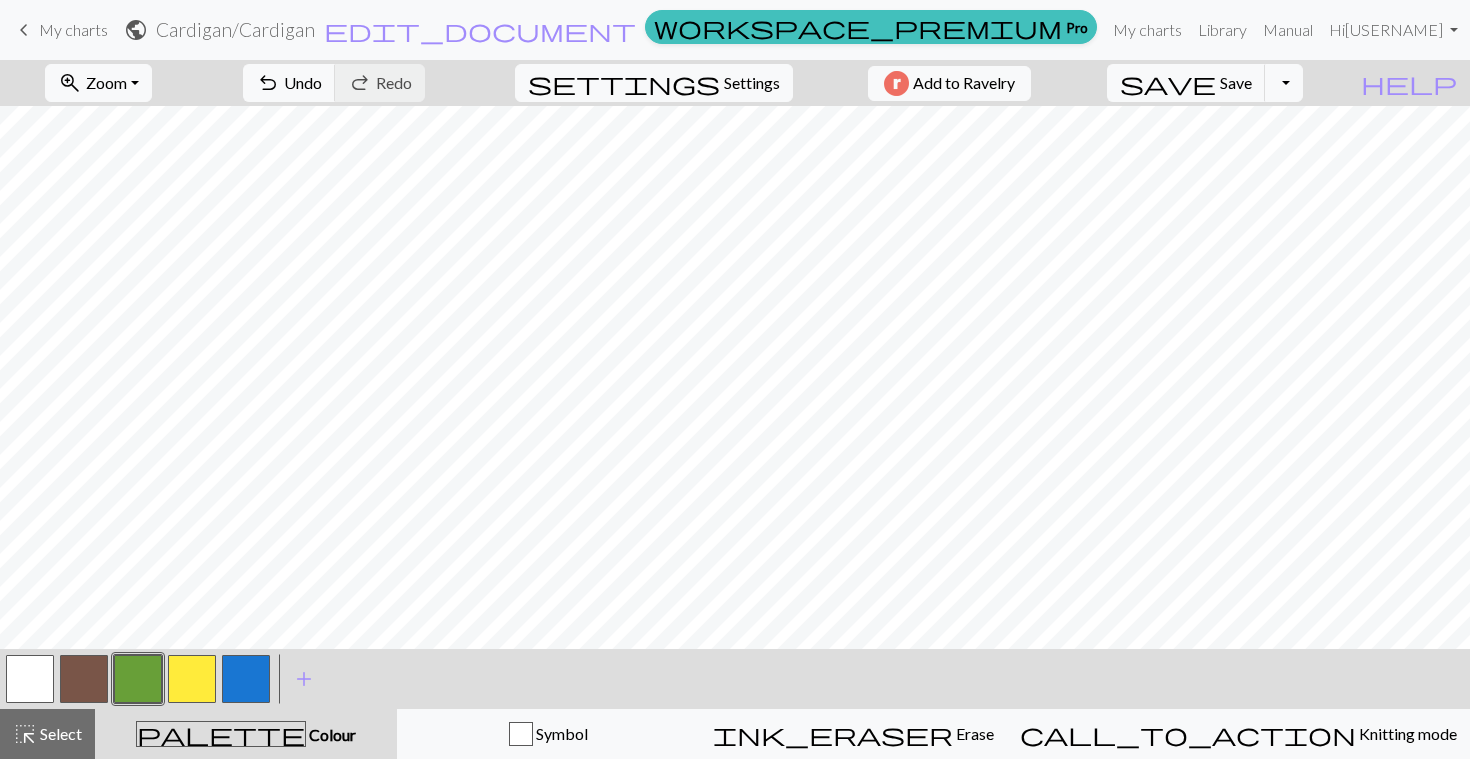 click at bounding box center (84, 679) 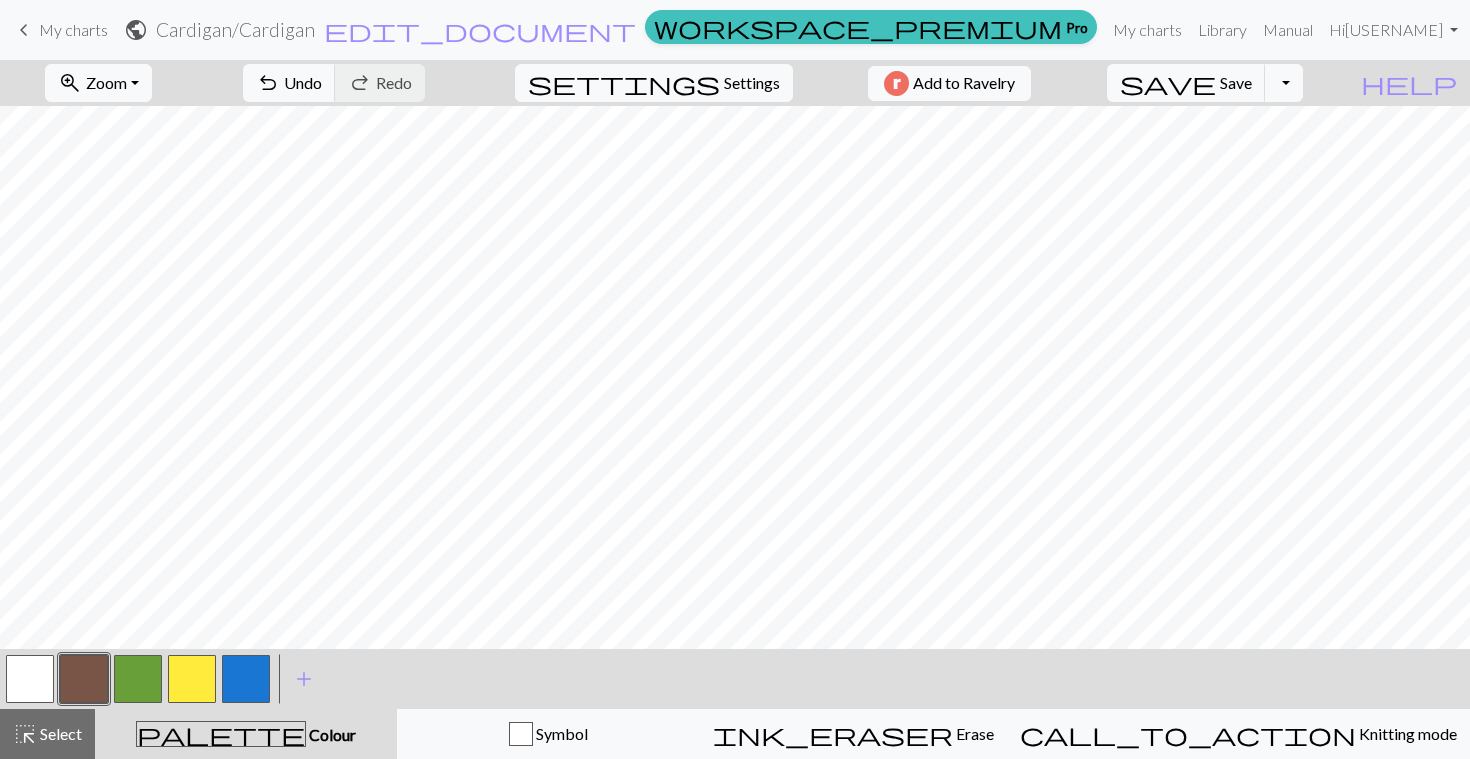 click at bounding box center [138, 679] 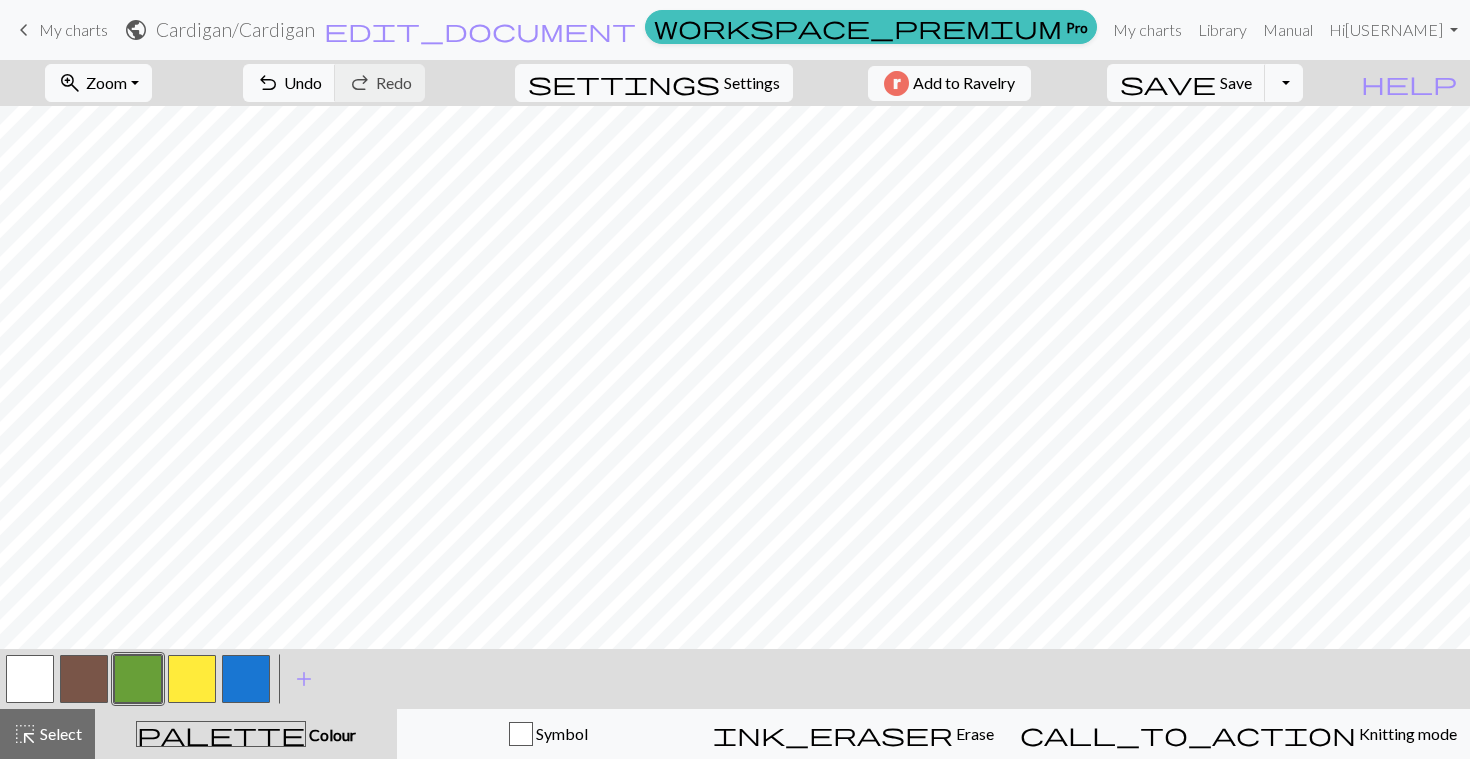 scroll, scrollTop: 367, scrollLeft: 0, axis: vertical 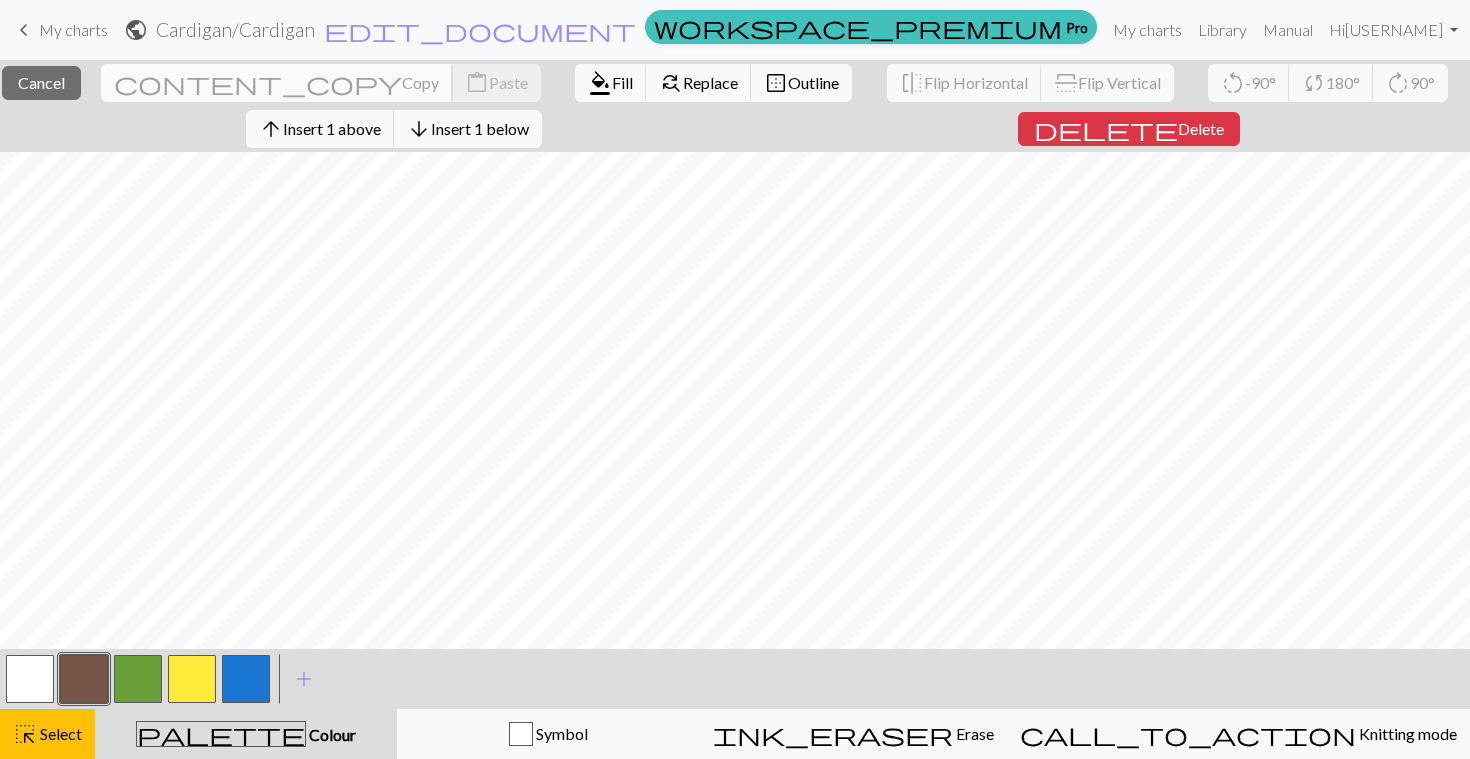 click on "content_copy" at bounding box center (258, 83) 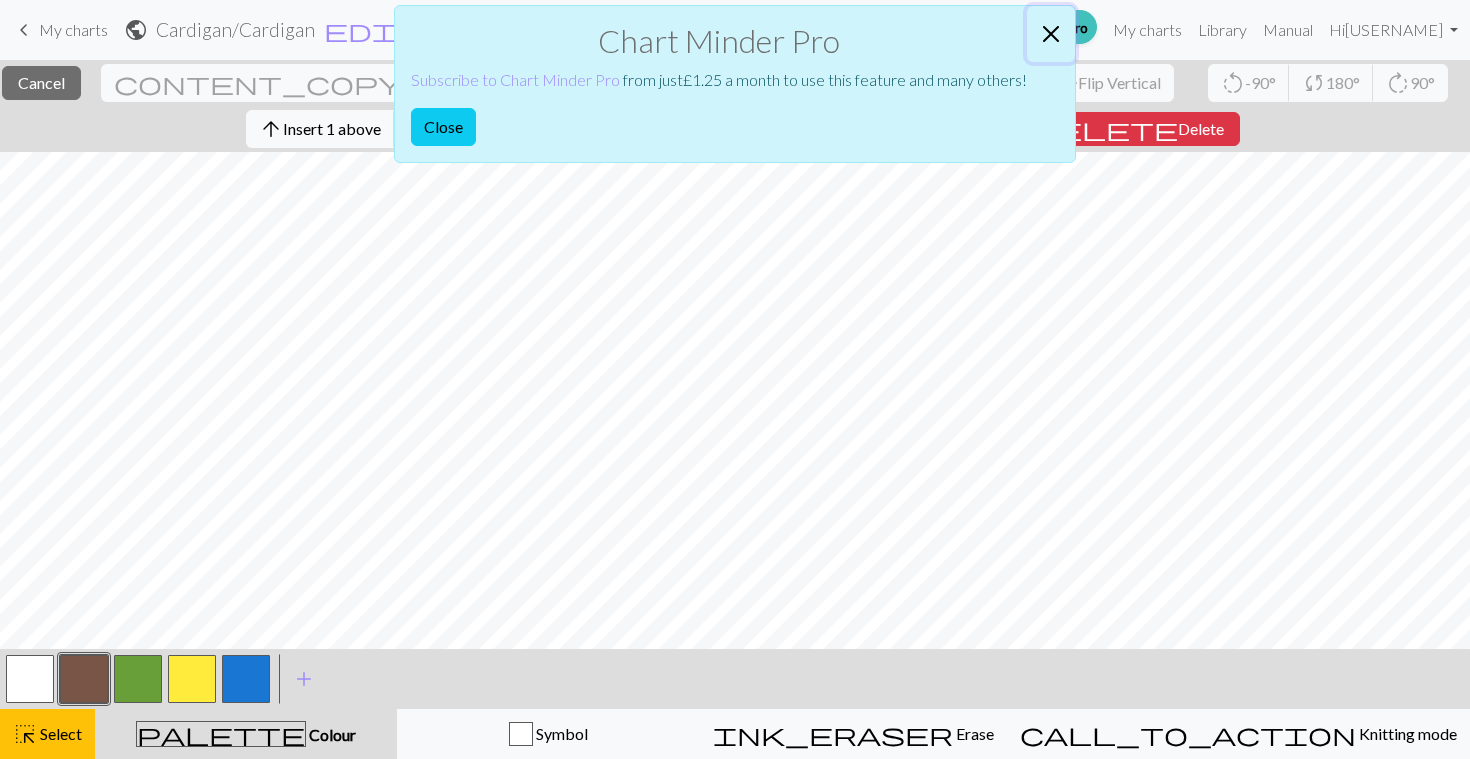 click at bounding box center (1051, 34) 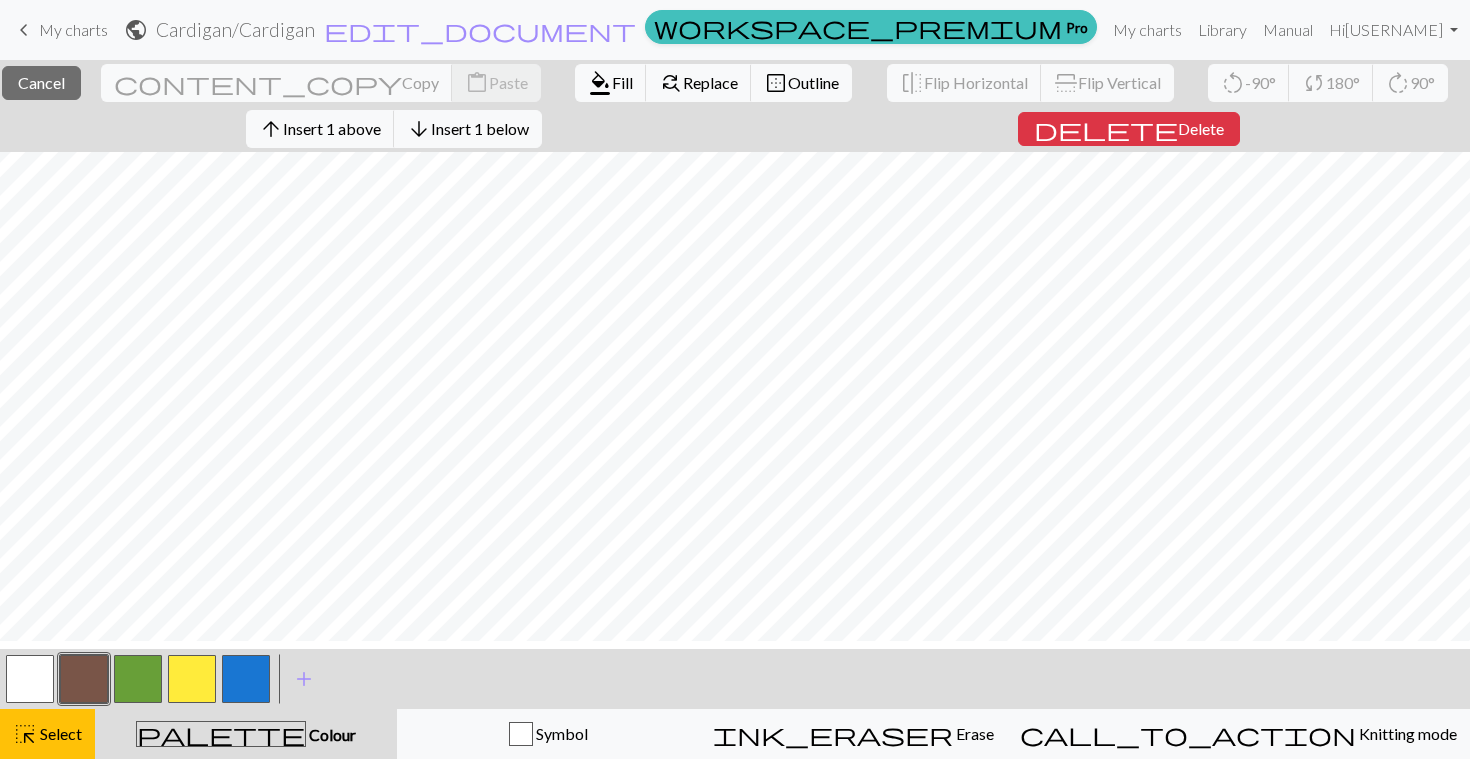 scroll, scrollTop: 336, scrollLeft: 0, axis: vertical 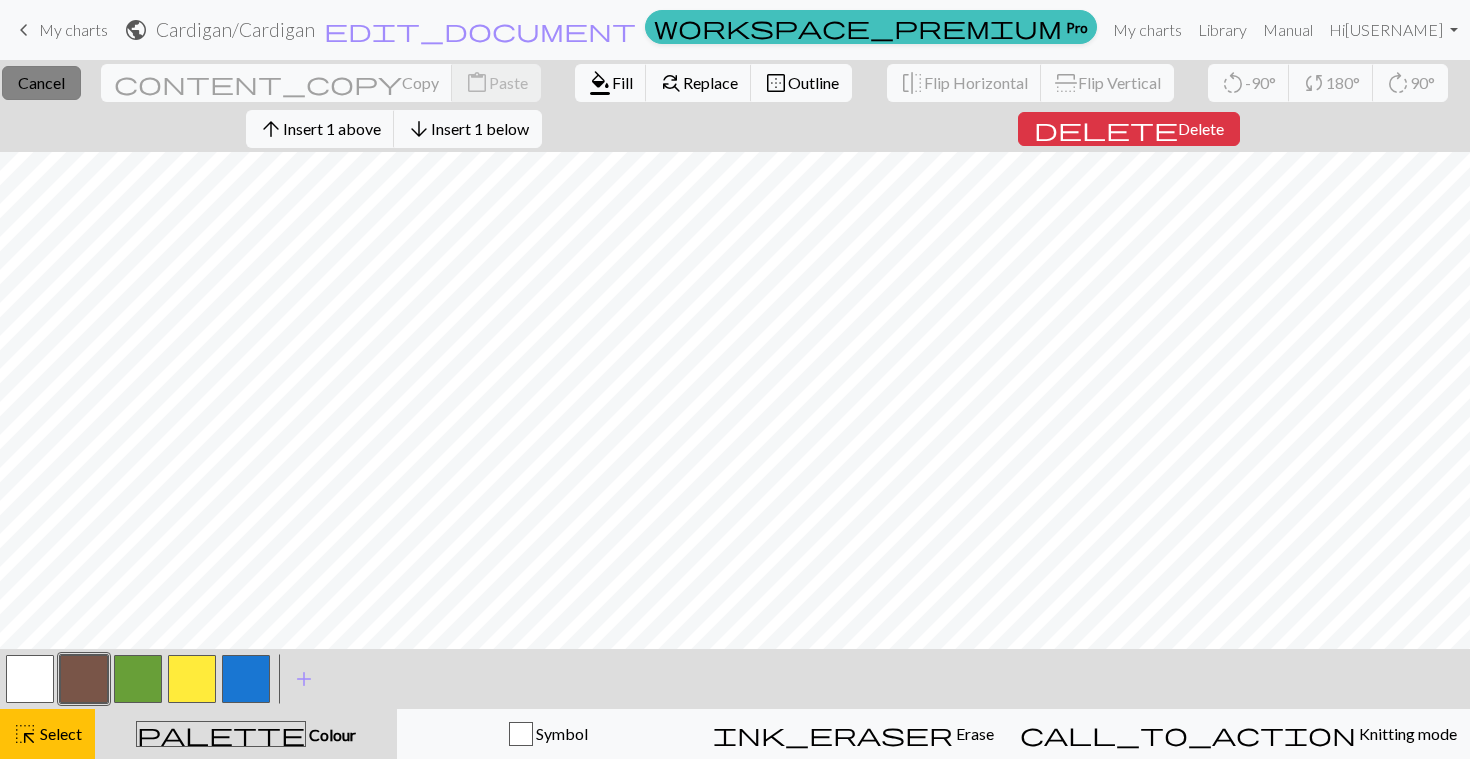 click on "Cancel" at bounding box center [41, 82] 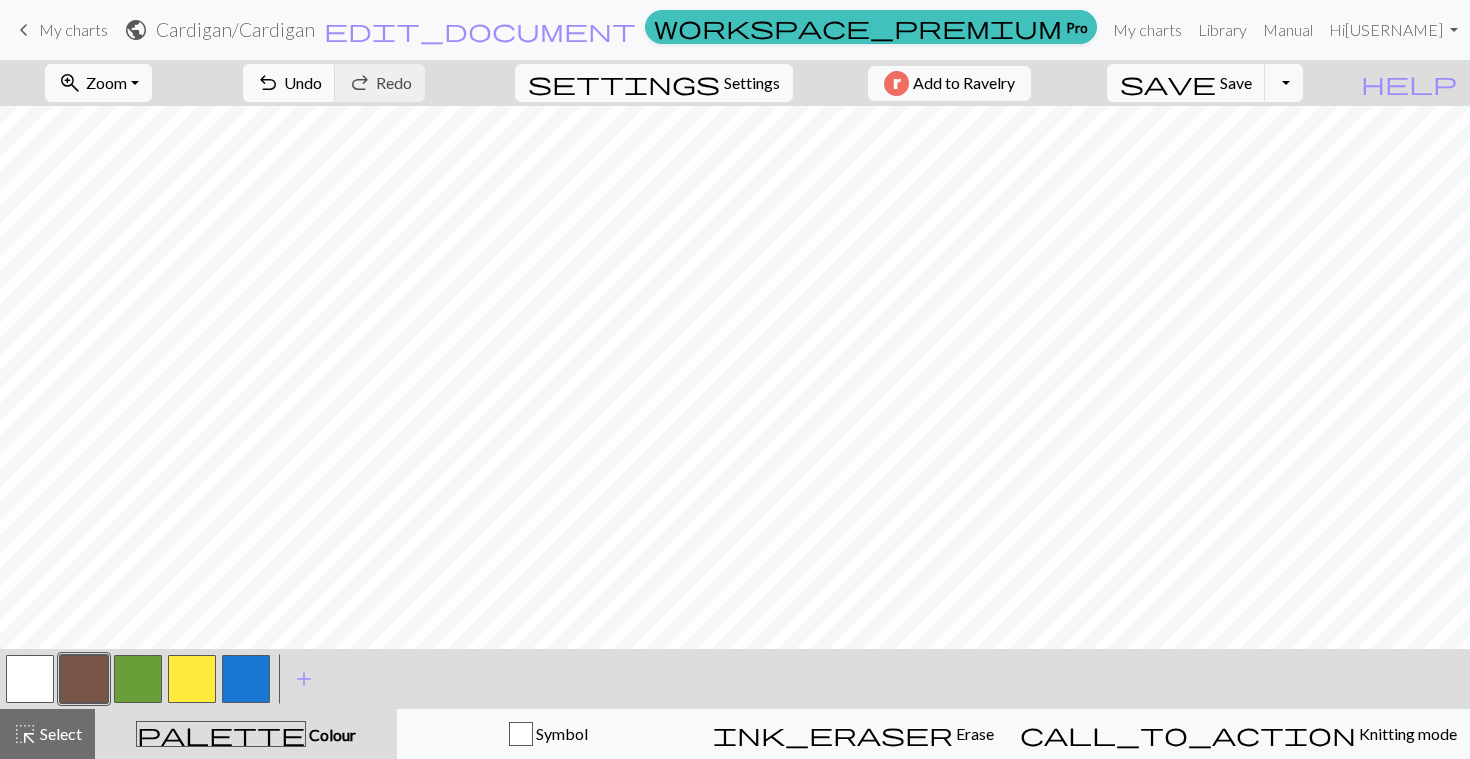 click at bounding box center (138, 679) 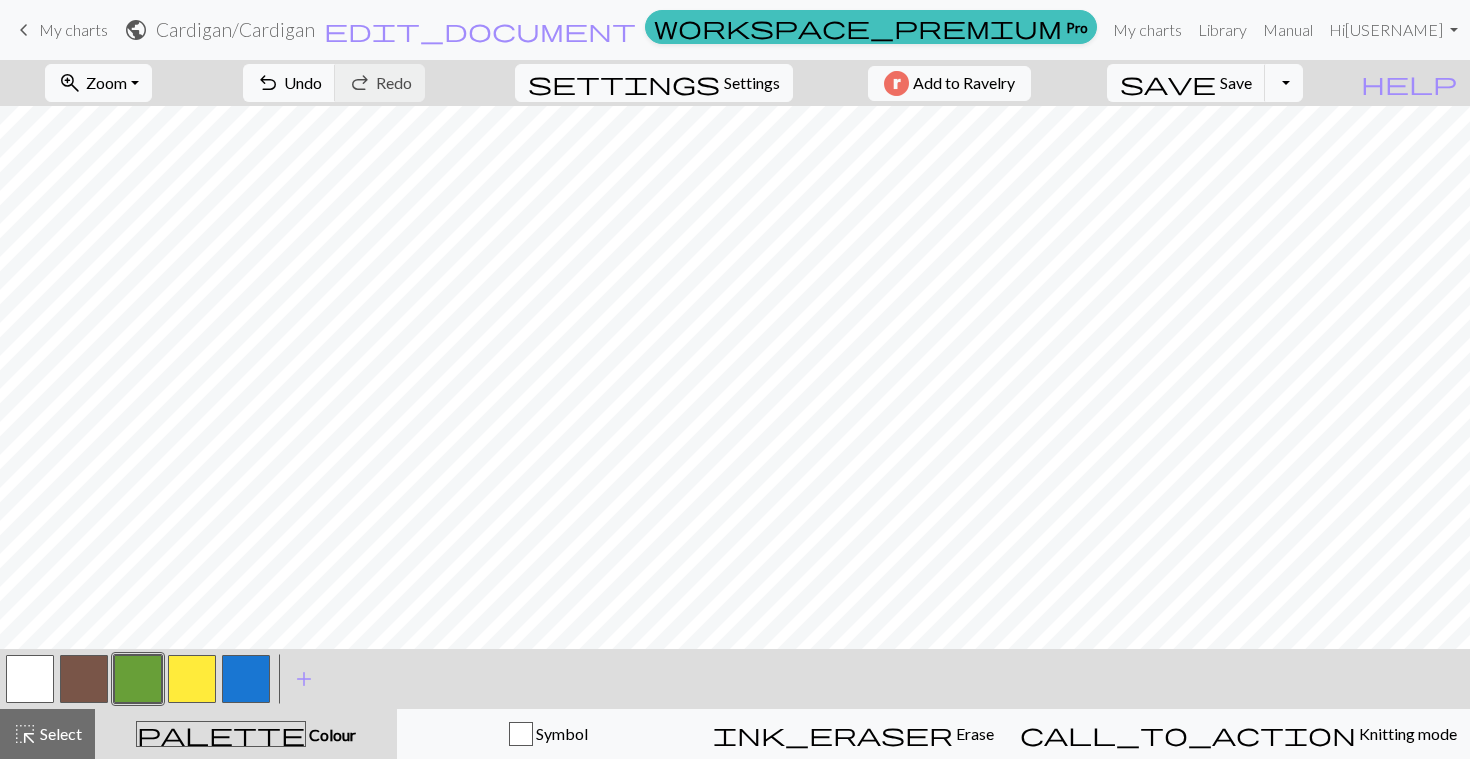 click at bounding box center [84, 679] 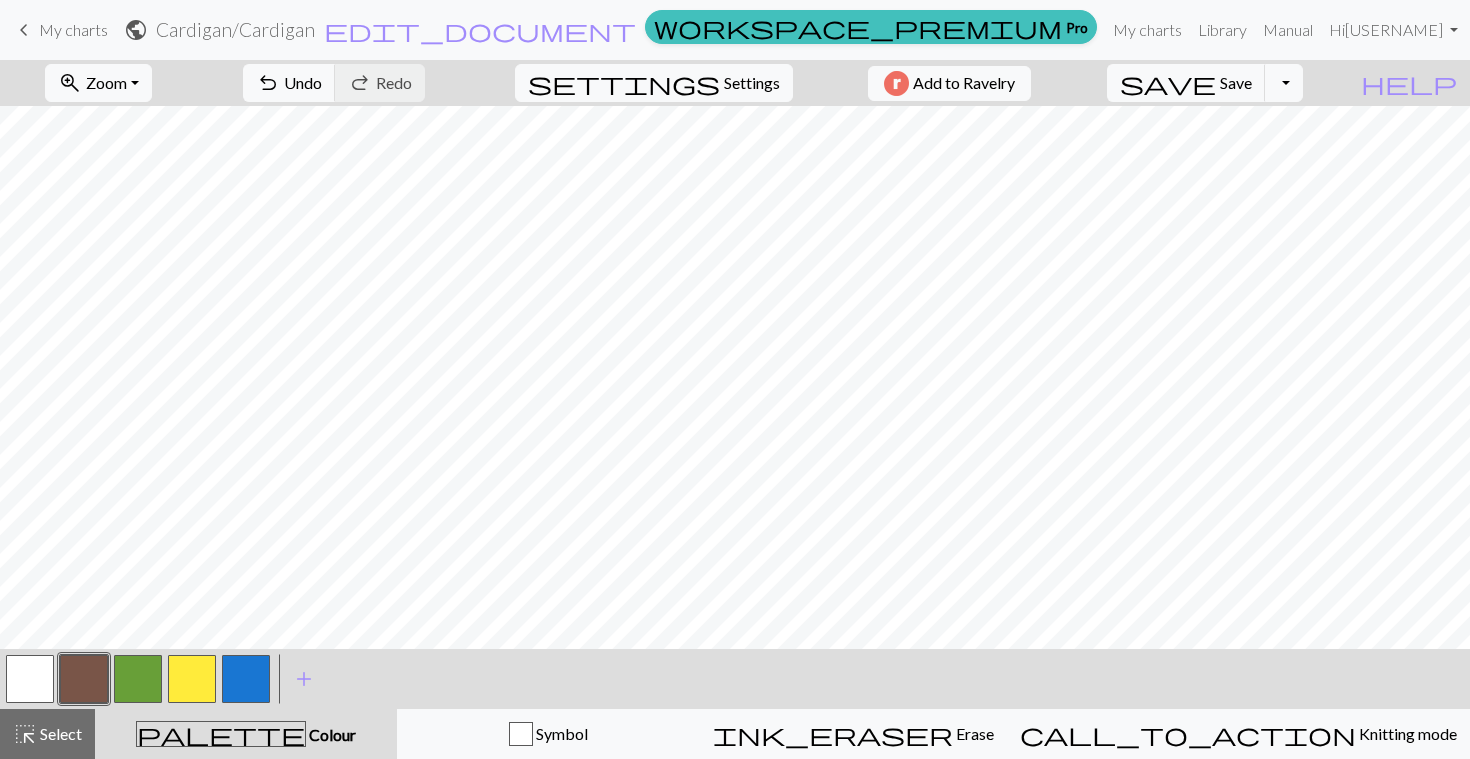 click at bounding box center [138, 679] 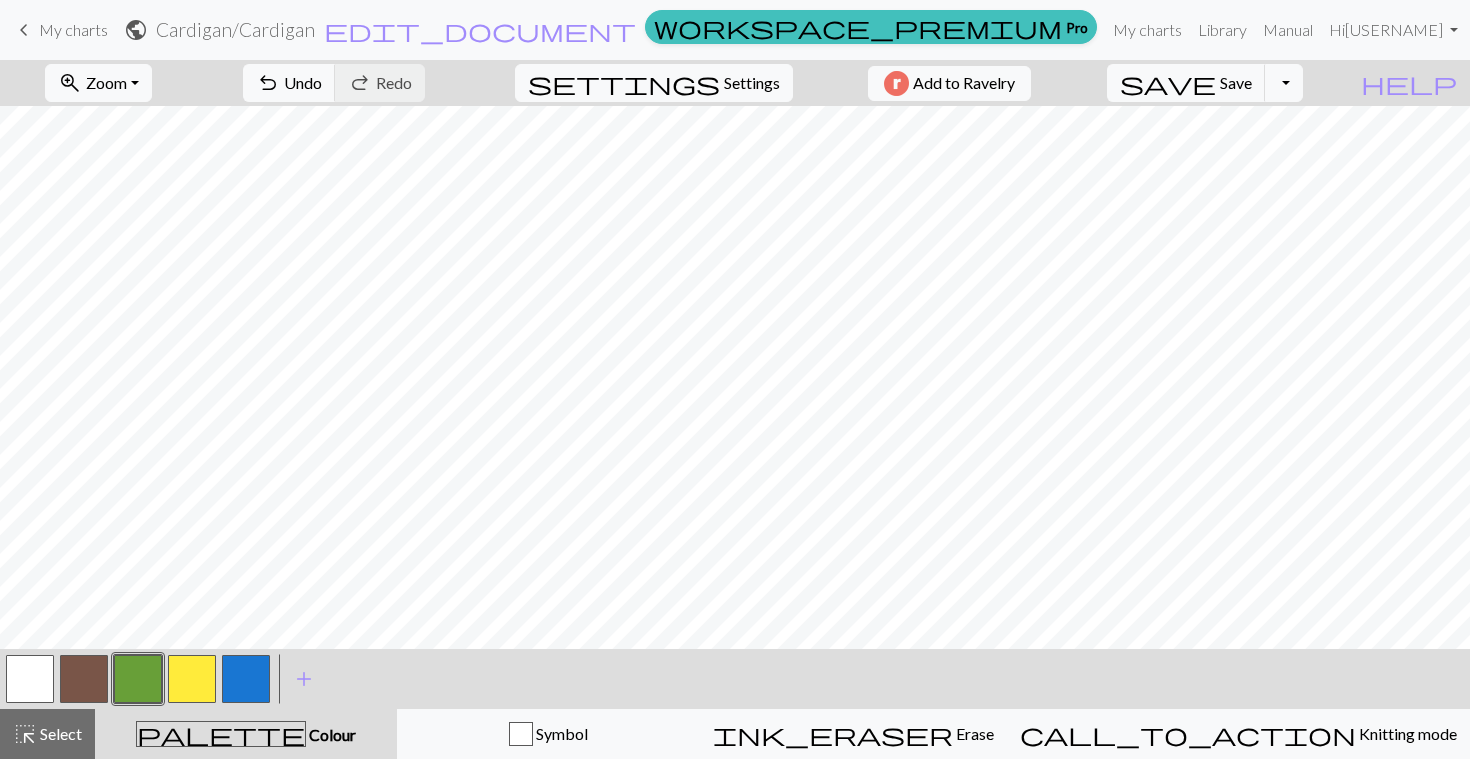 click at bounding box center [84, 679] 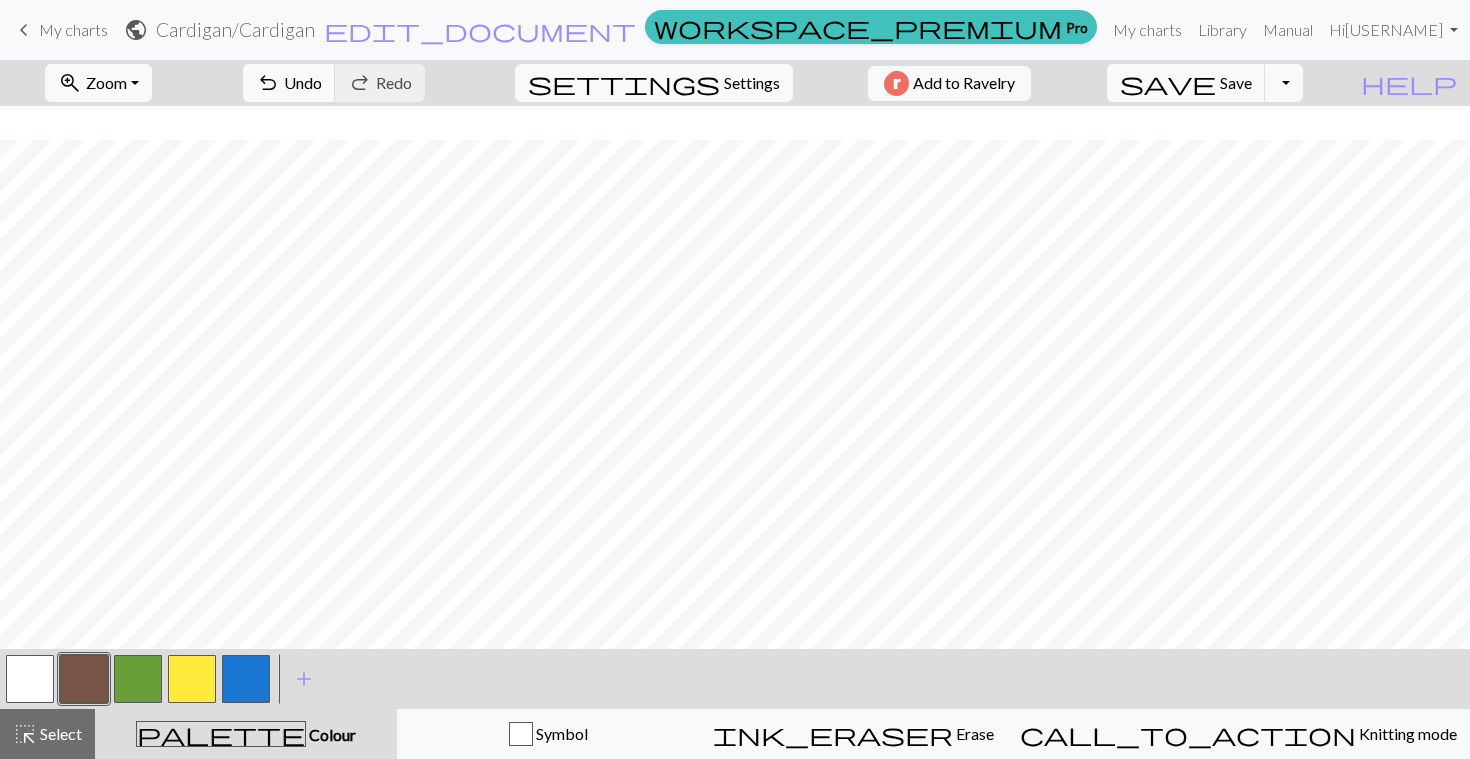 scroll, scrollTop: 304, scrollLeft: 0, axis: vertical 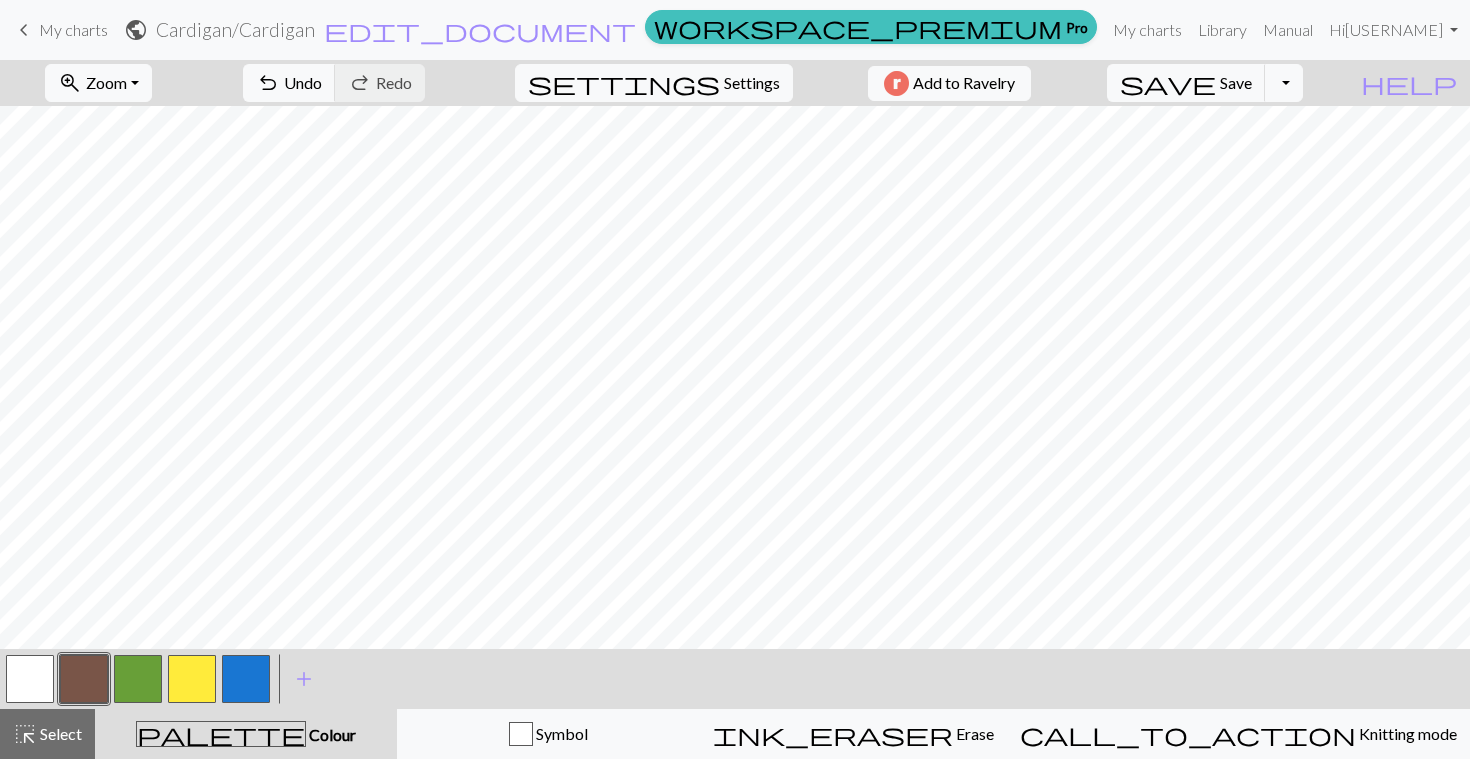 click at bounding box center (192, 679) 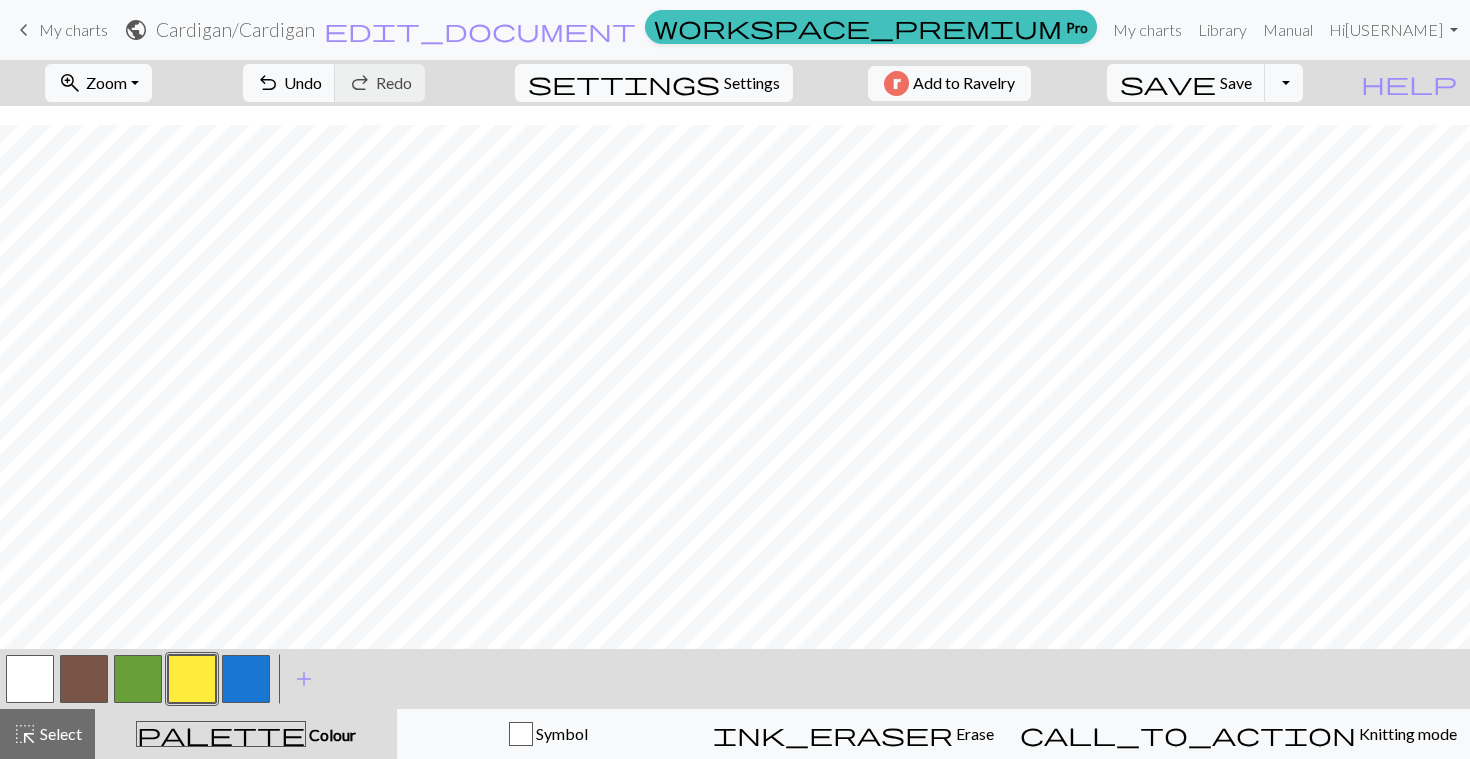 scroll, scrollTop: 522, scrollLeft: 0, axis: vertical 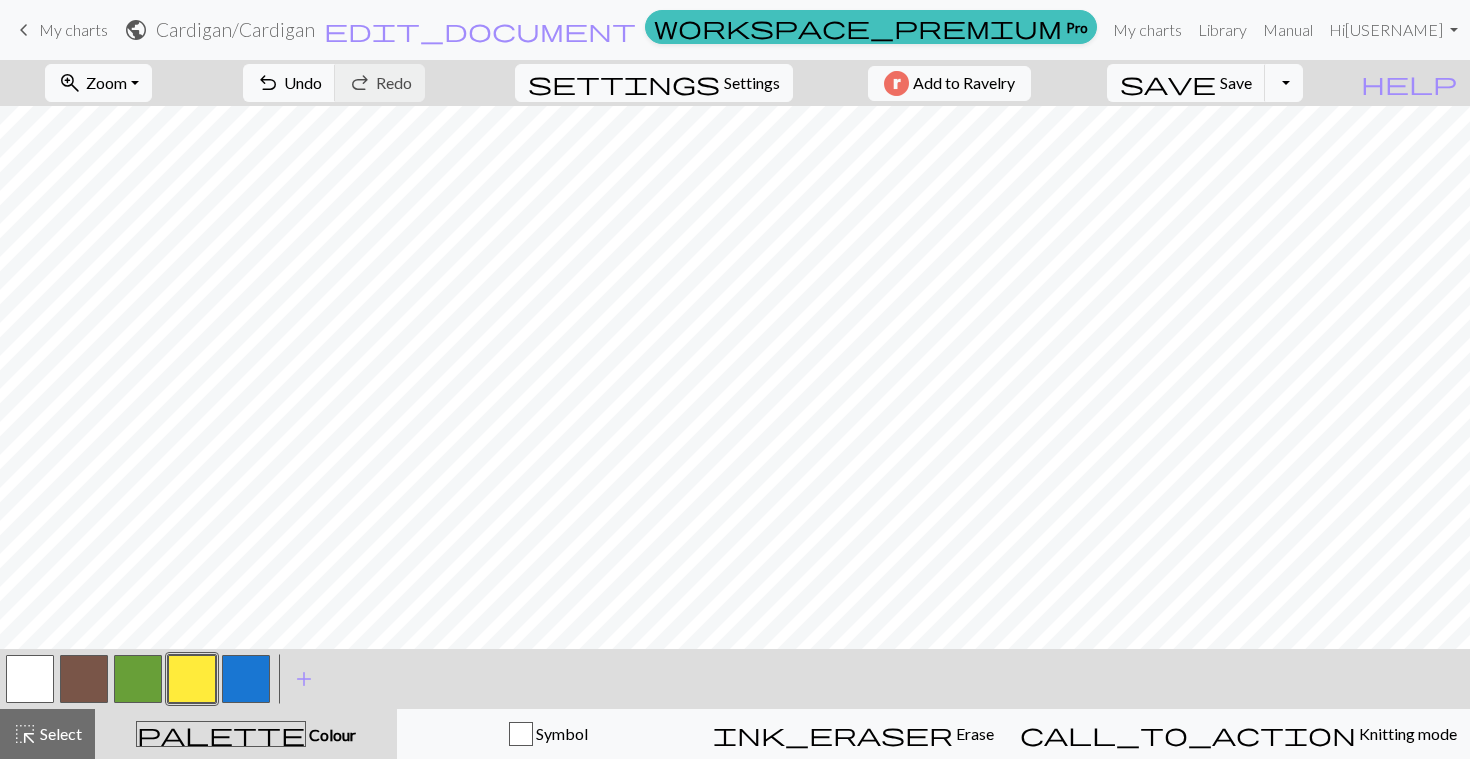 click at bounding box center (84, 679) 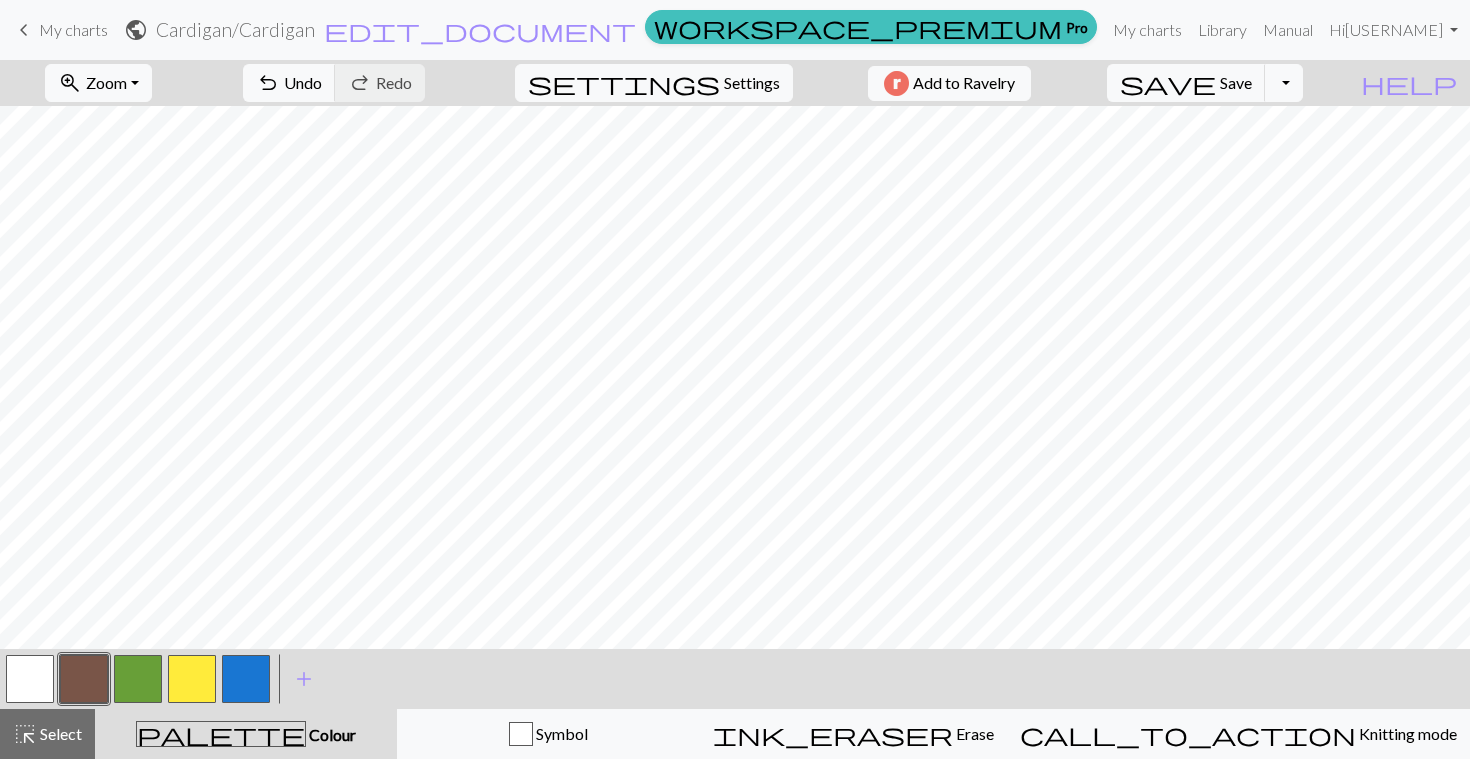 click at bounding box center (138, 679) 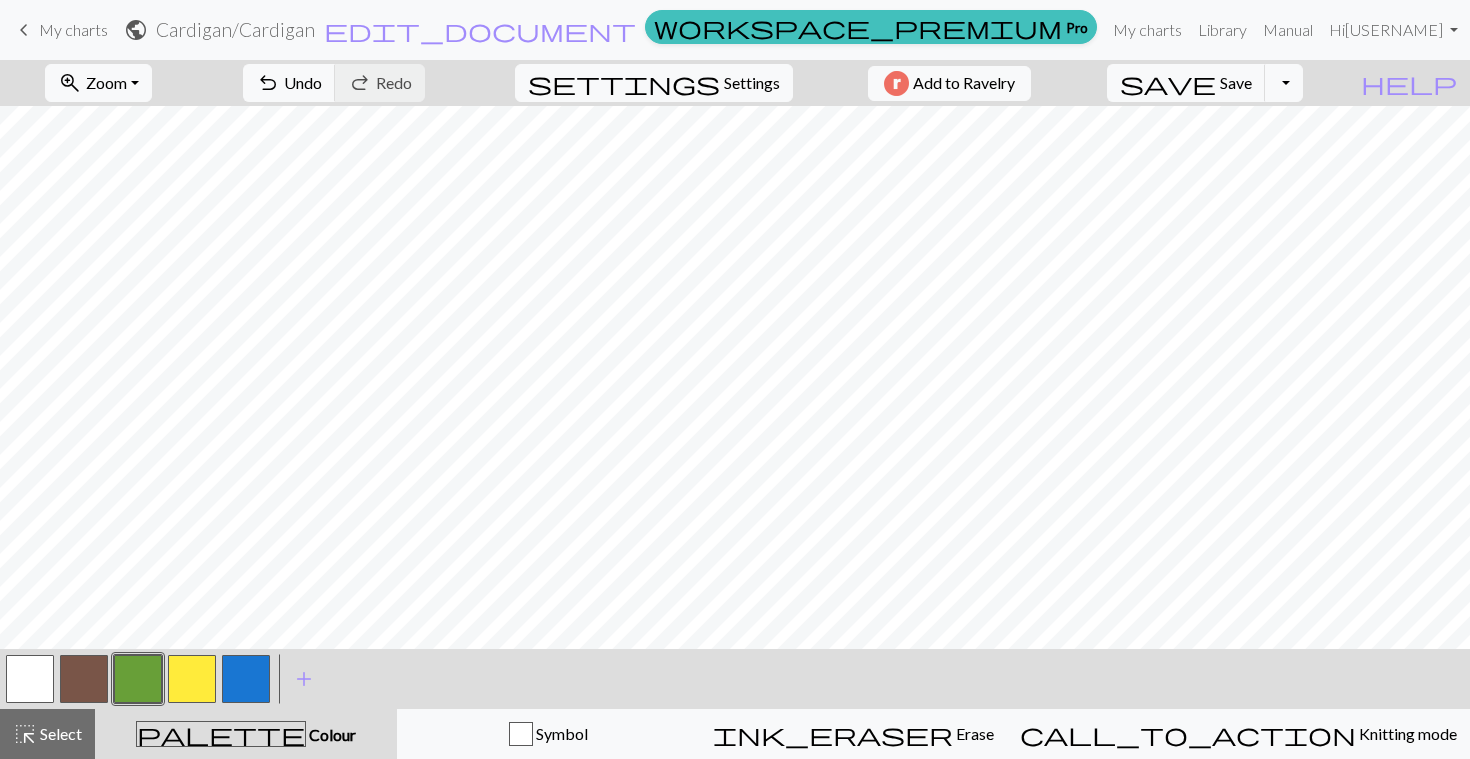click at bounding box center (84, 679) 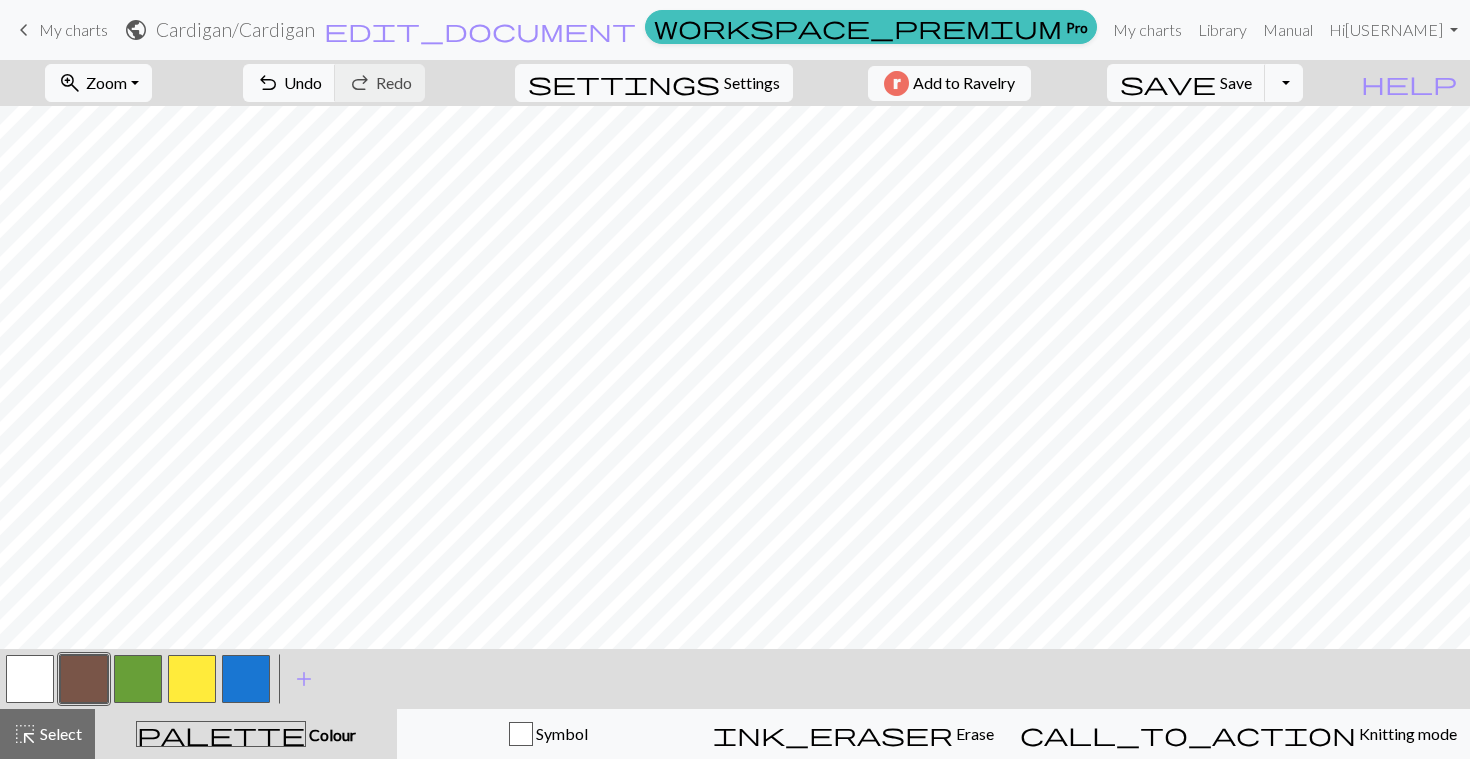 click at bounding box center [138, 679] 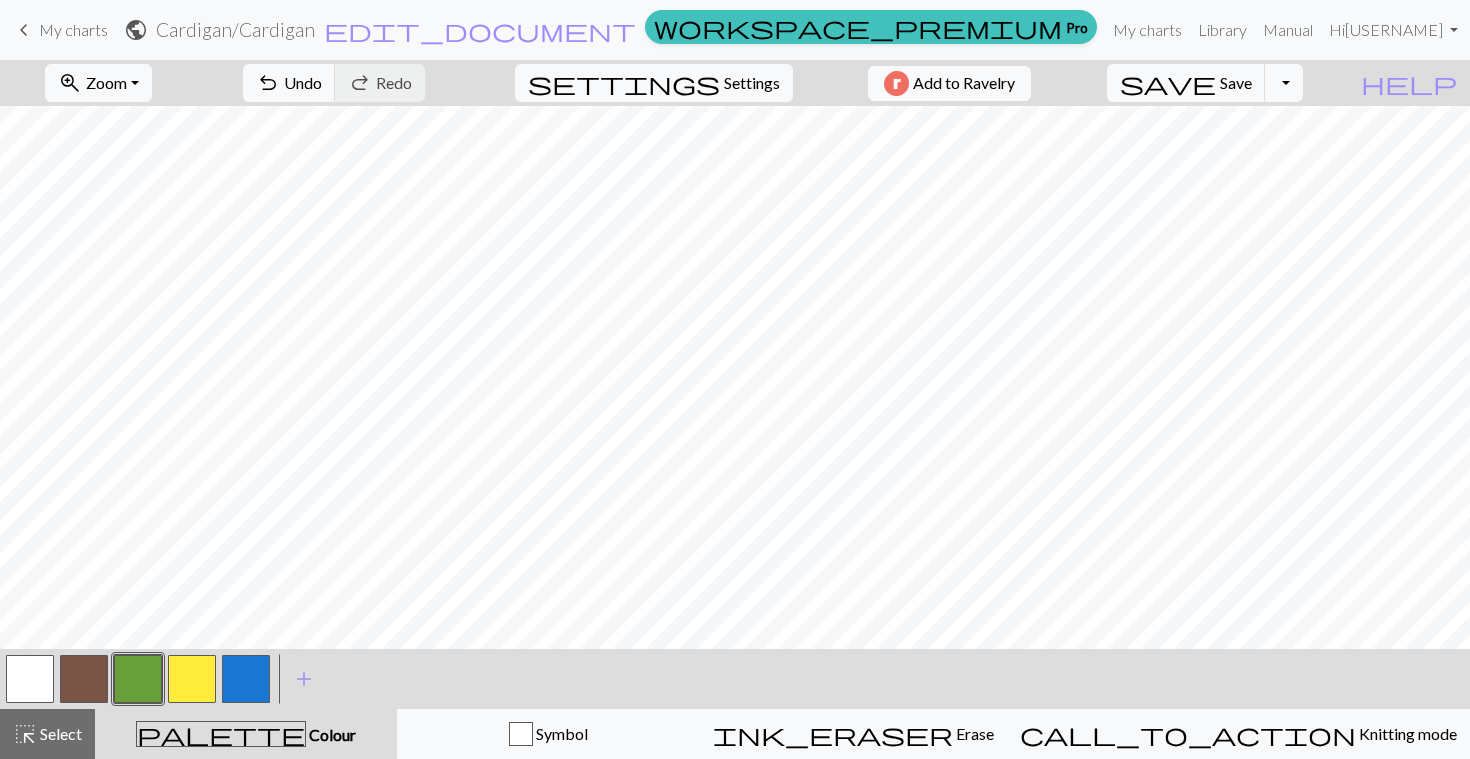 click at bounding box center [192, 679] 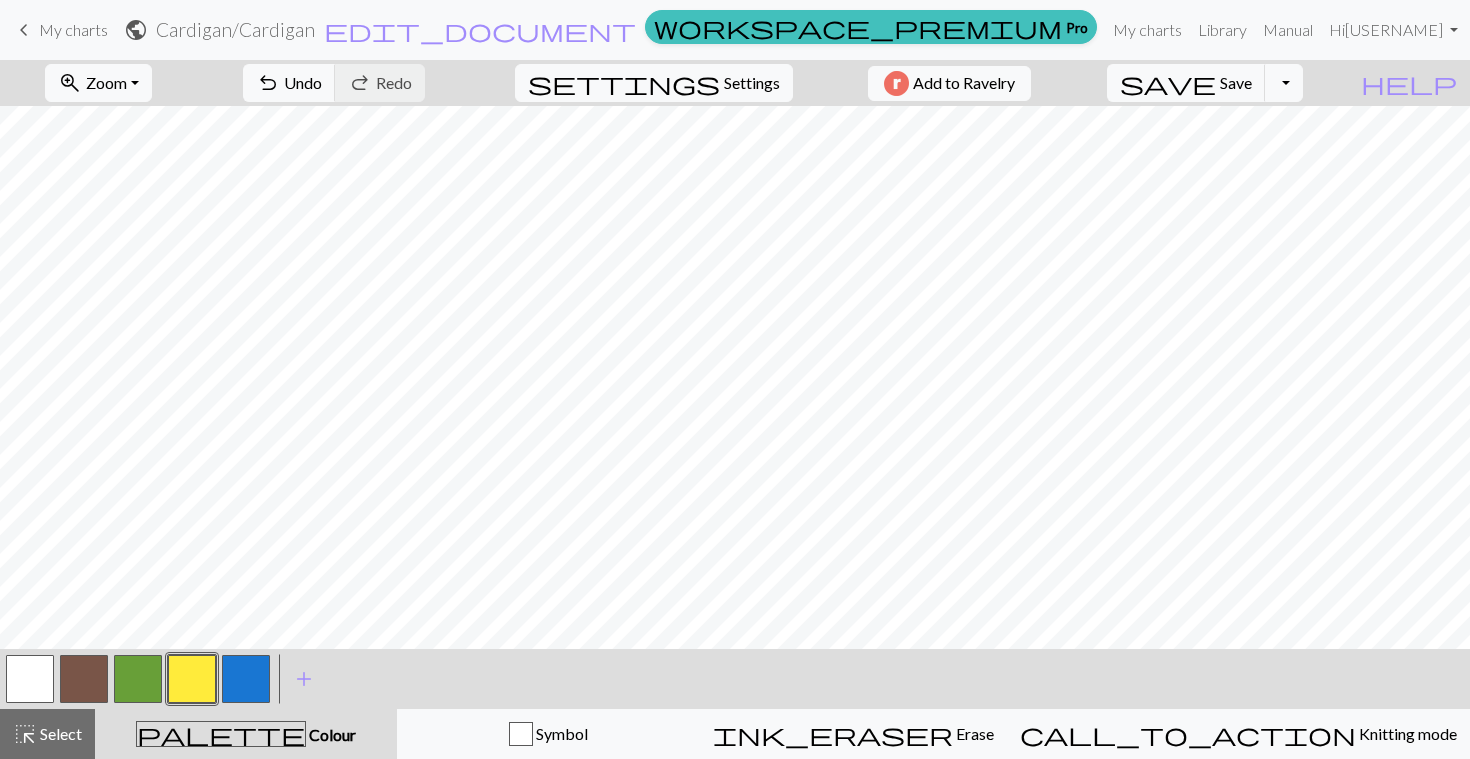 click at bounding box center (138, 679) 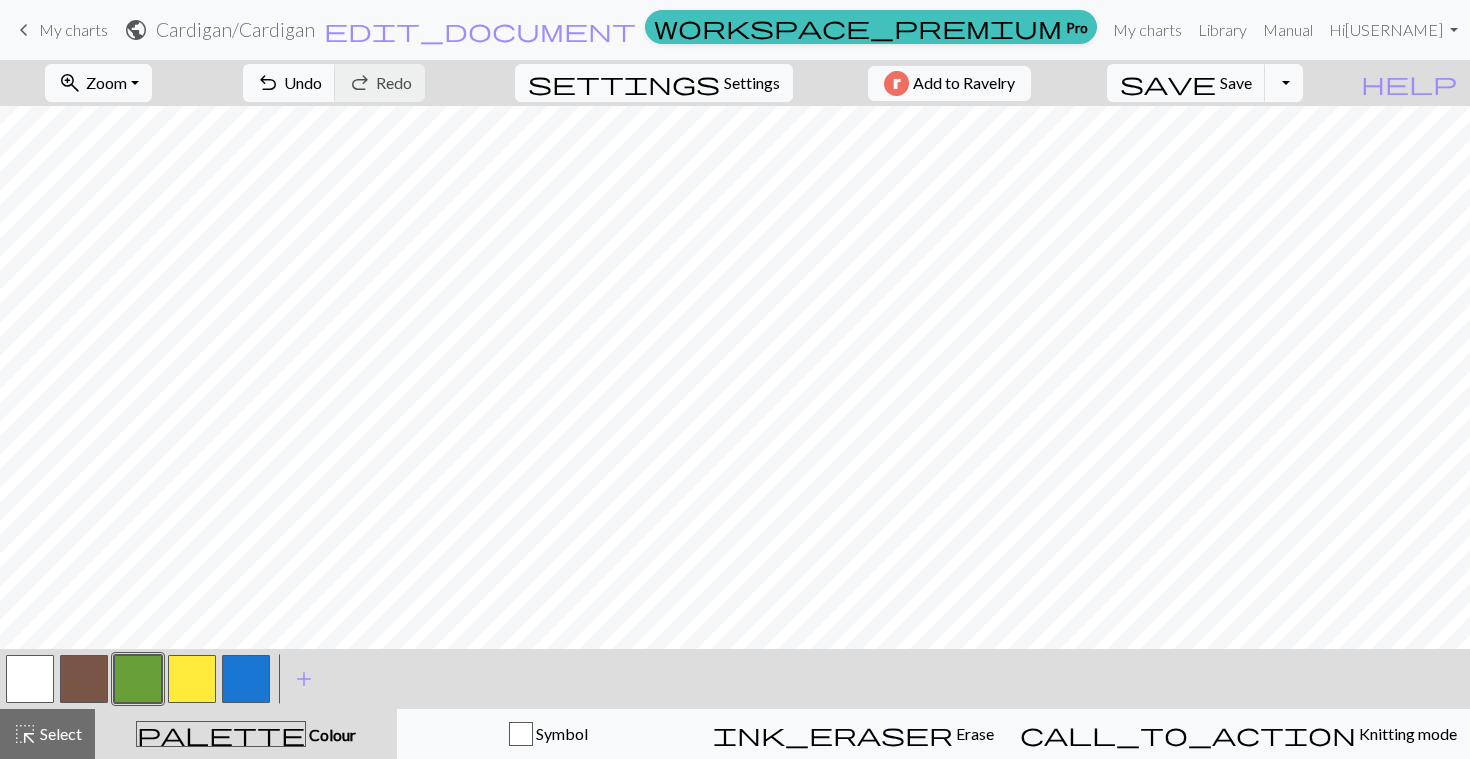 click at bounding box center [192, 679] 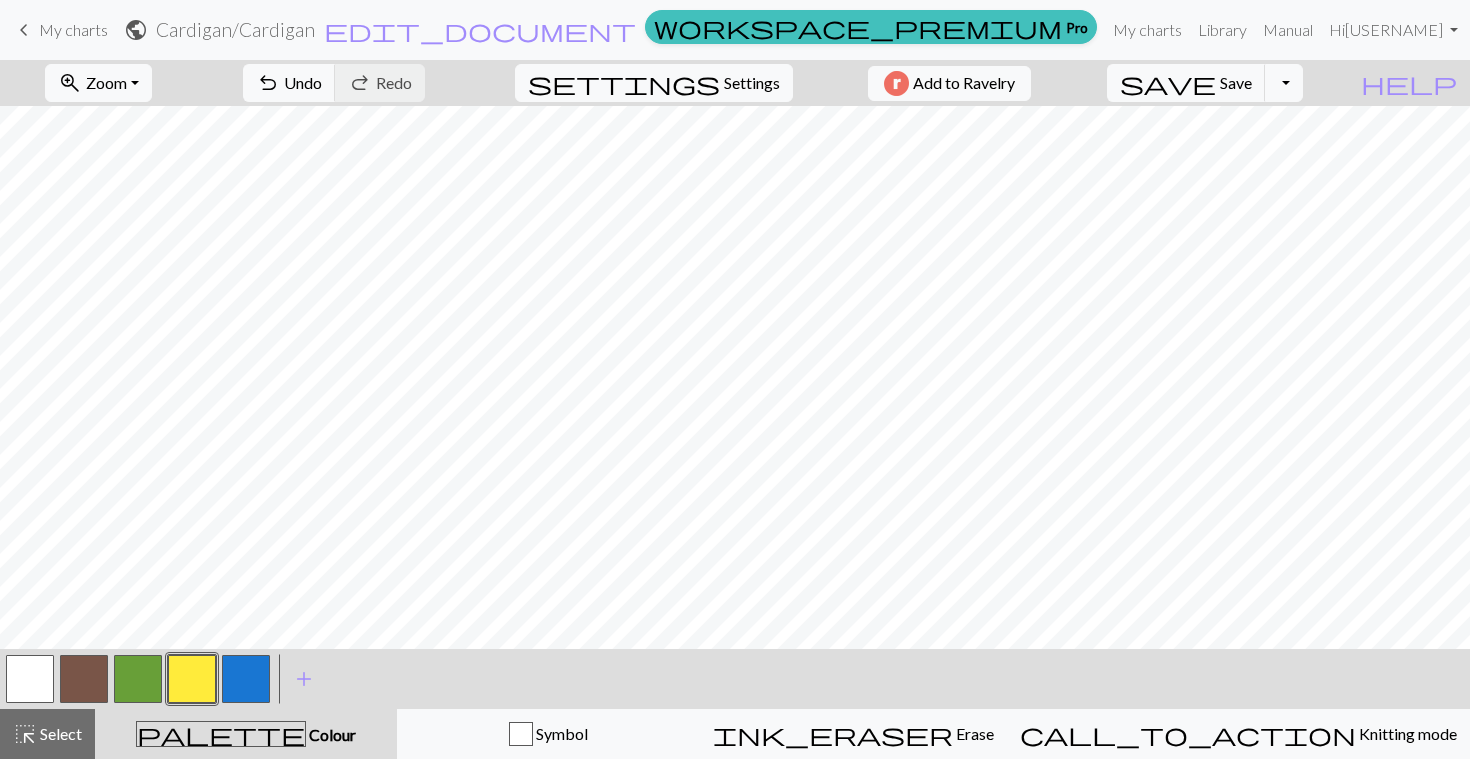 click at bounding box center [138, 679] 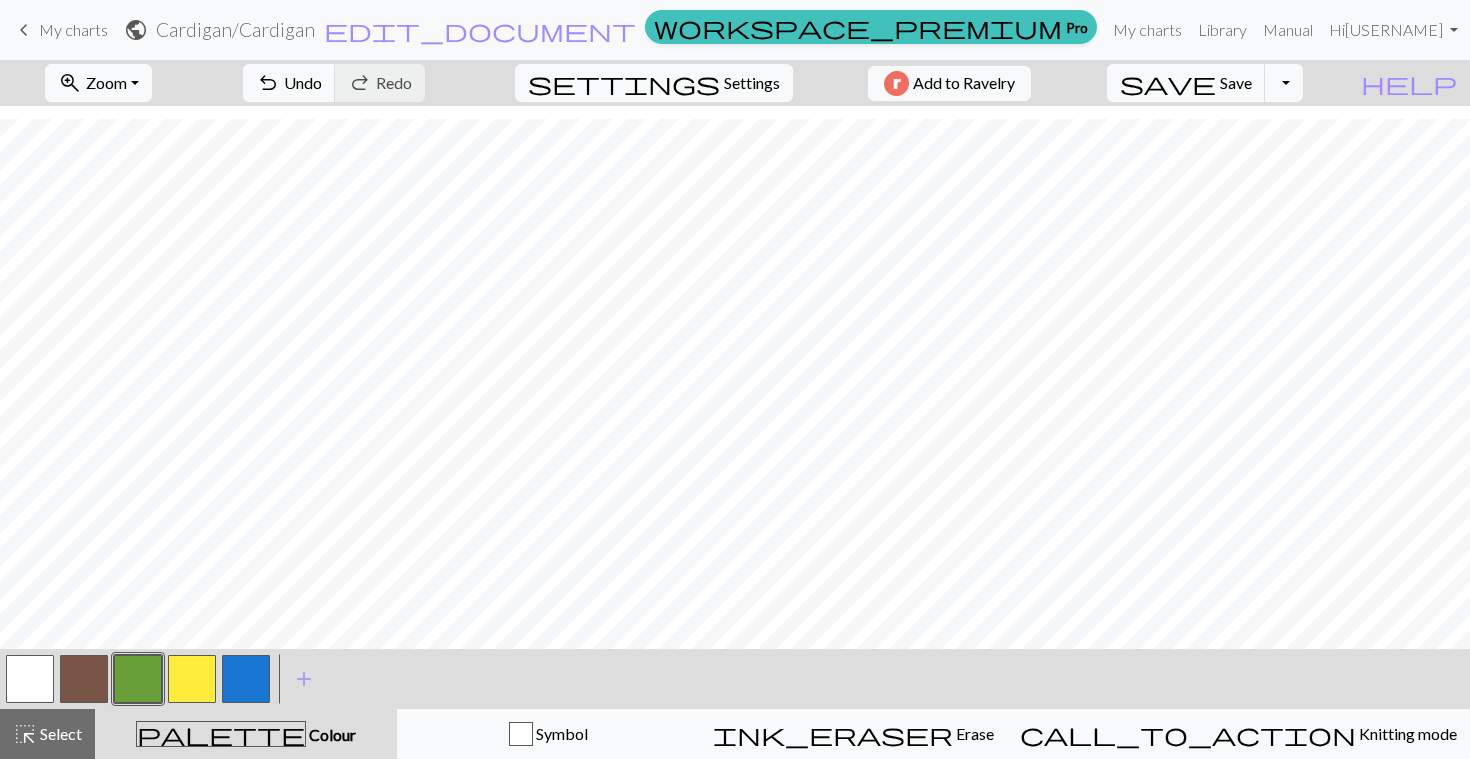 scroll, scrollTop: 531, scrollLeft: 0, axis: vertical 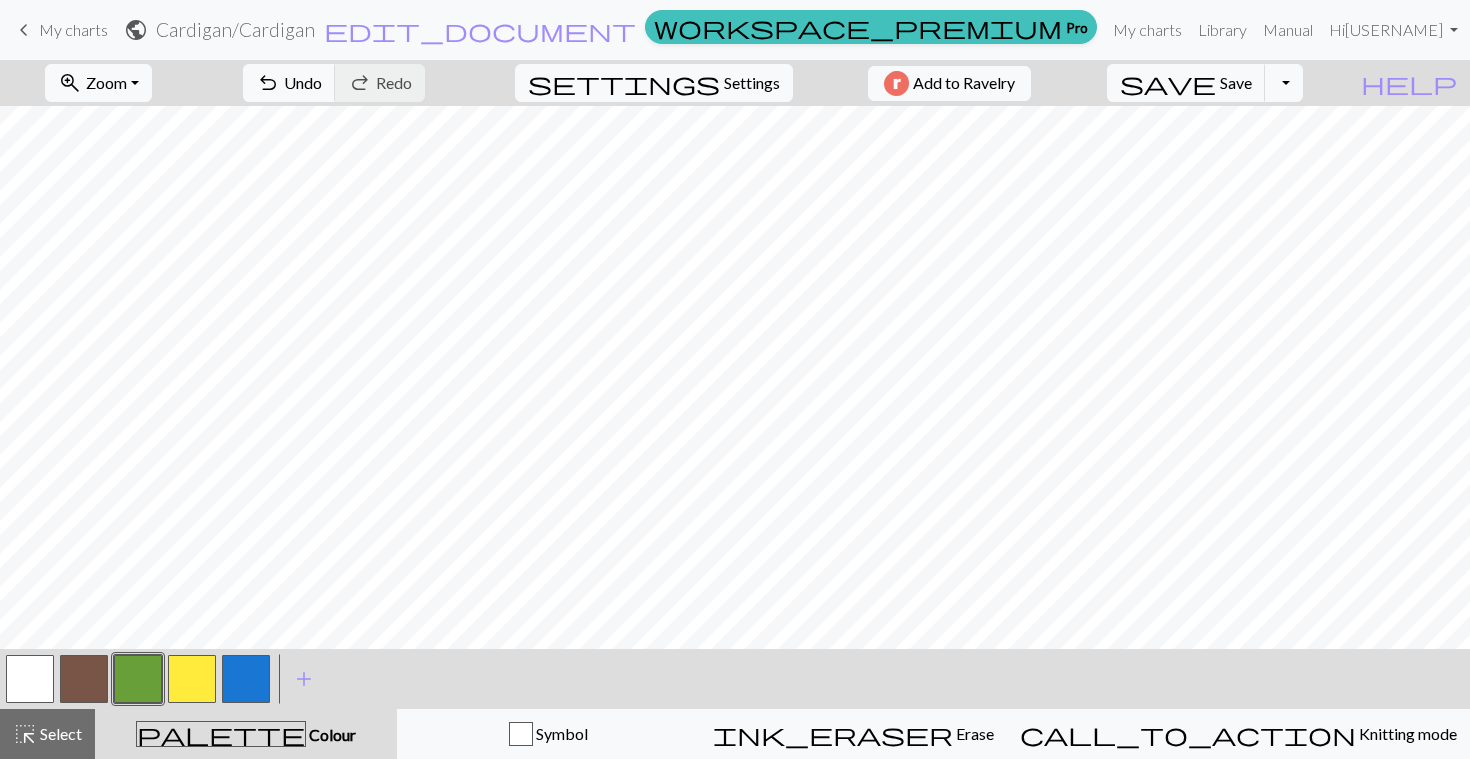 click at bounding box center (192, 679) 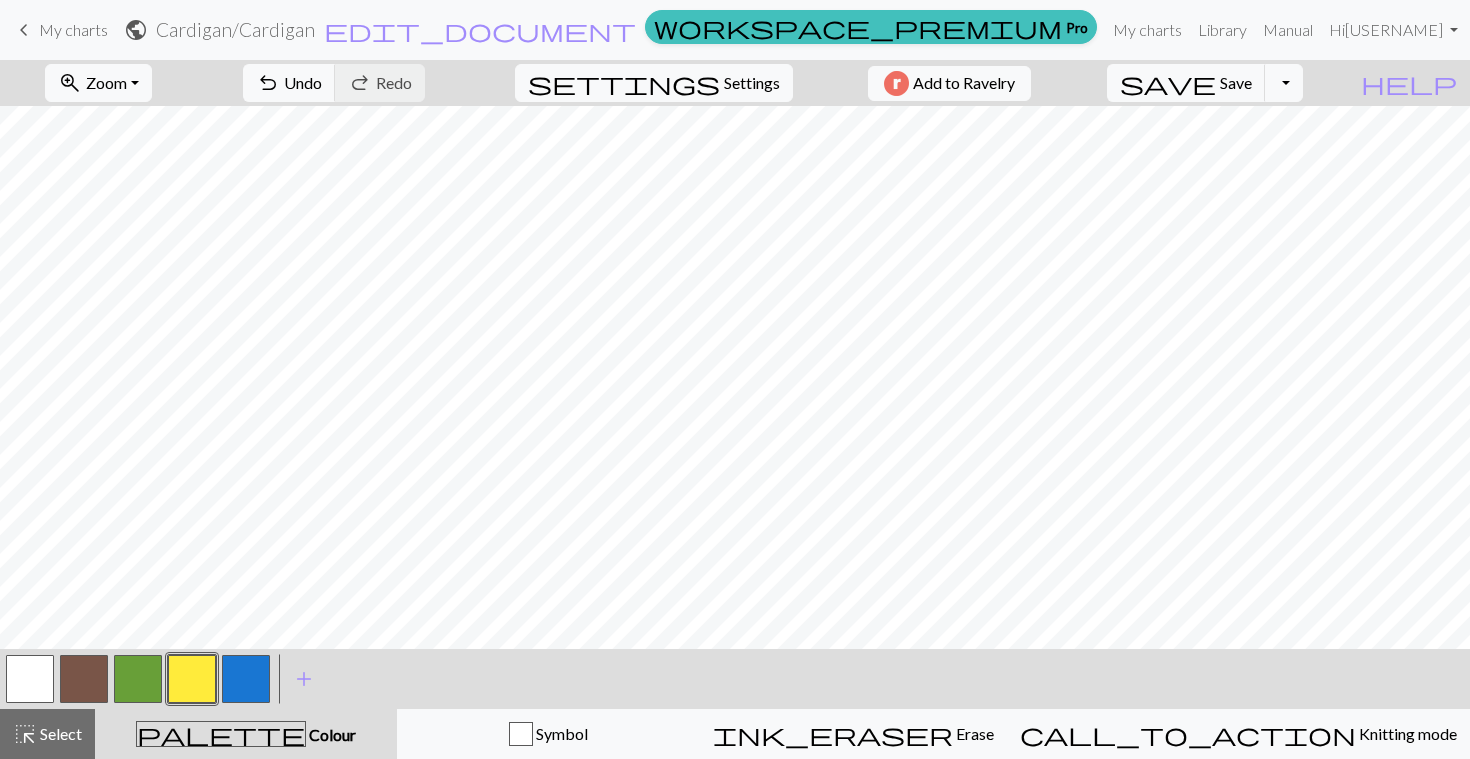click at bounding box center (138, 679) 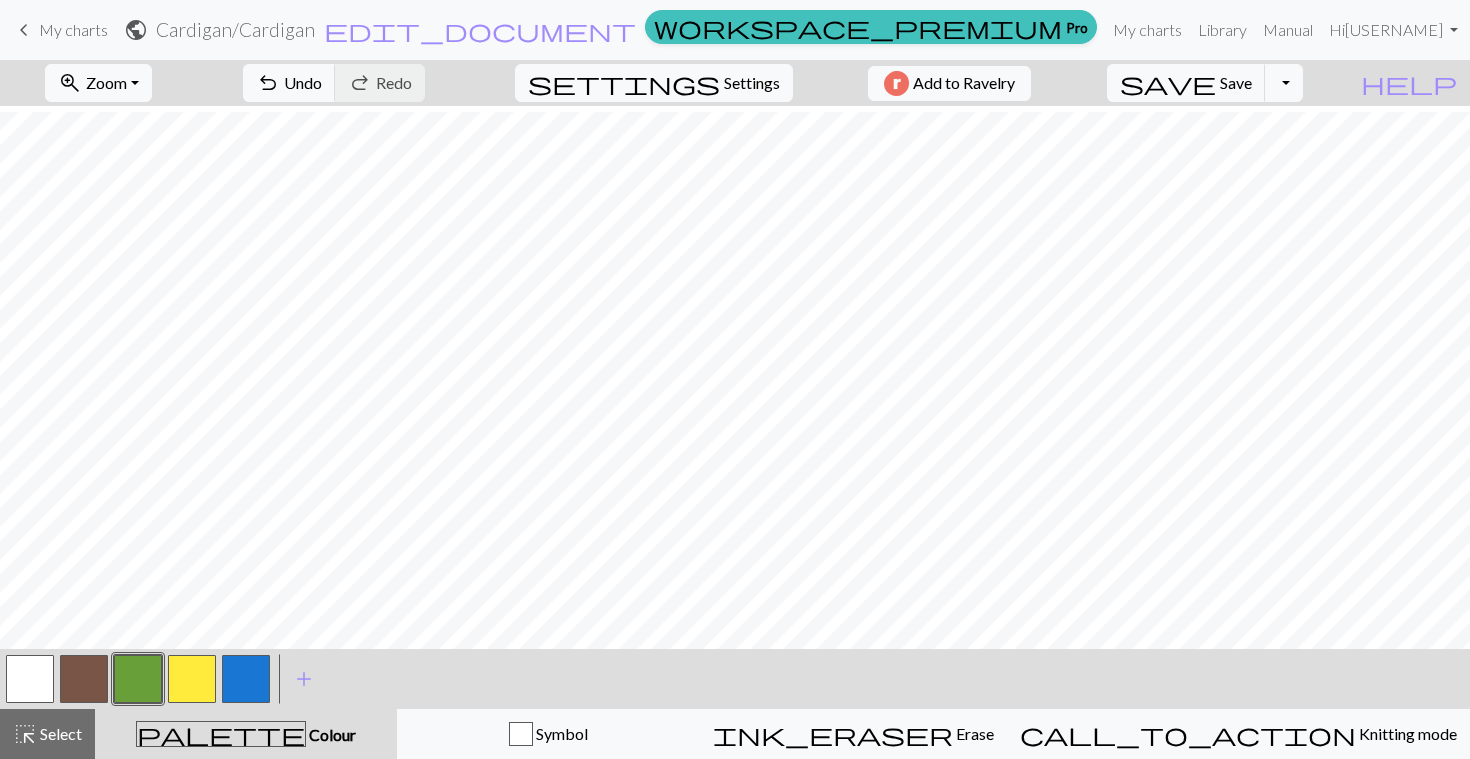 scroll, scrollTop: 354, scrollLeft: 0, axis: vertical 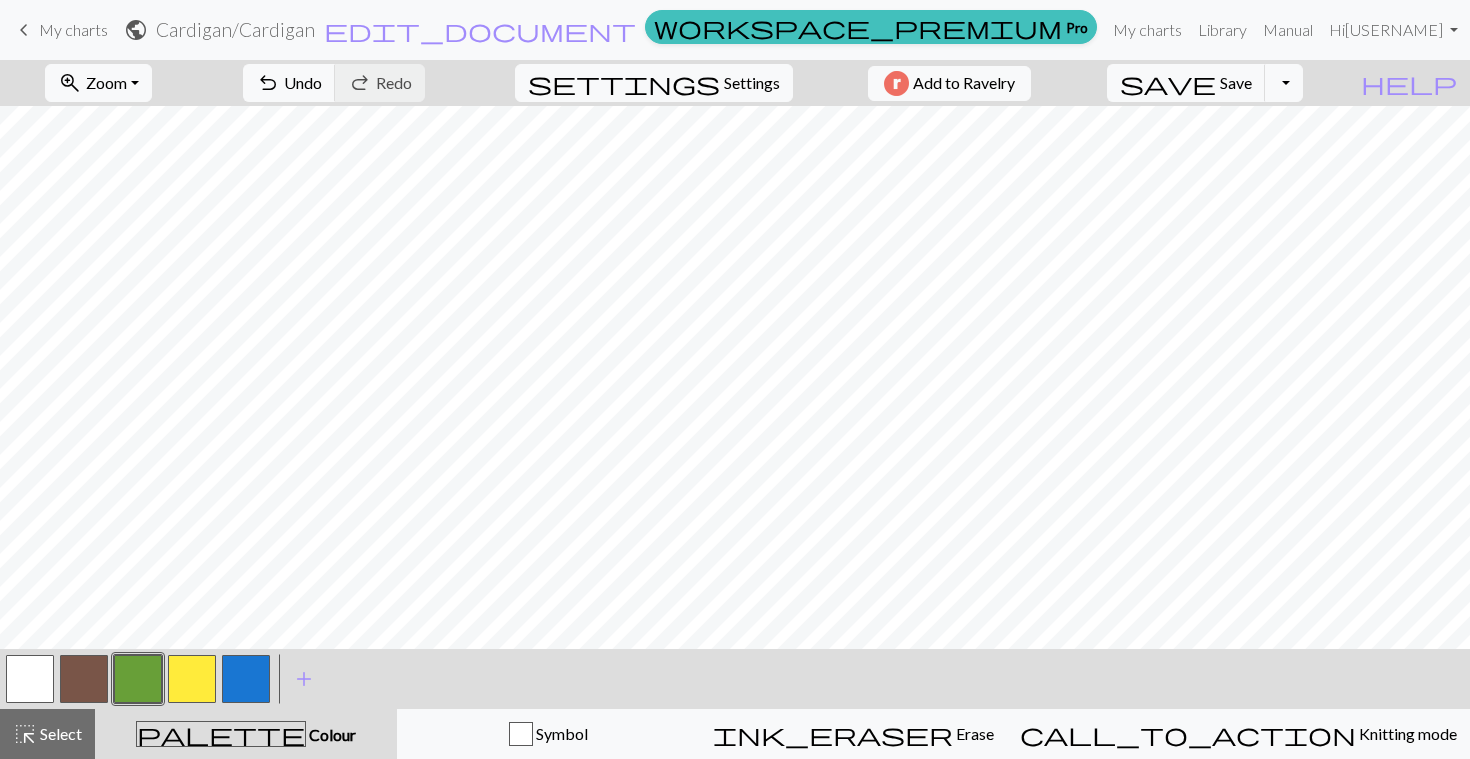 click at bounding box center (84, 679) 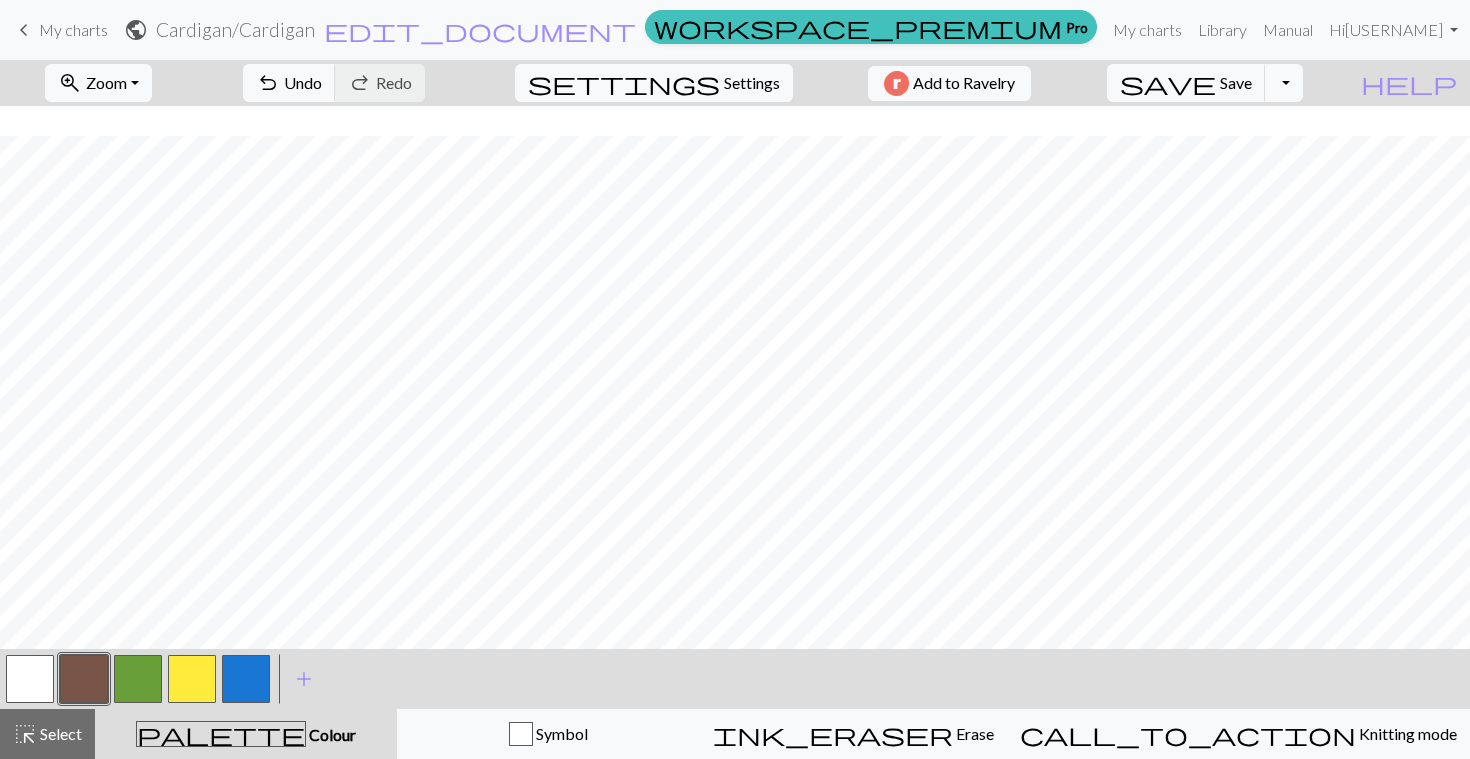 scroll, scrollTop: 547, scrollLeft: 0, axis: vertical 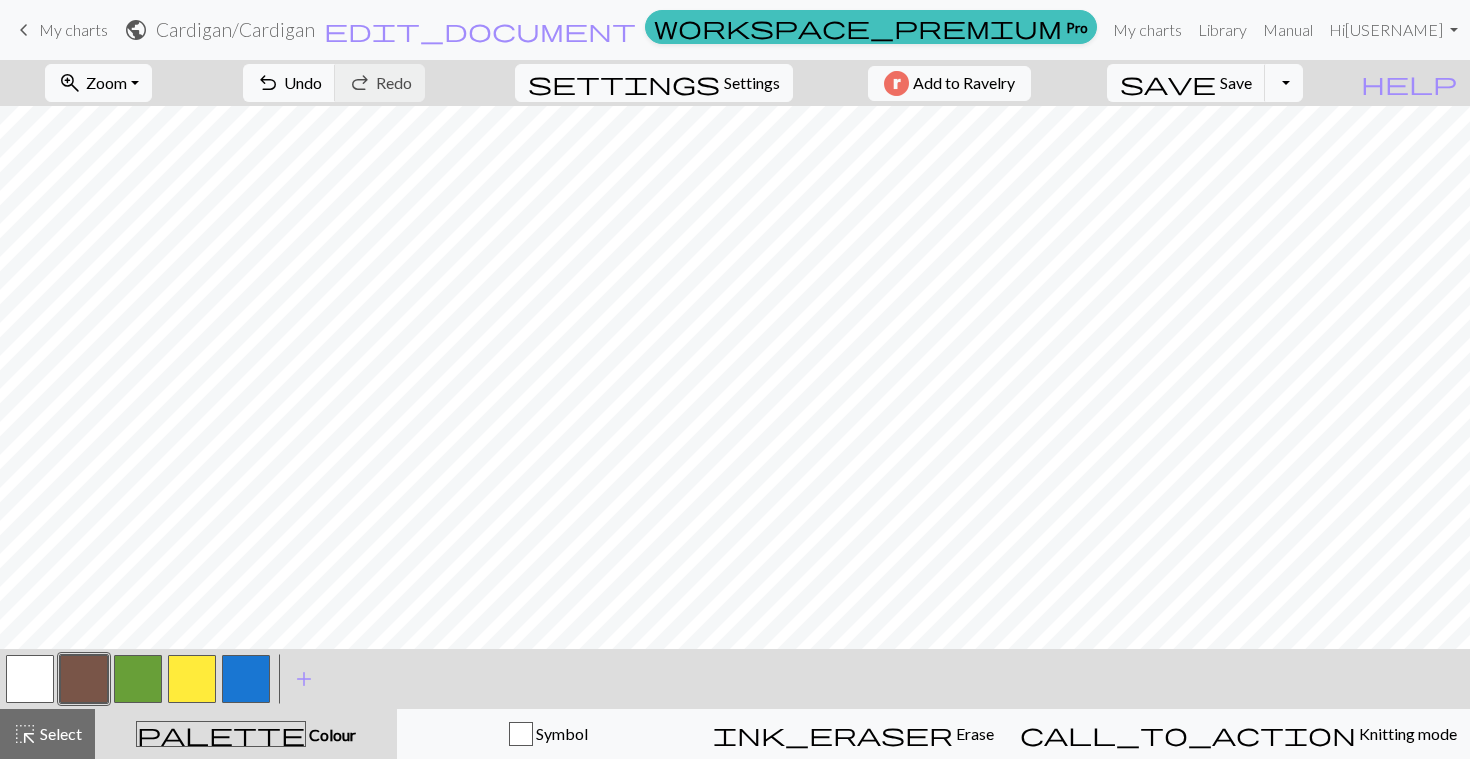 click at bounding box center [138, 679] 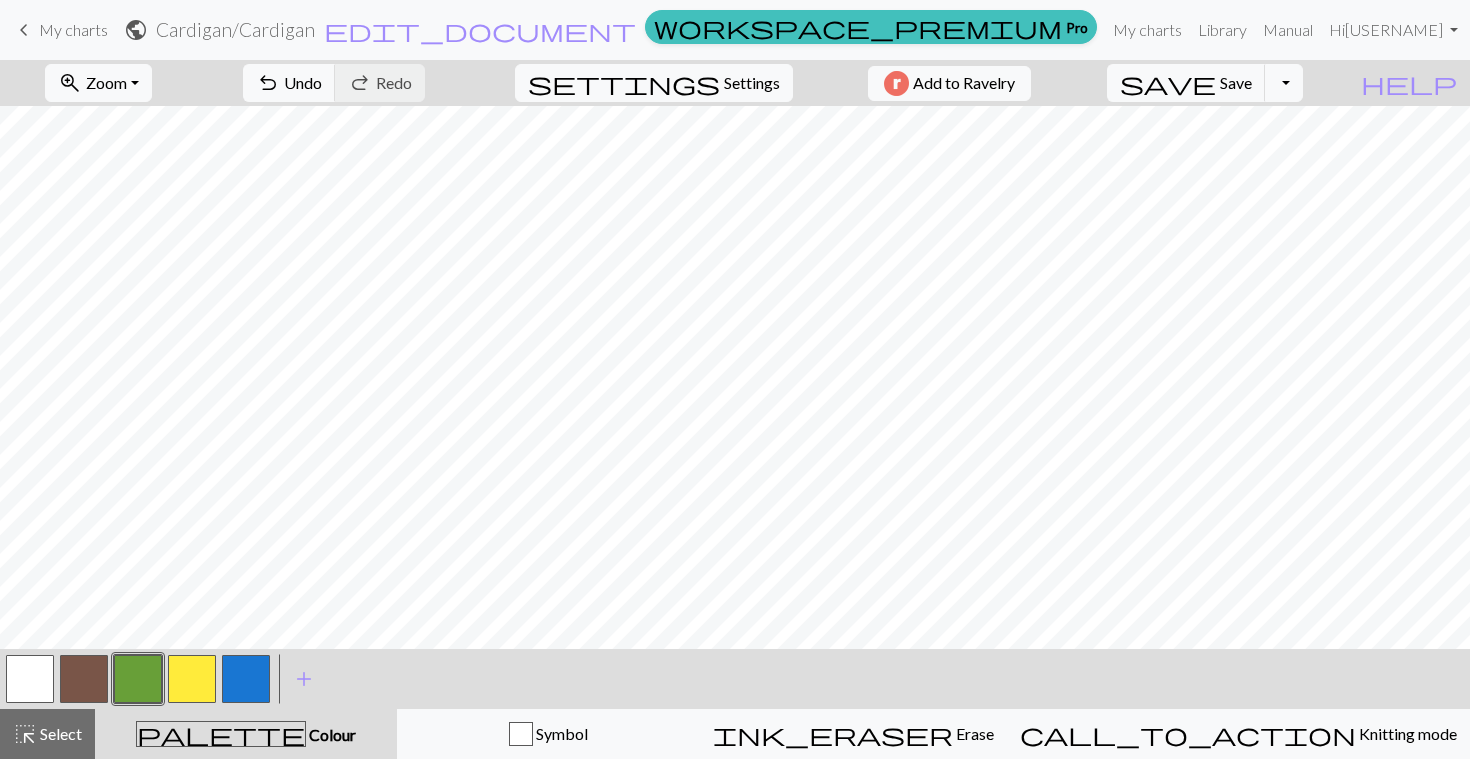 click at bounding box center (192, 679) 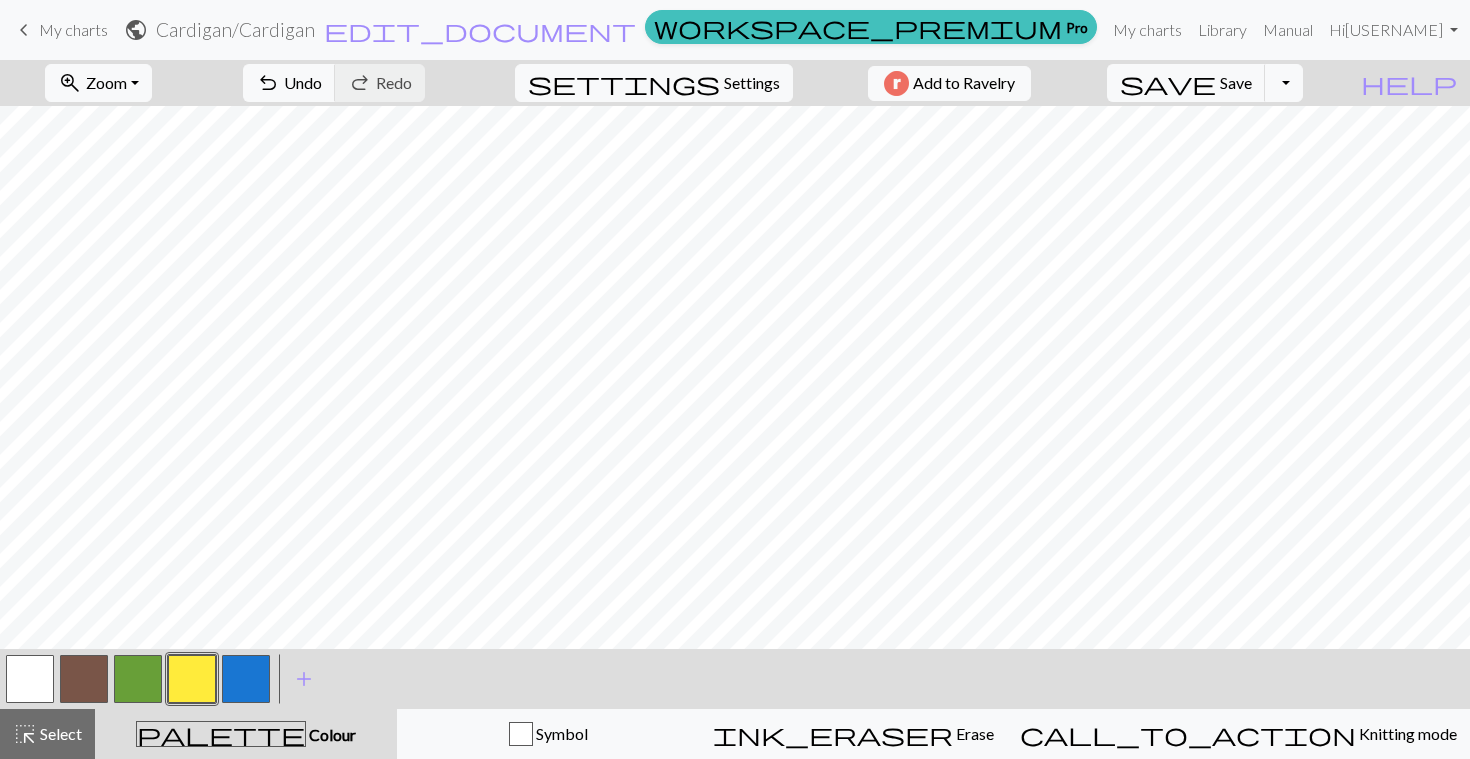 click at bounding box center [84, 679] 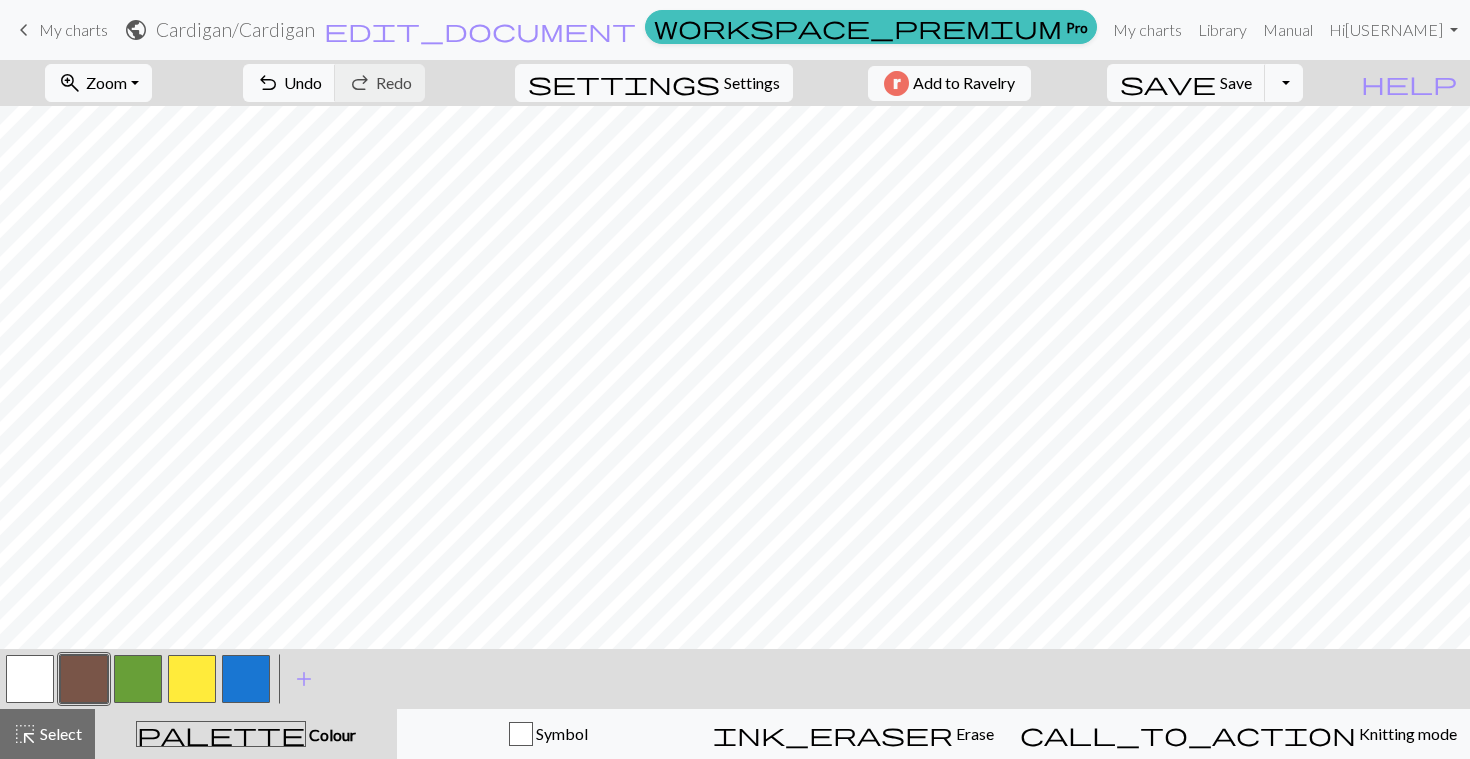 scroll, scrollTop: 547, scrollLeft: 0, axis: vertical 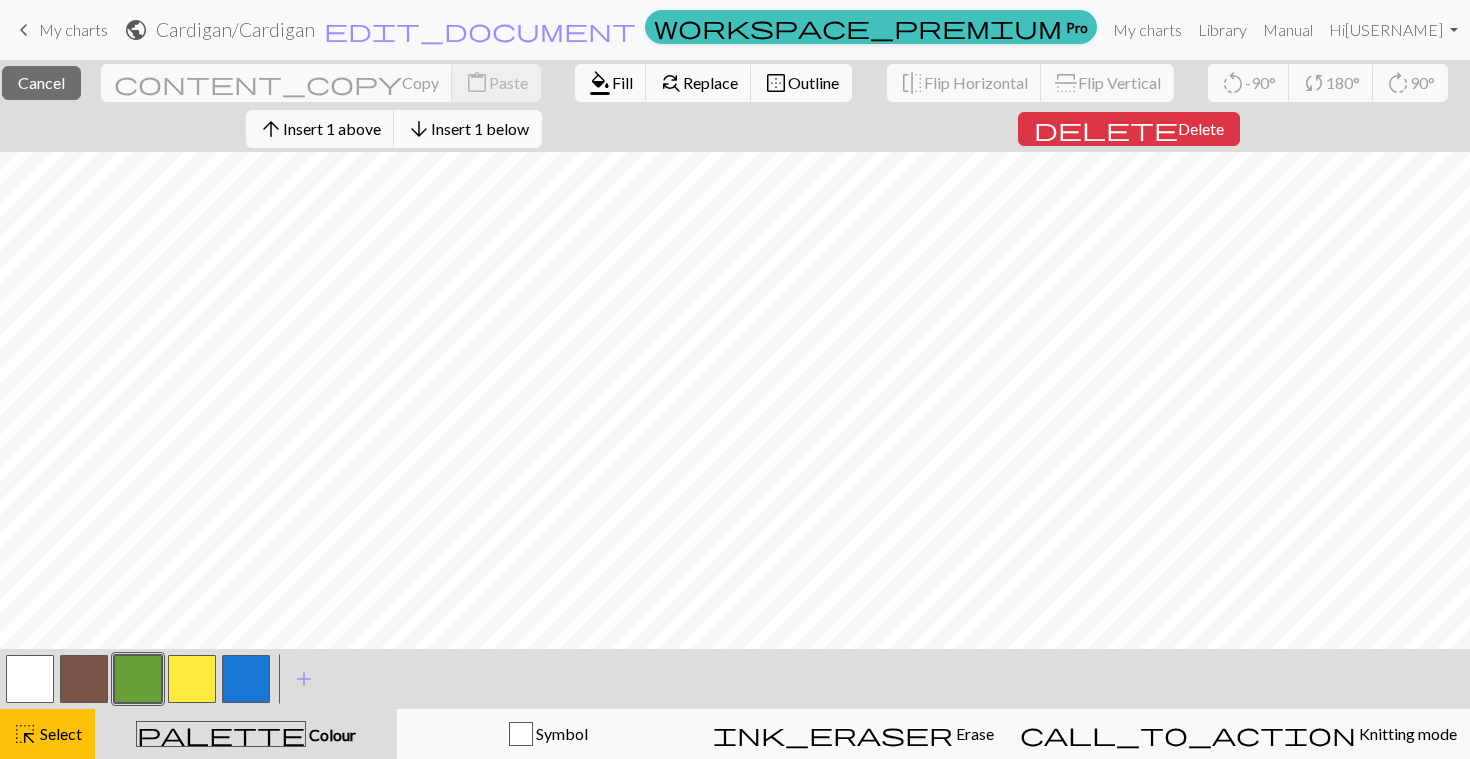click on "Insert 1 below" at bounding box center (480, 128) 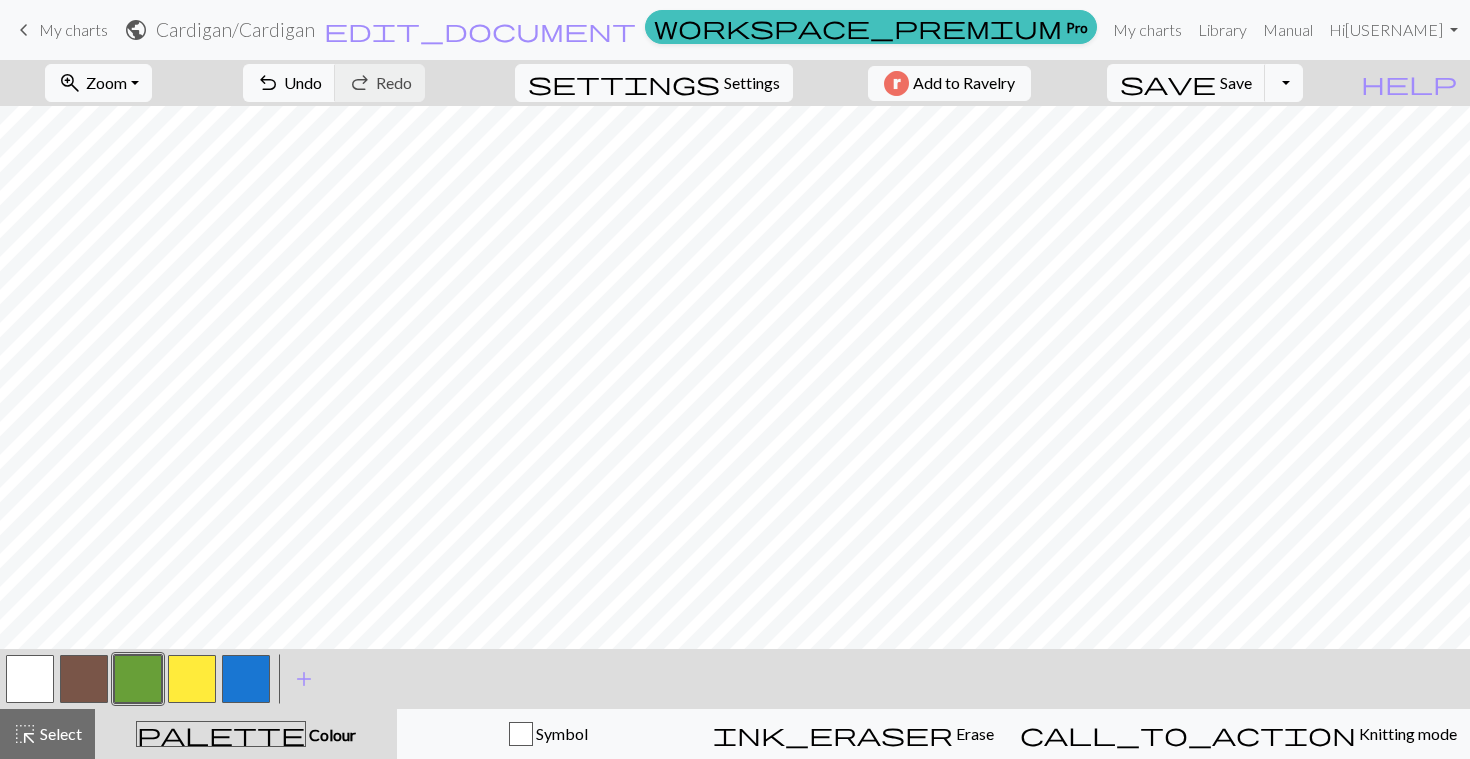 scroll, scrollTop: 567, scrollLeft: 0, axis: vertical 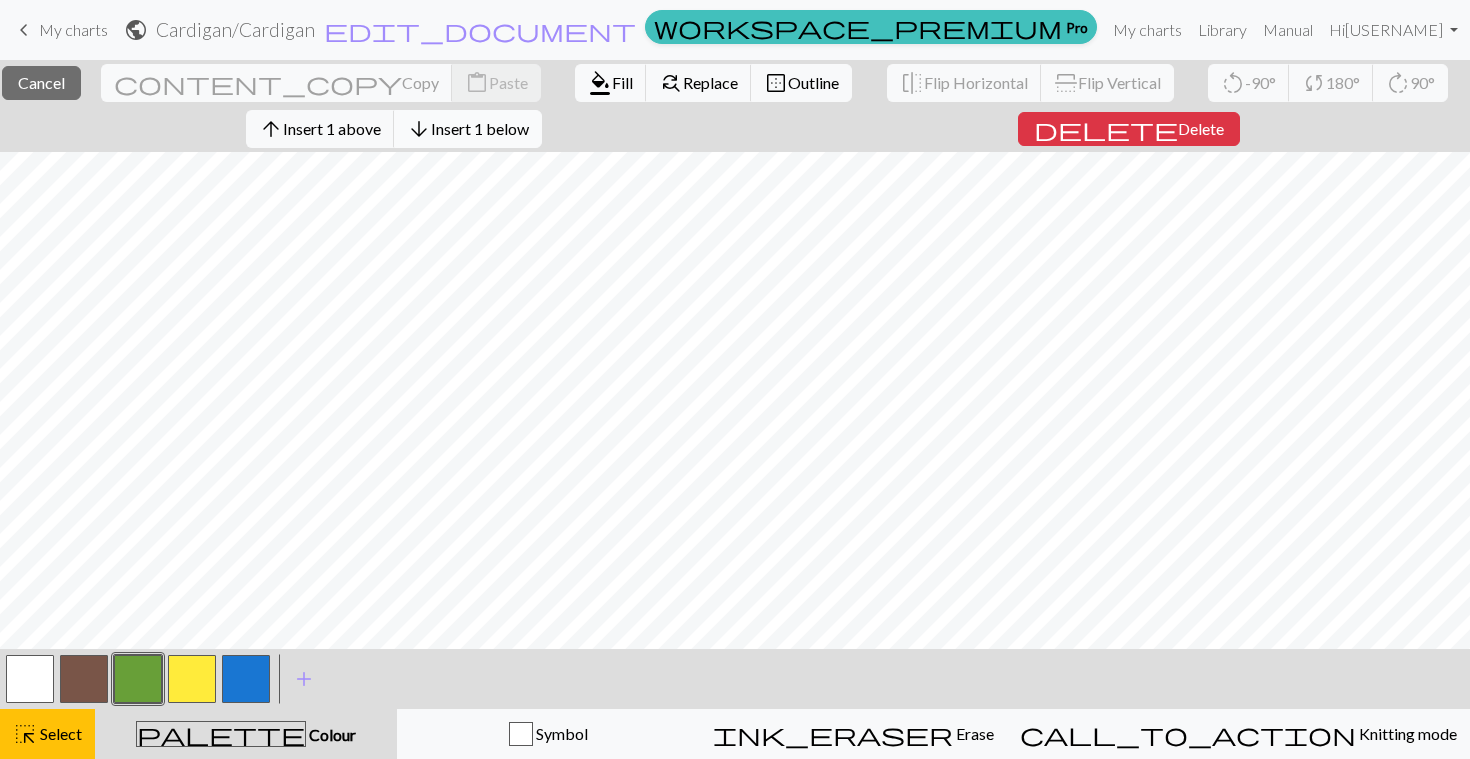 click on "Insert 1 below" at bounding box center [480, 128] 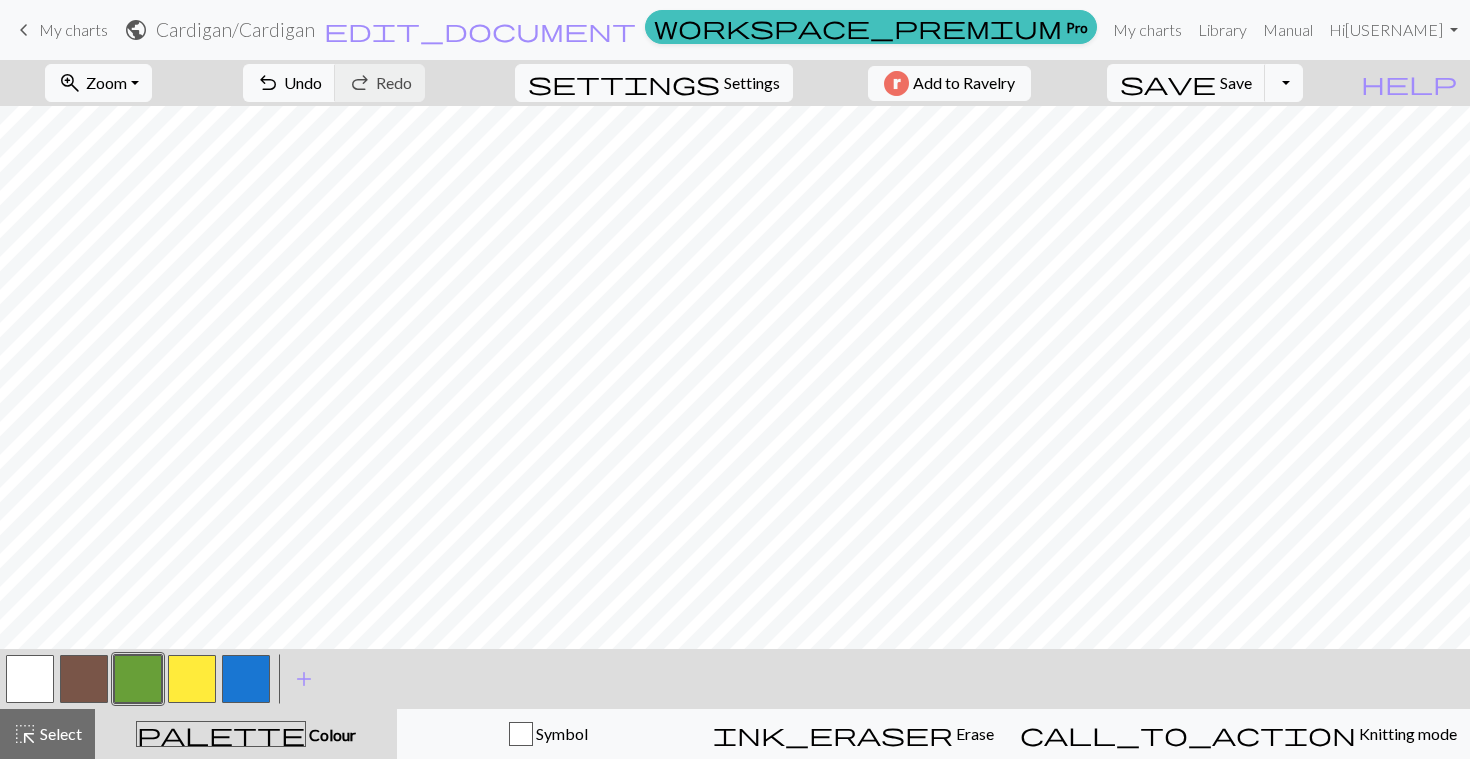 scroll, scrollTop: 587, scrollLeft: 0, axis: vertical 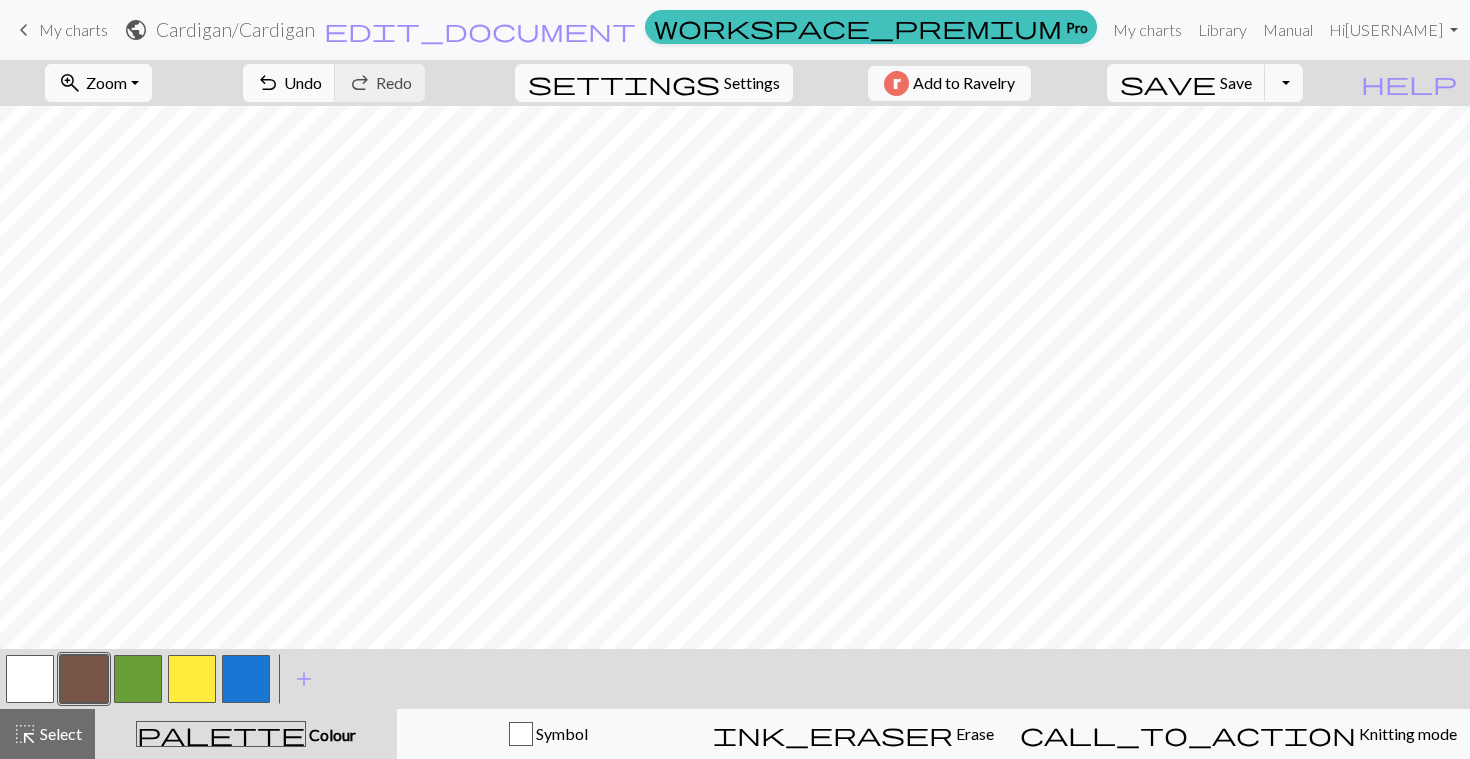 click at bounding box center [138, 679] 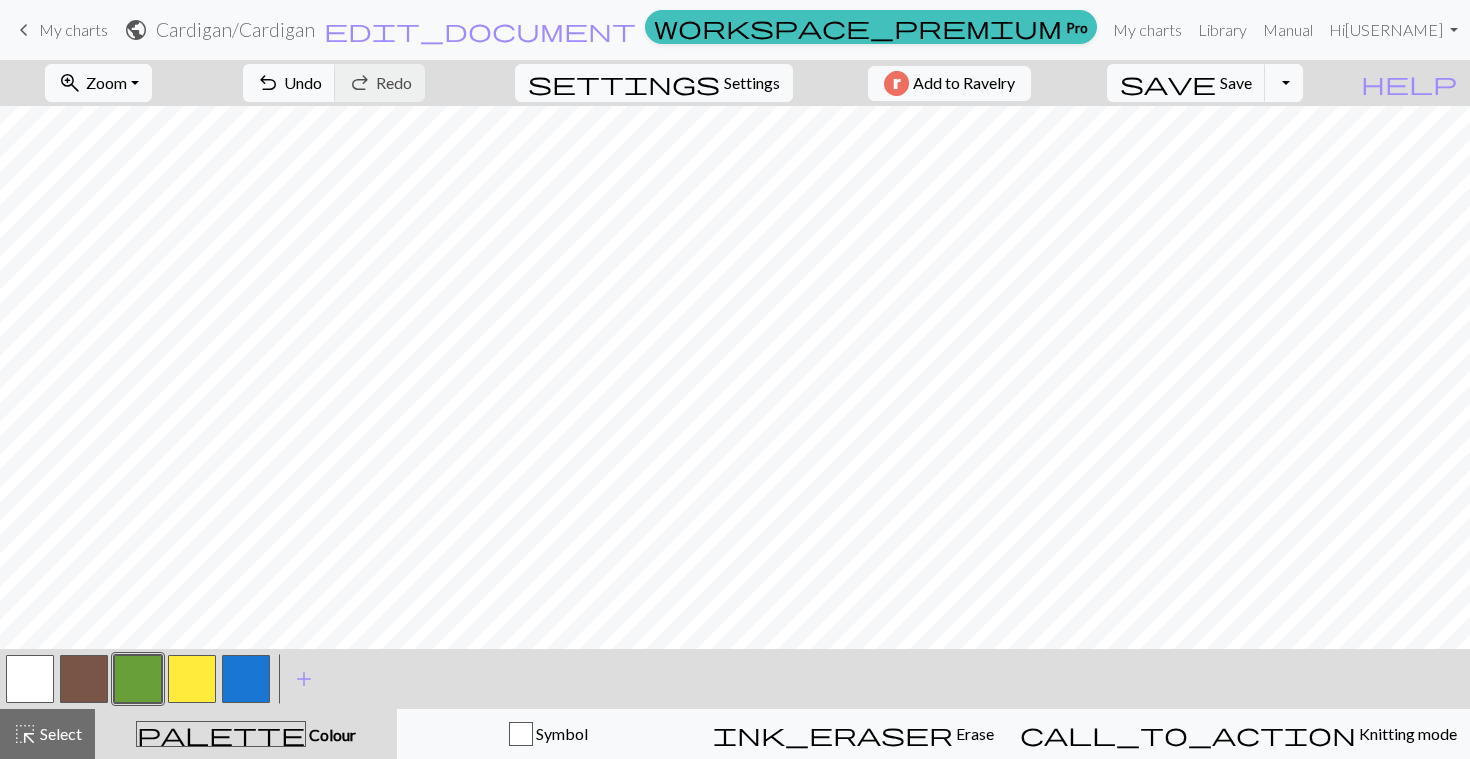 scroll, scrollTop: 0, scrollLeft: 0, axis: both 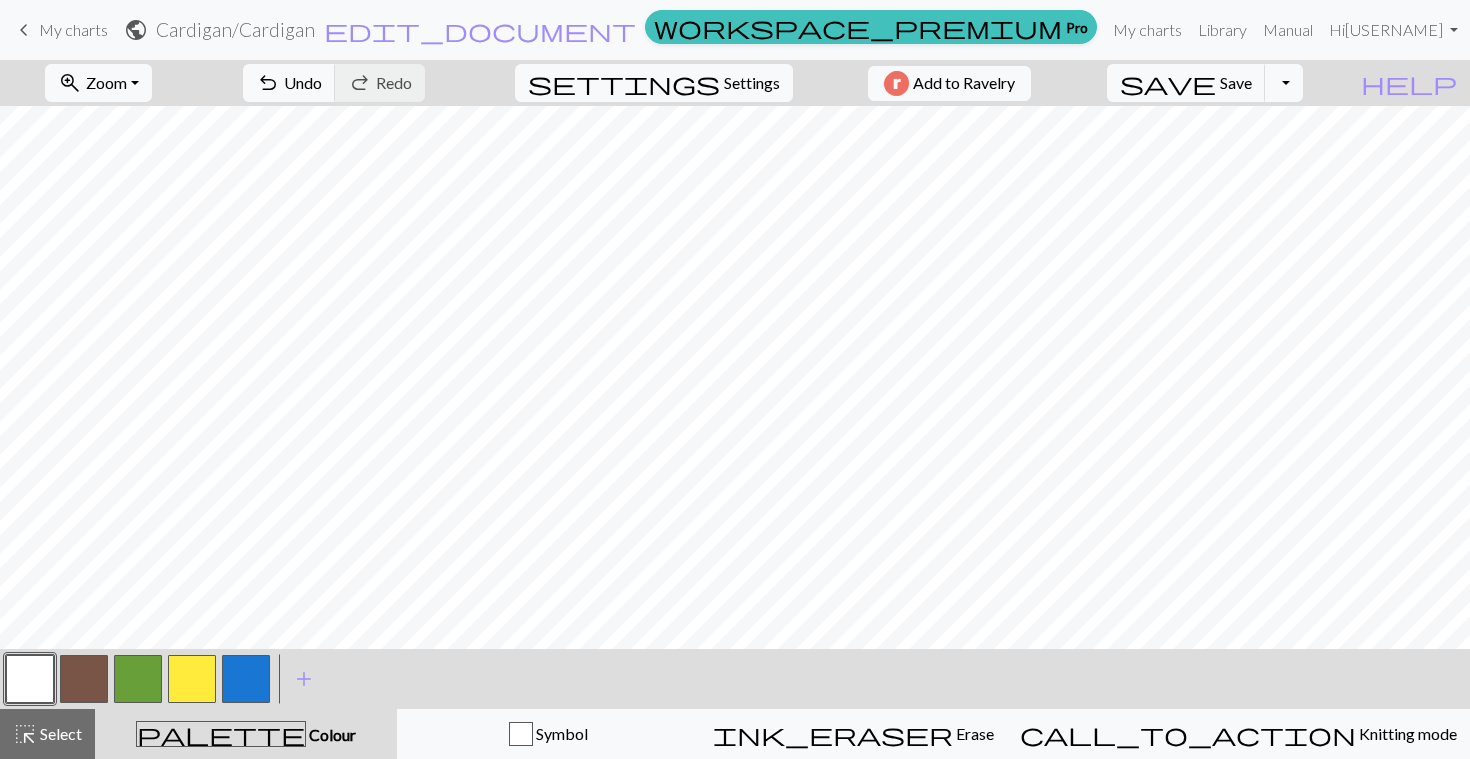 click at bounding box center [30, 679] 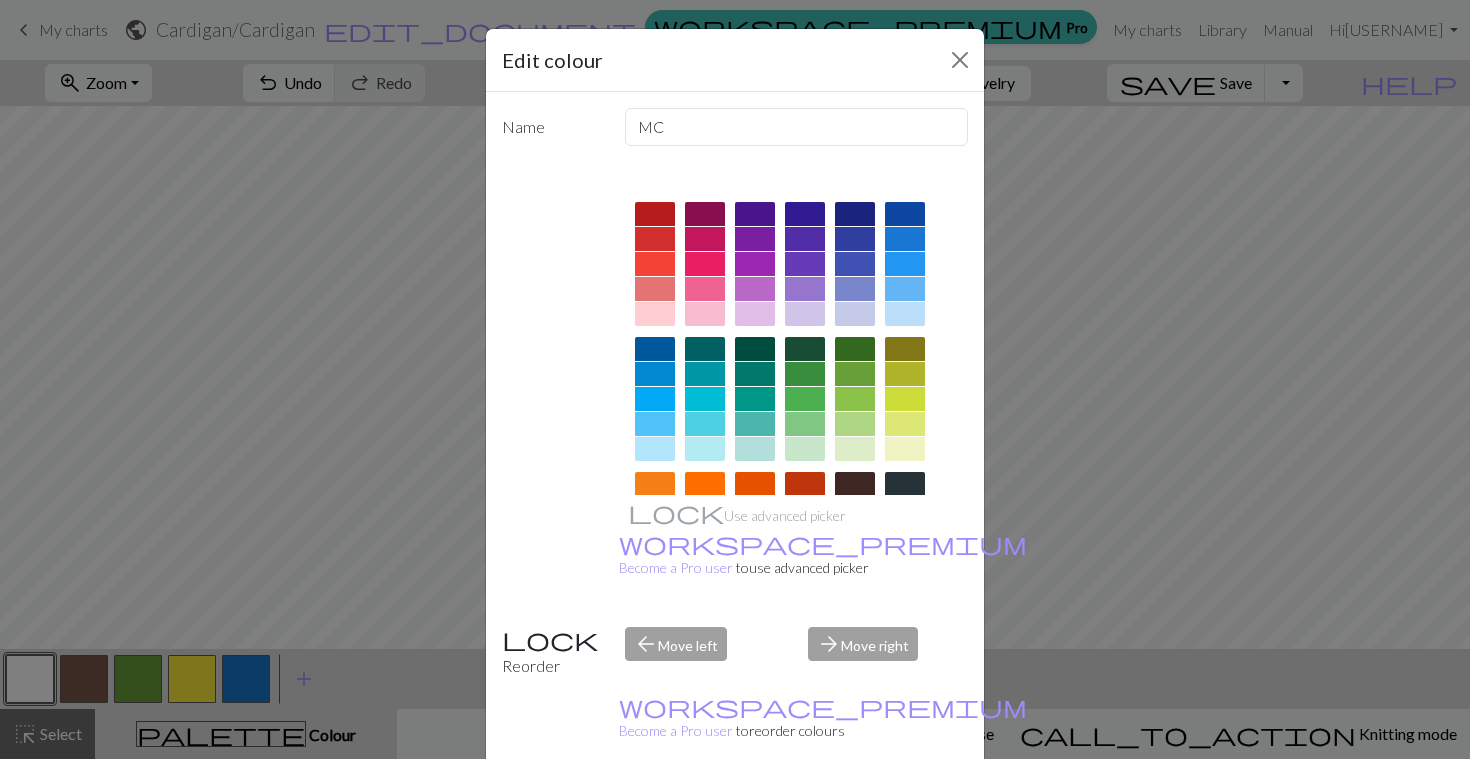 click on "Delete" at bounding box center (538, 810) 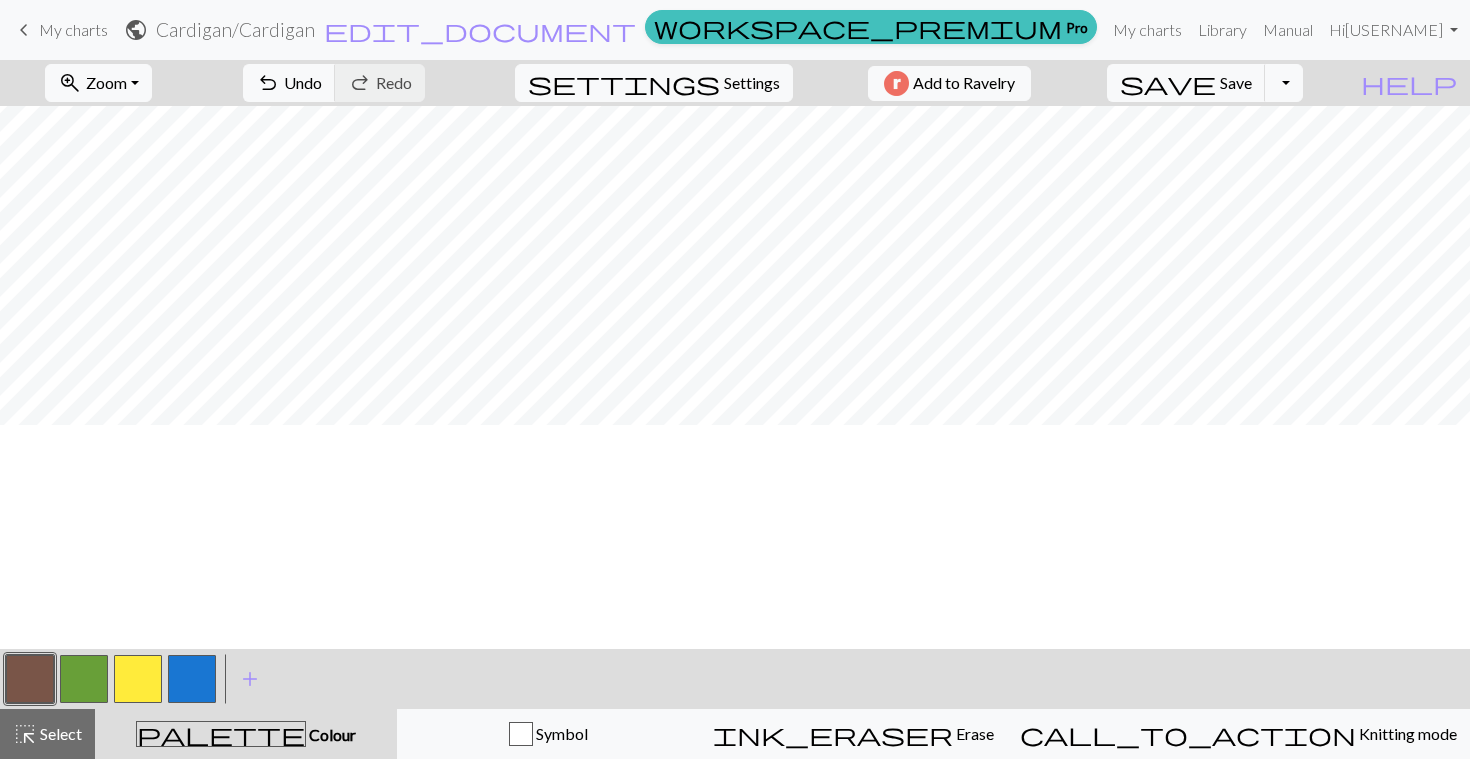 scroll, scrollTop: 0, scrollLeft: 0, axis: both 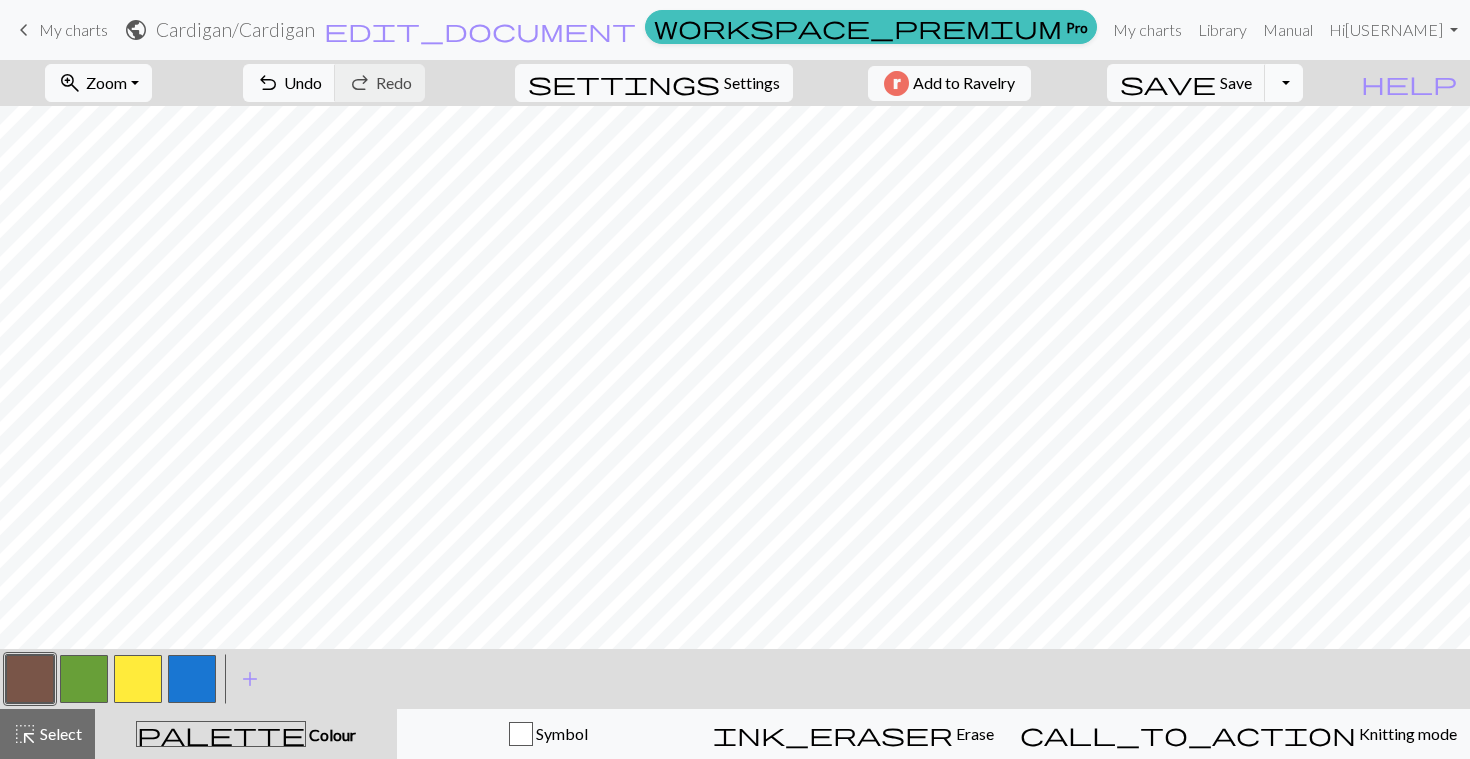 click on "Toggle Dropdown" at bounding box center [1284, 83] 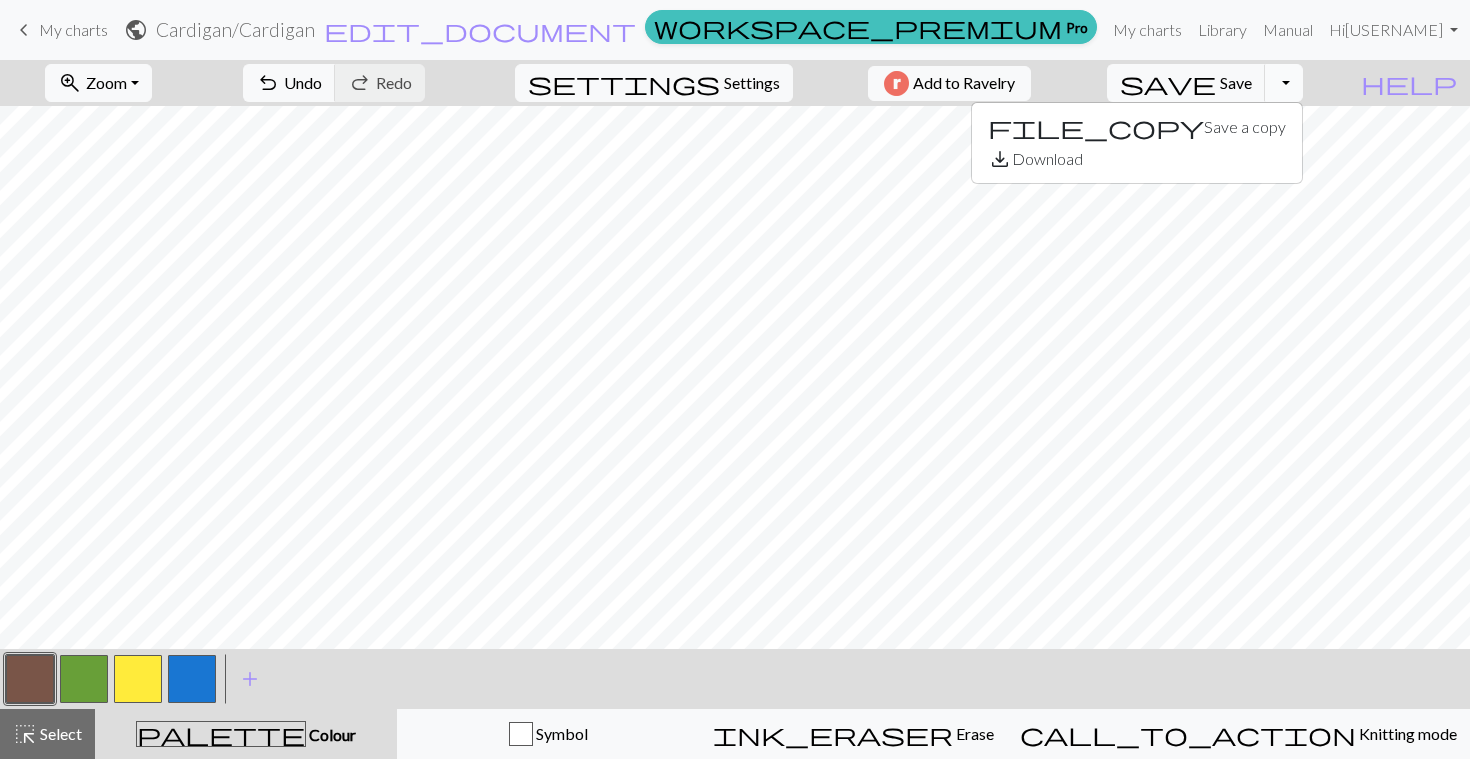 click on "Toggle Dropdown" at bounding box center (1284, 83) 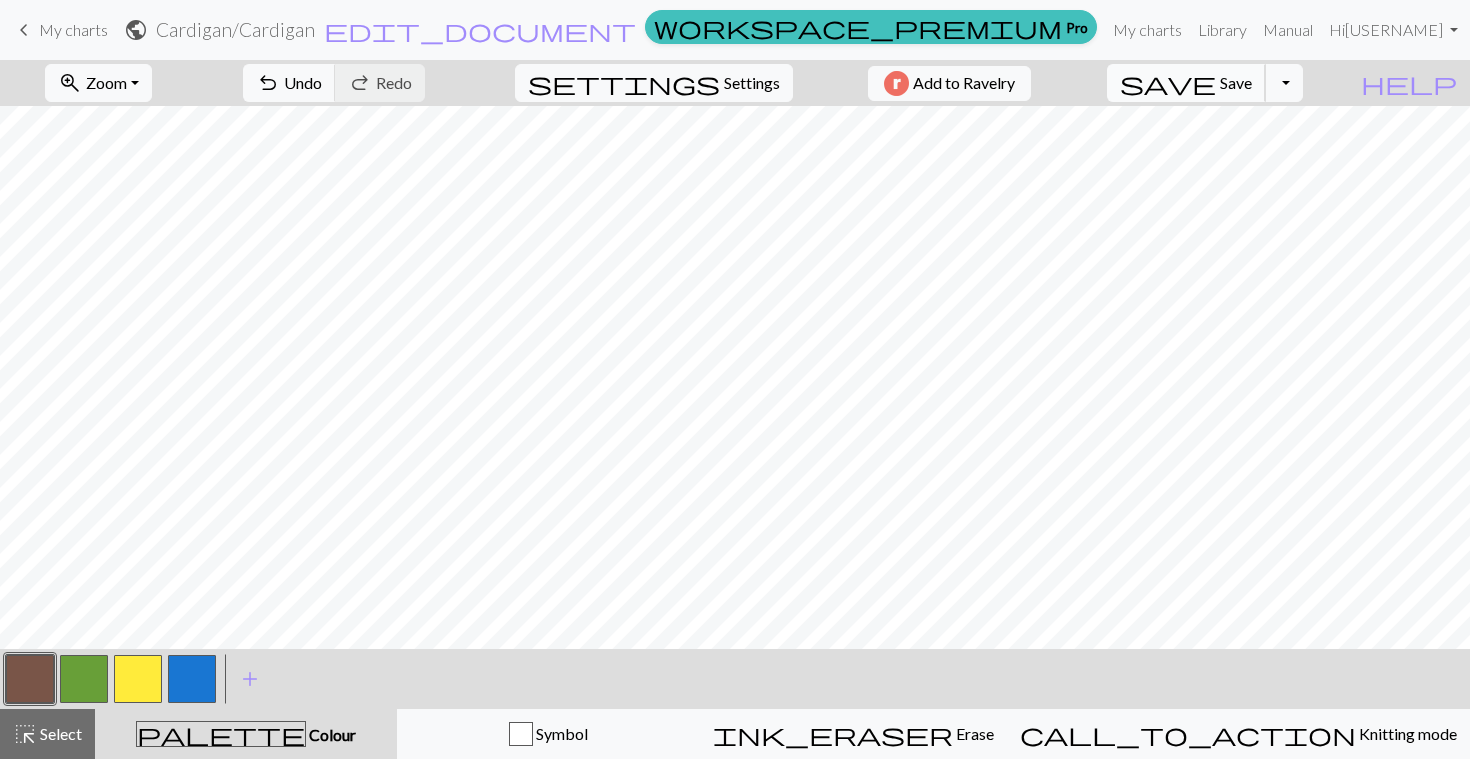 click on "Save" at bounding box center [1236, 82] 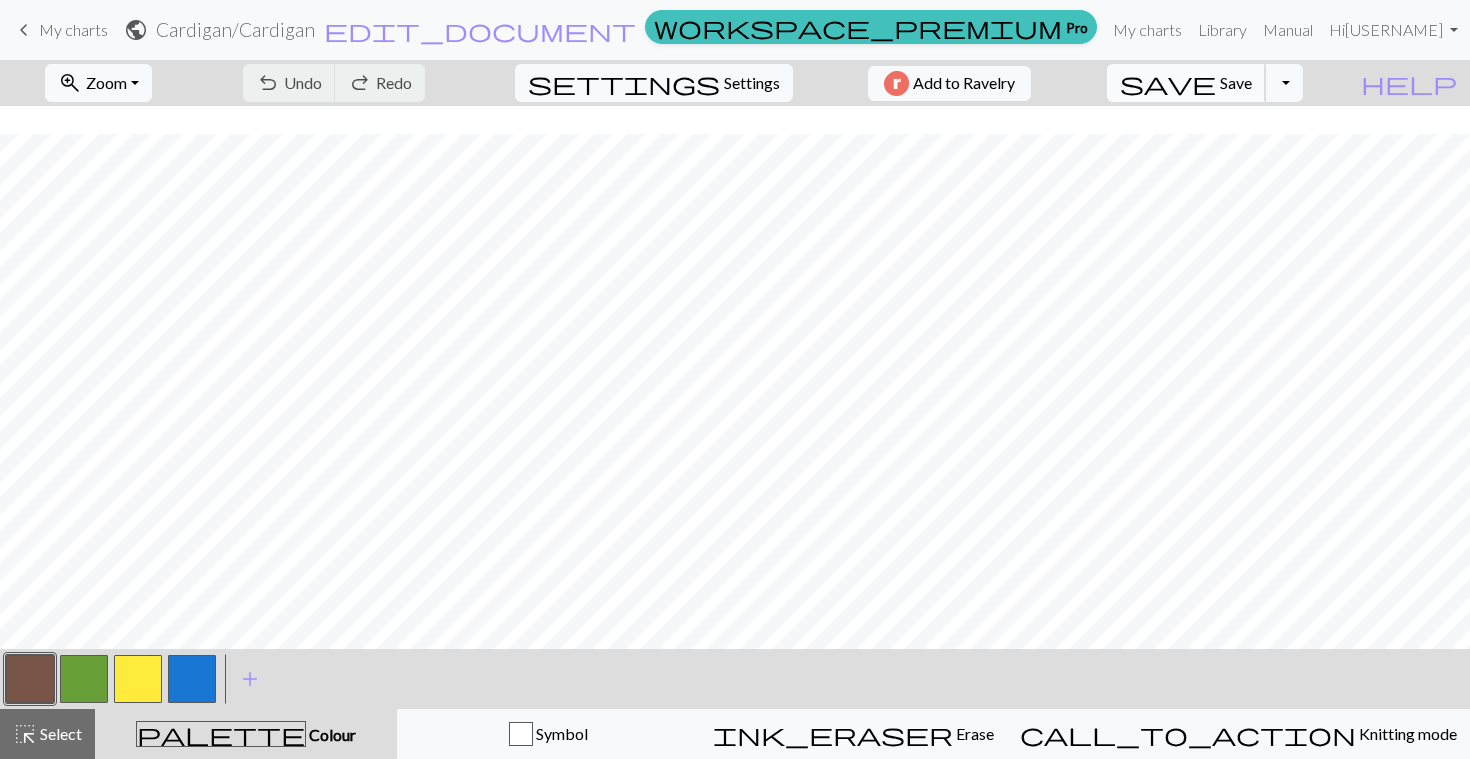 scroll, scrollTop: 587, scrollLeft: 0, axis: vertical 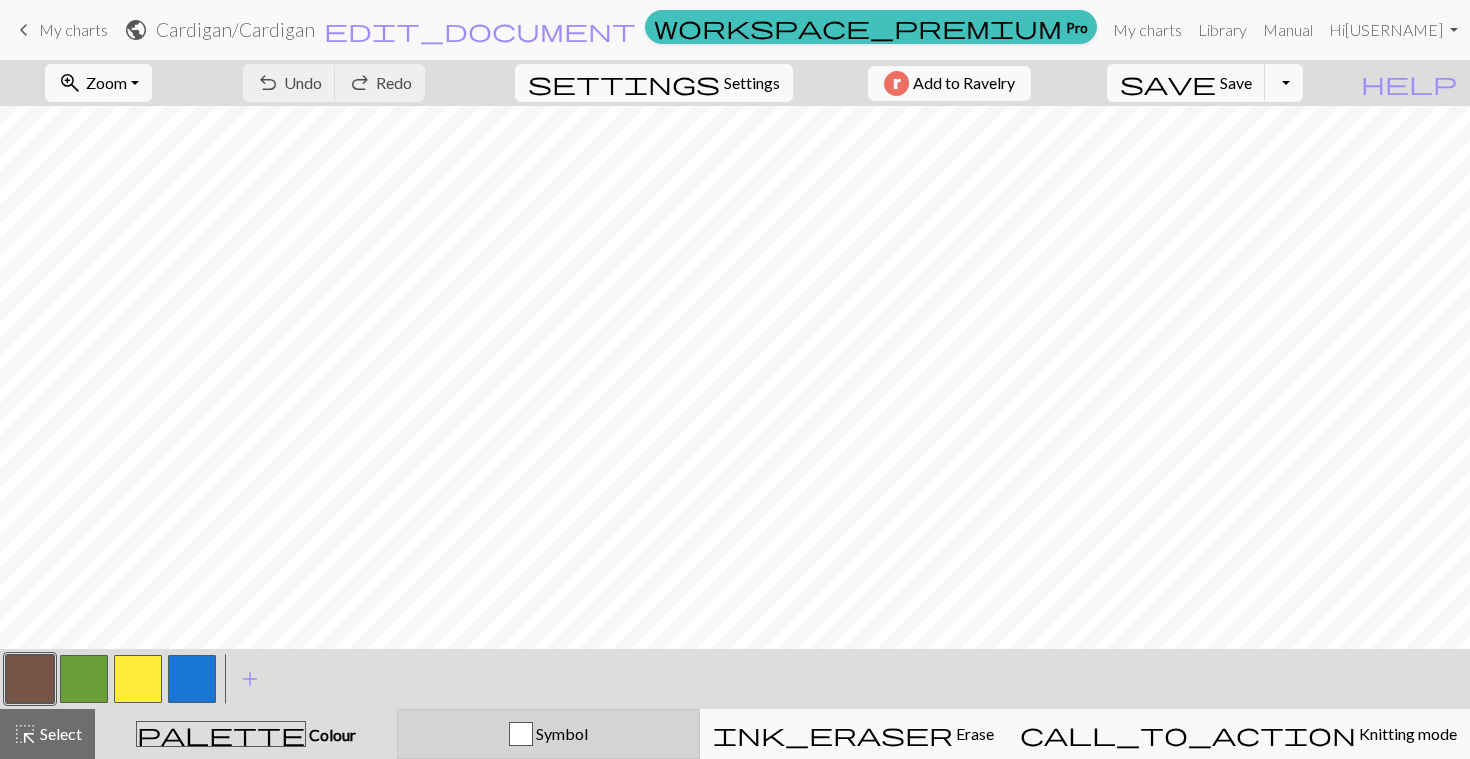 click at bounding box center [521, 734] 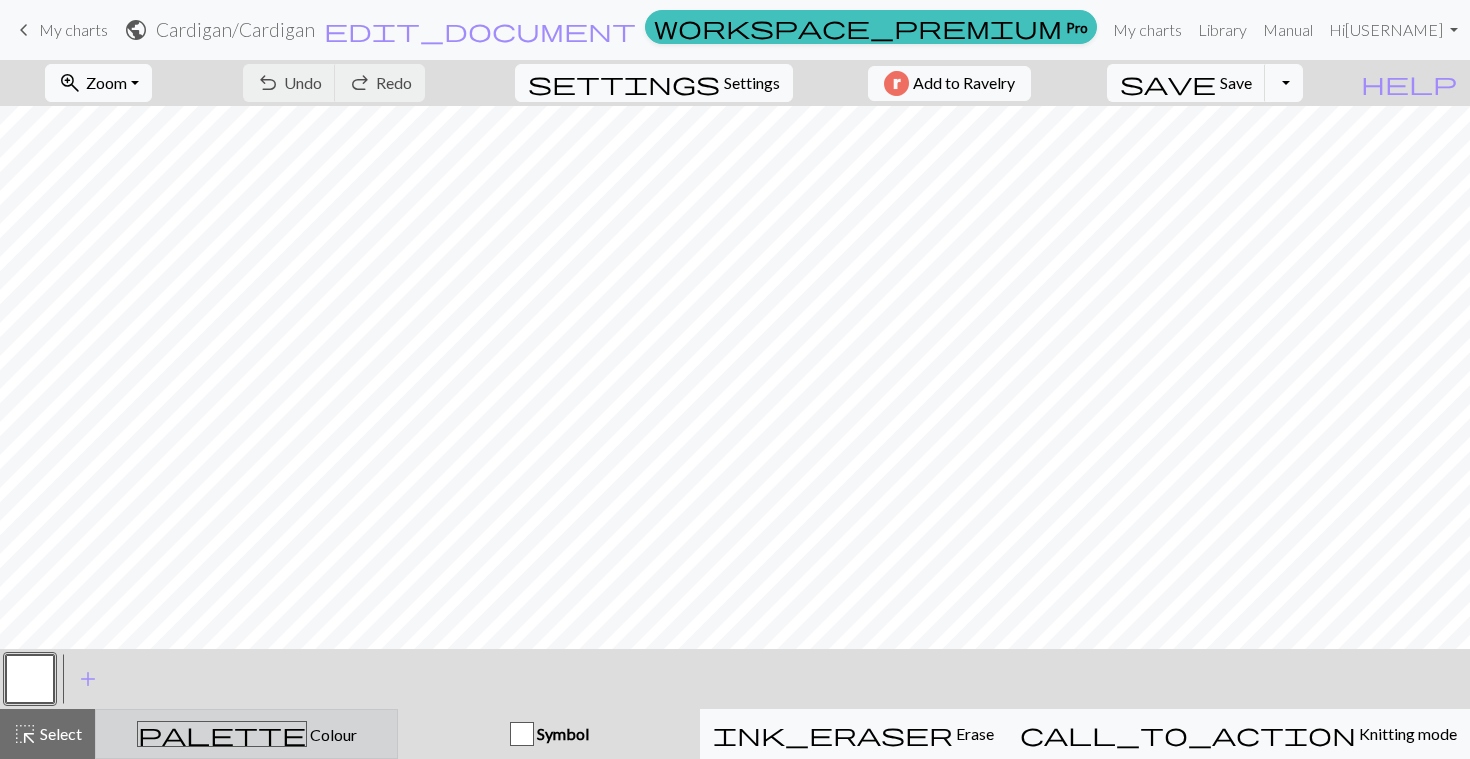 click on "palette   Colour   Colour" at bounding box center (246, 734) 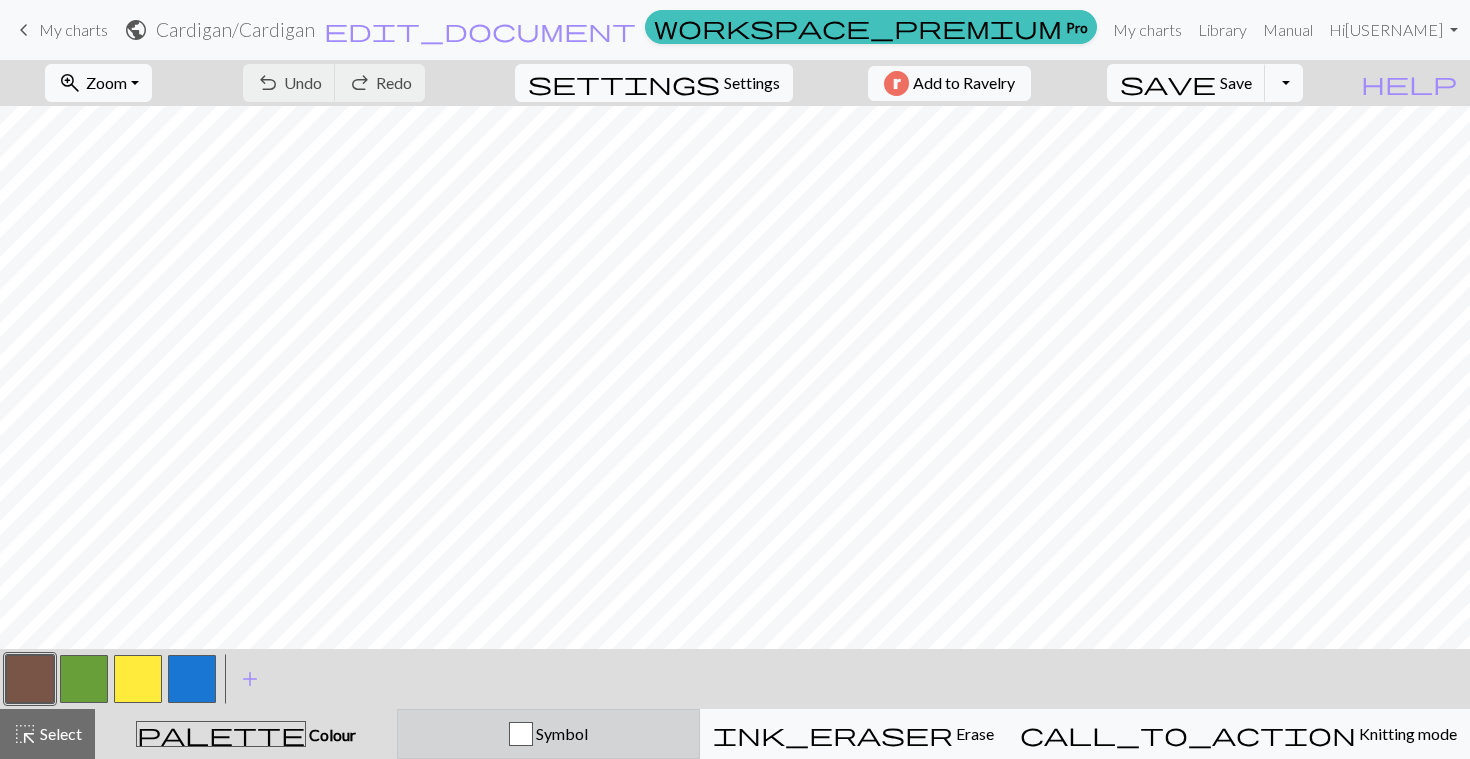click on "Symbol" at bounding box center [548, 734] 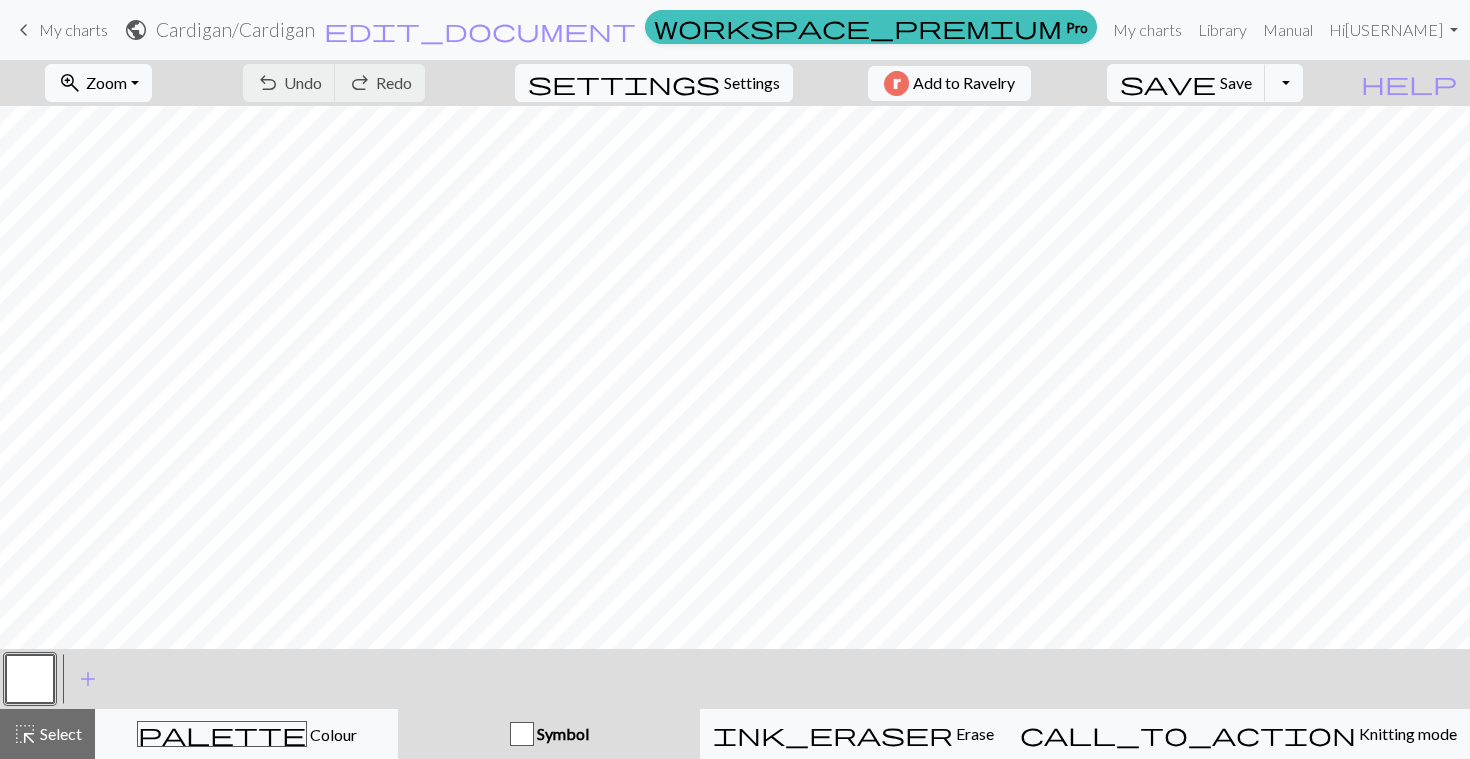 click at bounding box center [522, 734] 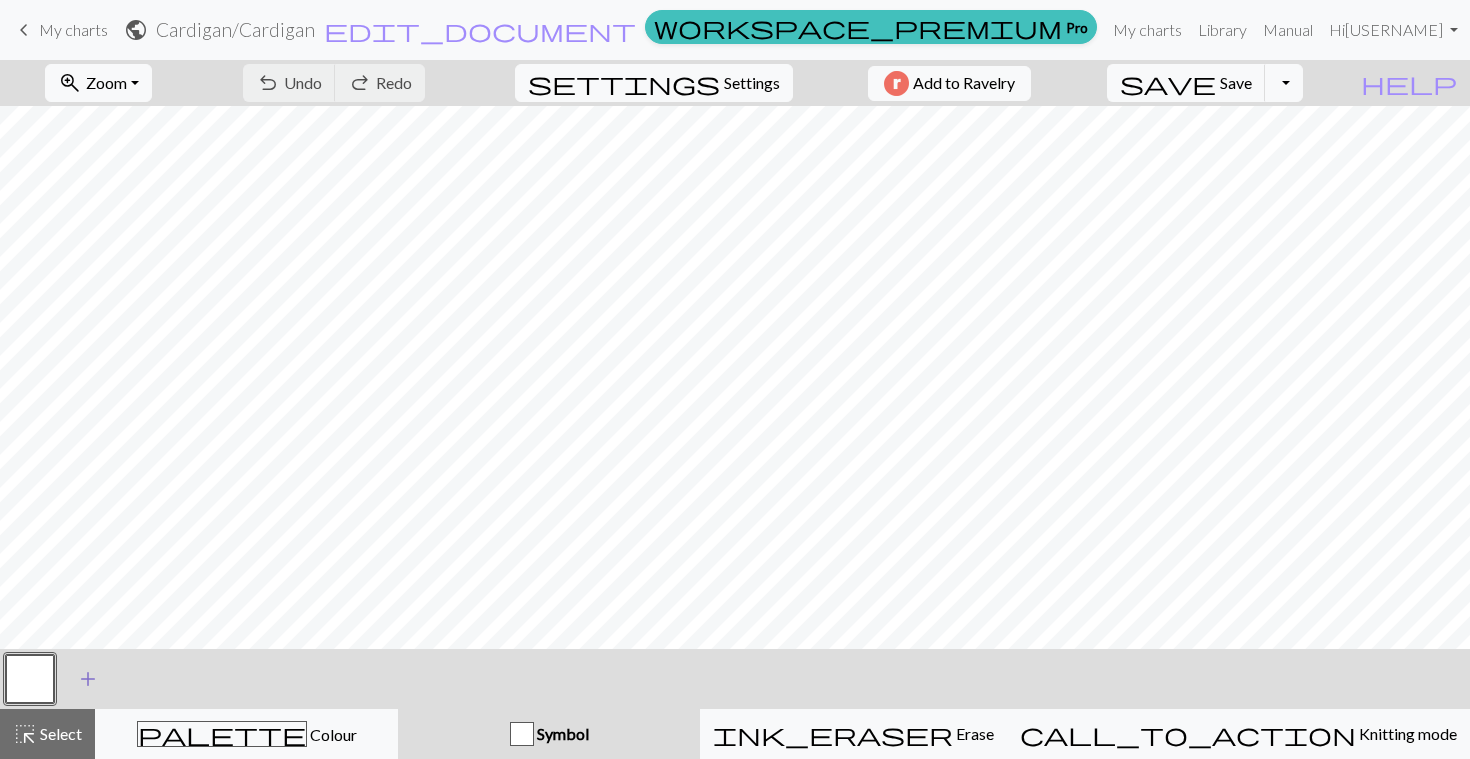 click on "add" at bounding box center (88, 679) 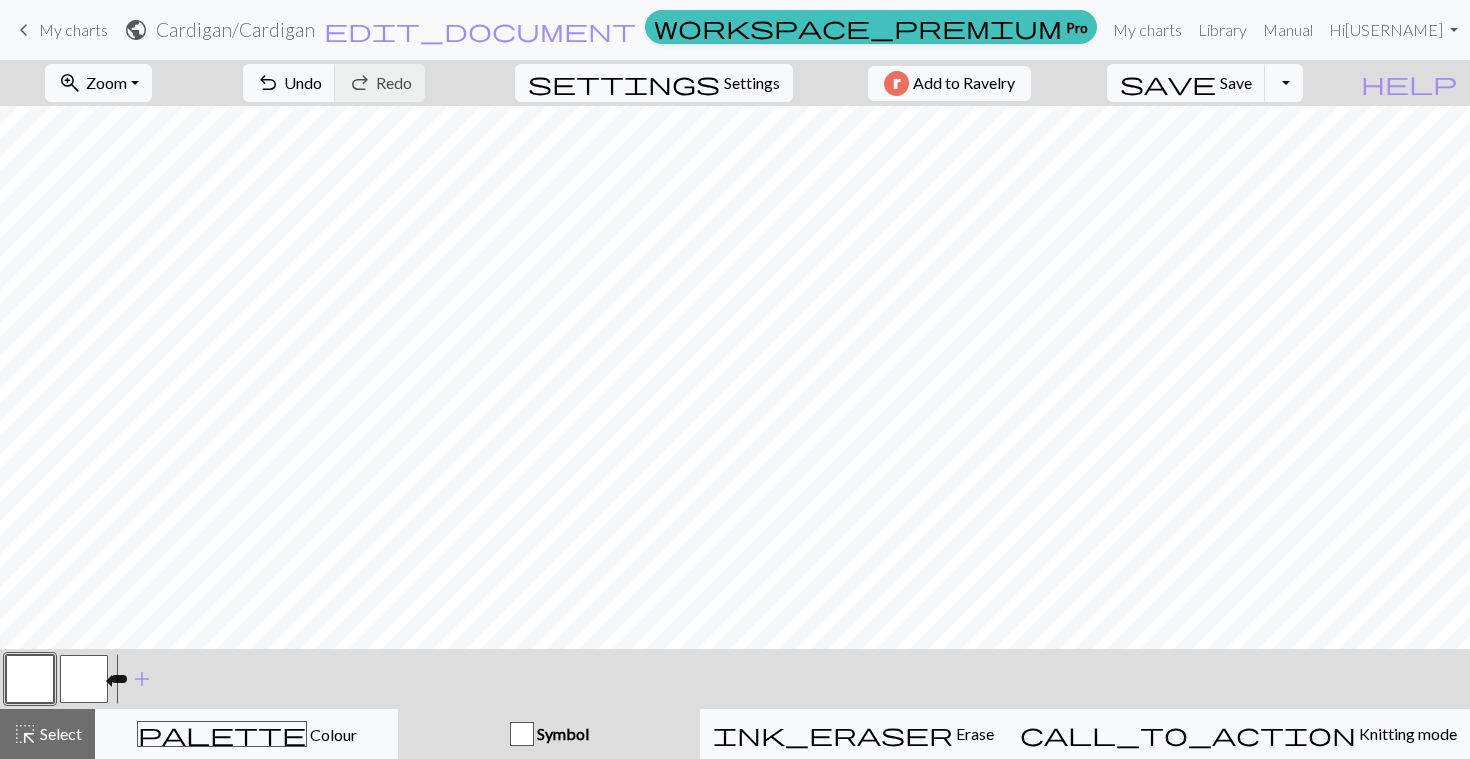 click at bounding box center (84, 679) 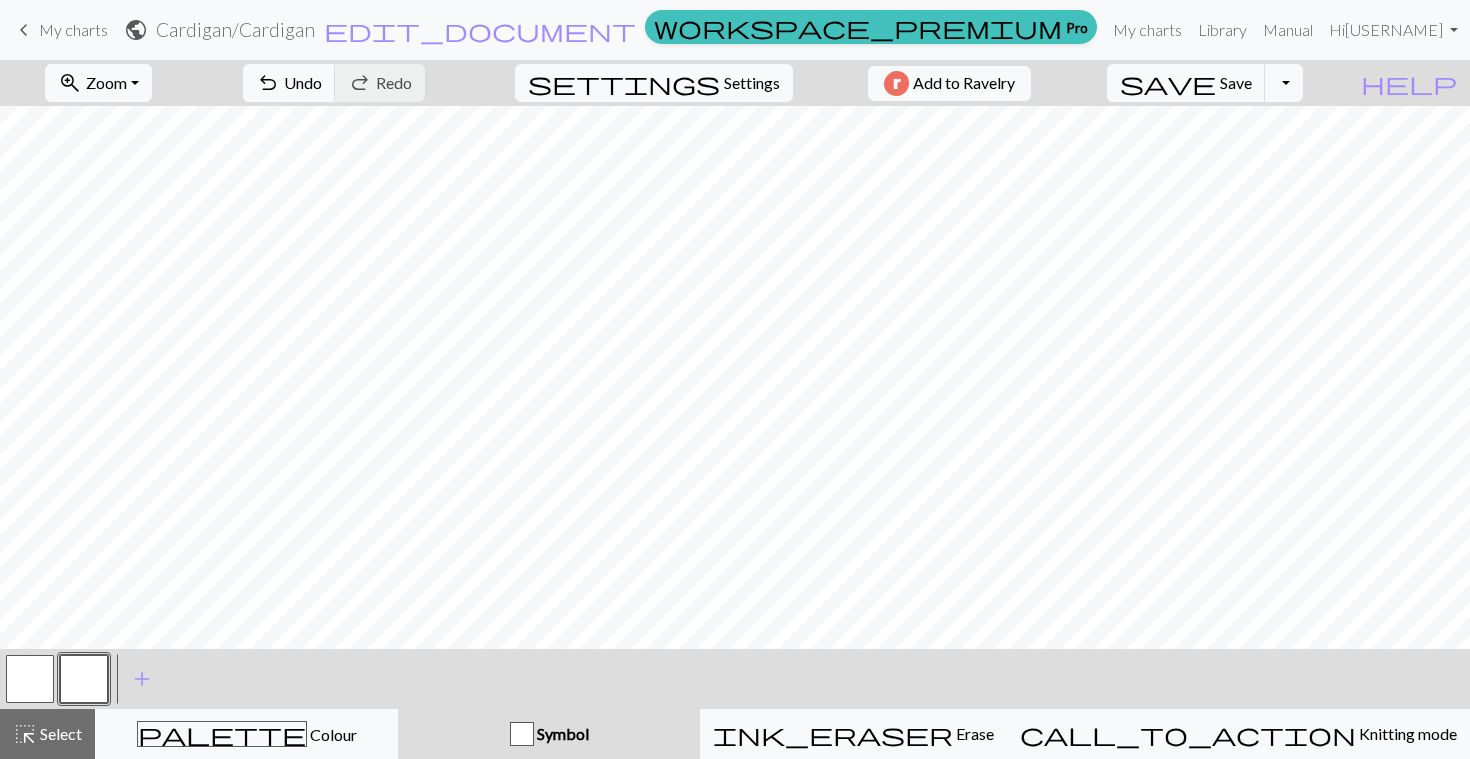 click at bounding box center (84, 679) 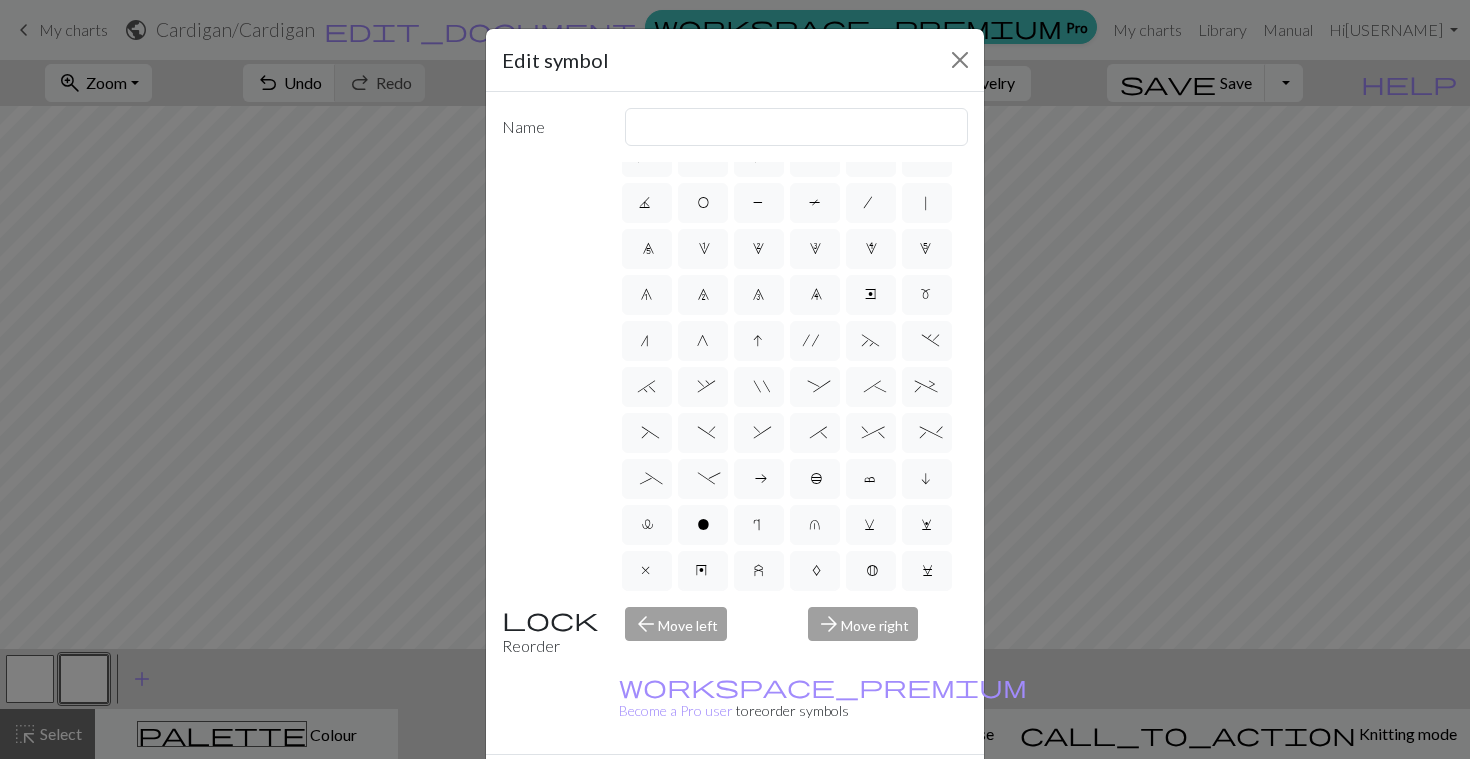scroll, scrollTop: 0, scrollLeft: 0, axis: both 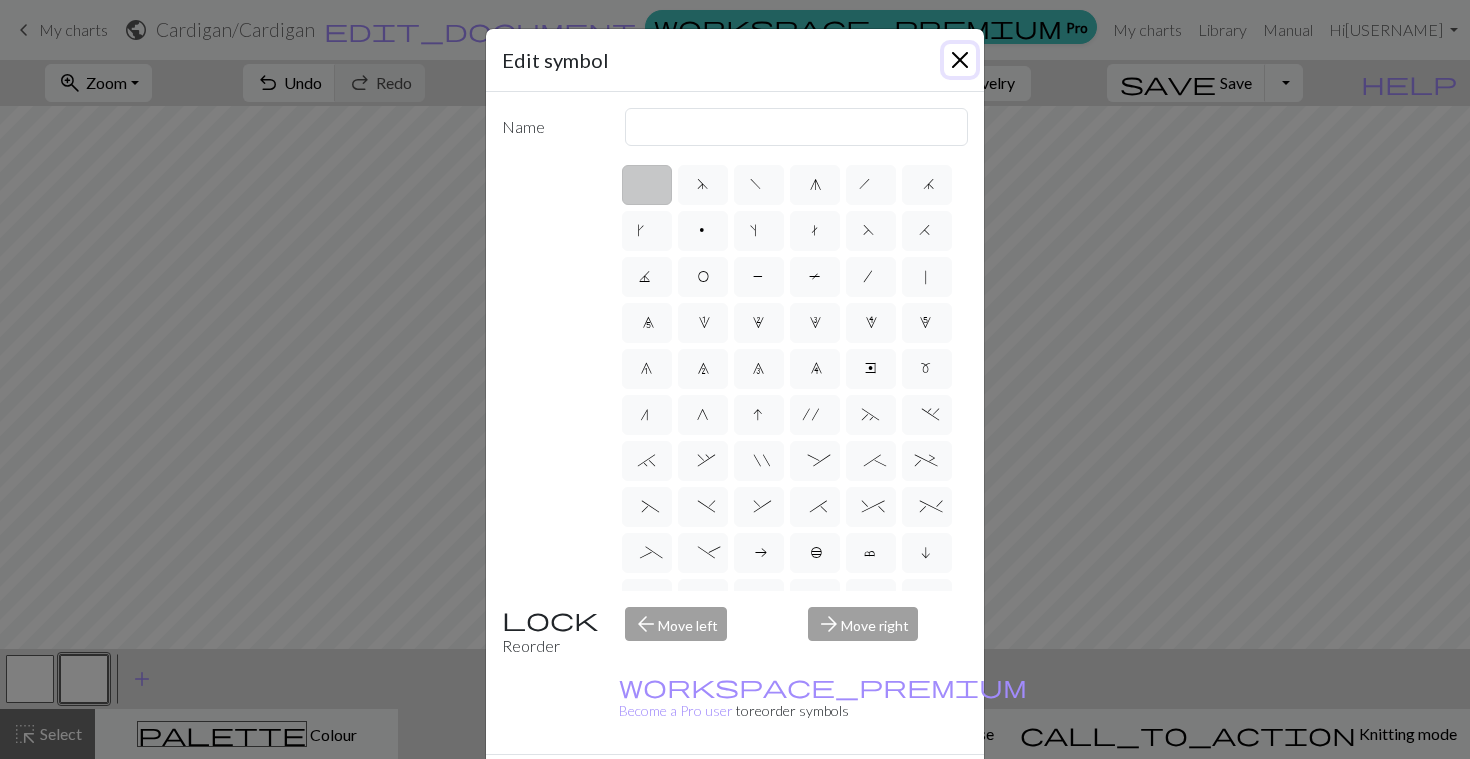 click at bounding box center [960, 60] 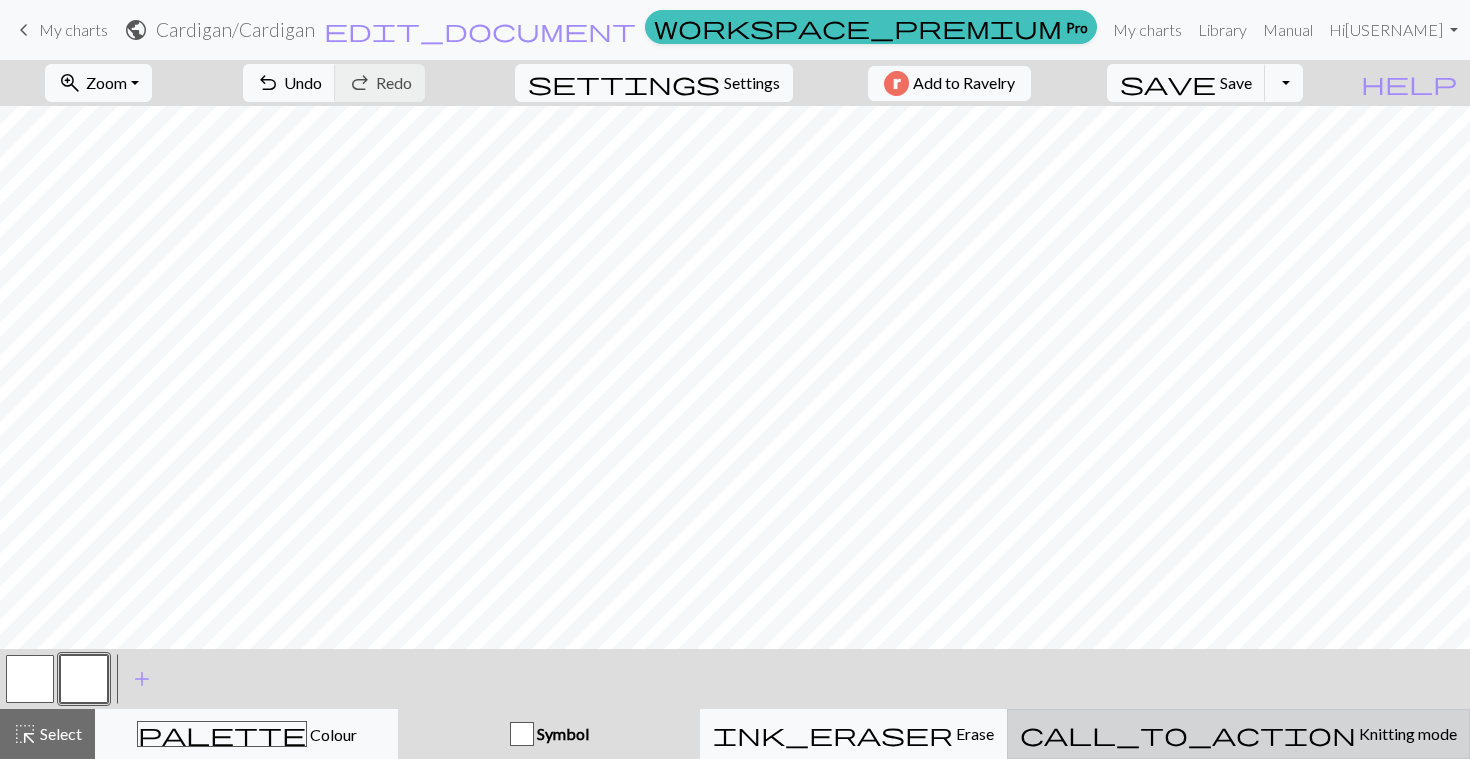 click on "call_to_action   Knitting mode   Knitting mode" at bounding box center [1238, 734] 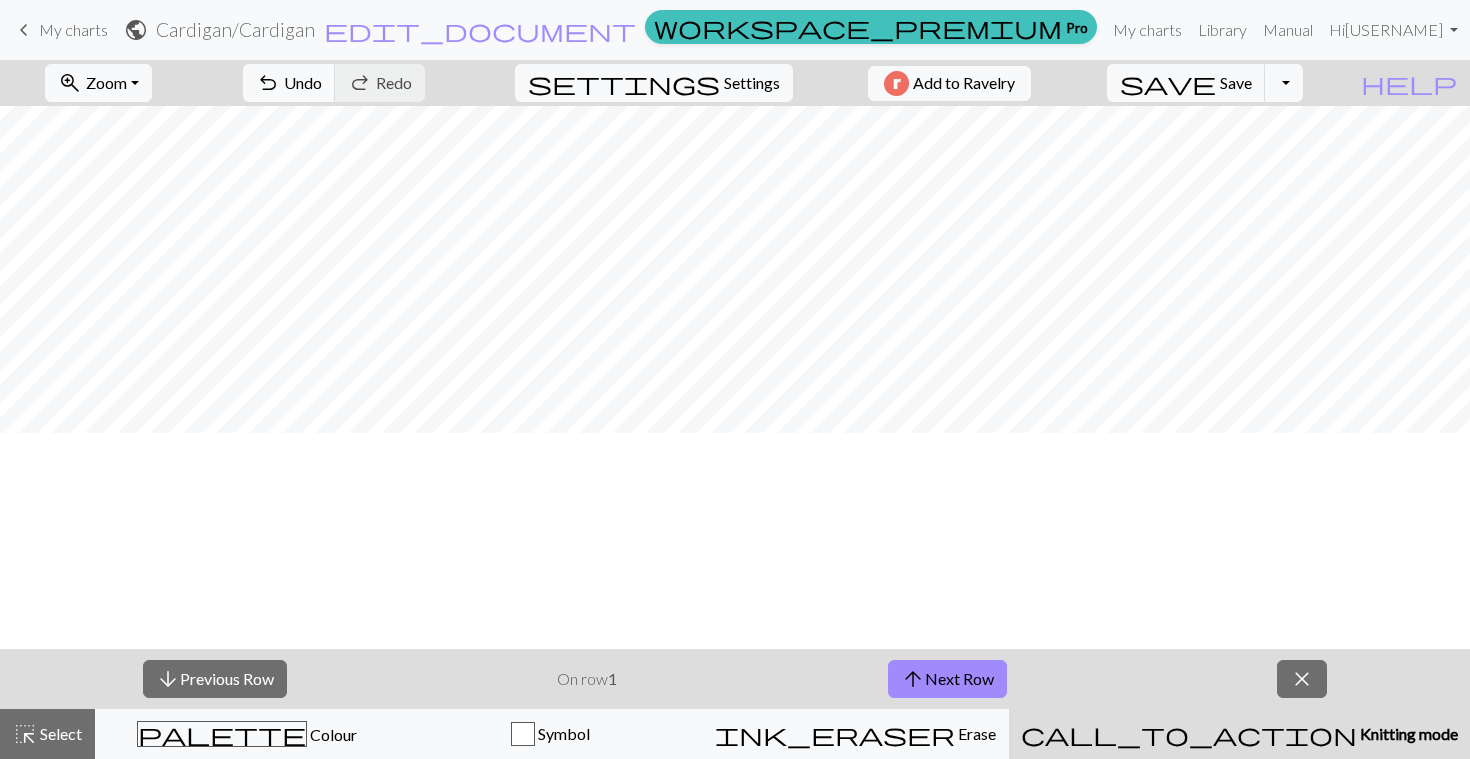scroll, scrollTop: 587, scrollLeft: 0, axis: vertical 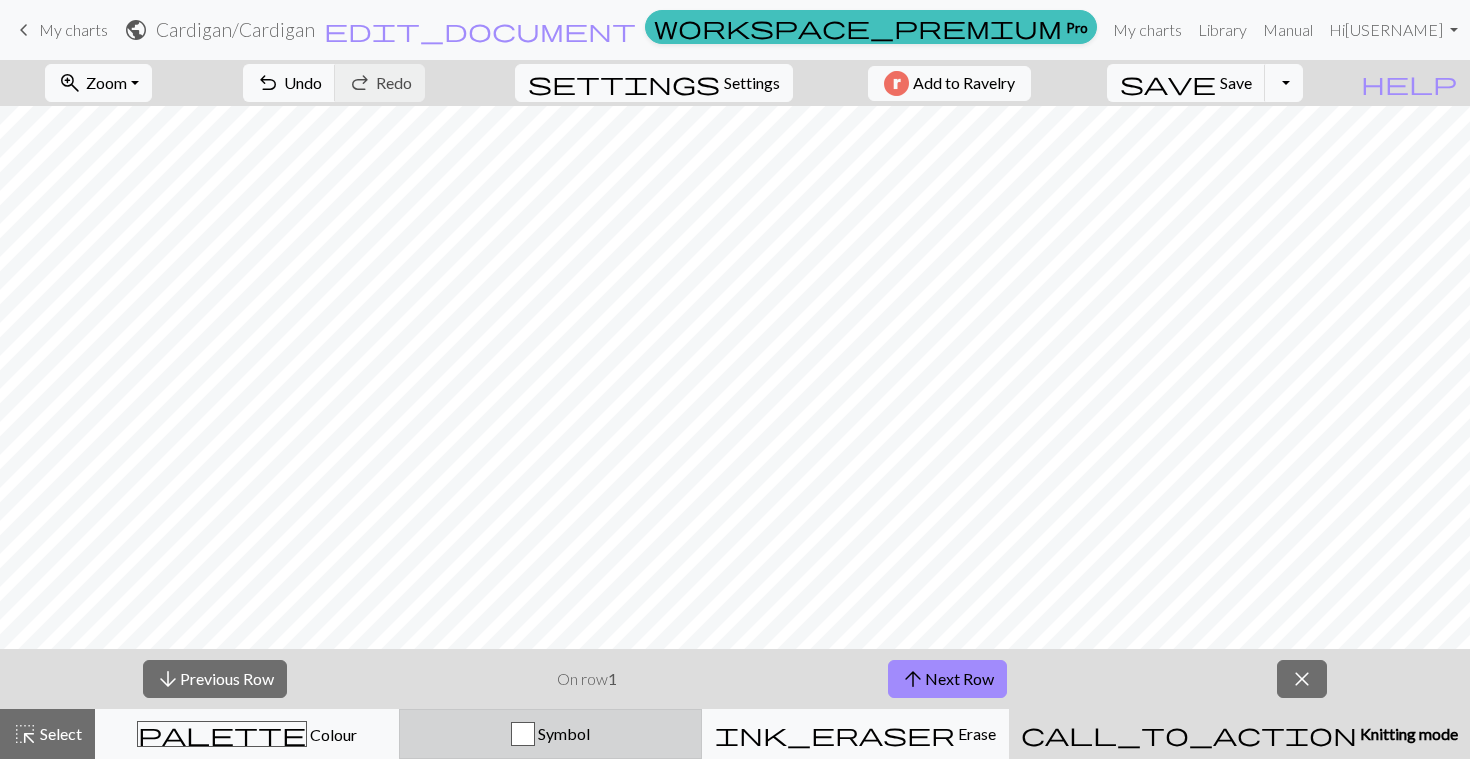 click on "Symbol" at bounding box center (551, 734) 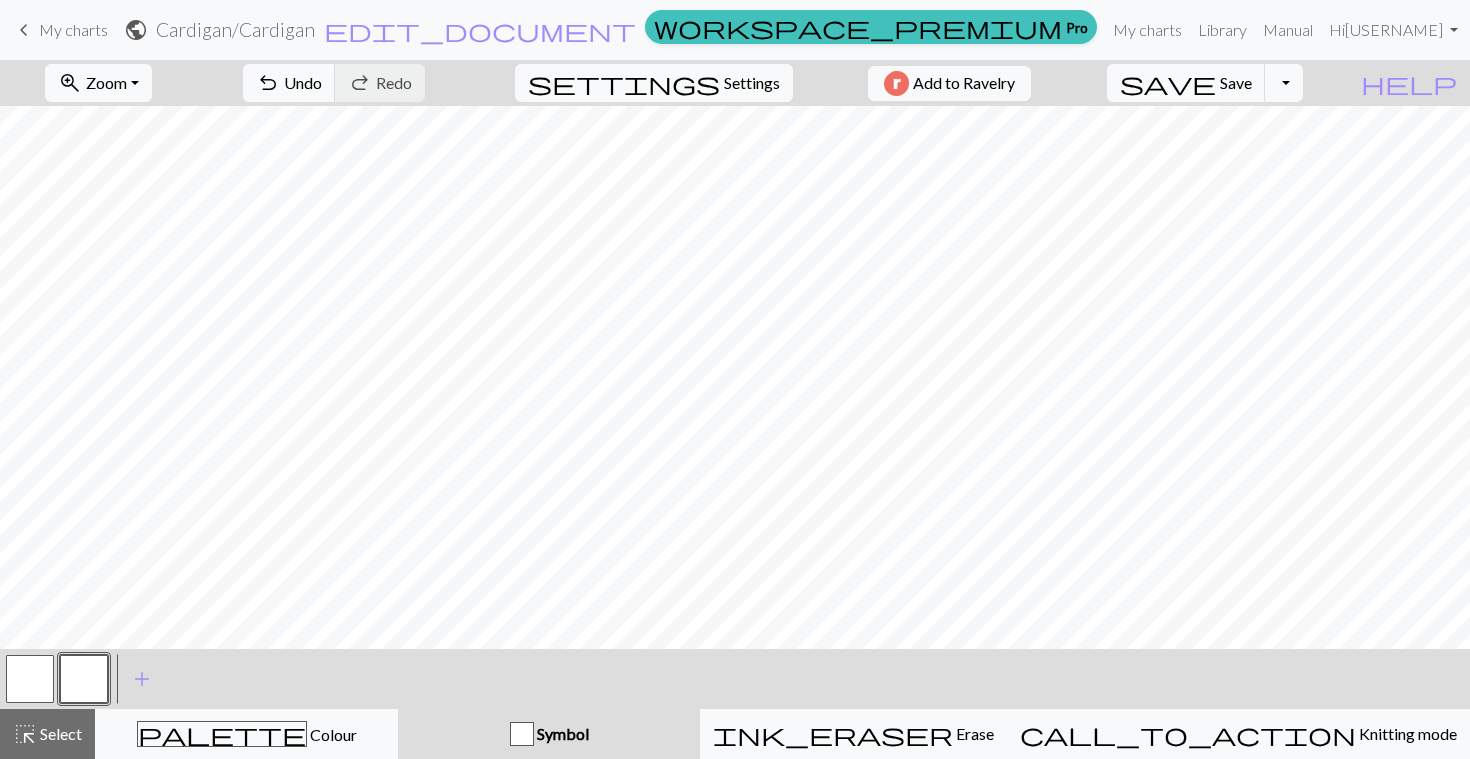 scroll, scrollTop: 0, scrollLeft: 0, axis: both 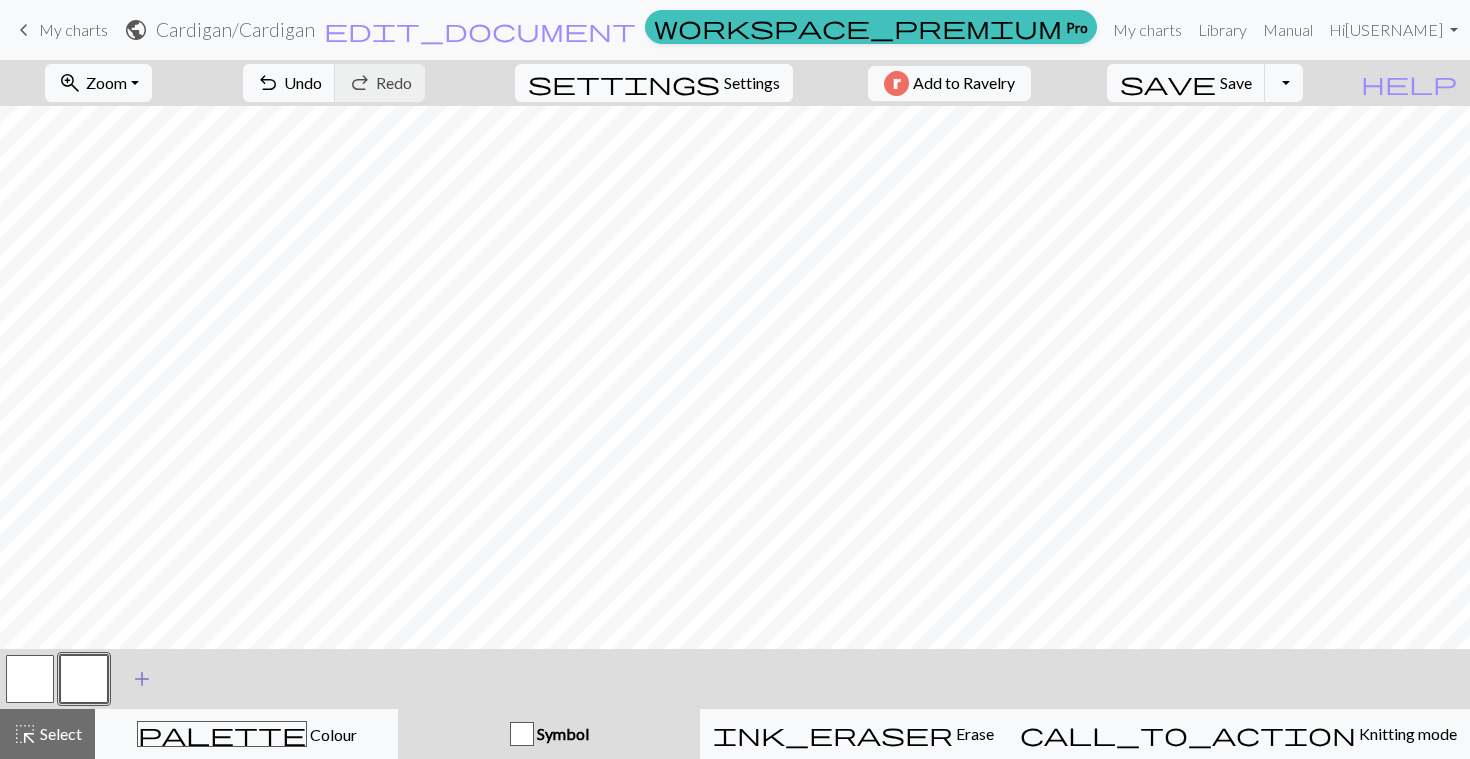 click on "add" at bounding box center [142, 679] 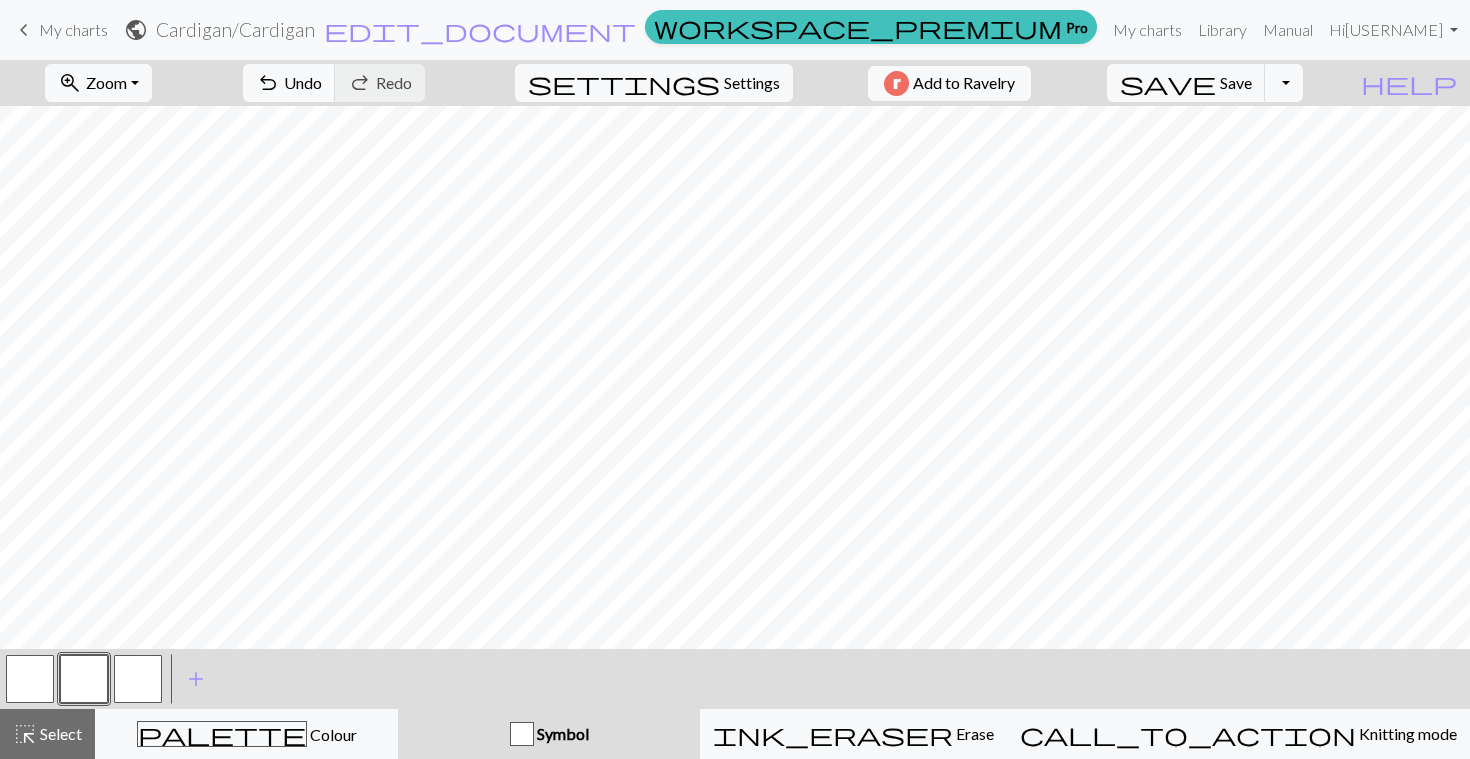 click at bounding box center [138, 679] 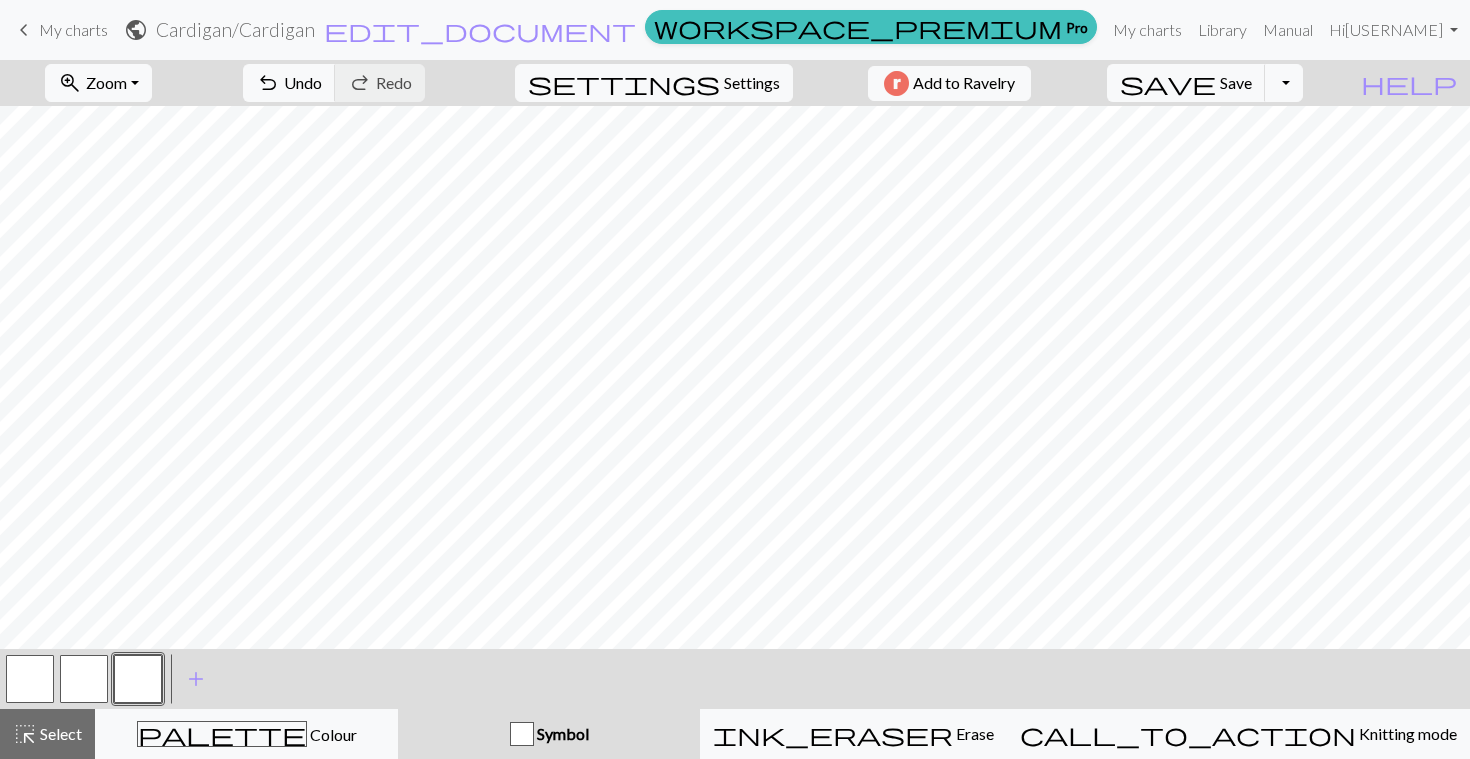 click at bounding box center [138, 679] 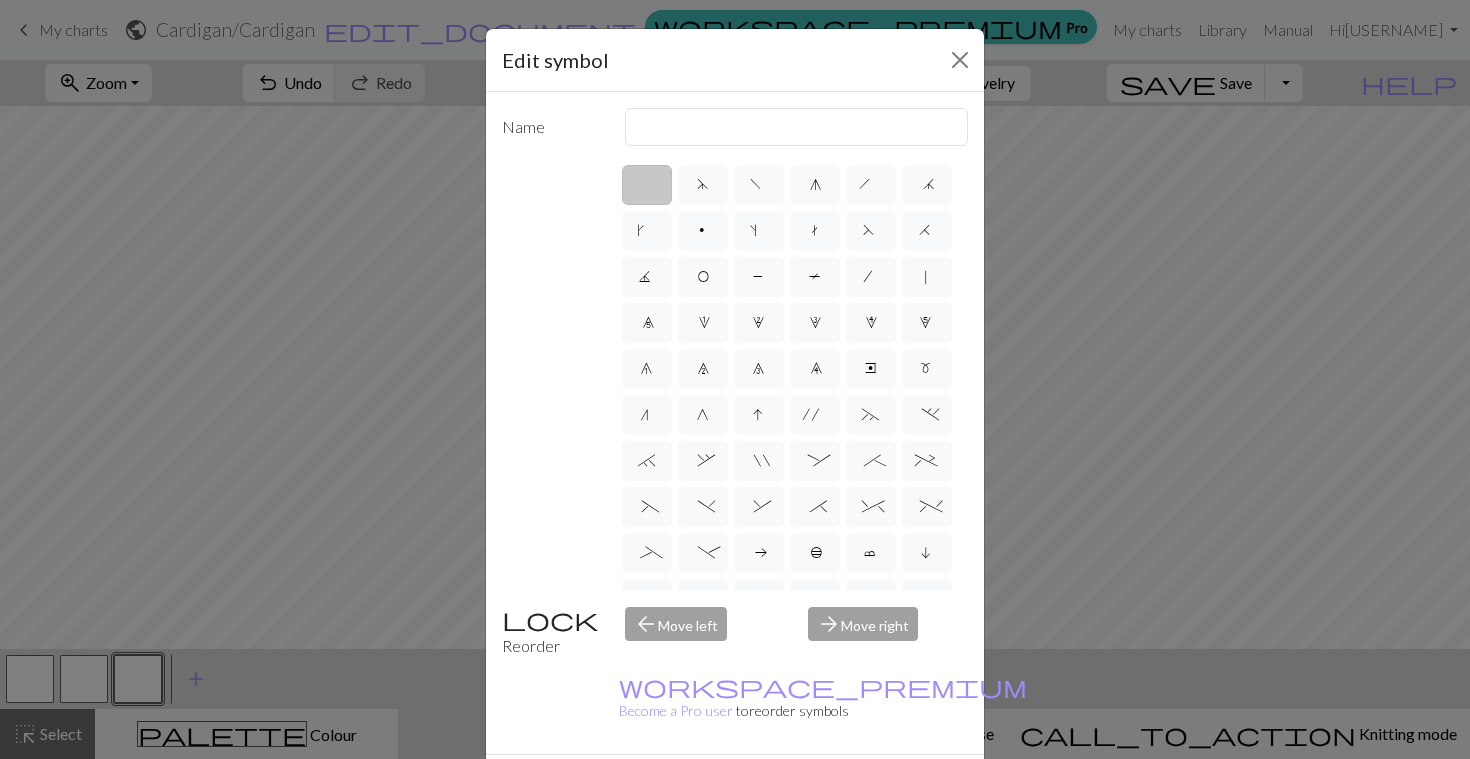 click on "Delete" at bounding box center (538, 790) 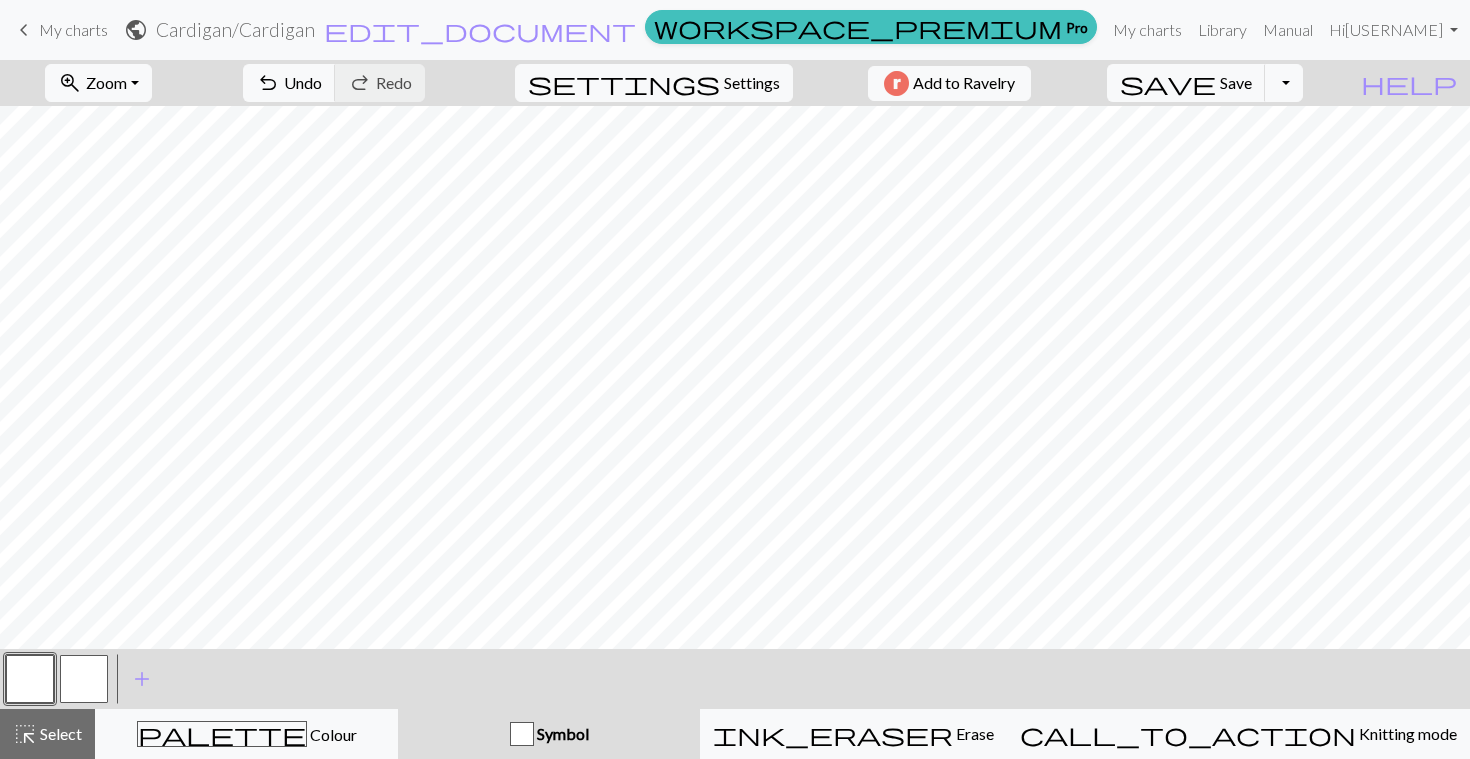click at bounding box center [84, 679] 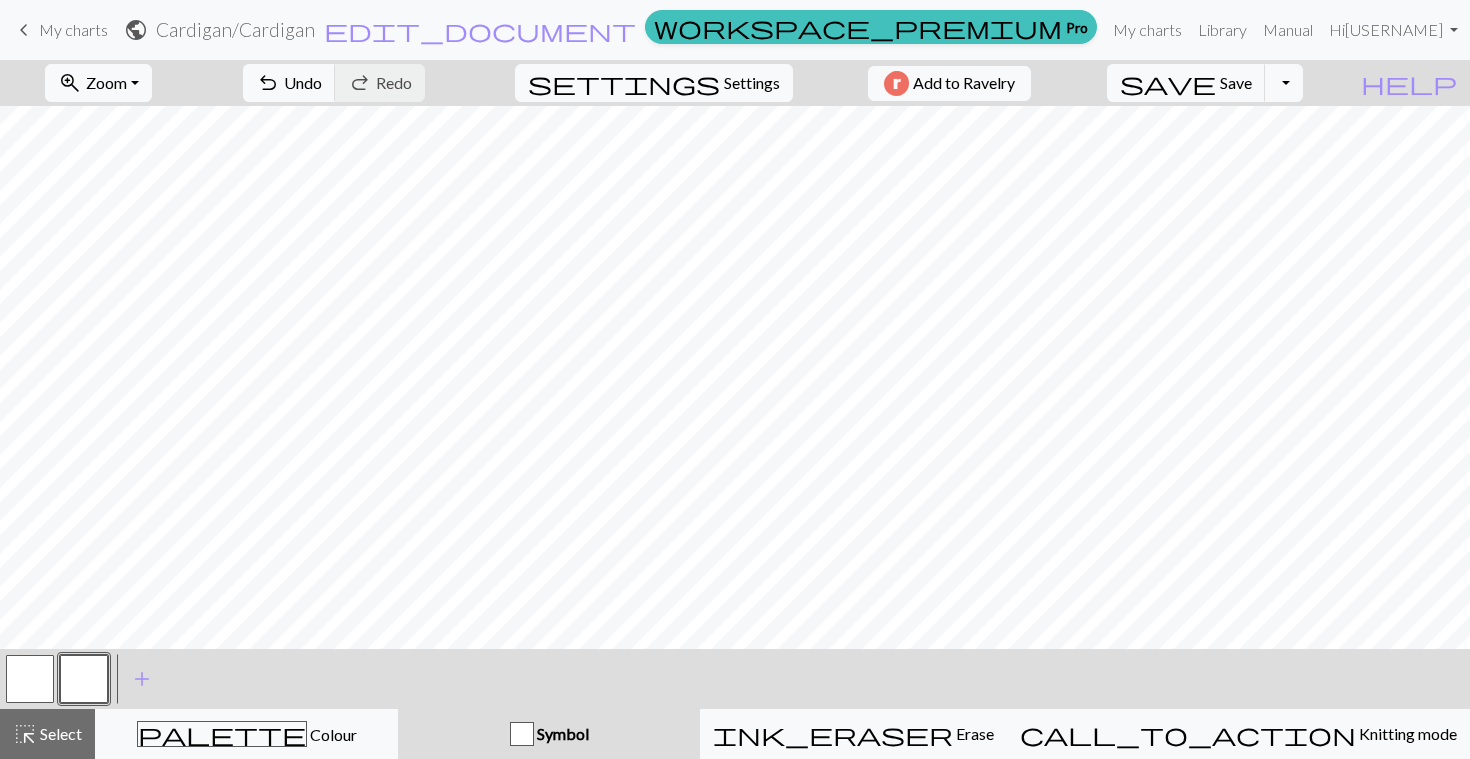 click at bounding box center (84, 679) 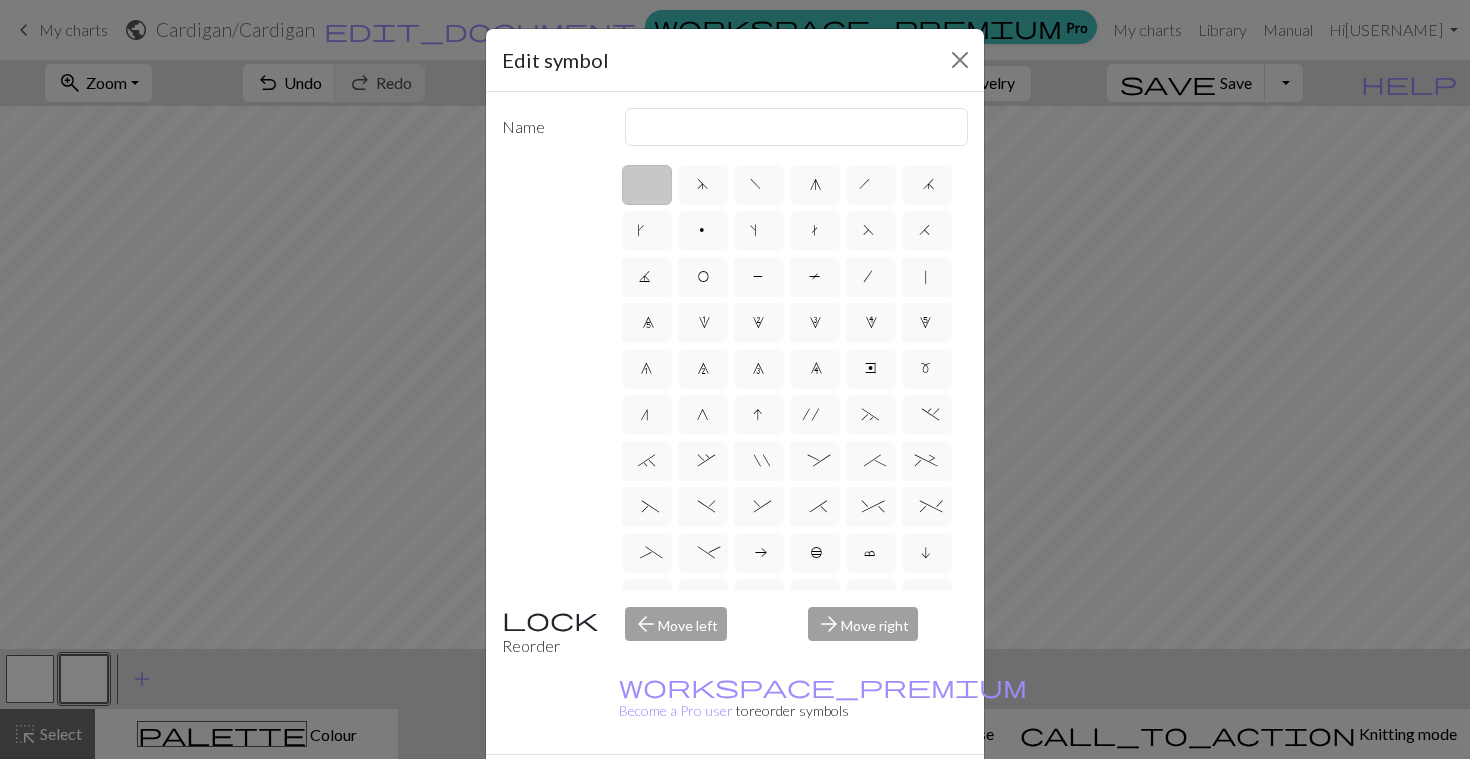 click on "Delete" at bounding box center (538, 790) 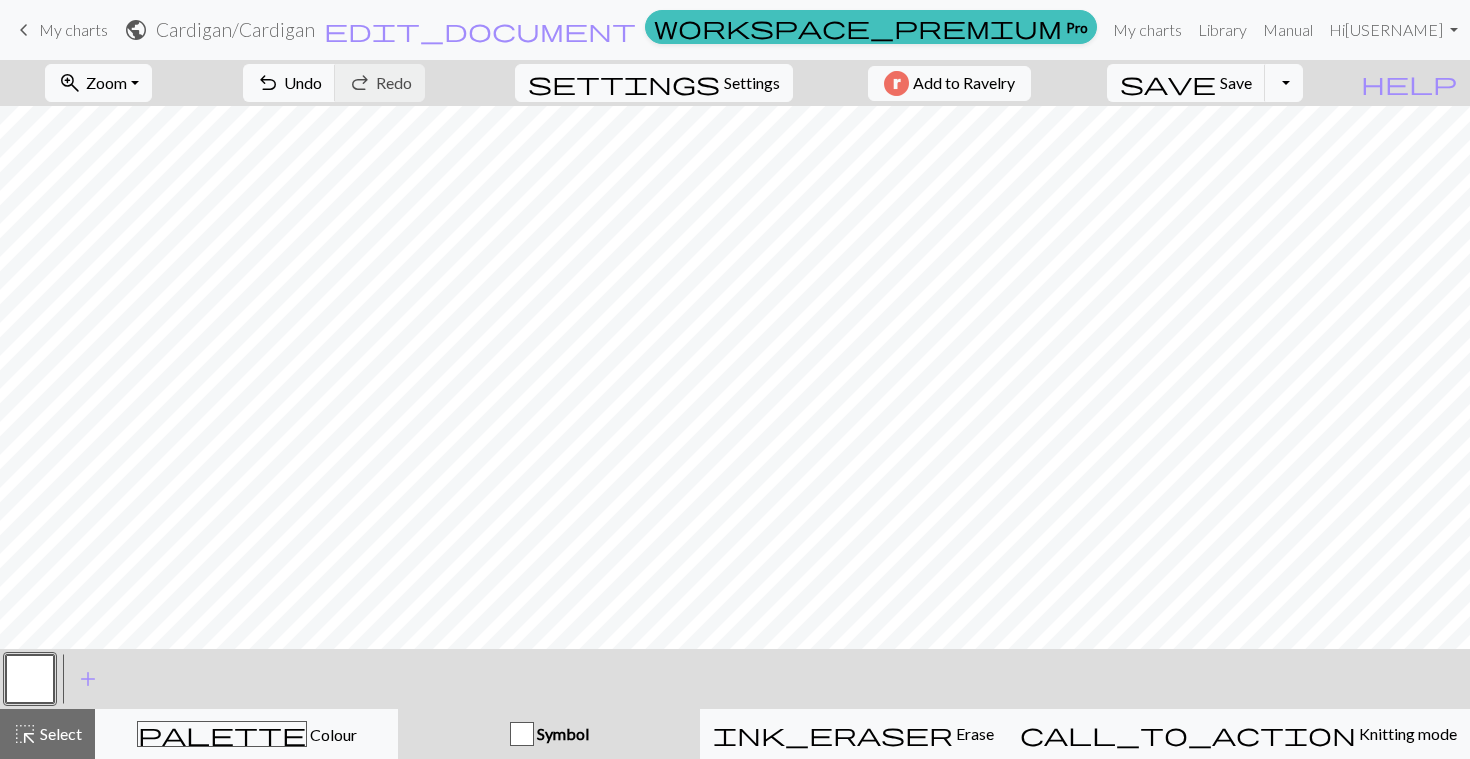 click at bounding box center [30, 679] 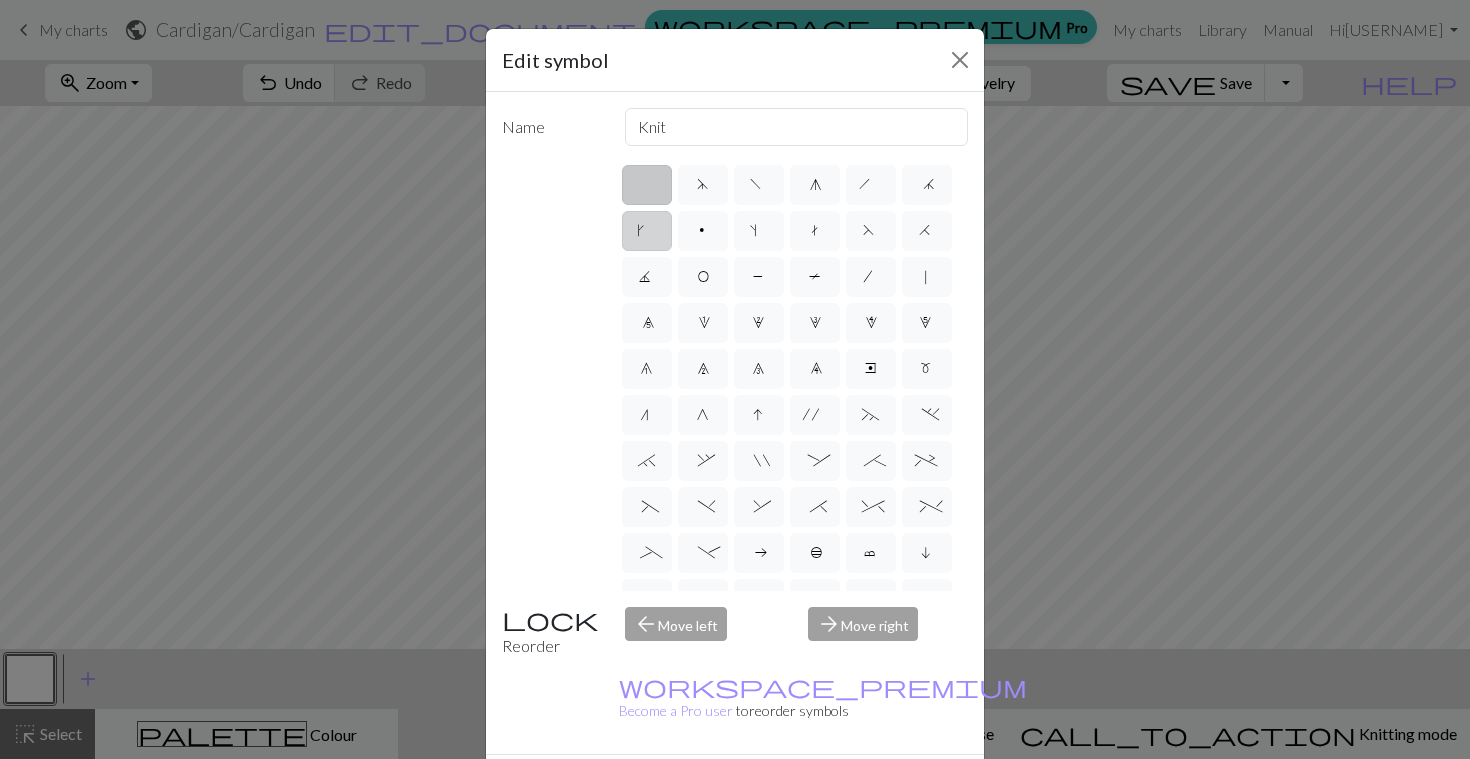 click on "k" at bounding box center [647, 231] 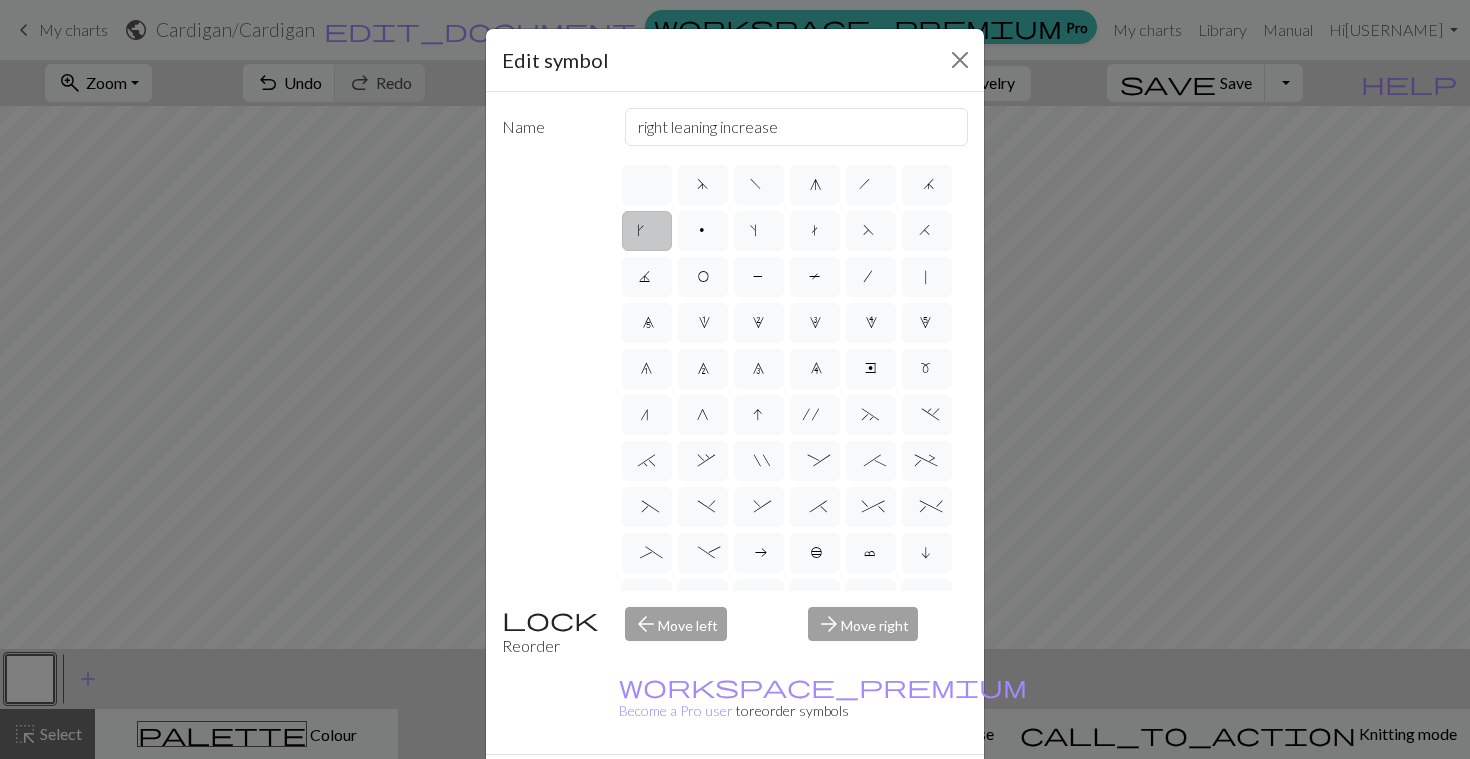 click on "Done" at bounding box center (855, 790) 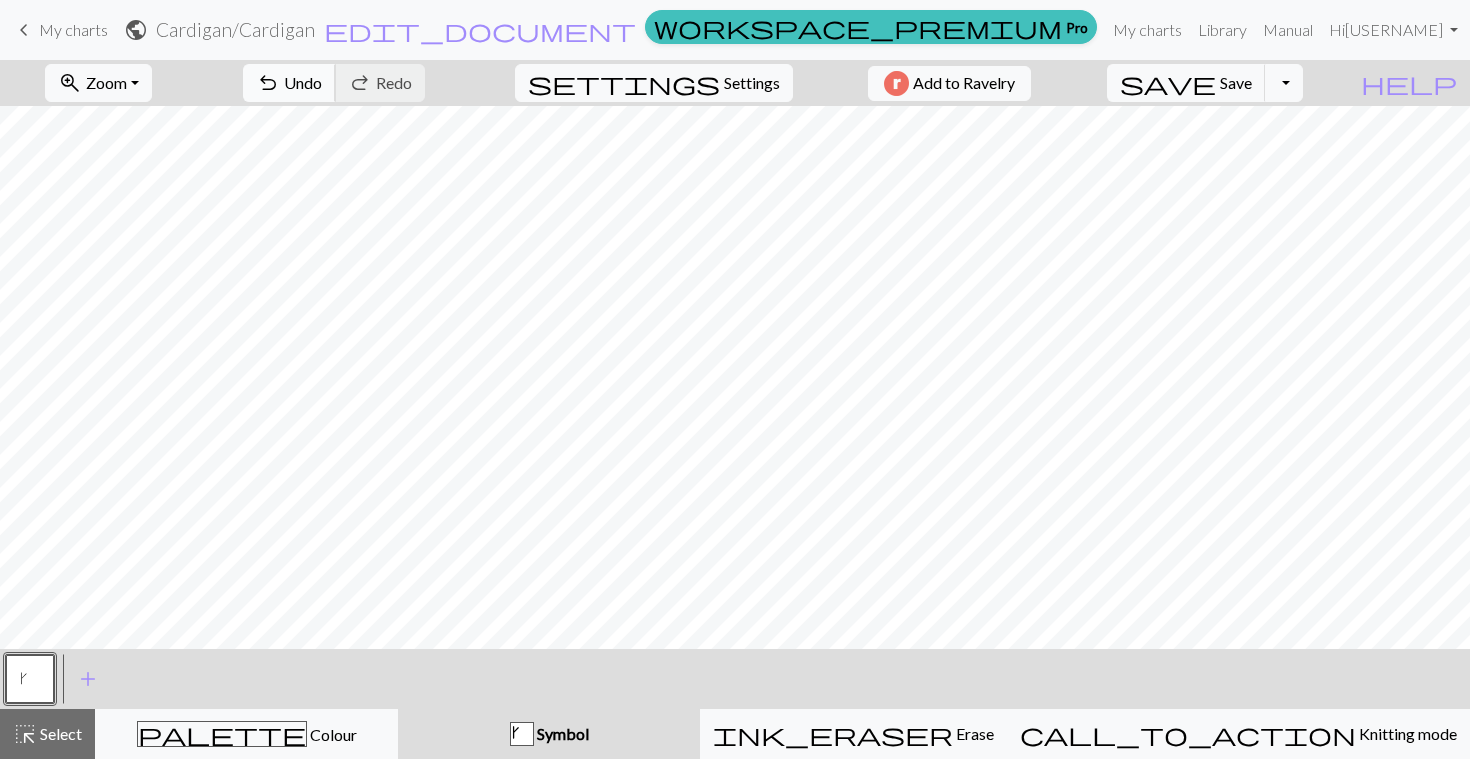click on "Undo" at bounding box center [303, 82] 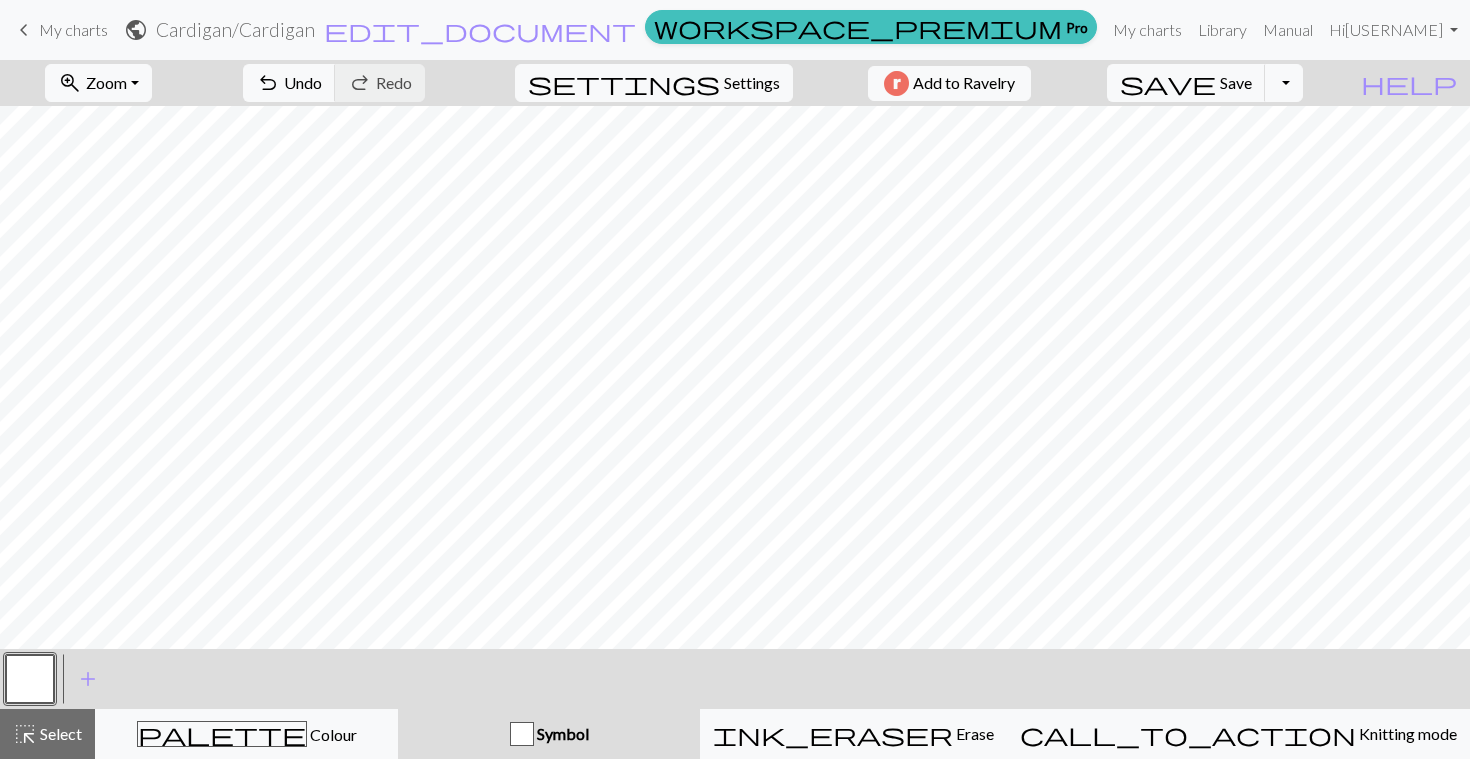 click at bounding box center [30, 679] 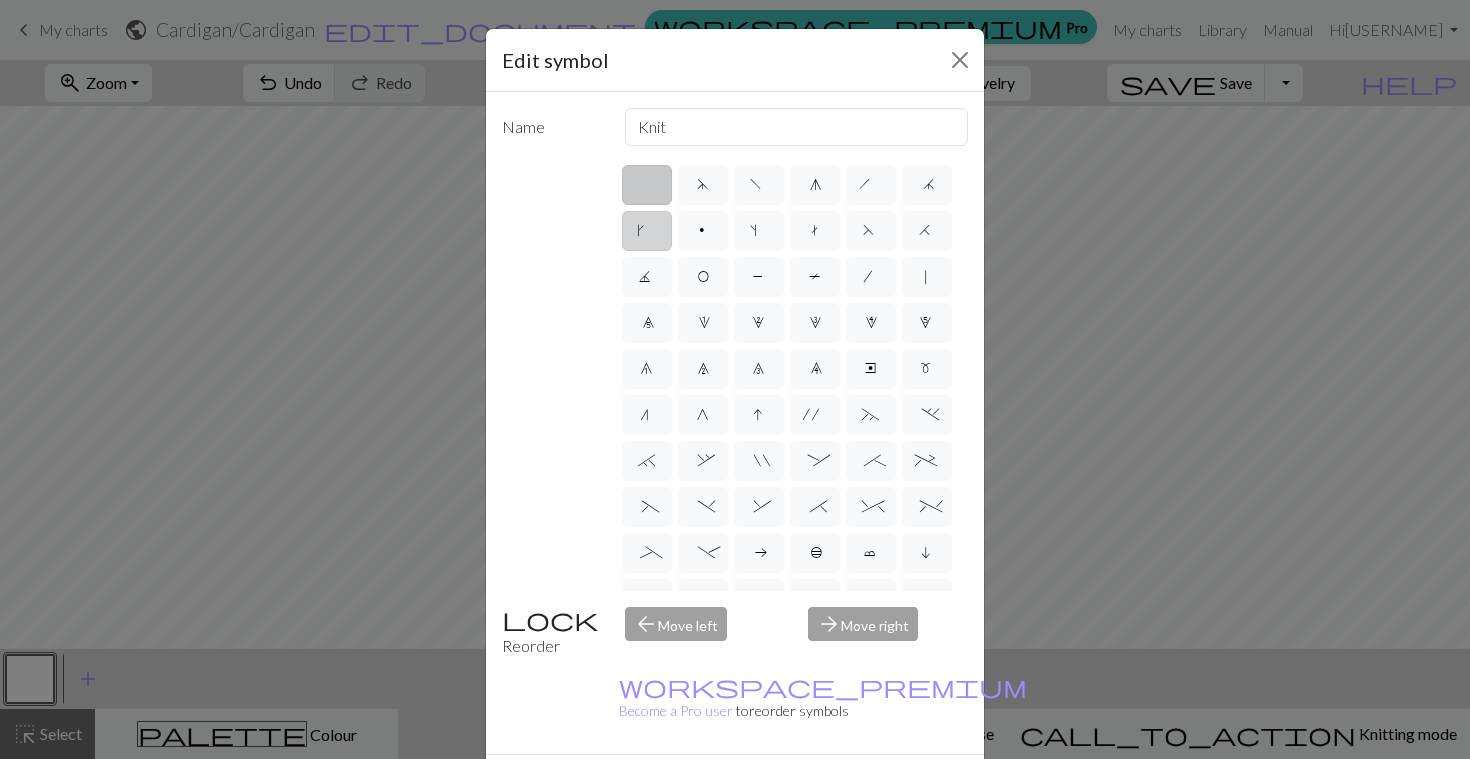 click on "k" at bounding box center [647, 233] 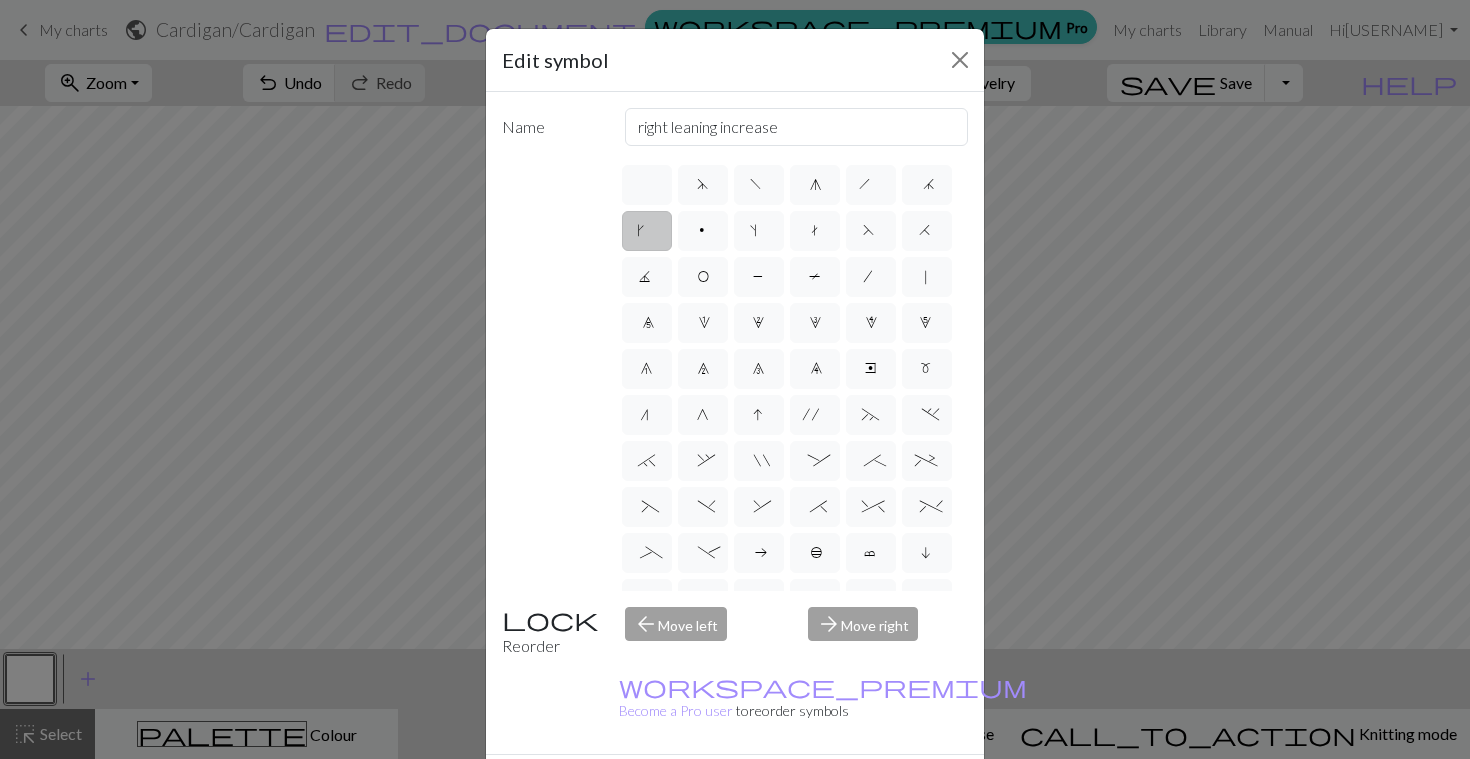 click on "Done" at bounding box center (855, 790) 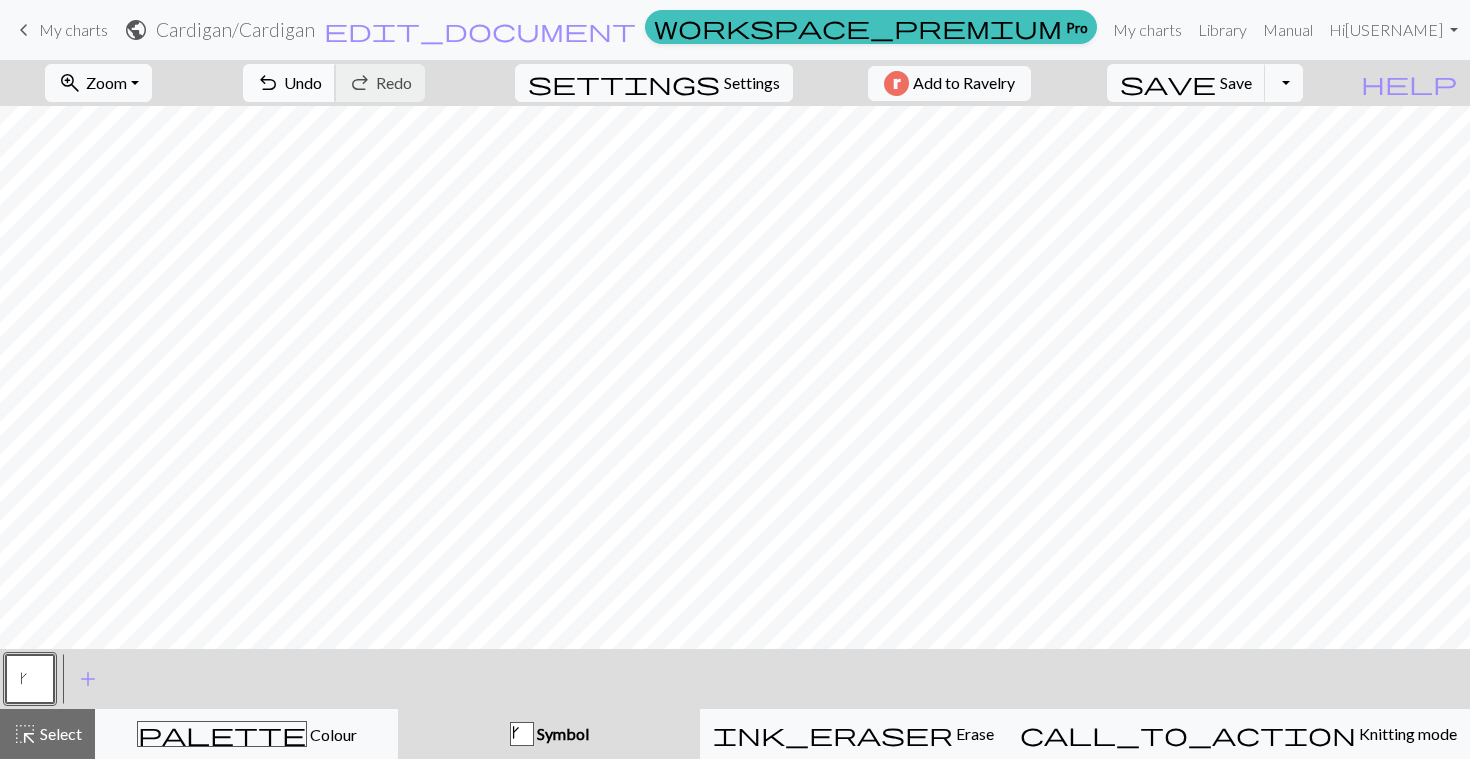 click on "undo" at bounding box center (268, 83) 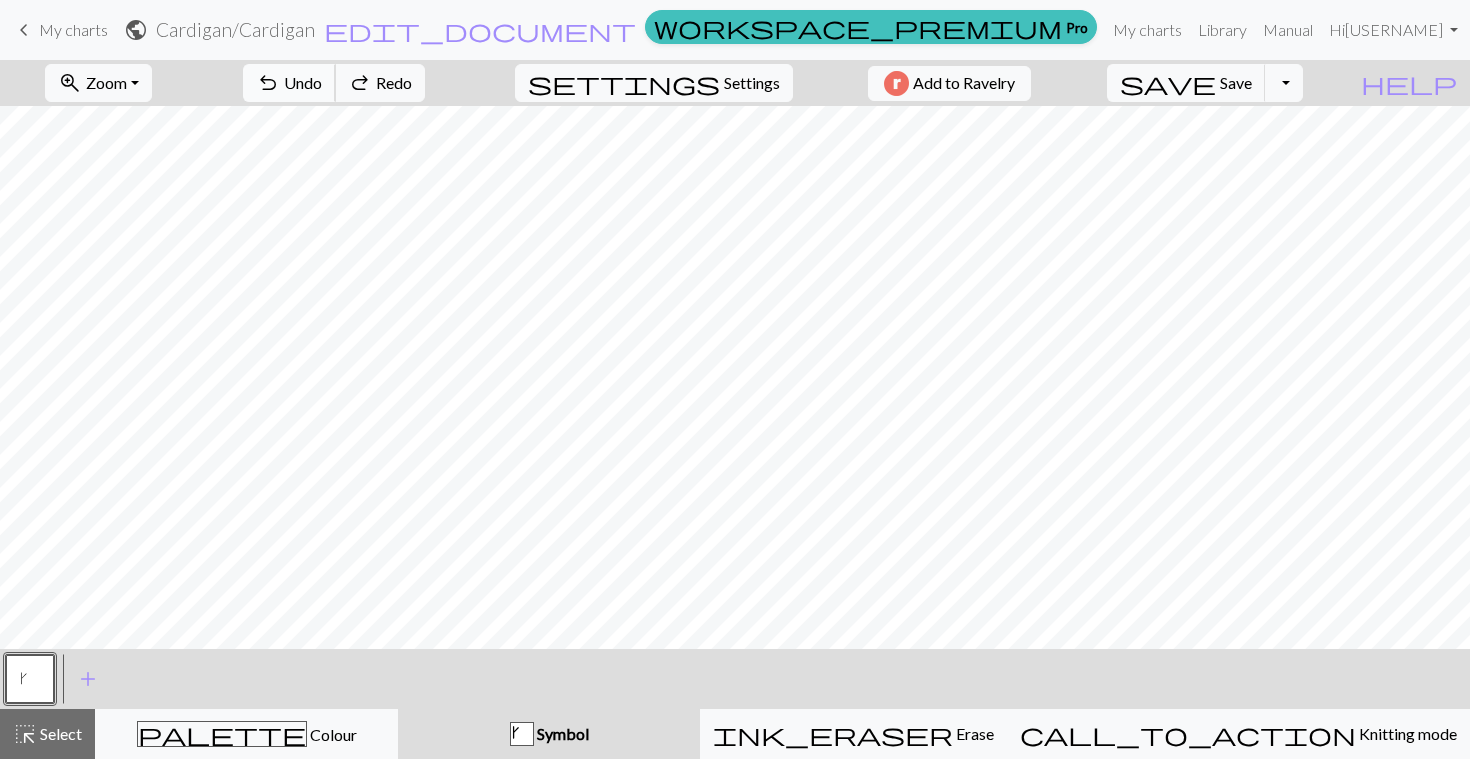 click on "Undo" at bounding box center [303, 82] 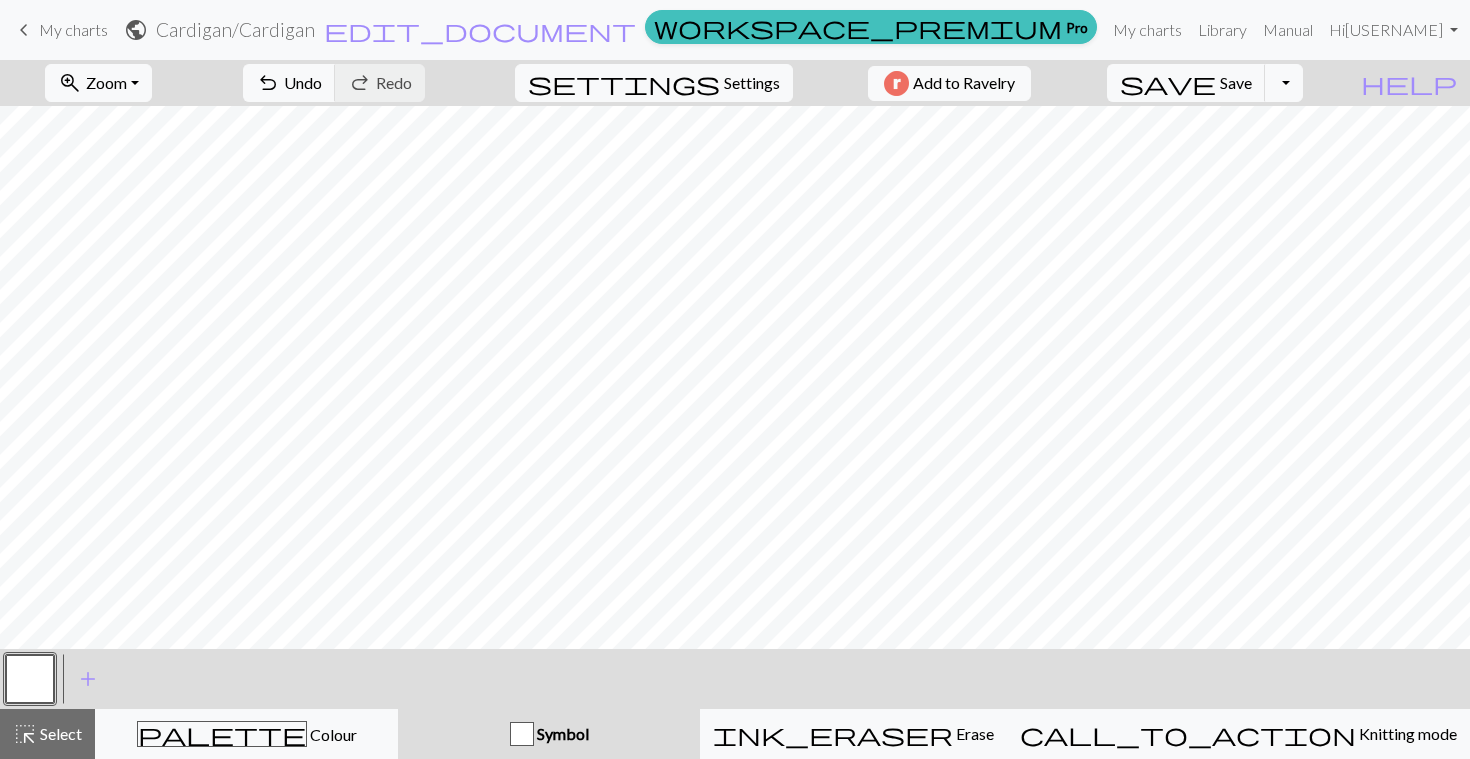 click at bounding box center (30, 679) 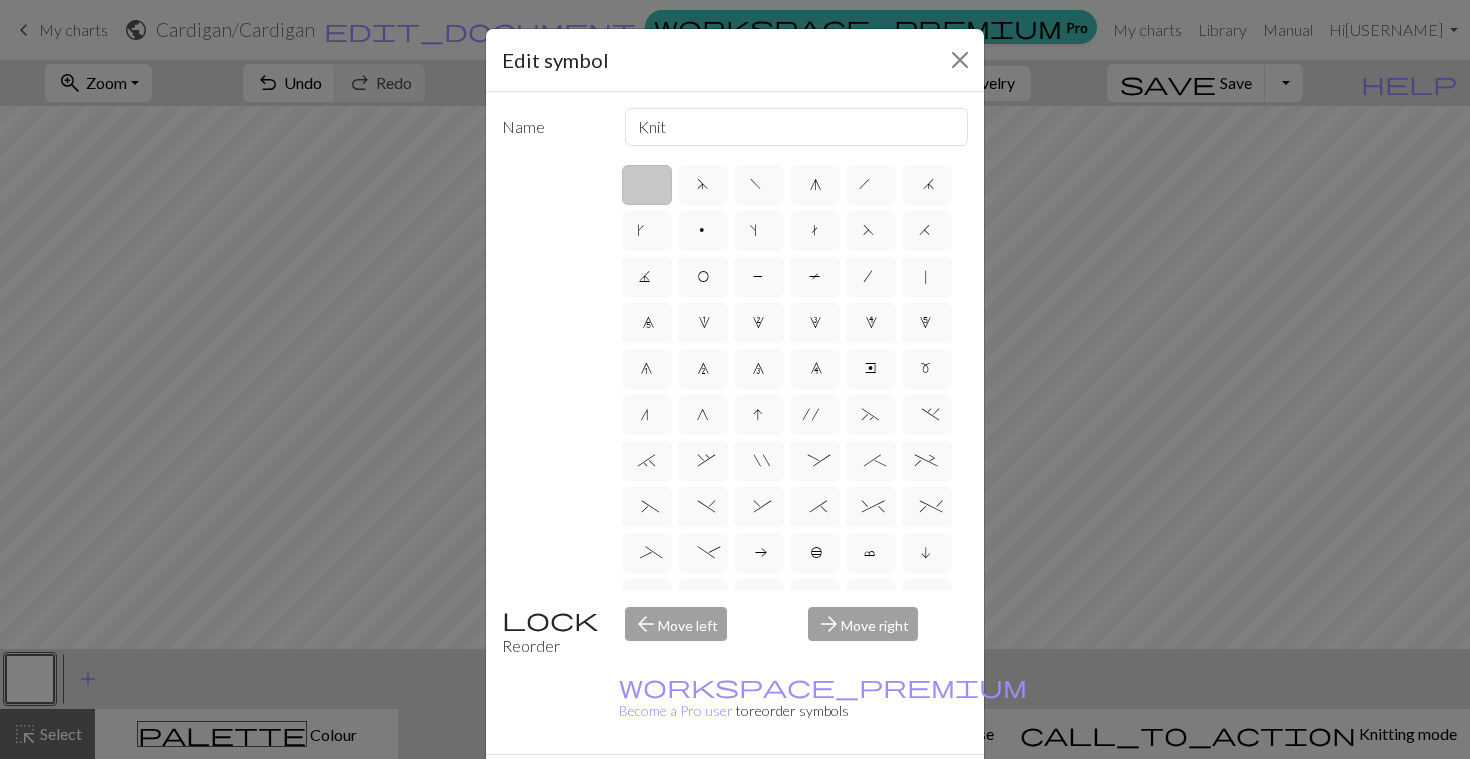 click on "Done" at bounding box center [855, 790] 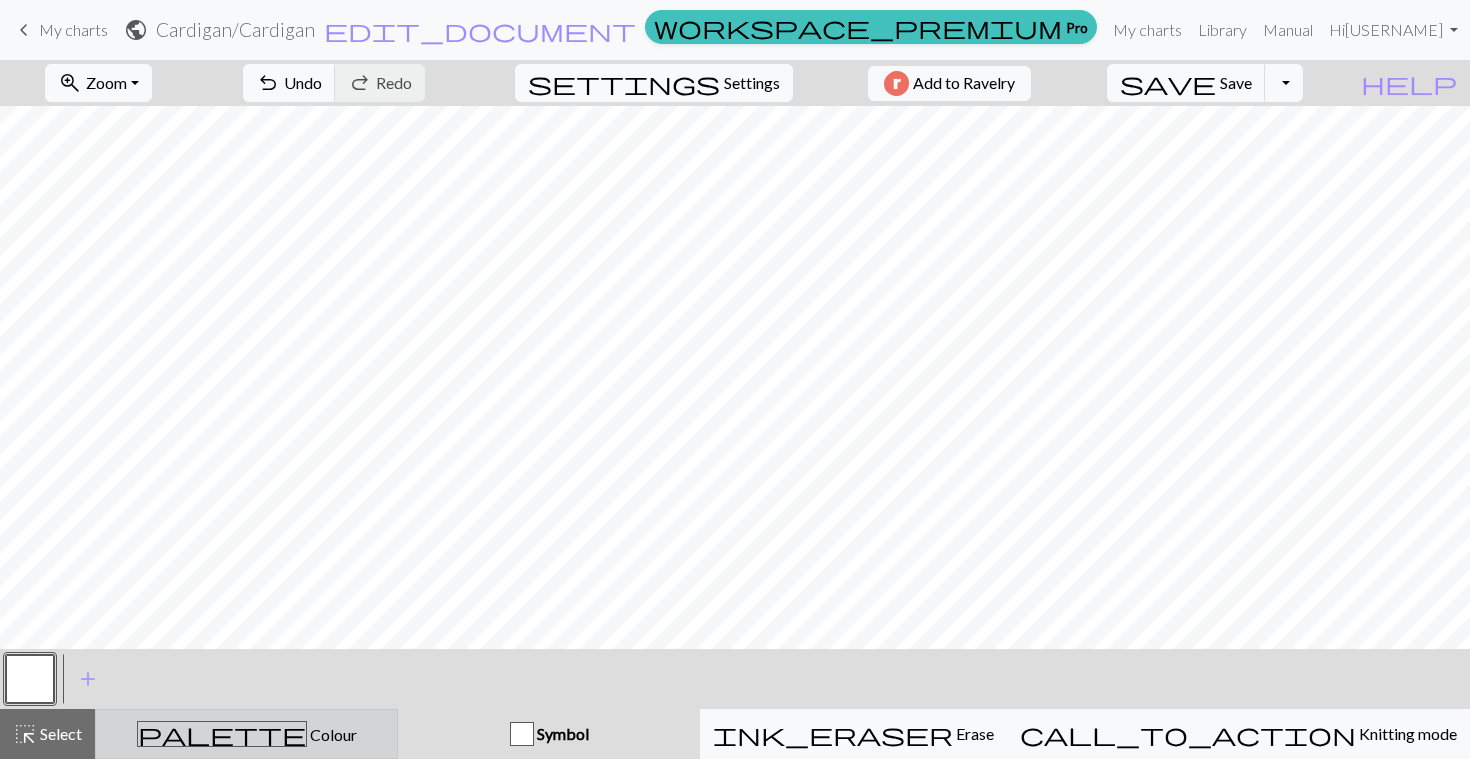 click on "Colour" at bounding box center [332, 734] 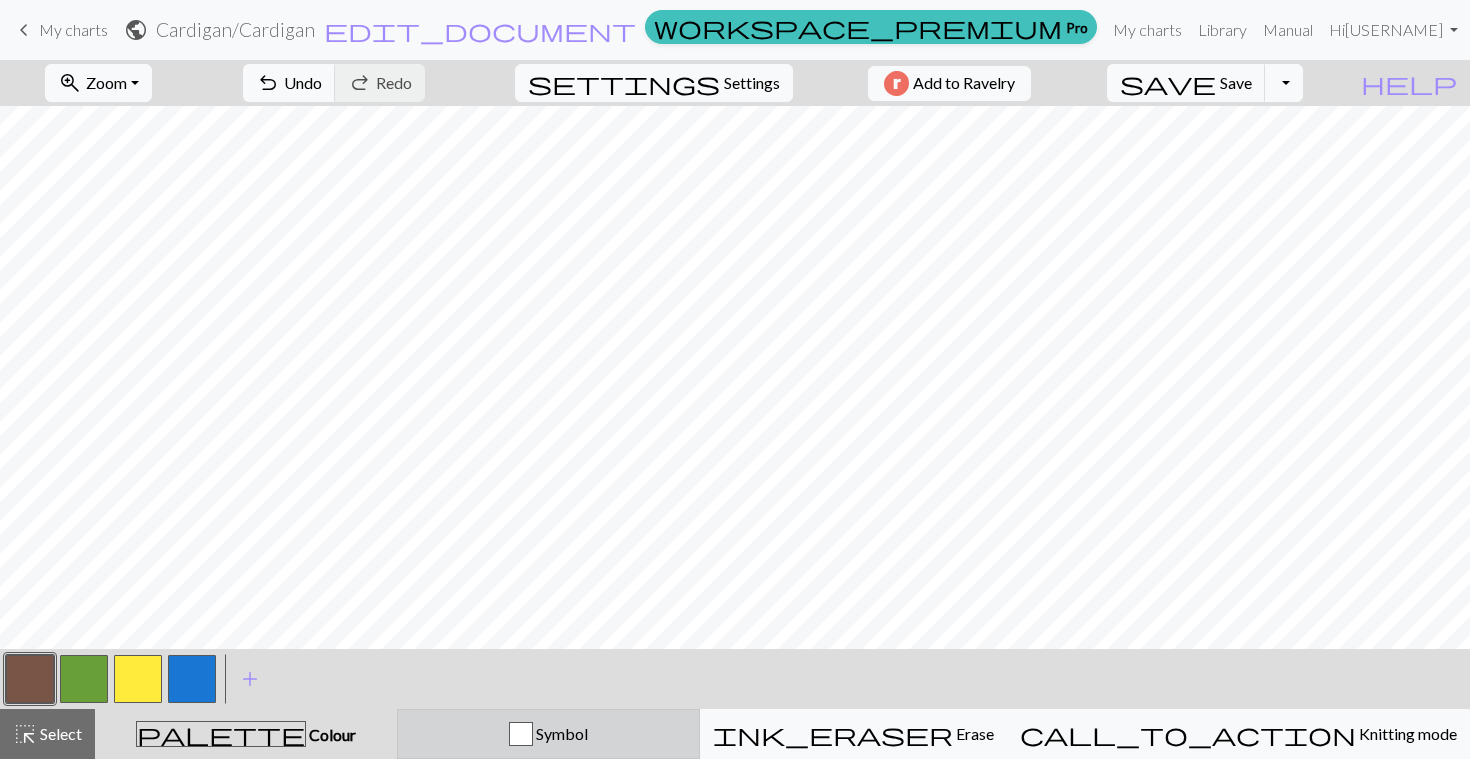 click on "Symbol" at bounding box center (548, 734) 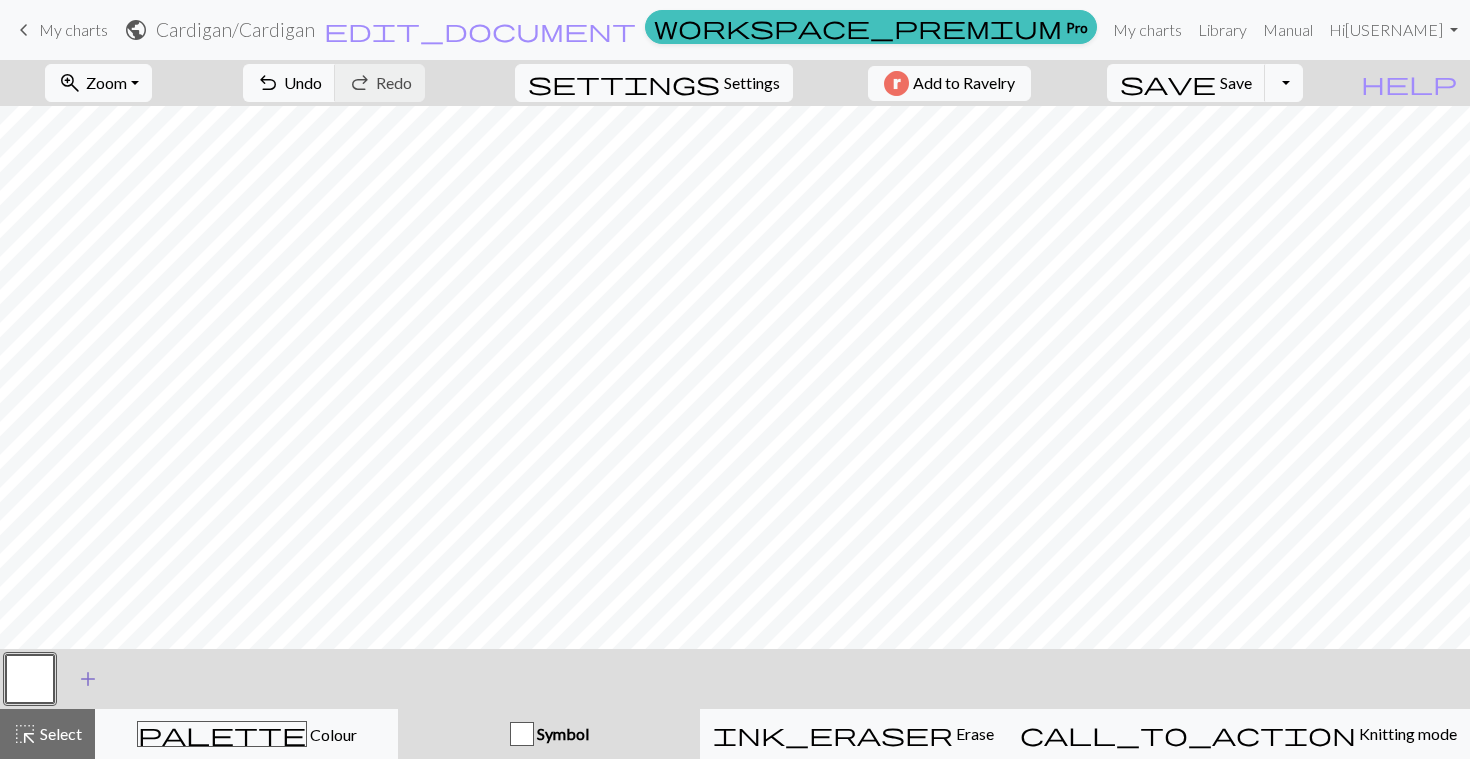click on "add" at bounding box center [88, 679] 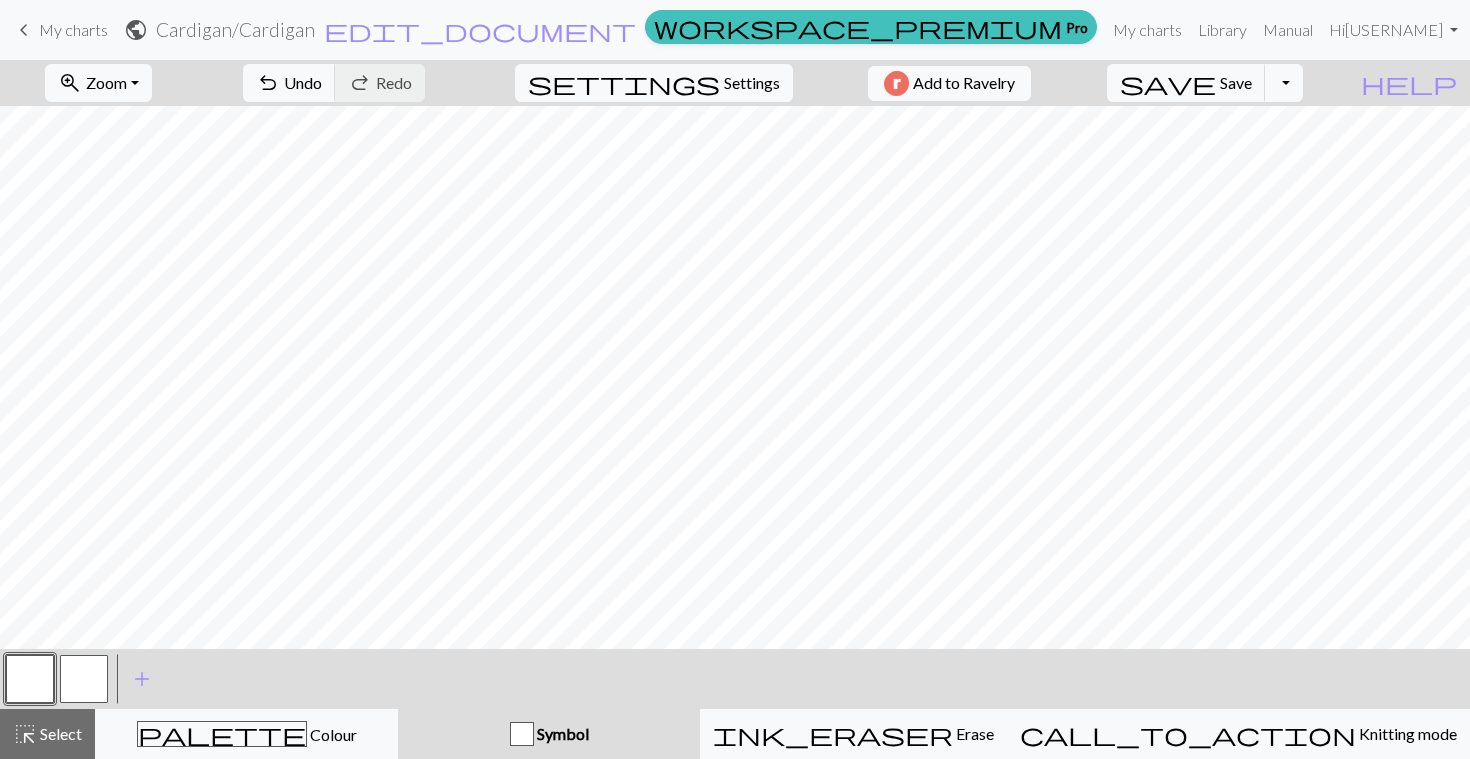 click at bounding box center (84, 679) 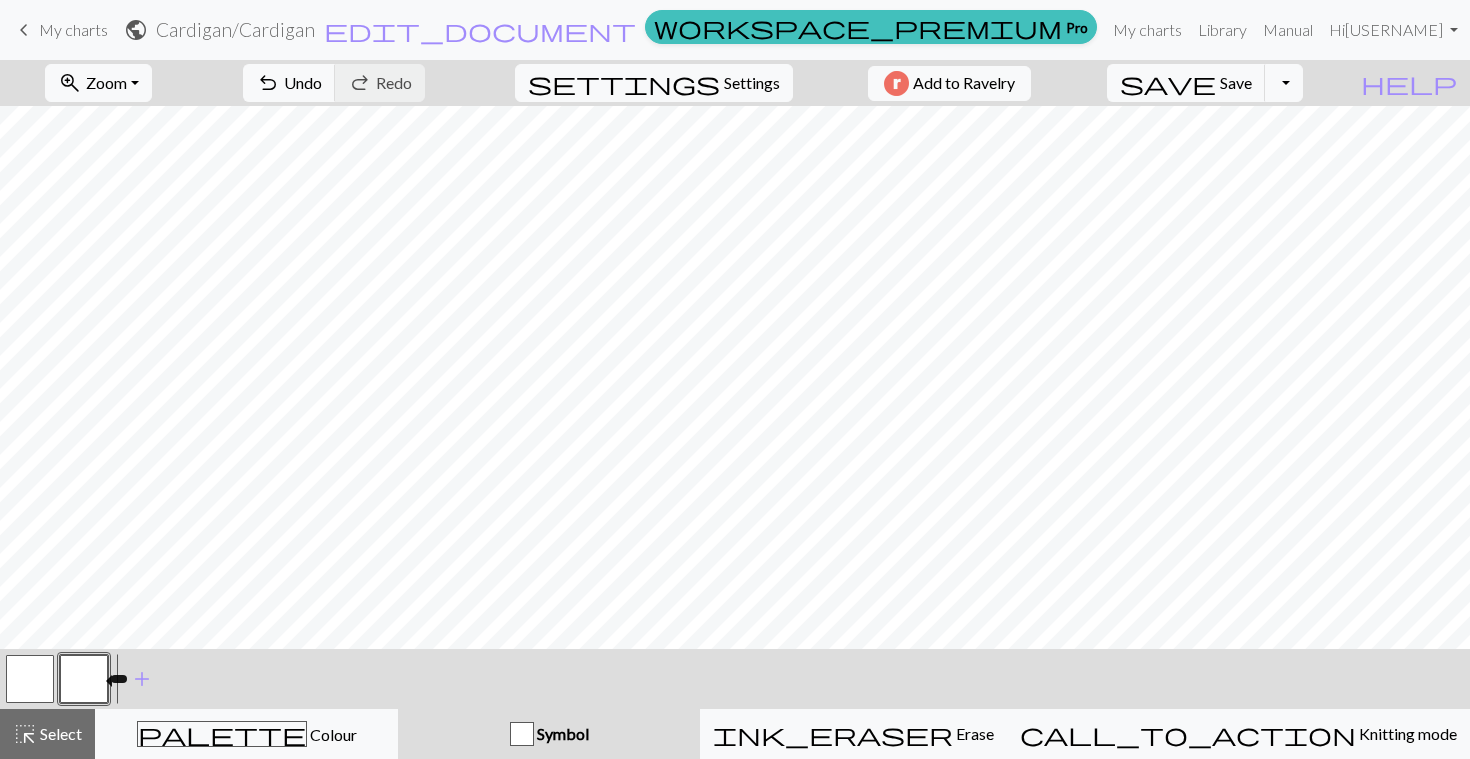 click at bounding box center [84, 679] 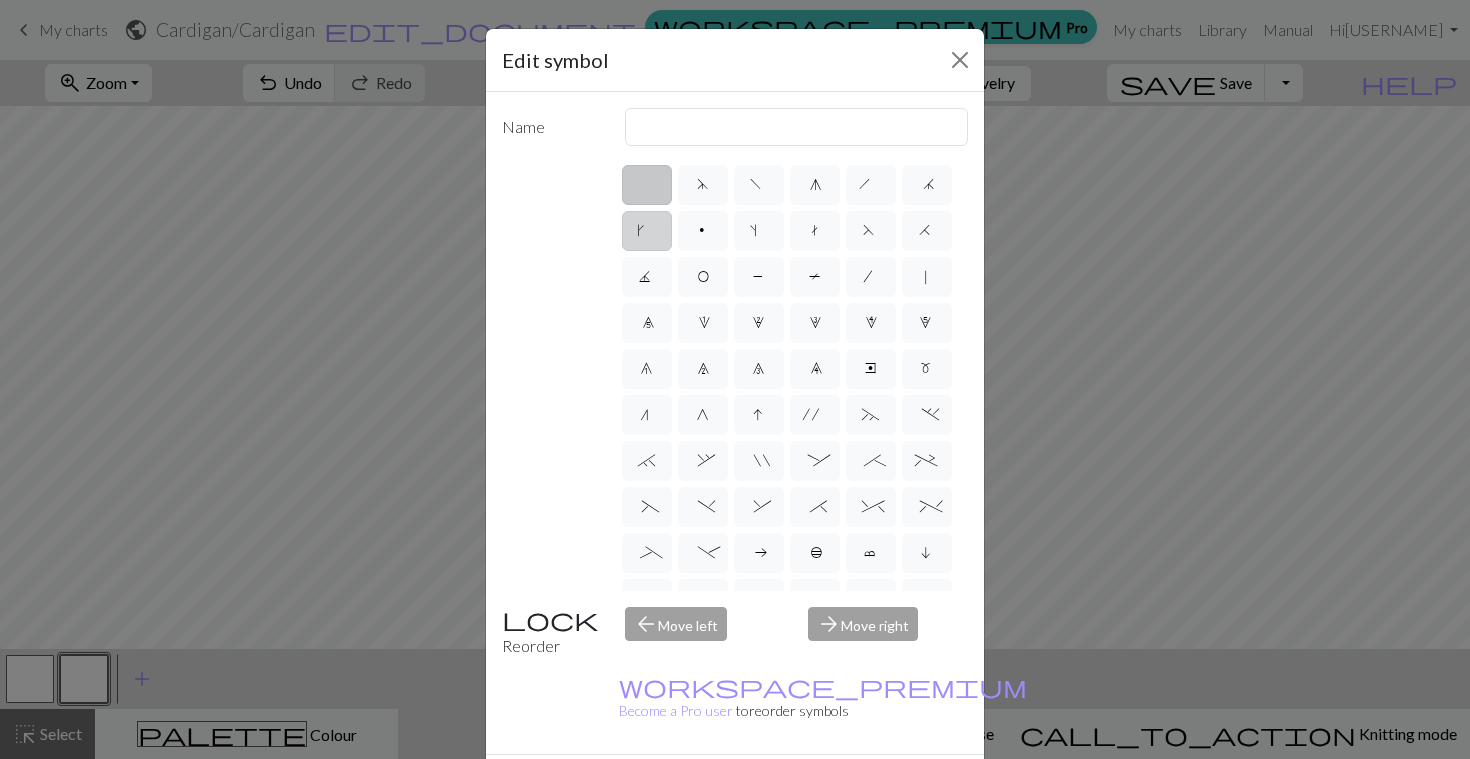 click on "k" at bounding box center [647, 233] 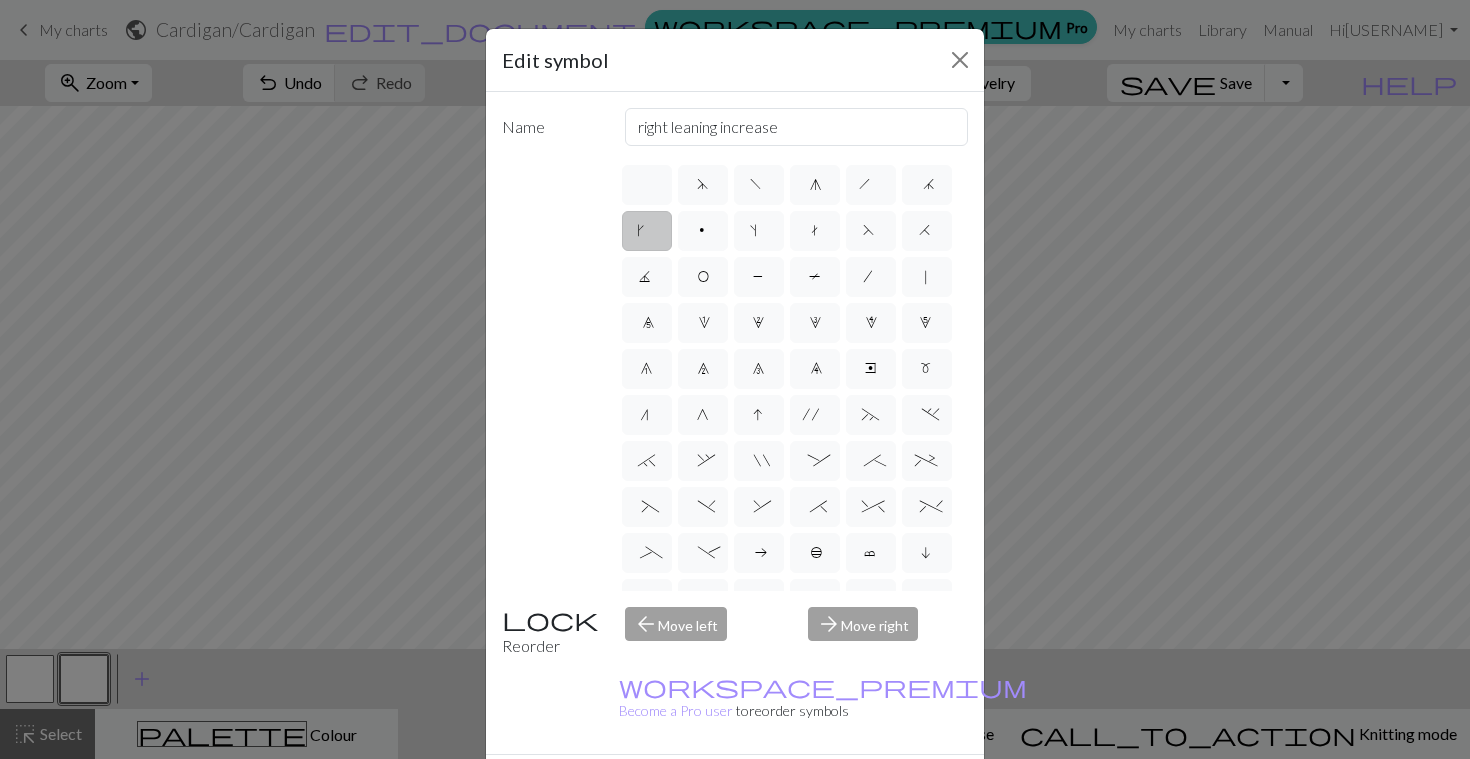 click on "Done" at bounding box center (855, 790) 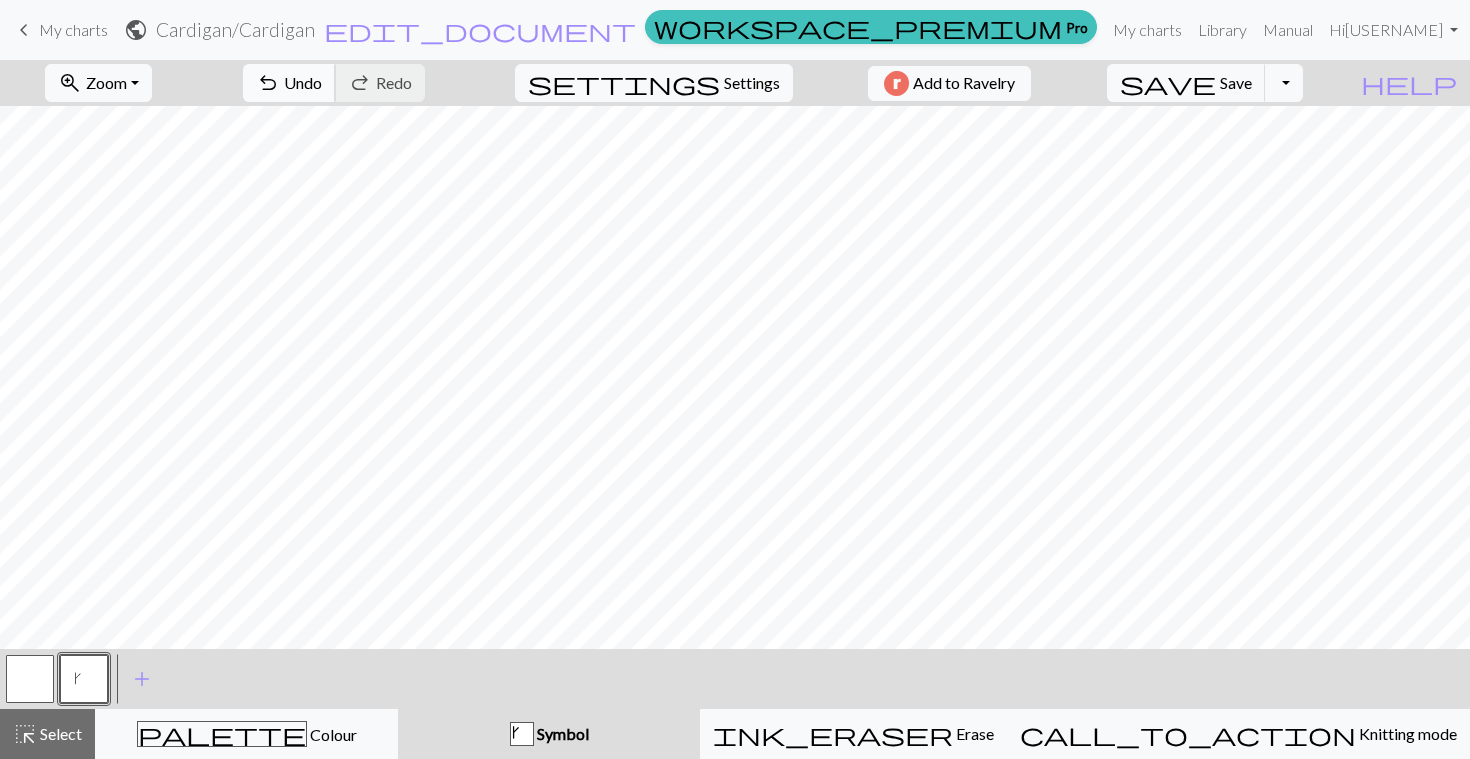 click on "Undo" at bounding box center [303, 82] 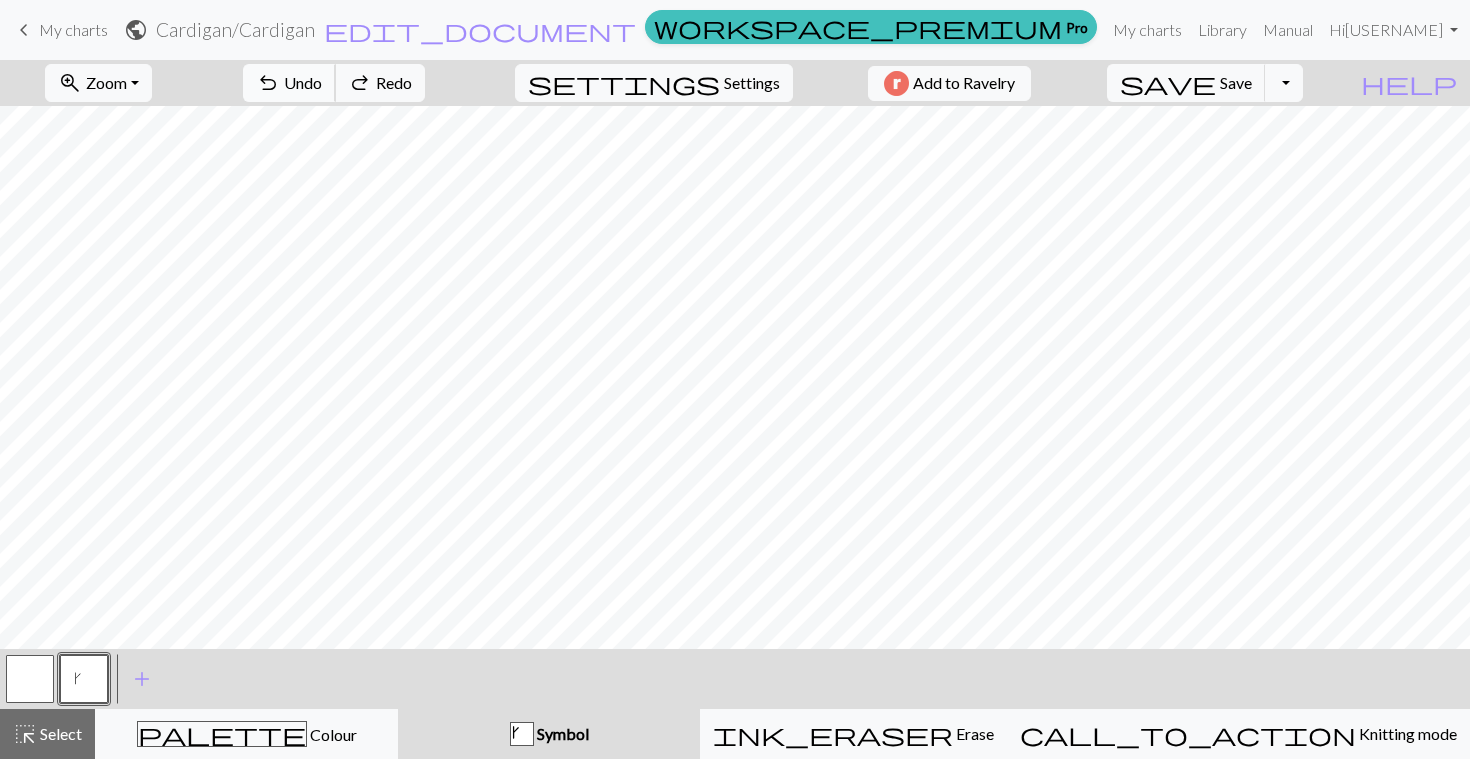 click on "Undo" at bounding box center (303, 82) 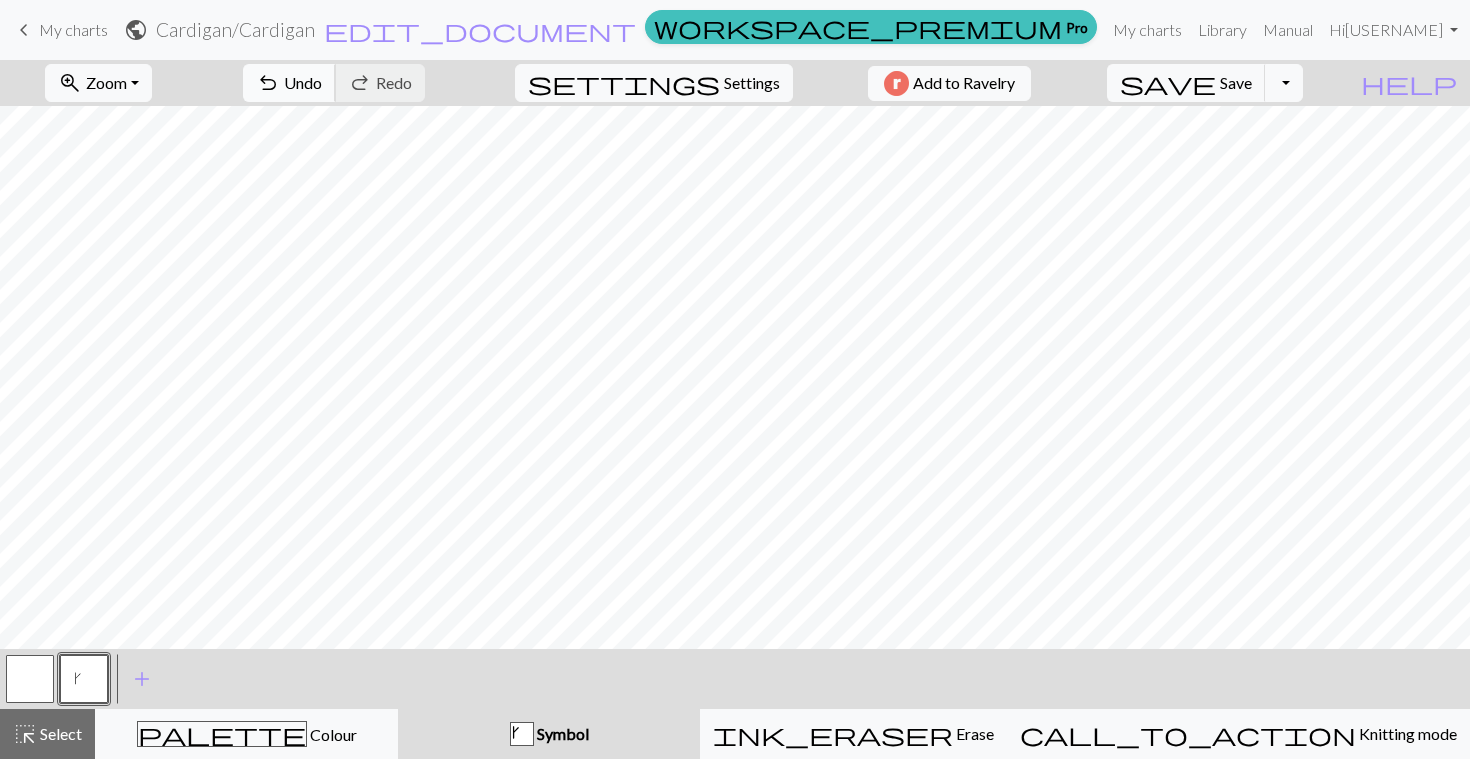 click on "undo Undo Undo" at bounding box center (289, 83) 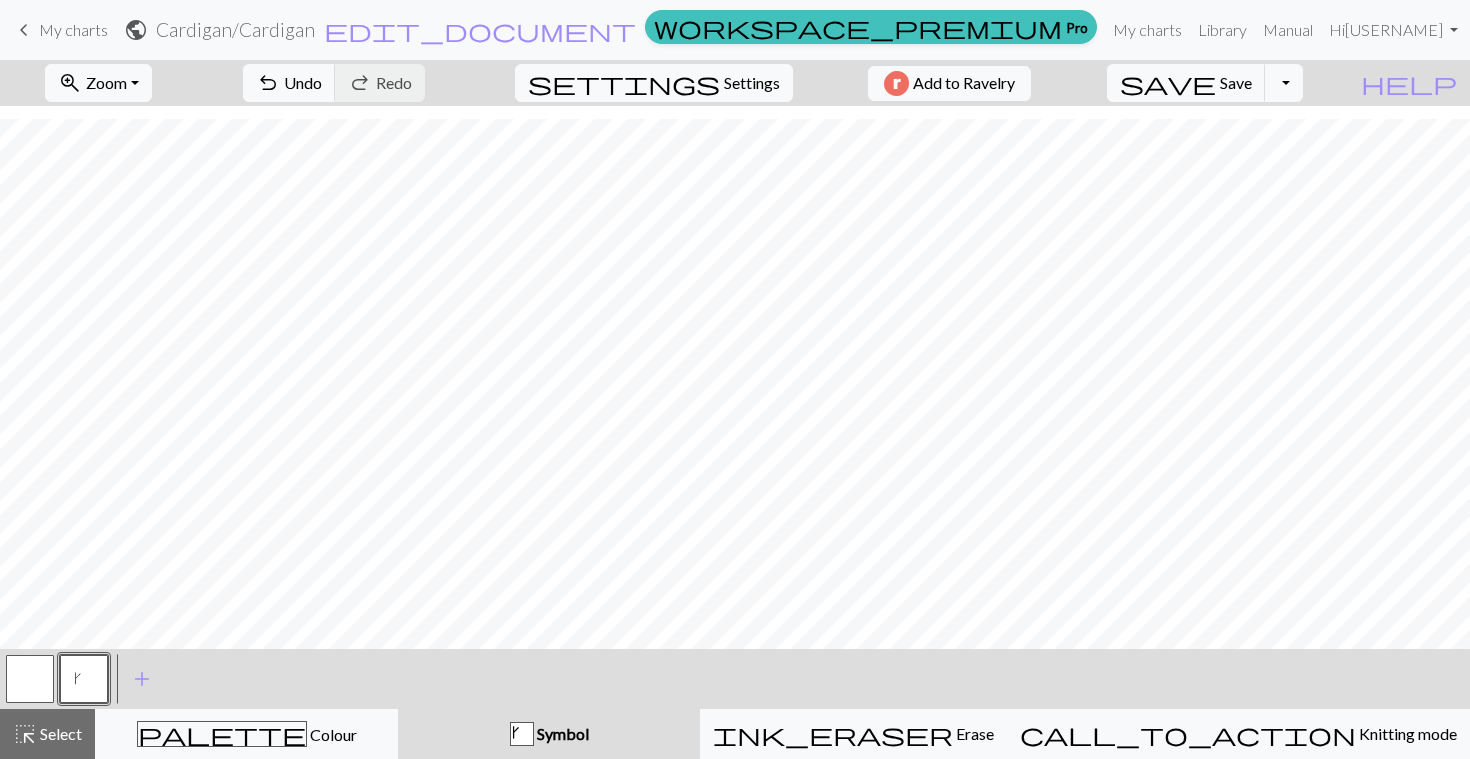 scroll, scrollTop: 312, scrollLeft: 0, axis: vertical 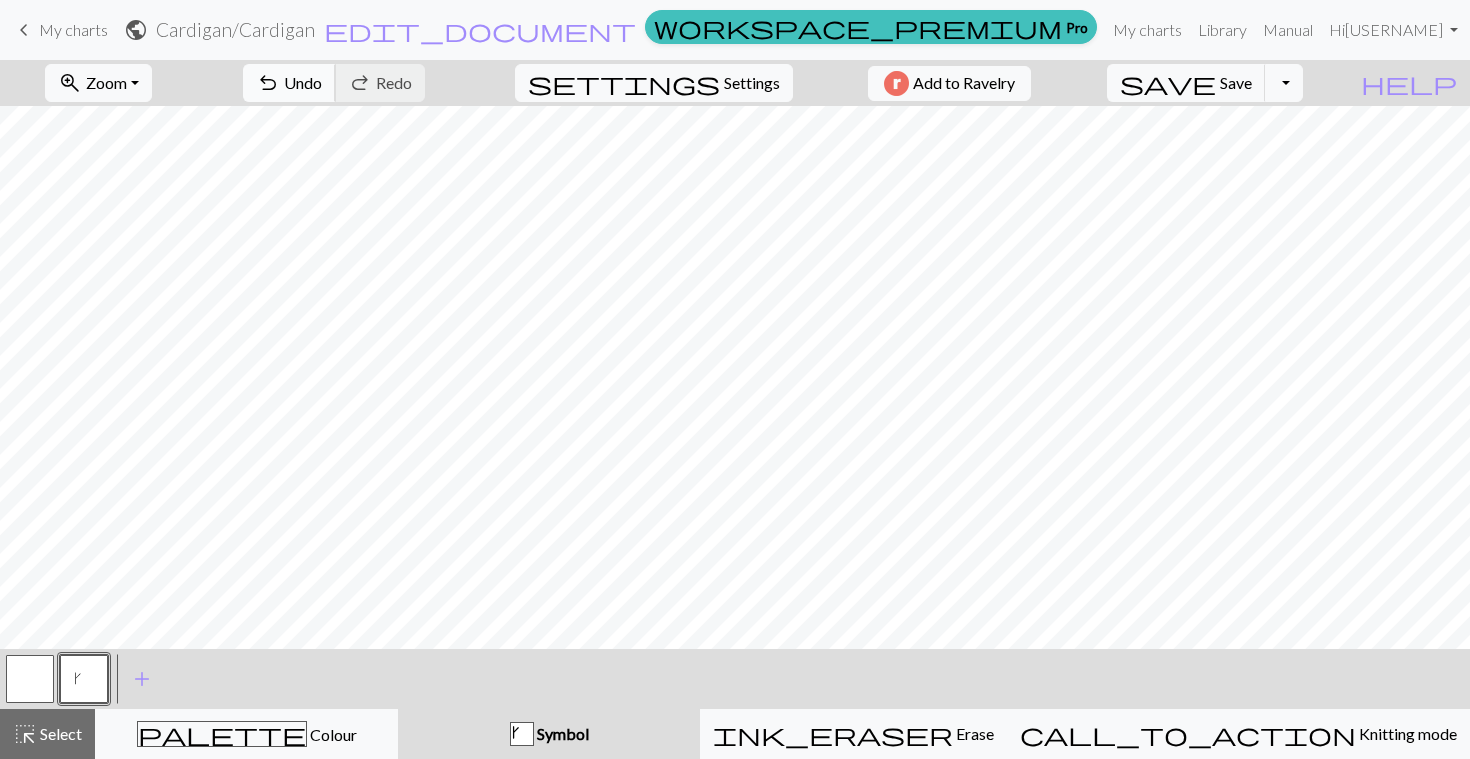 click on "Undo" at bounding box center [303, 82] 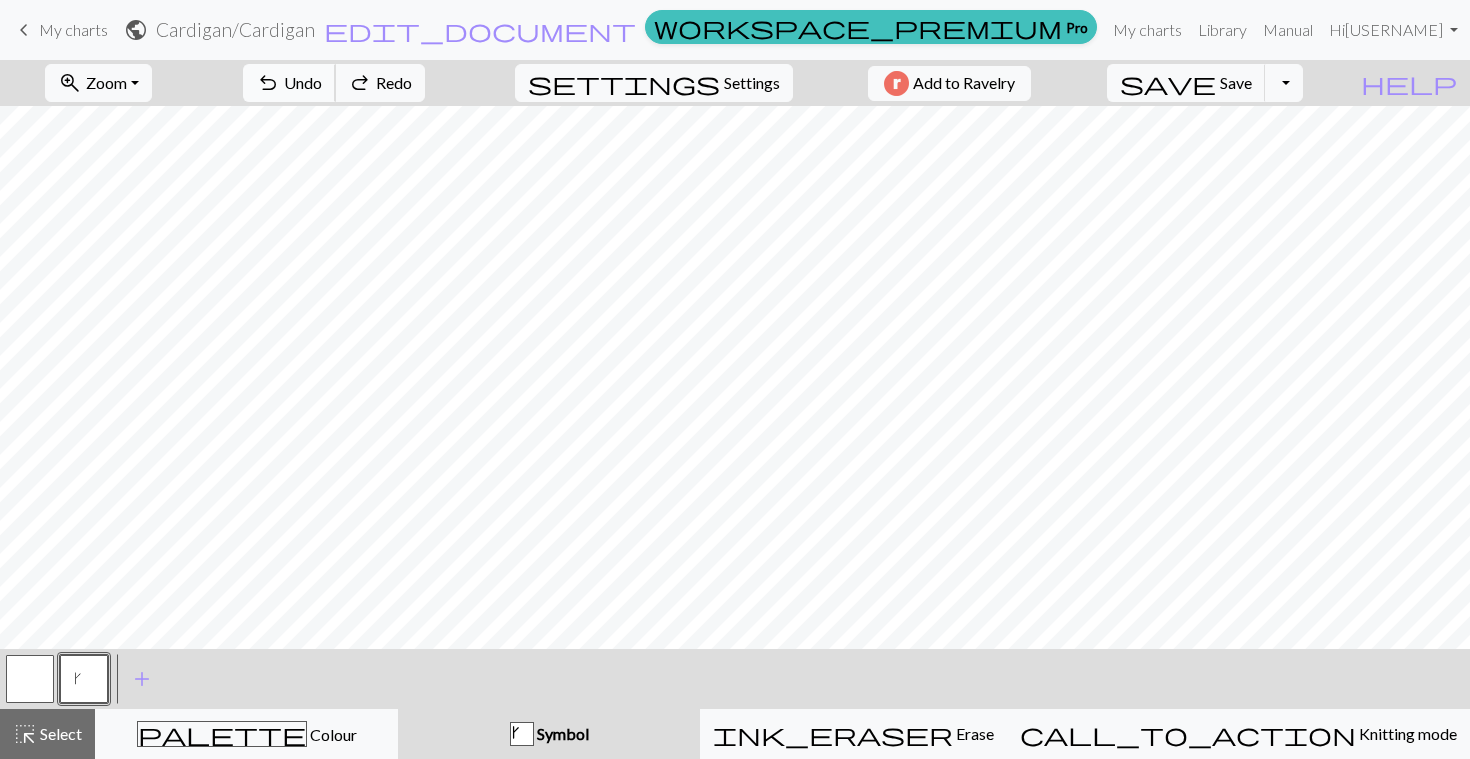 click on "Undo" at bounding box center [303, 82] 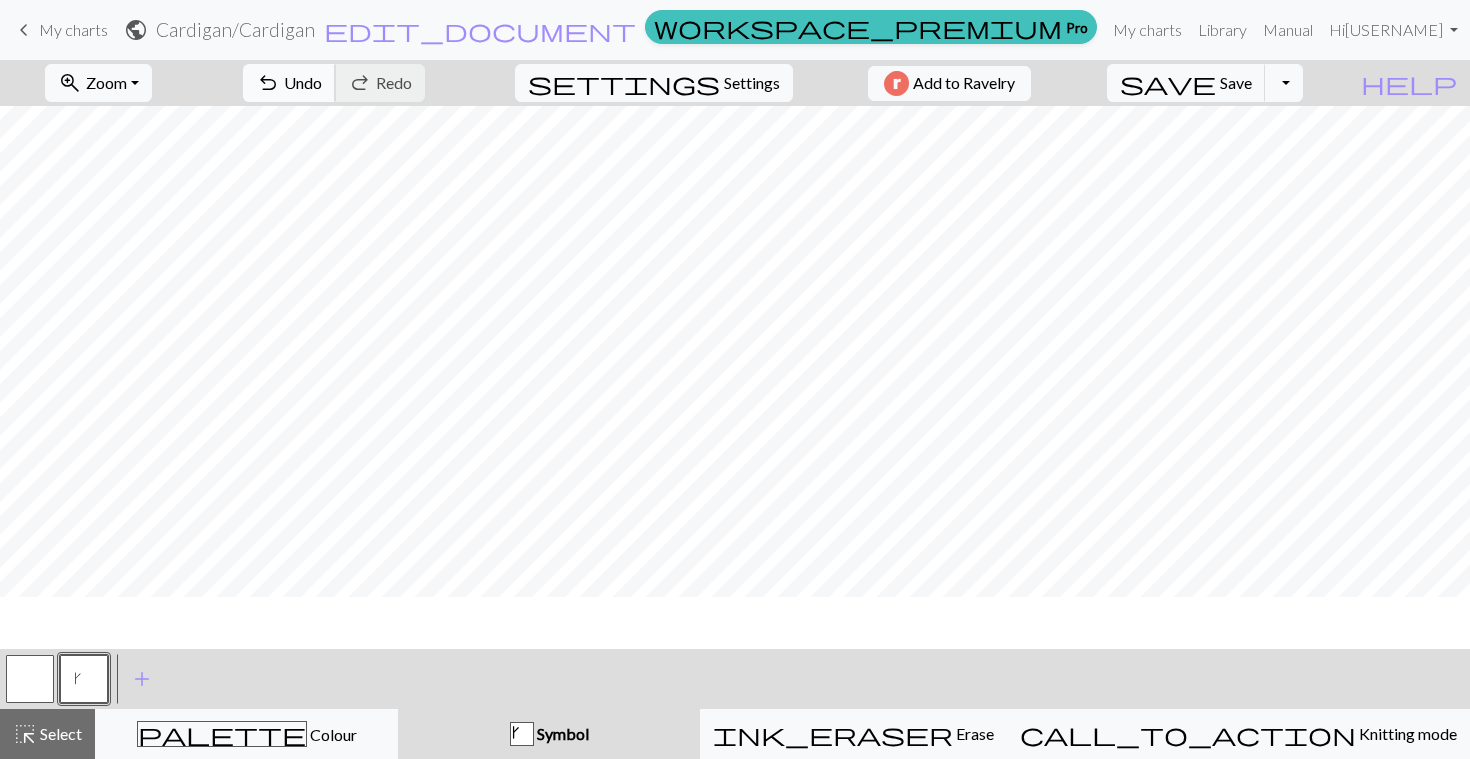 scroll, scrollTop: 343, scrollLeft: 0, axis: vertical 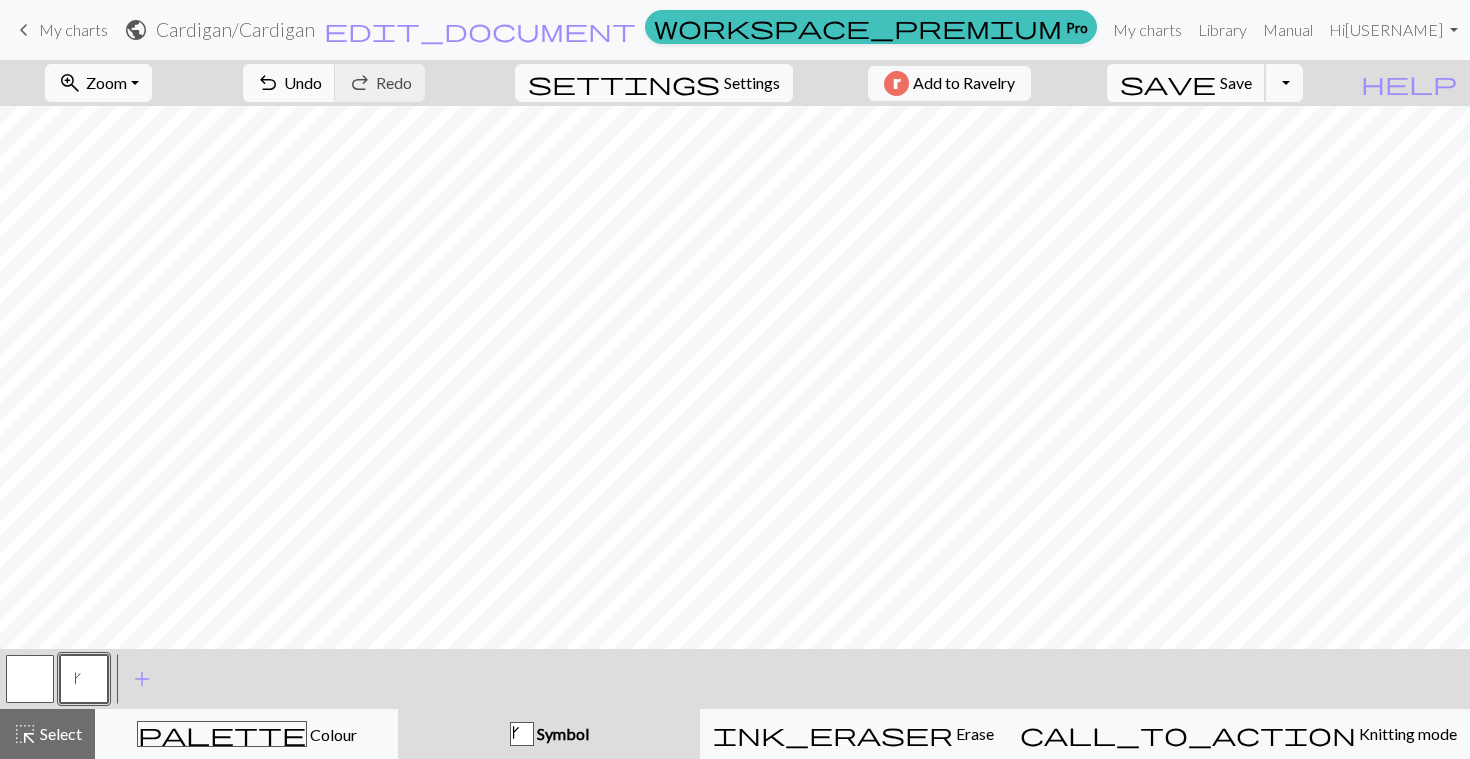 click on "Save" at bounding box center (1236, 82) 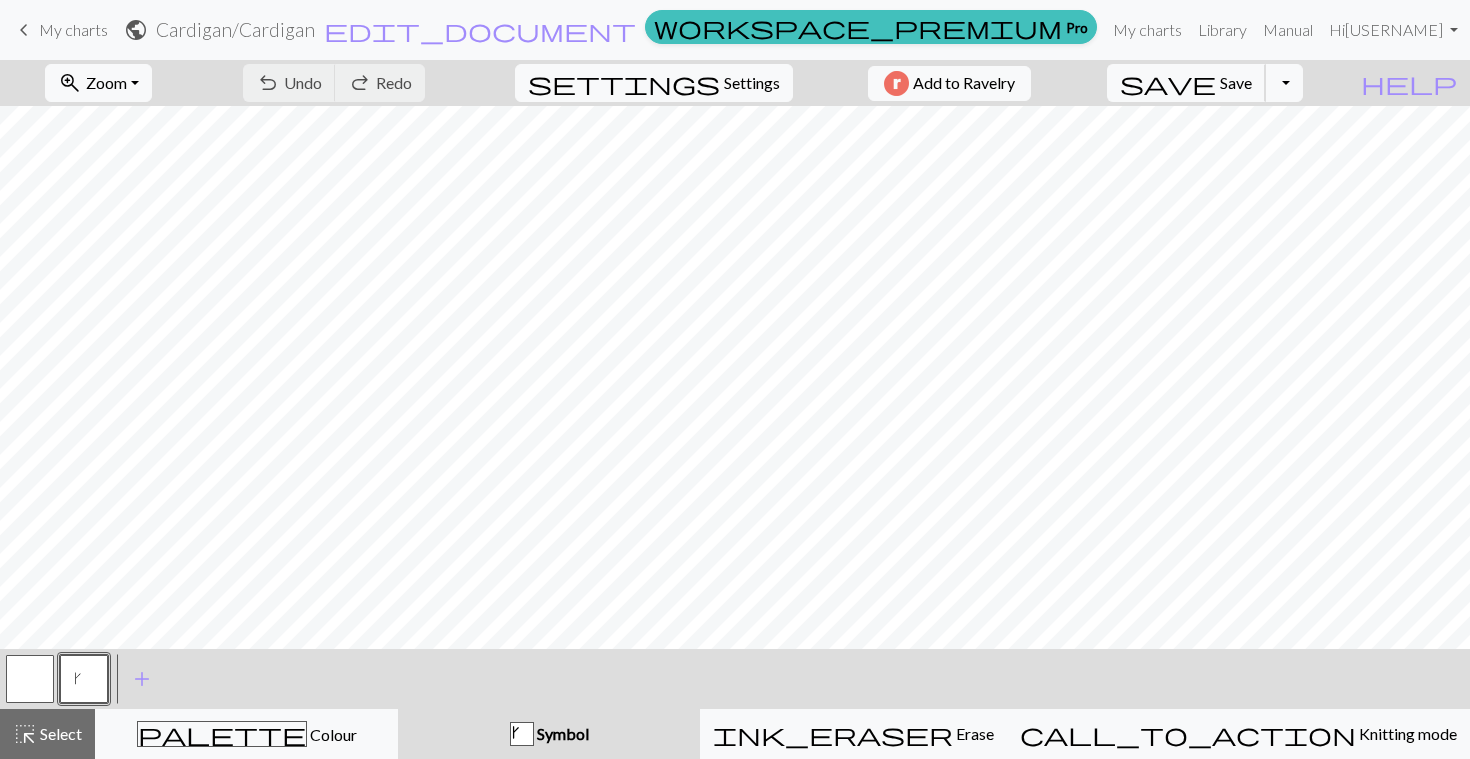 scroll, scrollTop: 0, scrollLeft: 0, axis: both 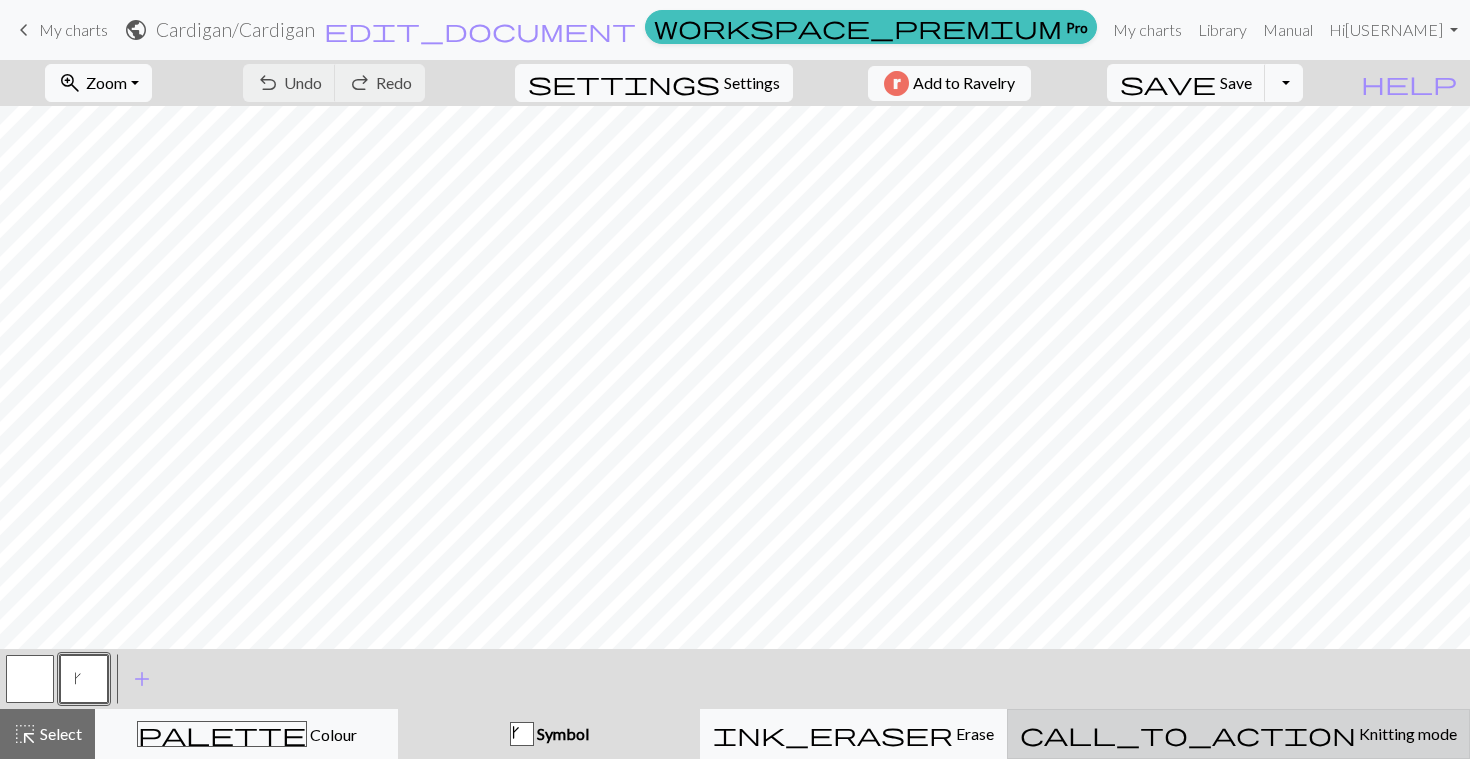click on "Knitting mode" at bounding box center (1406, 733) 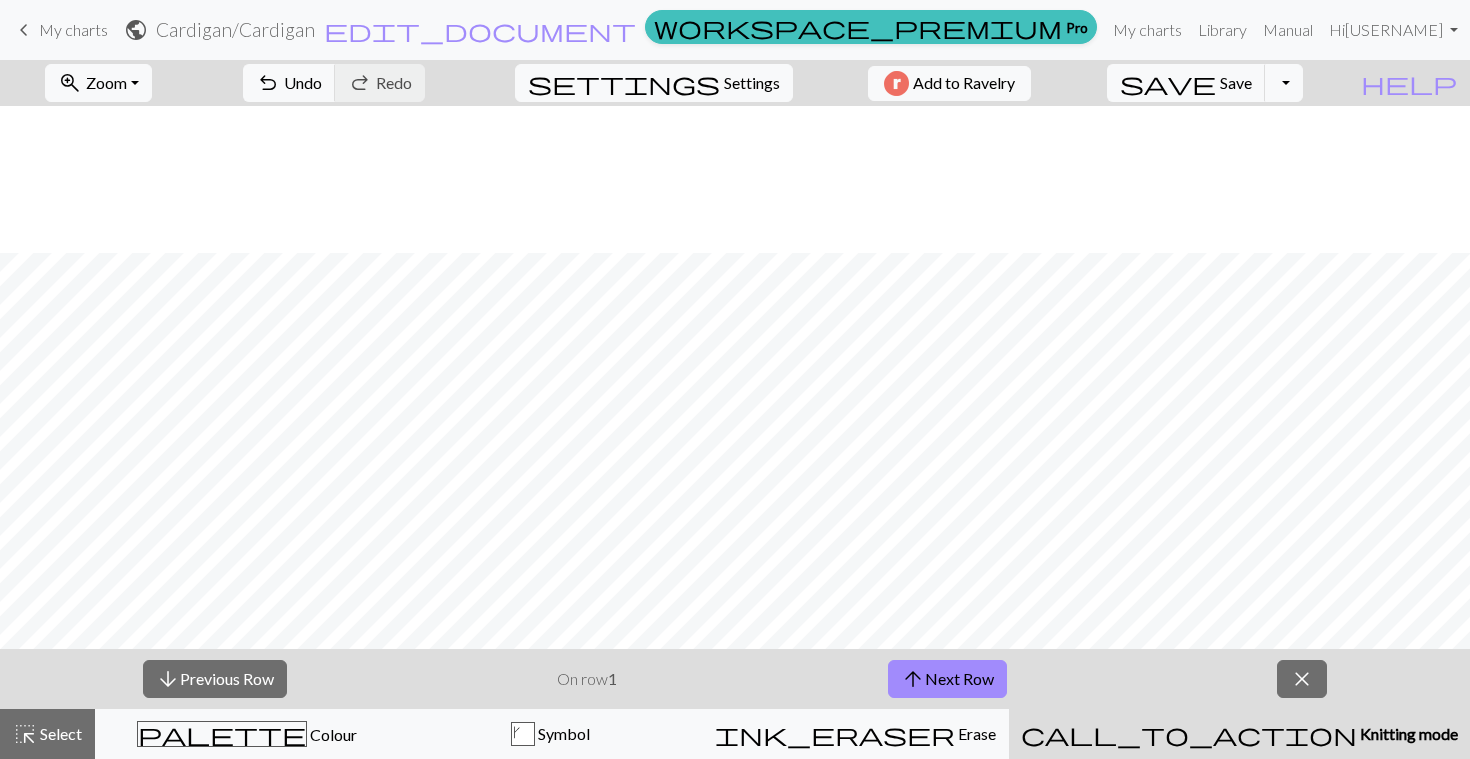 scroll, scrollTop: 587, scrollLeft: 0, axis: vertical 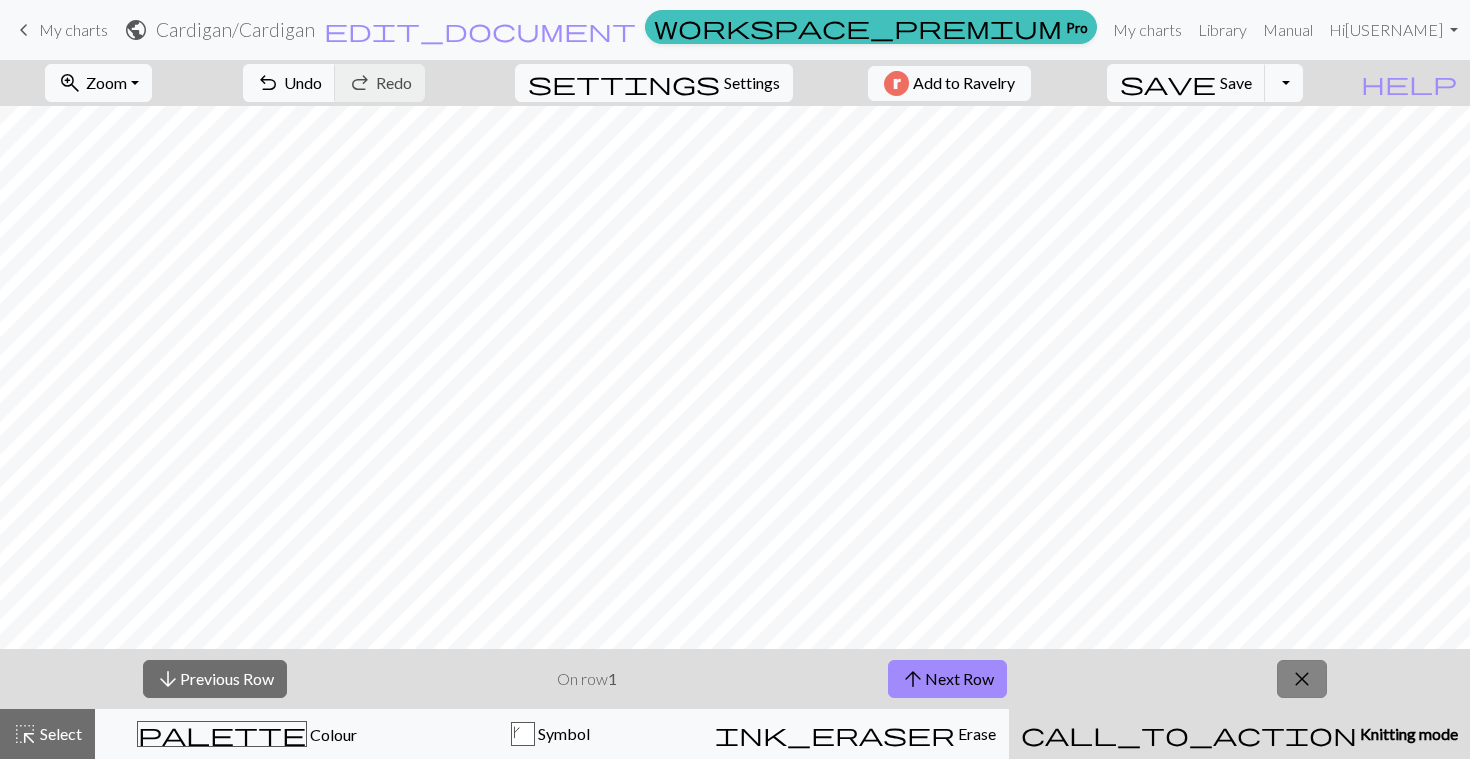 click on "close" at bounding box center [1302, 679] 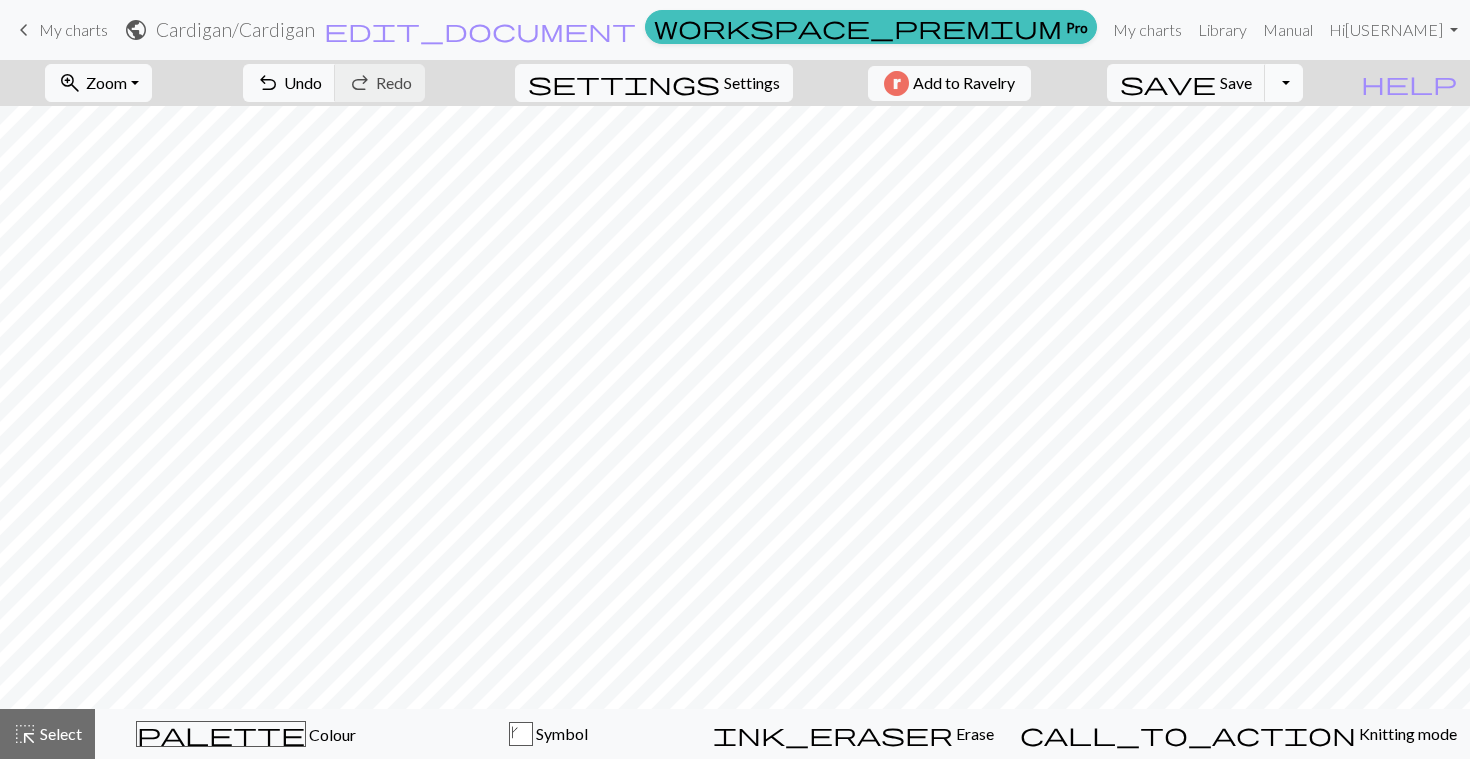 click on "Toggle Dropdown" at bounding box center (1284, 83) 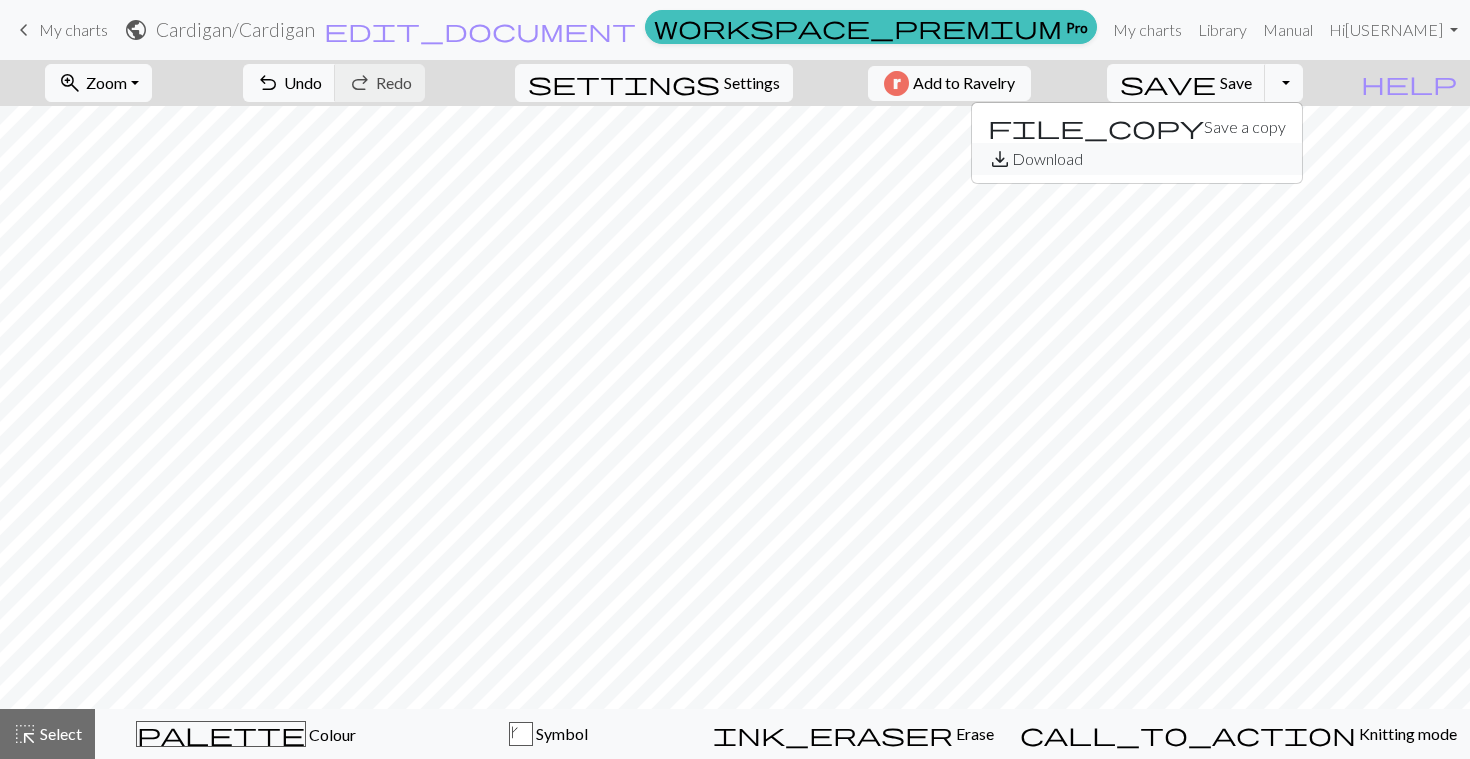 click on "save_alt  Download" at bounding box center [1137, 159] 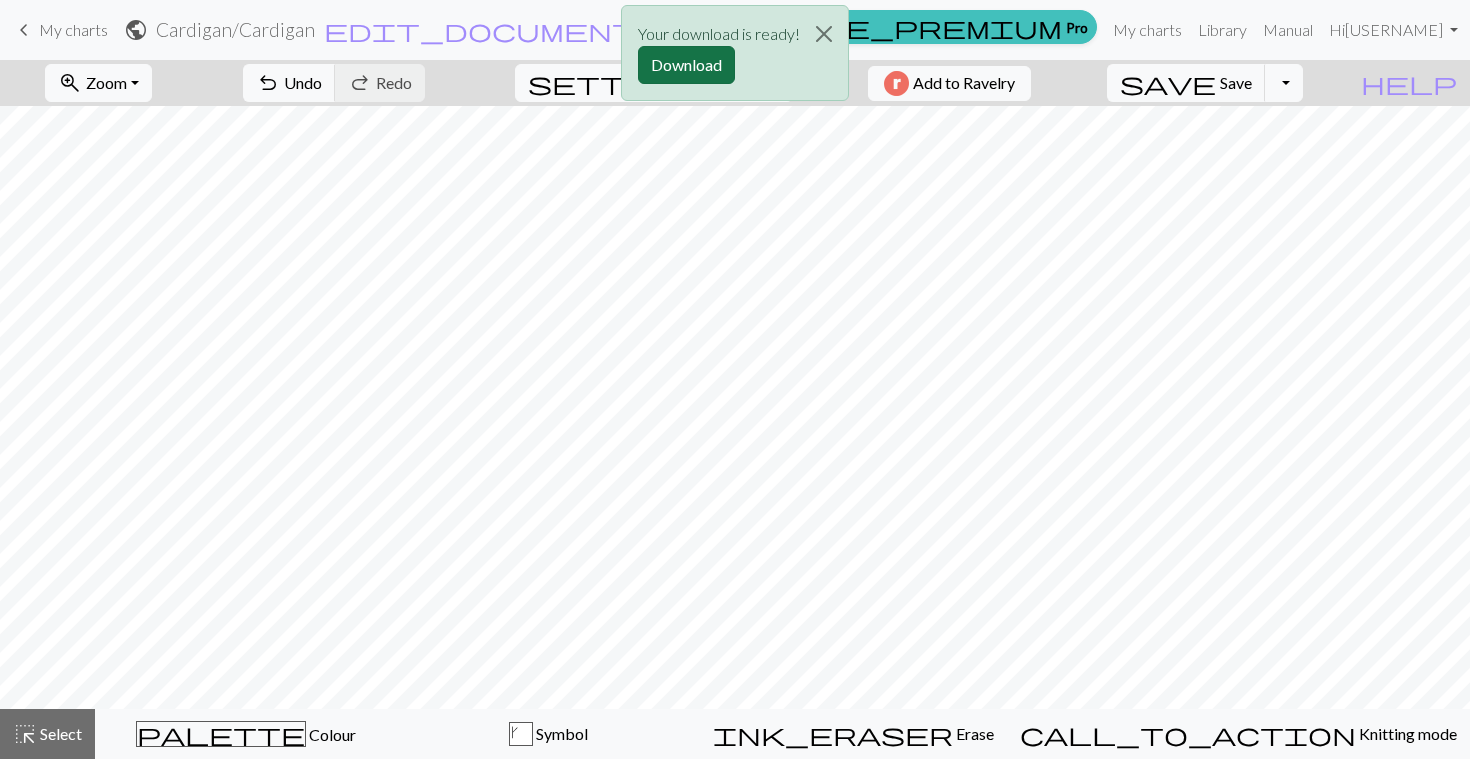 click on "Download" at bounding box center (686, 65) 